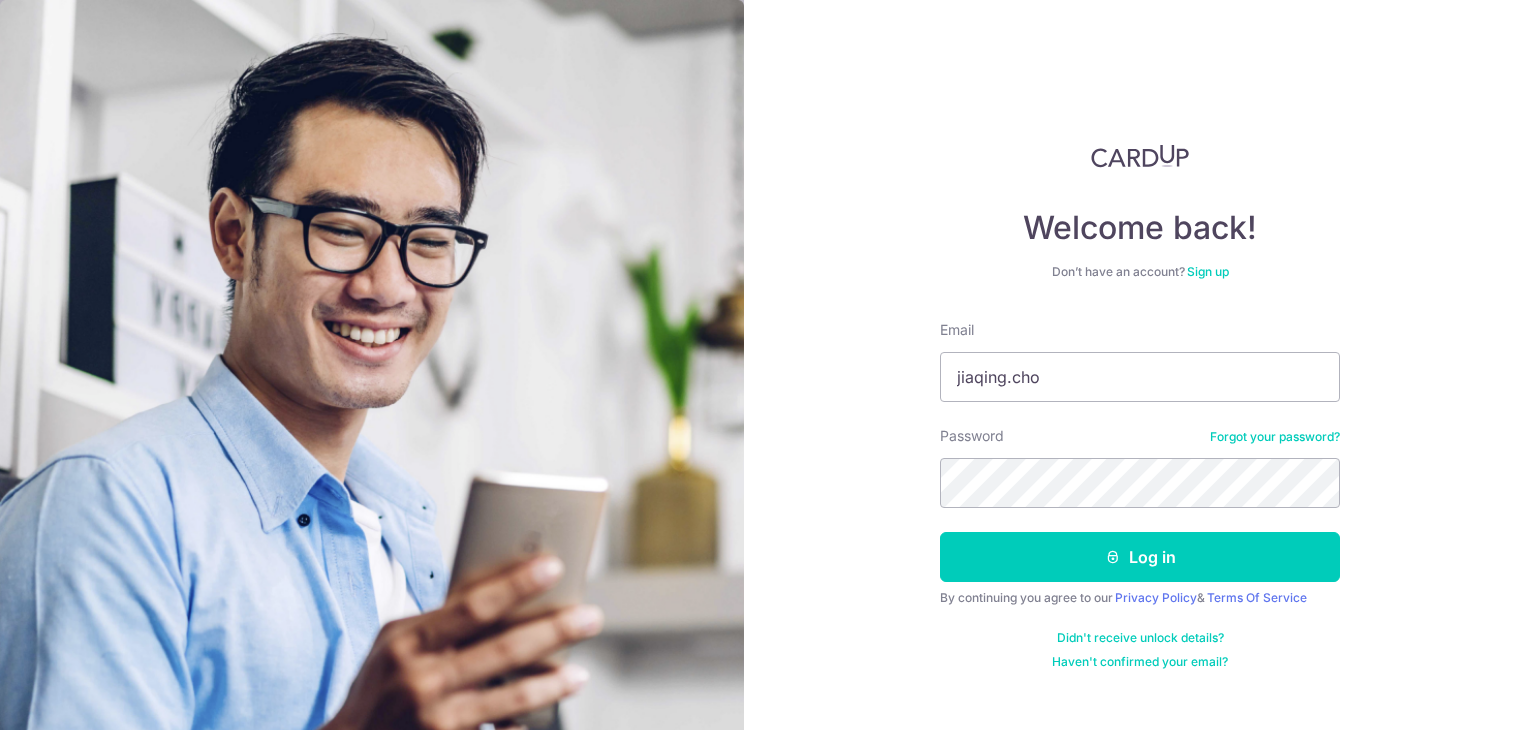 scroll, scrollTop: 0, scrollLeft: 0, axis: both 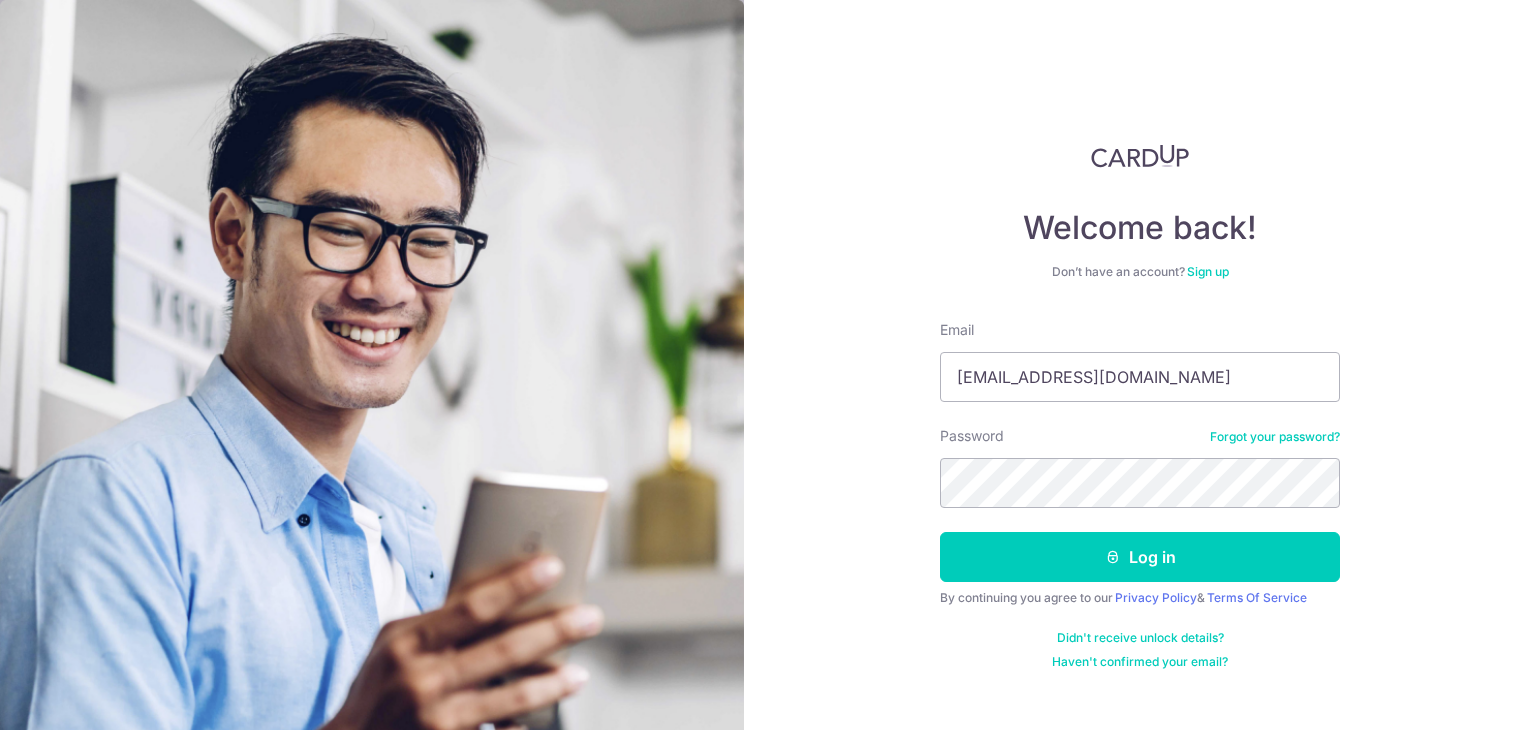 type on "[EMAIL_ADDRESS][DOMAIN_NAME]" 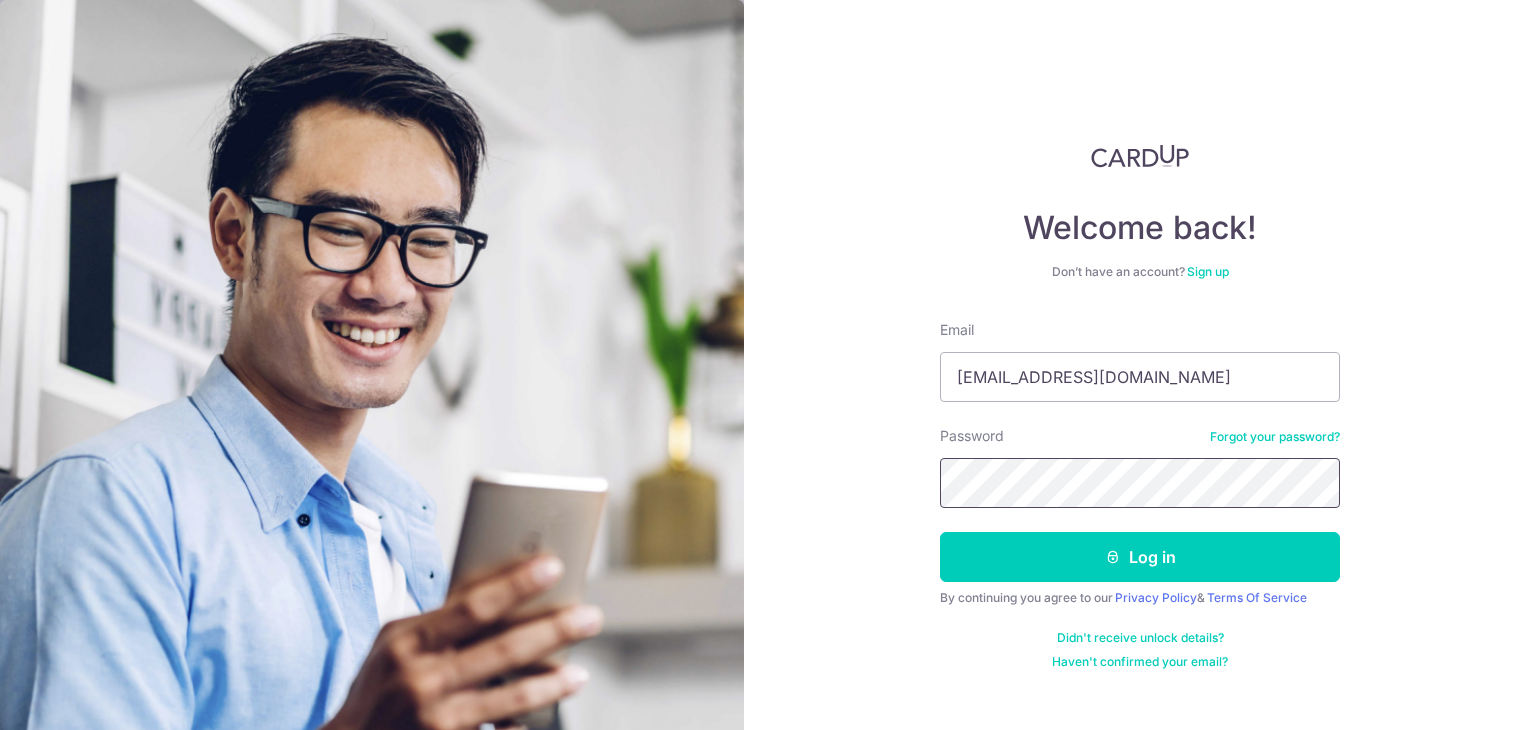 click on "Log in" at bounding box center (1140, 557) 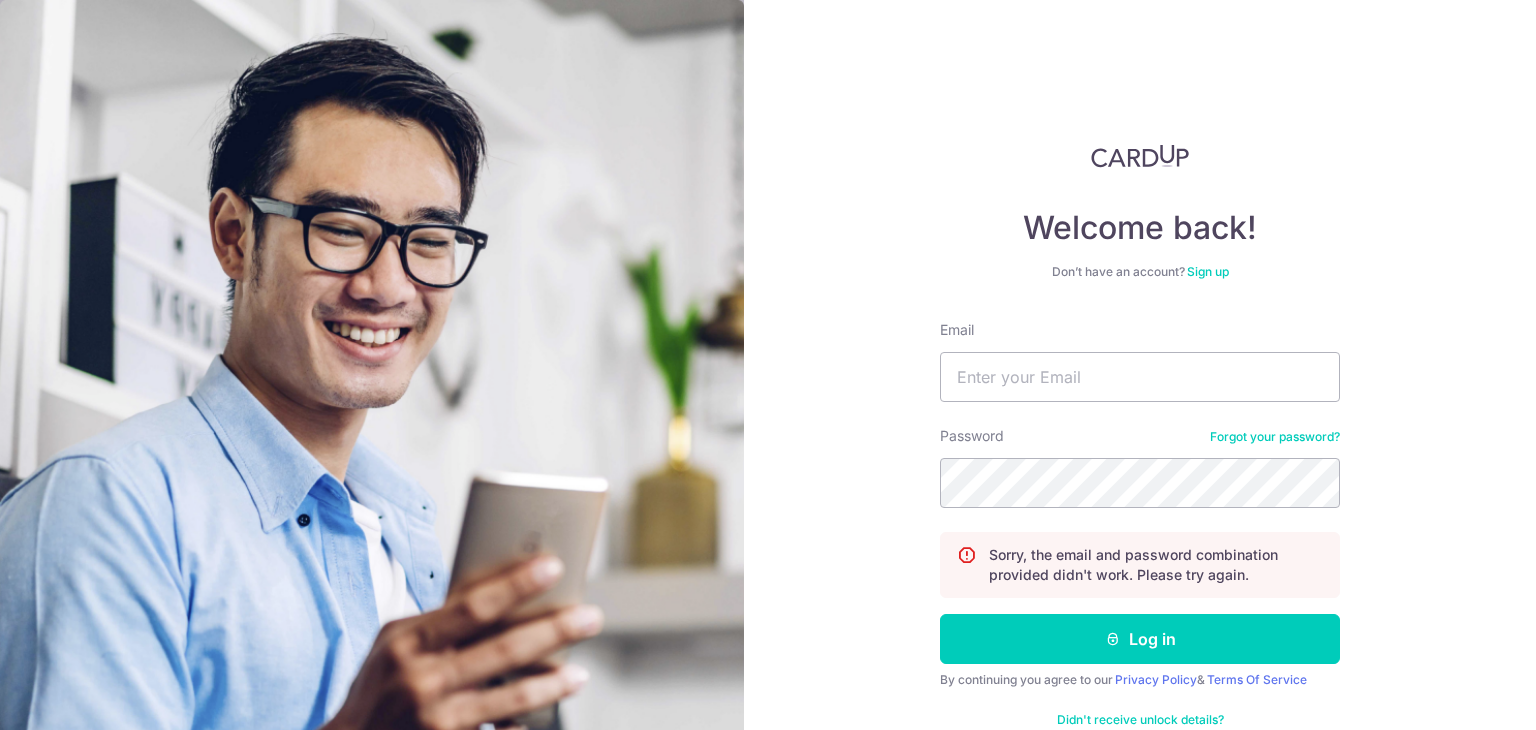 scroll, scrollTop: 0, scrollLeft: 0, axis: both 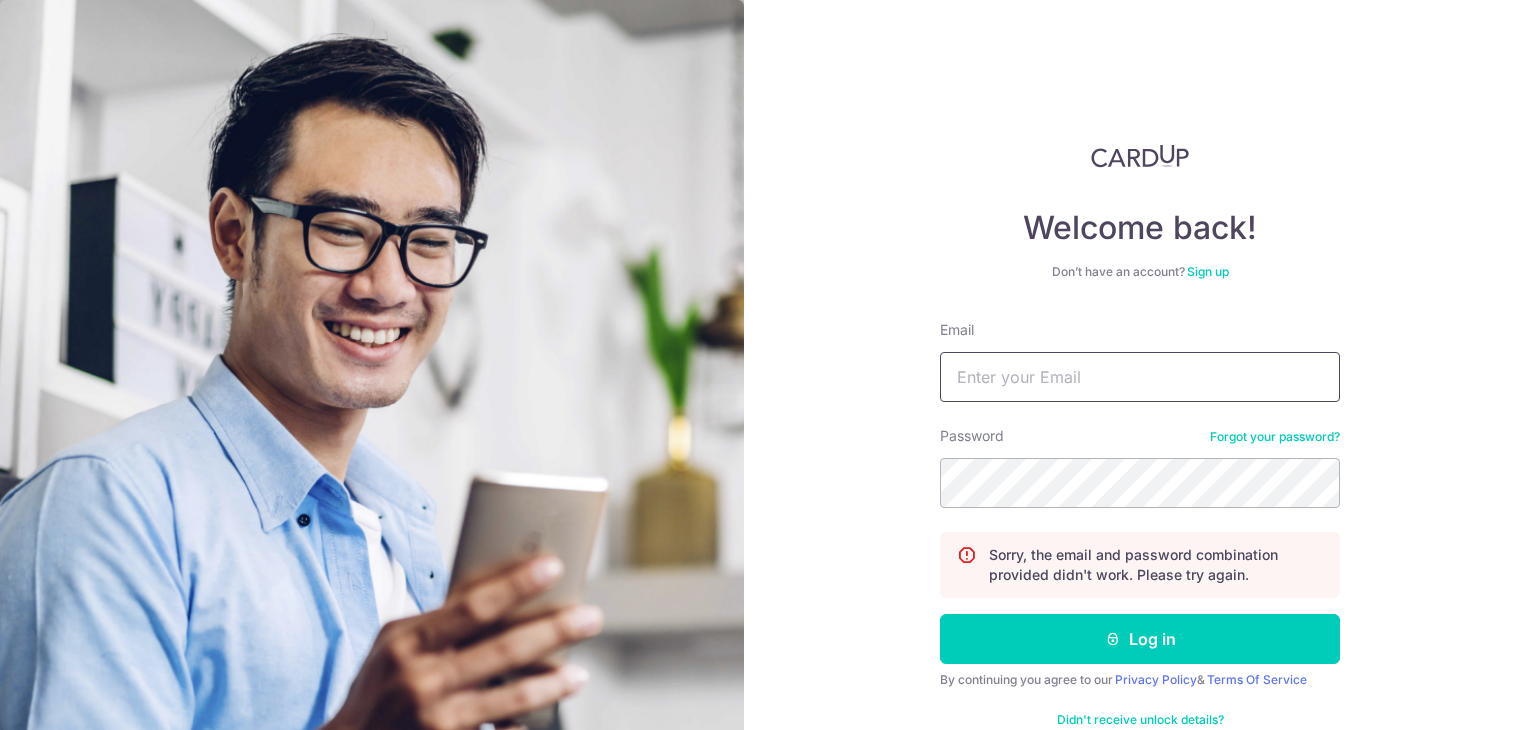 click on "Email" at bounding box center [1140, 377] 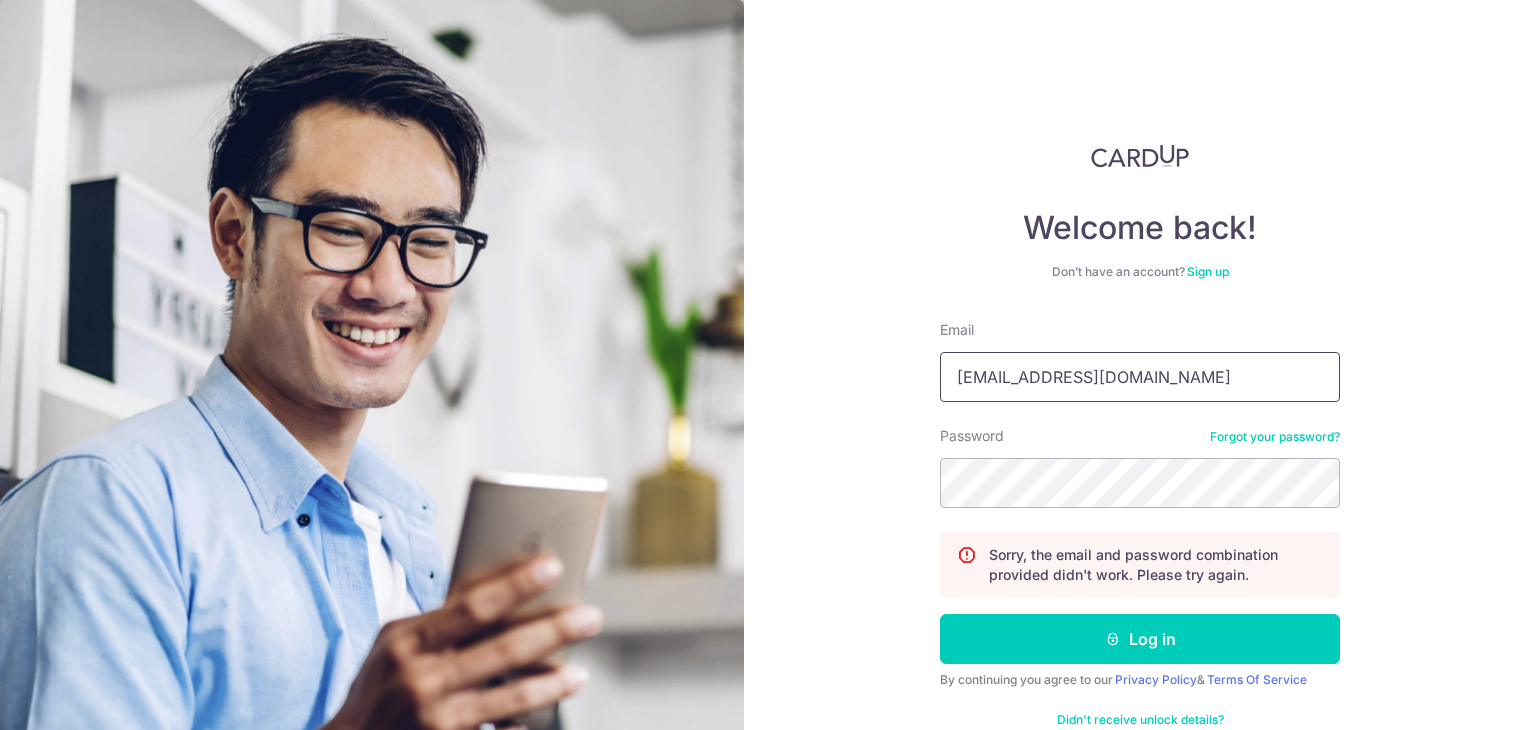 type on "[EMAIL_ADDRESS][DOMAIN_NAME]" 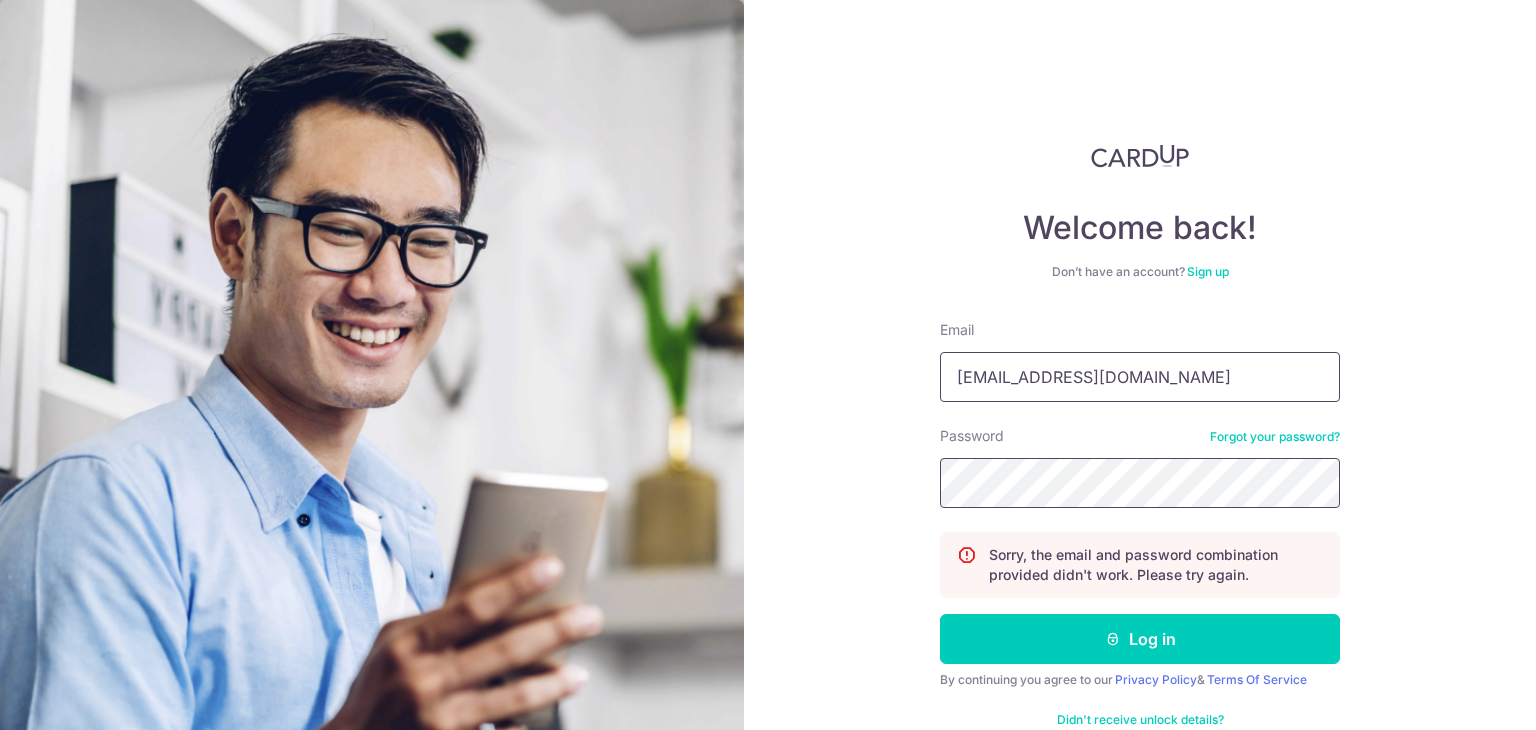 click on "Log in" at bounding box center [1140, 639] 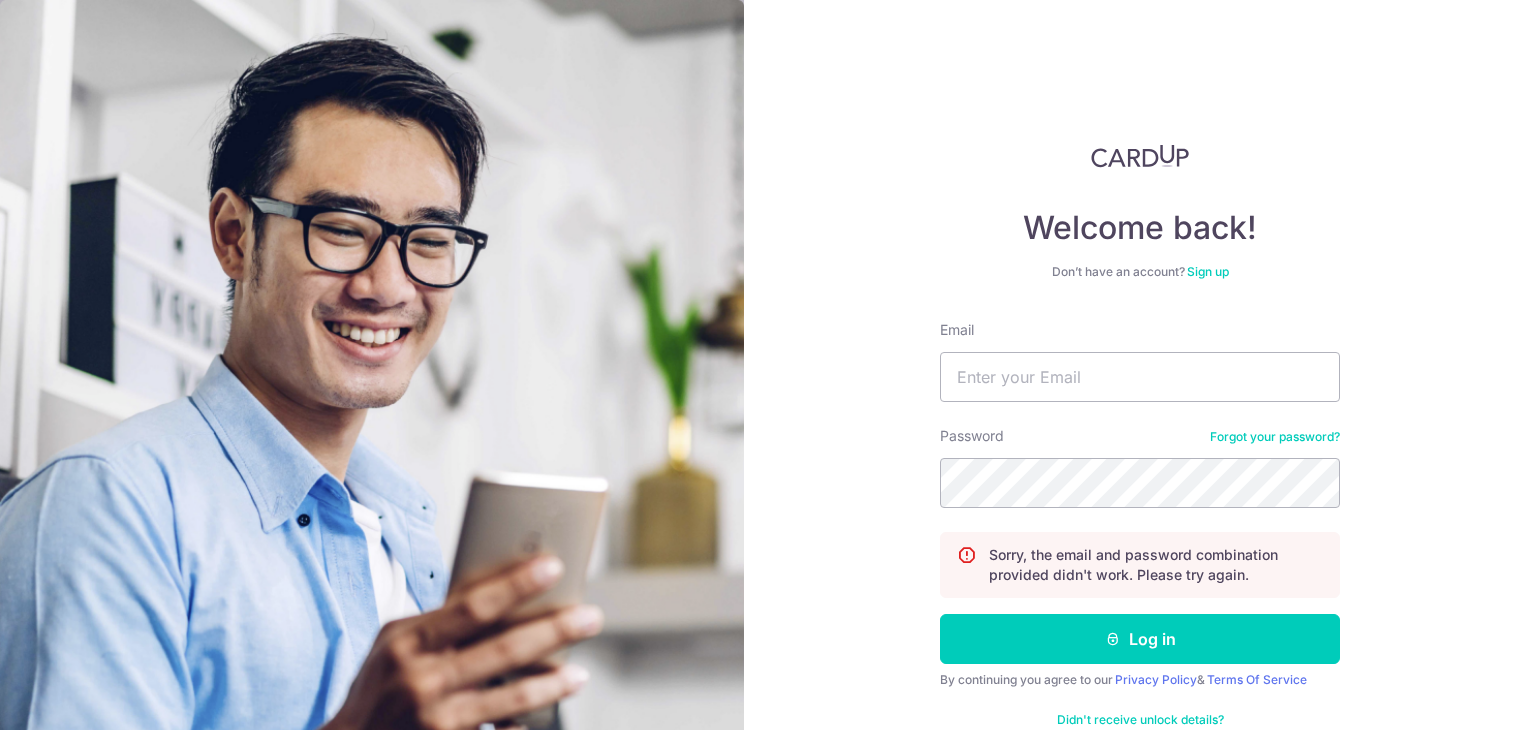 scroll, scrollTop: 0, scrollLeft: 0, axis: both 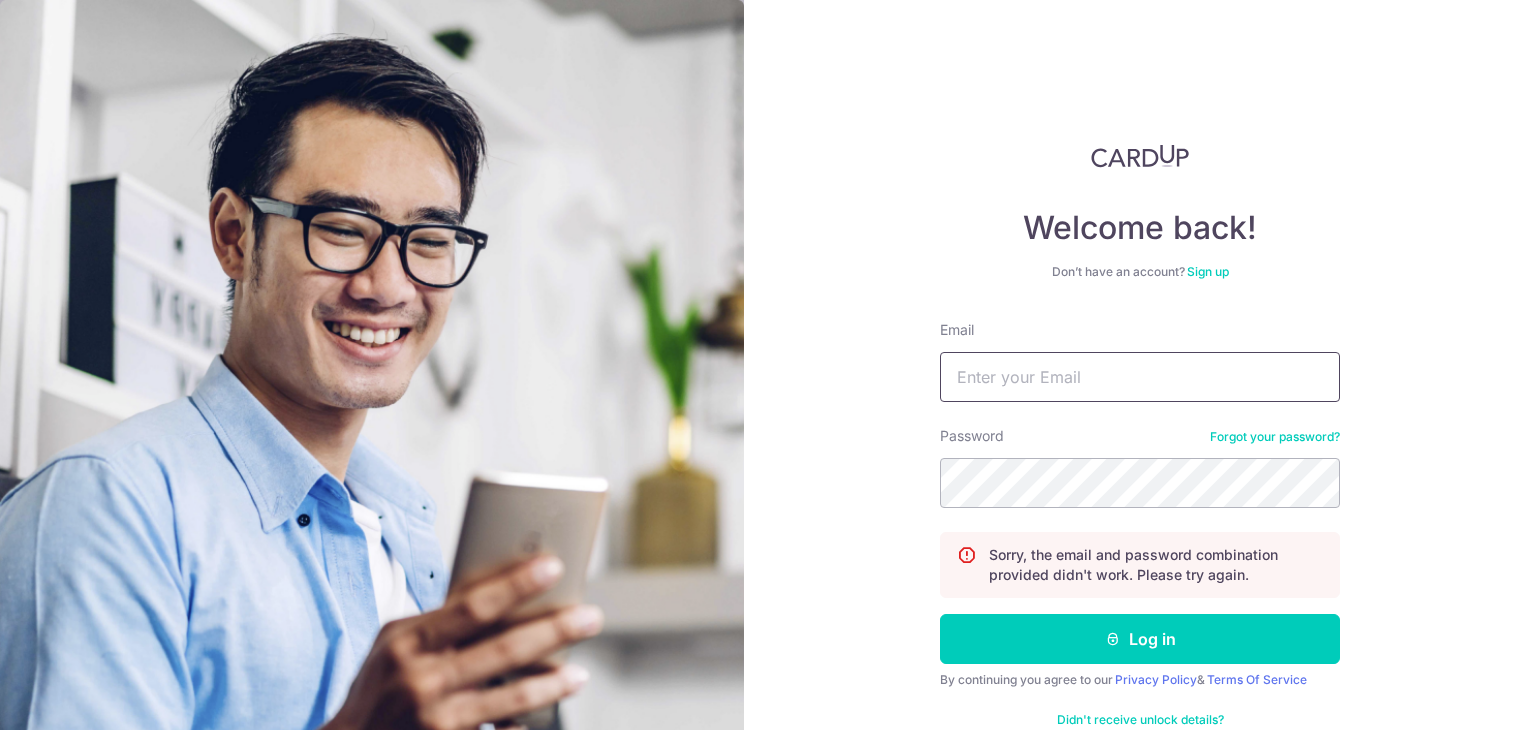 click on "Email" at bounding box center (1140, 377) 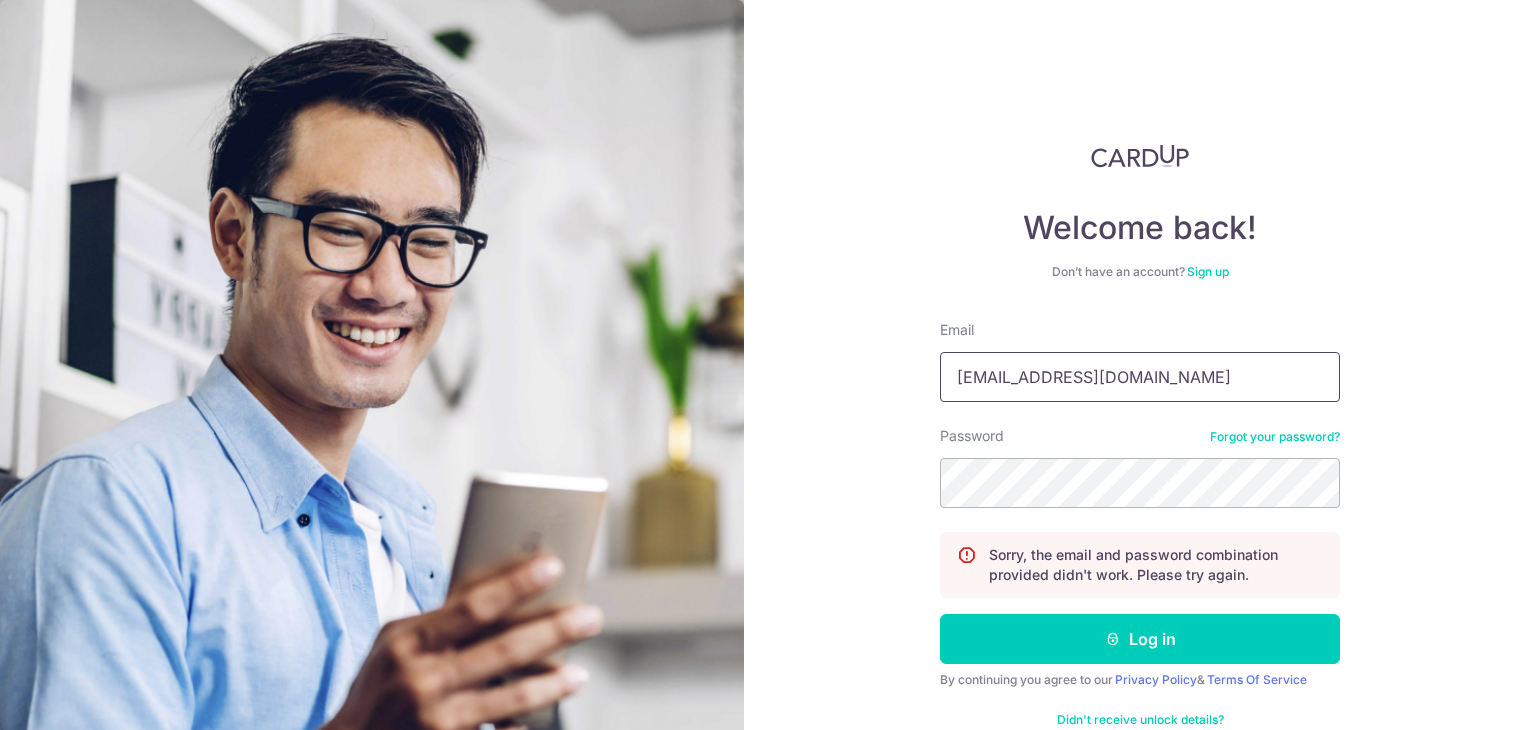 type on "jiaqing.choo@gmail.com" 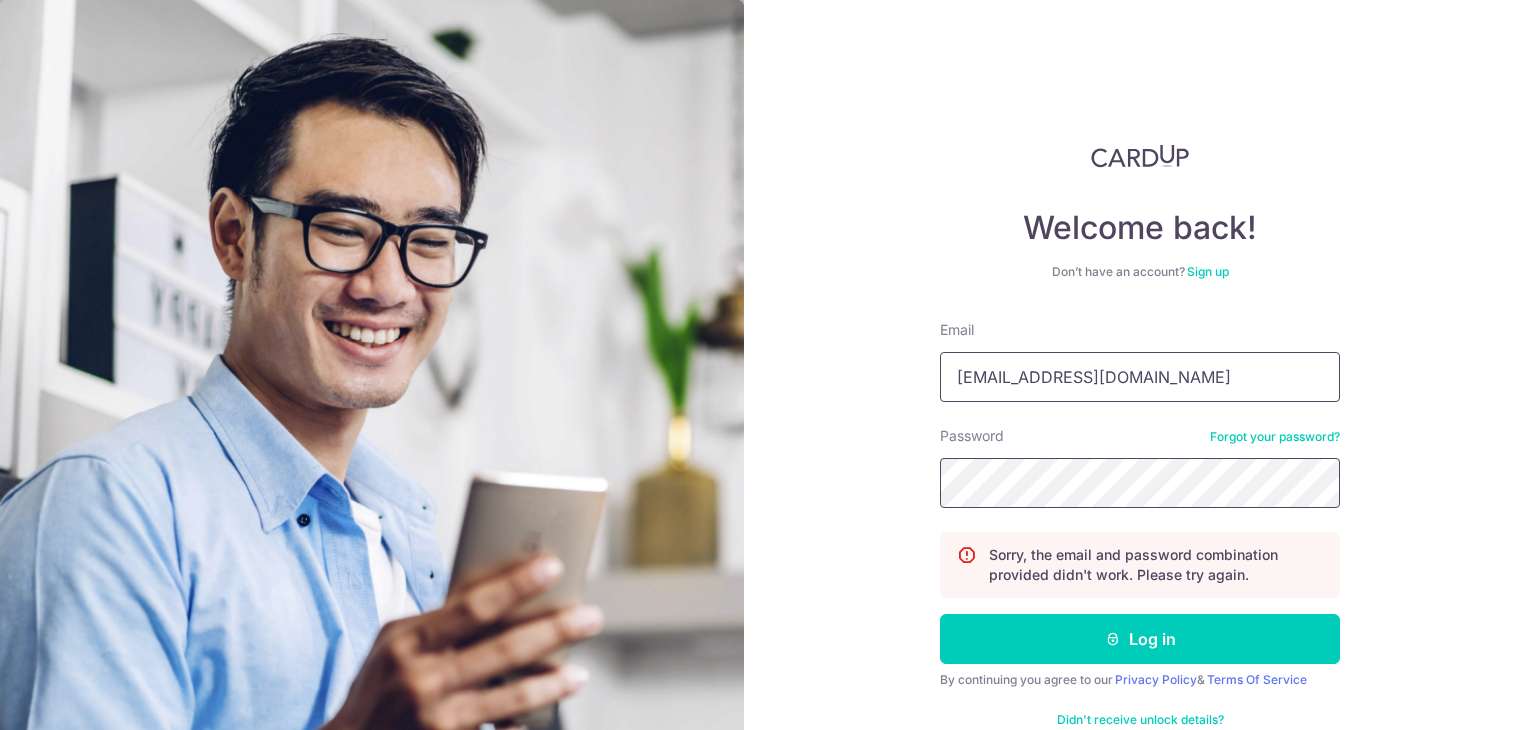 click on "Log in" at bounding box center (1140, 639) 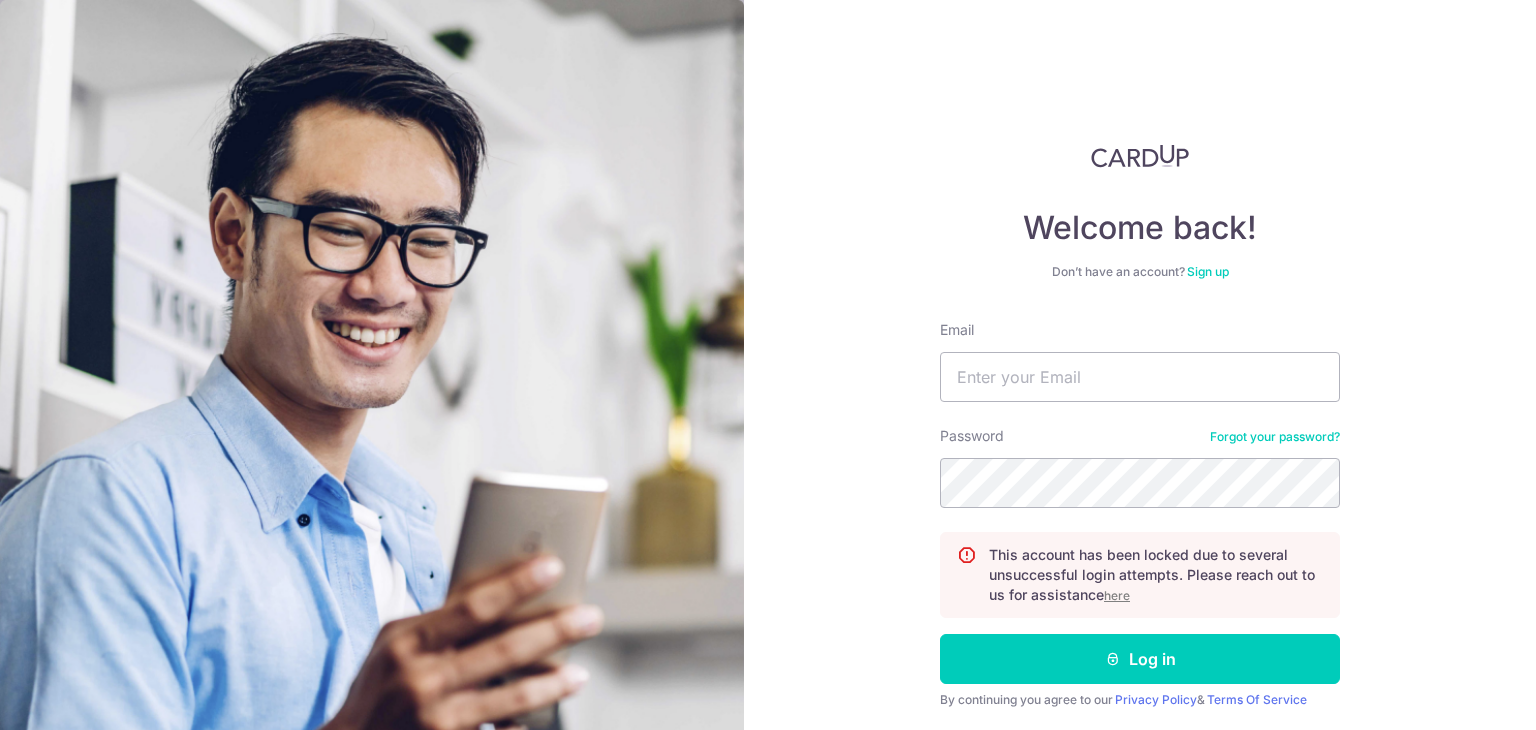 scroll, scrollTop: 0, scrollLeft: 0, axis: both 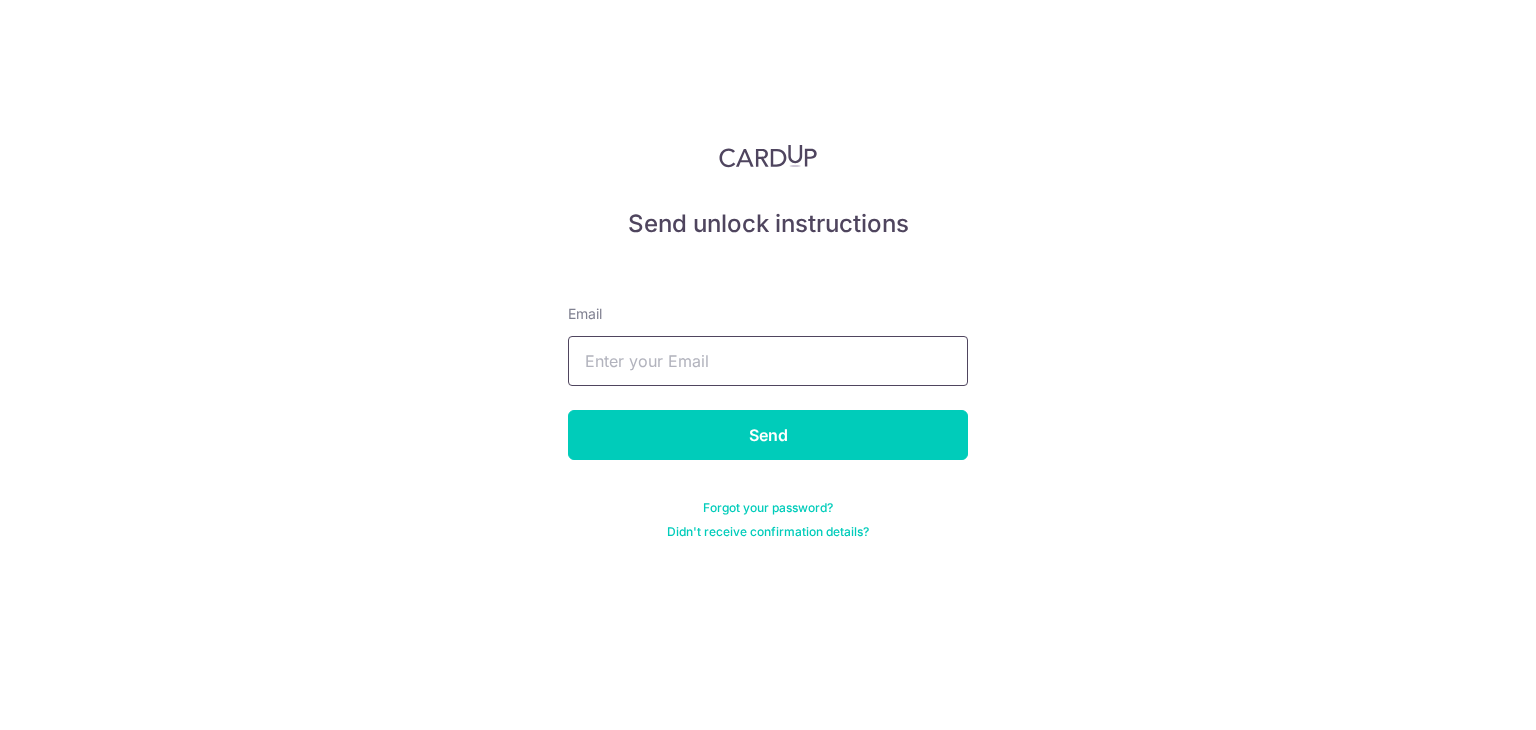 click at bounding box center [768, 361] 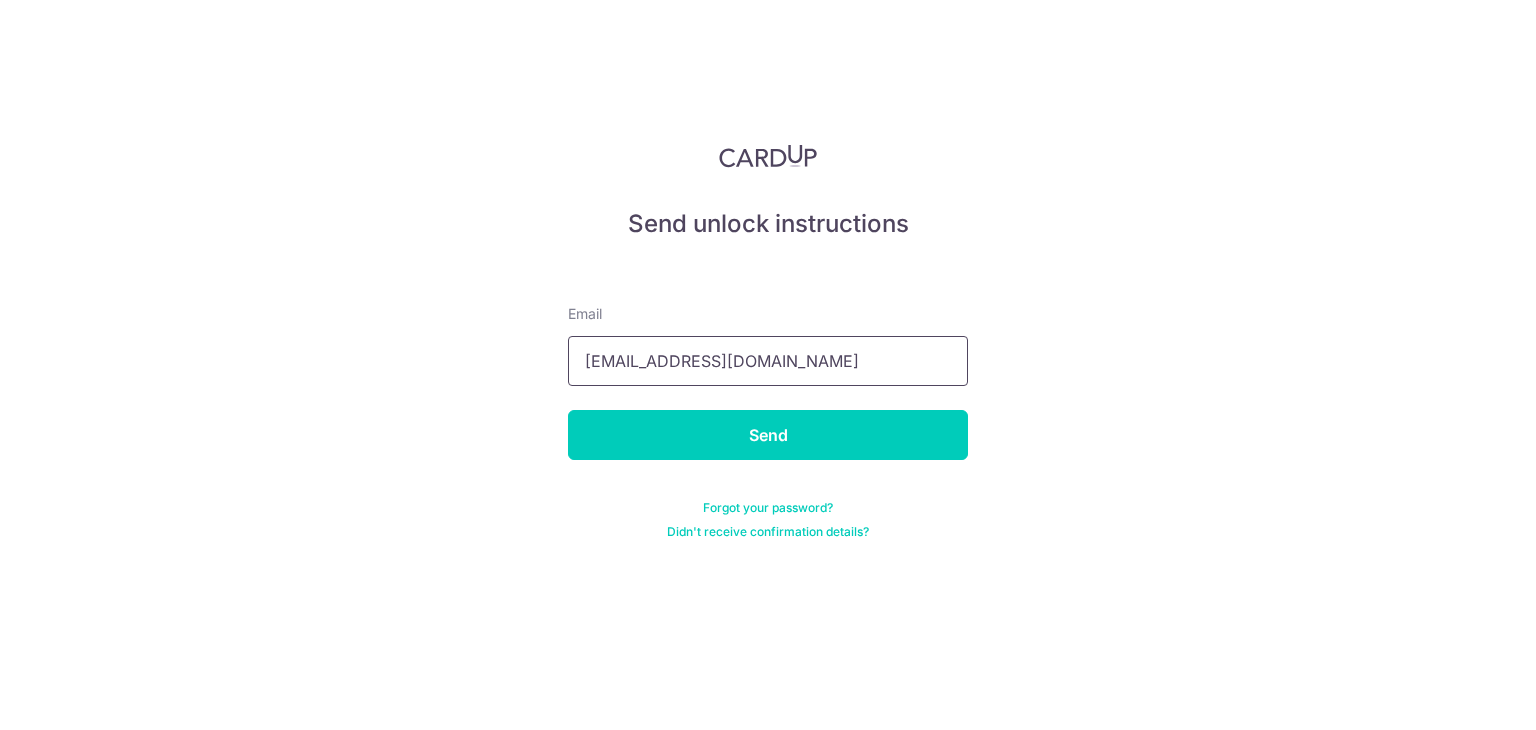 type on "[EMAIL_ADDRESS][DOMAIN_NAME]" 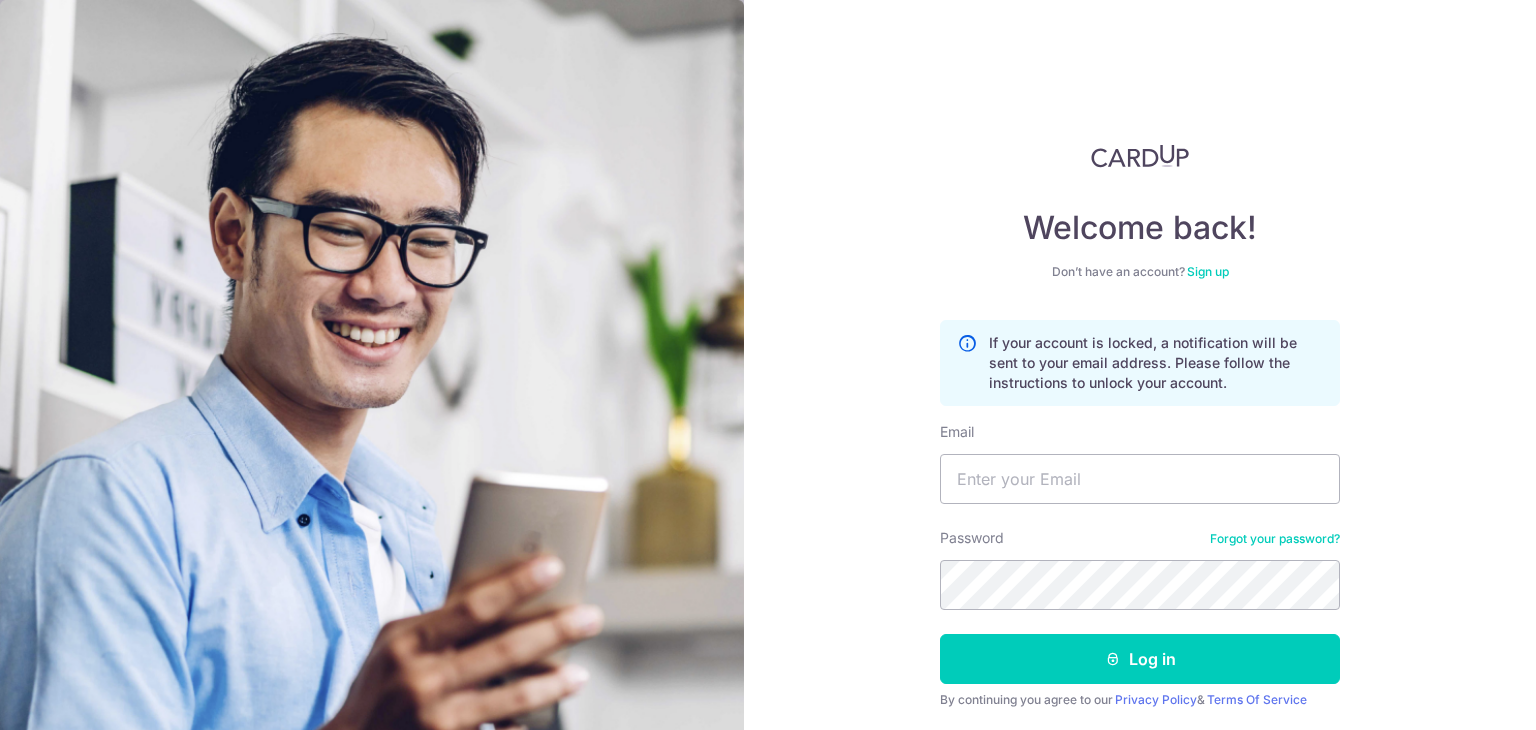 scroll, scrollTop: 0, scrollLeft: 0, axis: both 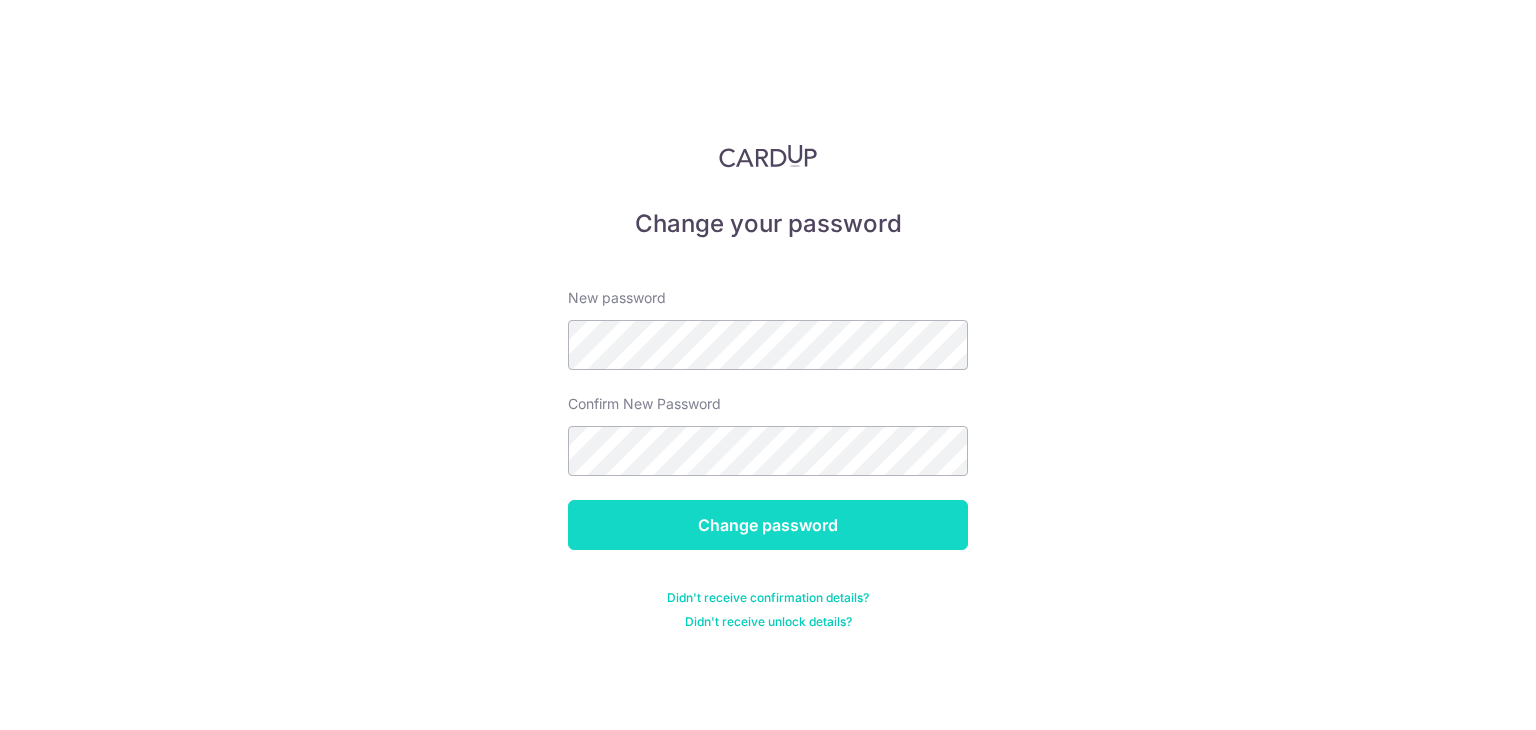 click on "Change password" at bounding box center (768, 525) 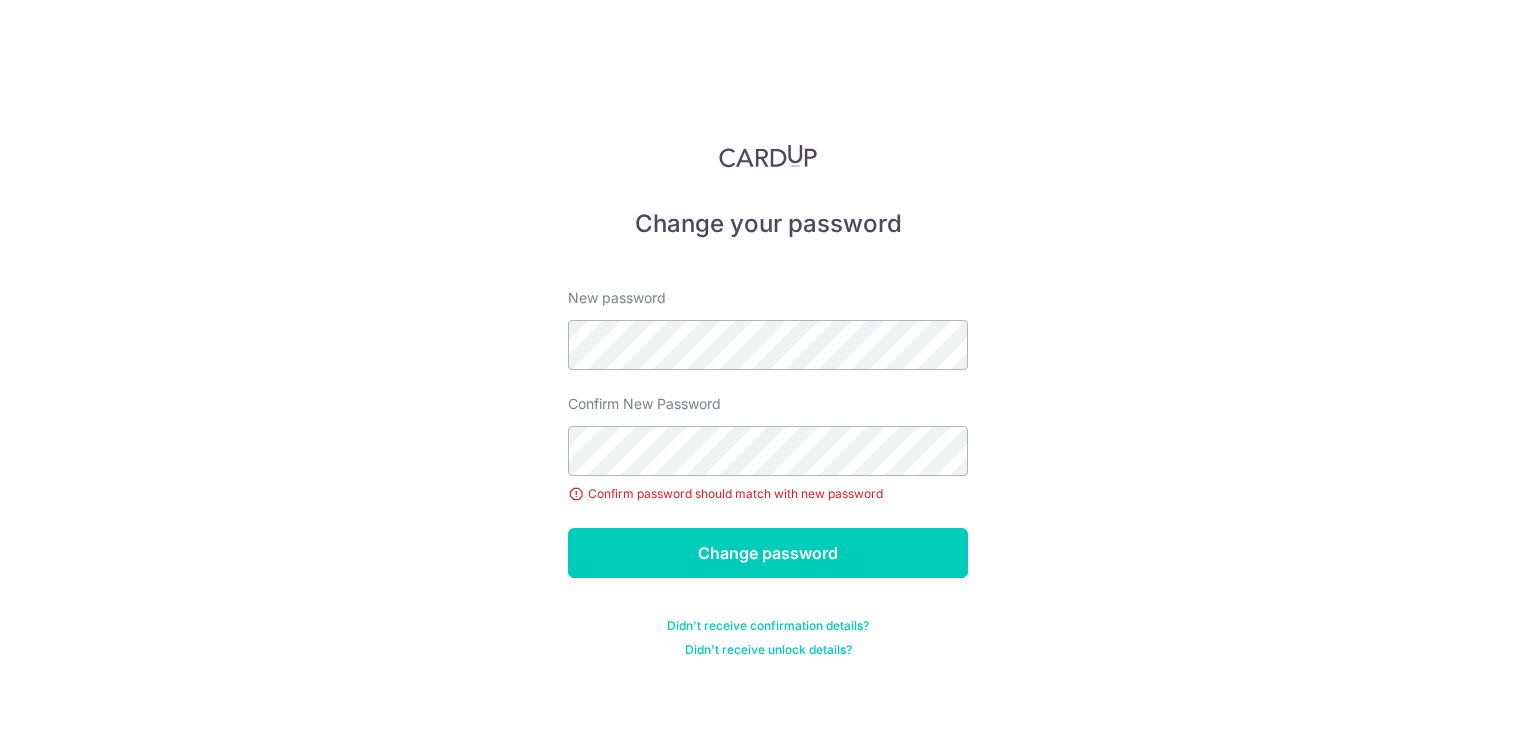 scroll, scrollTop: 0, scrollLeft: 0, axis: both 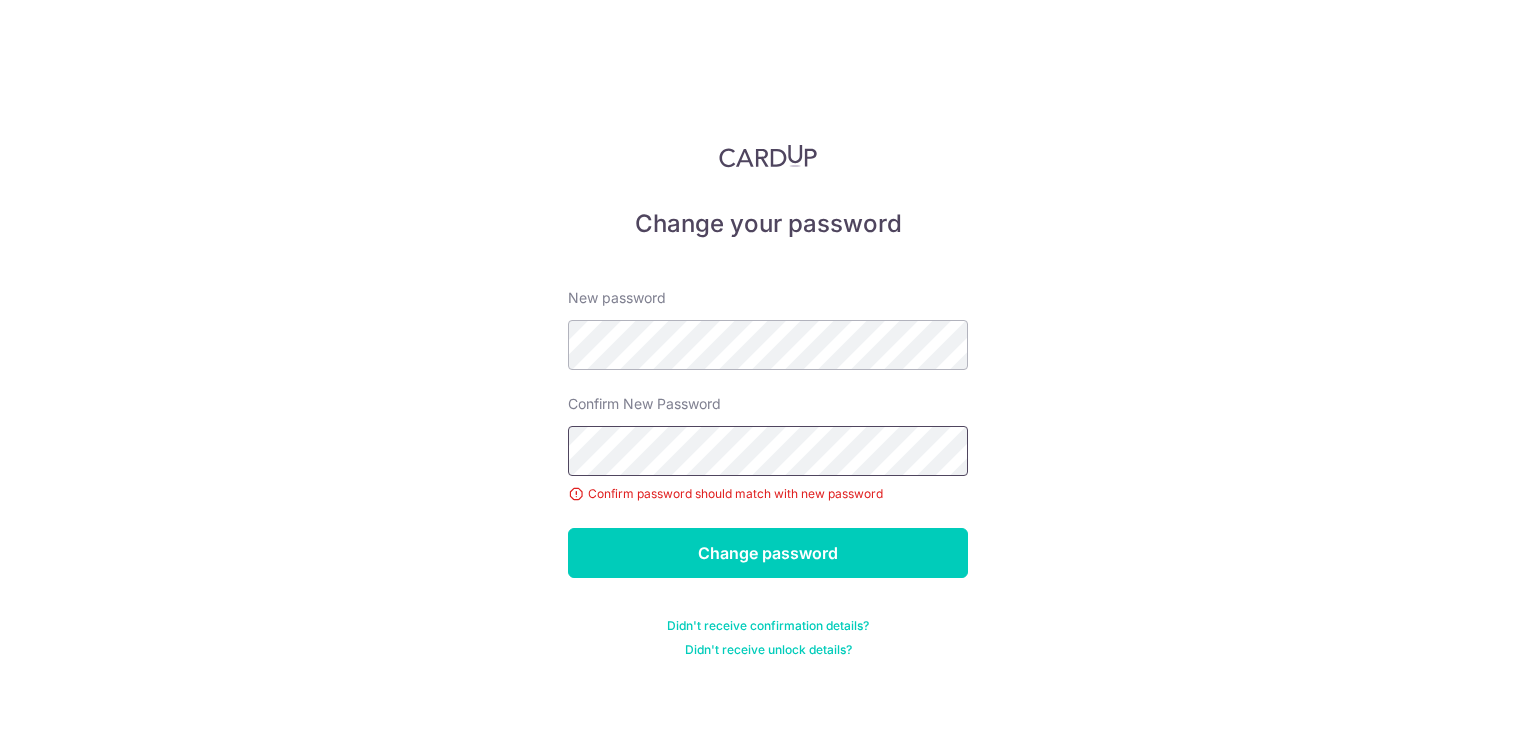 click on "Change password" at bounding box center [768, 553] 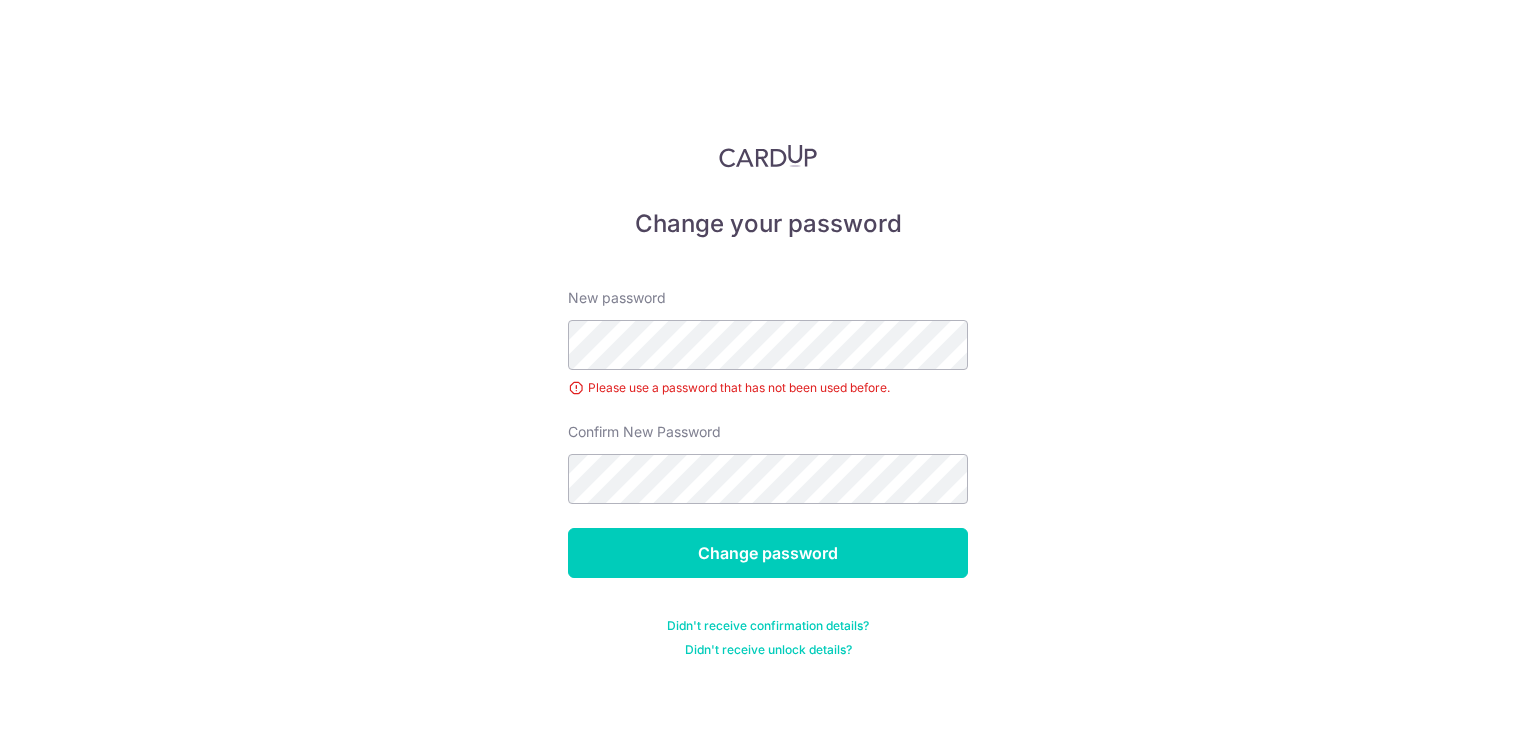 scroll, scrollTop: 0, scrollLeft: 0, axis: both 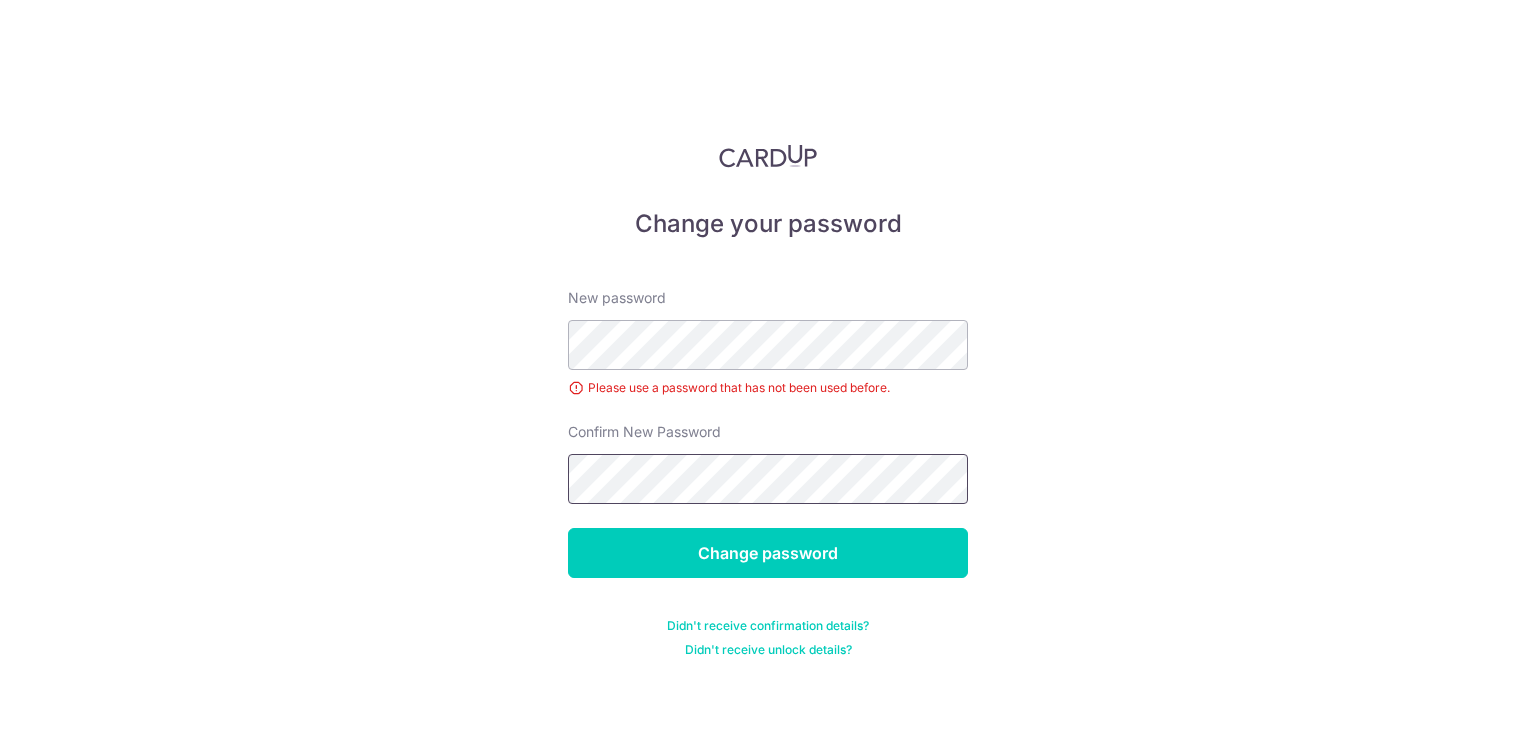 click on "Change password" at bounding box center (768, 553) 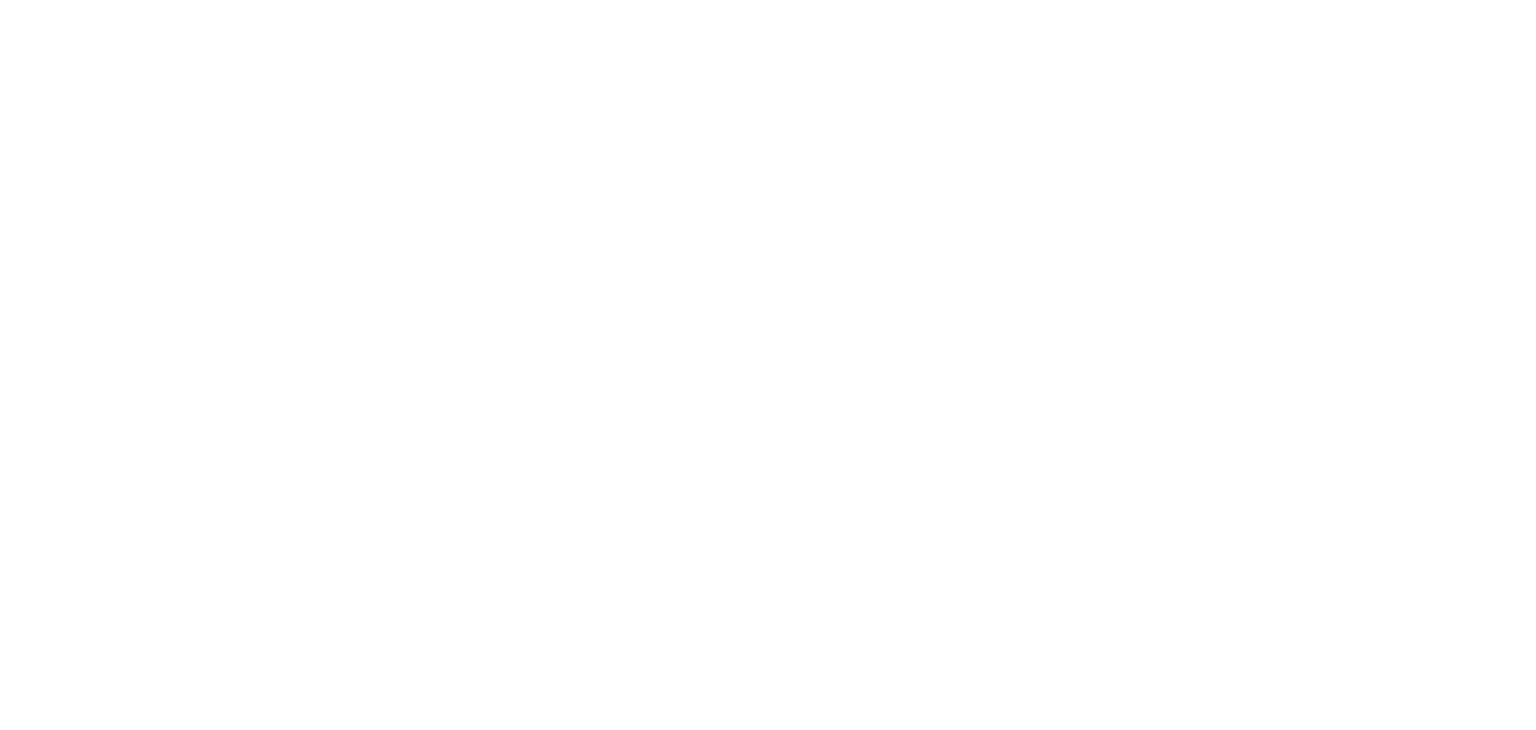 scroll, scrollTop: 0, scrollLeft: 0, axis: both 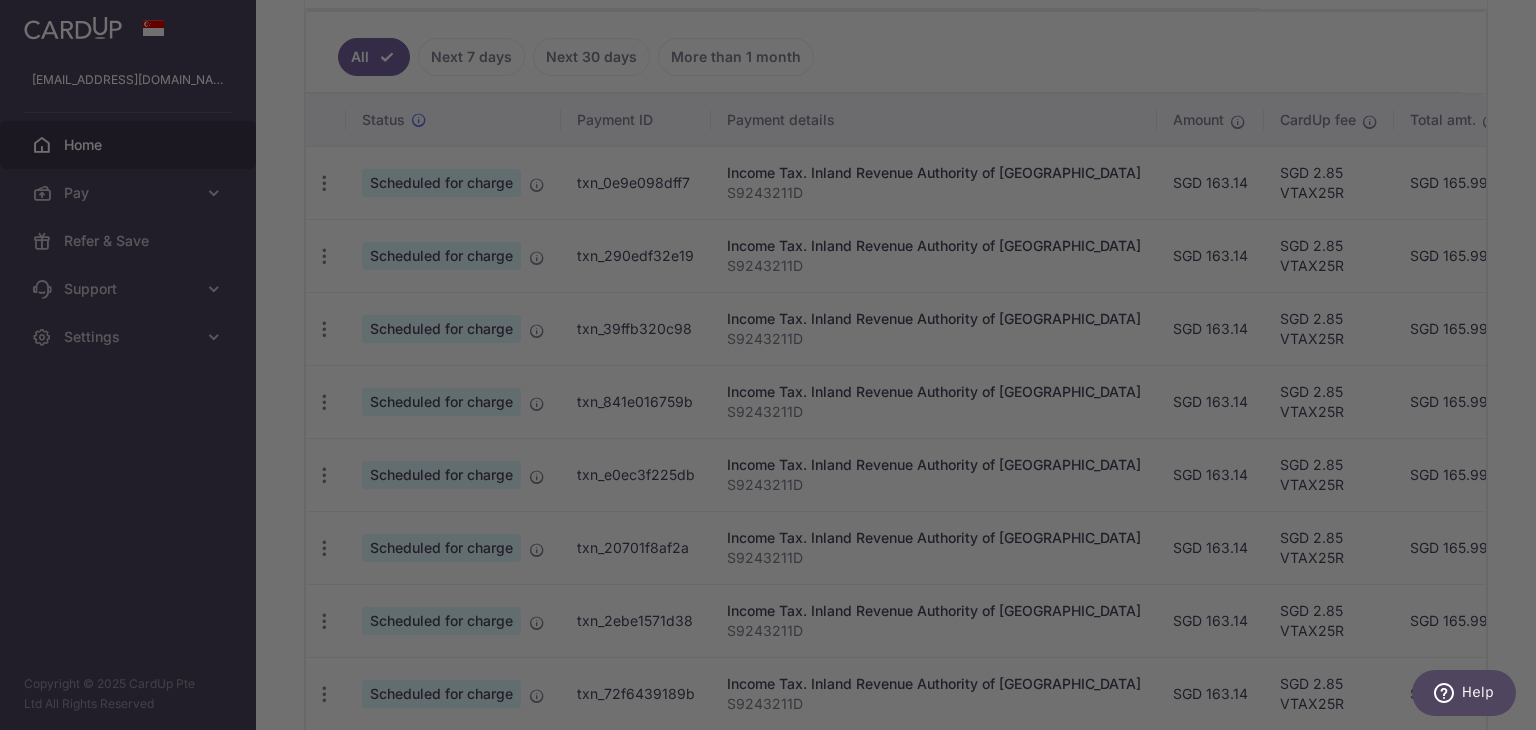 click at bounding box center (775, 368) 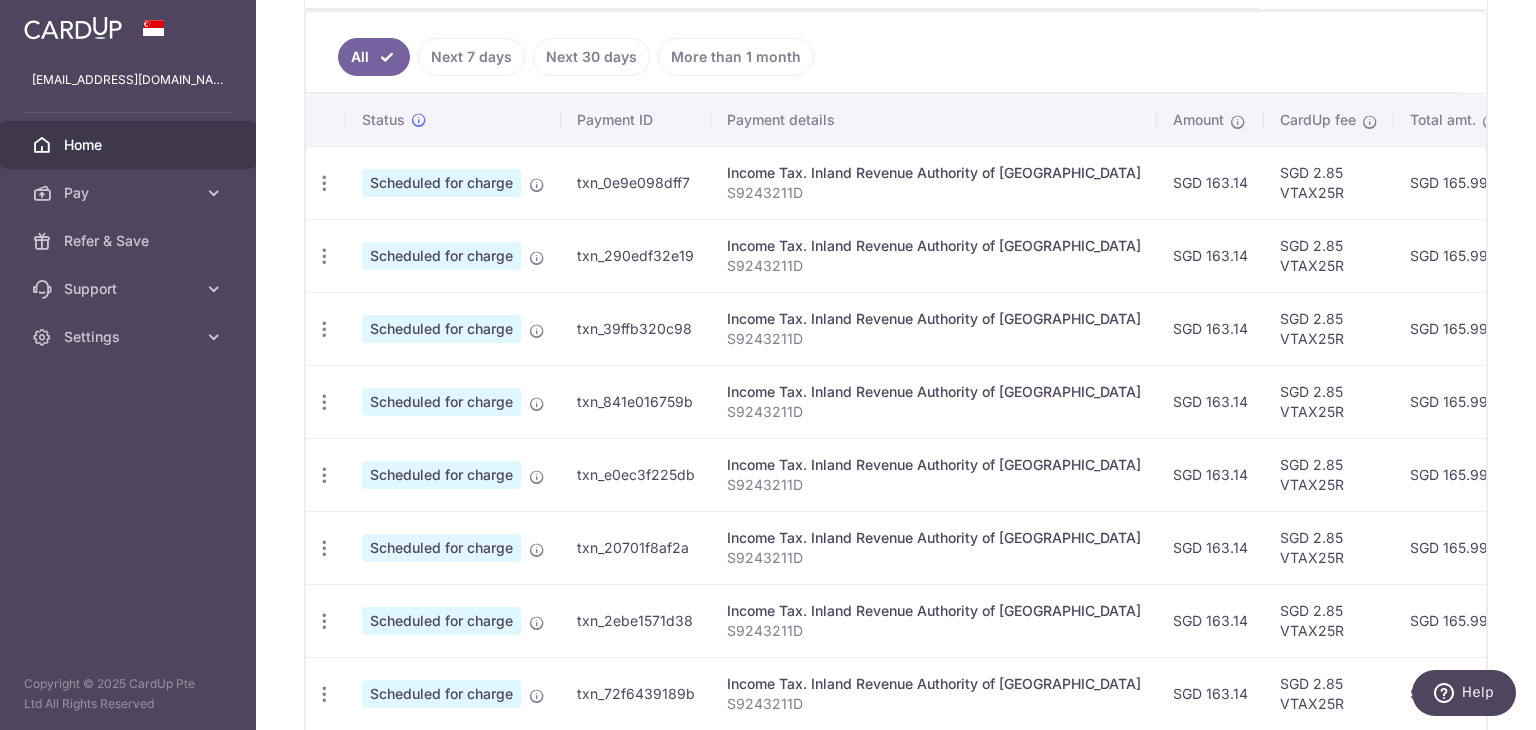 click on "SGD 2.85
VTAX25R" at bounding box center (1329, 182) 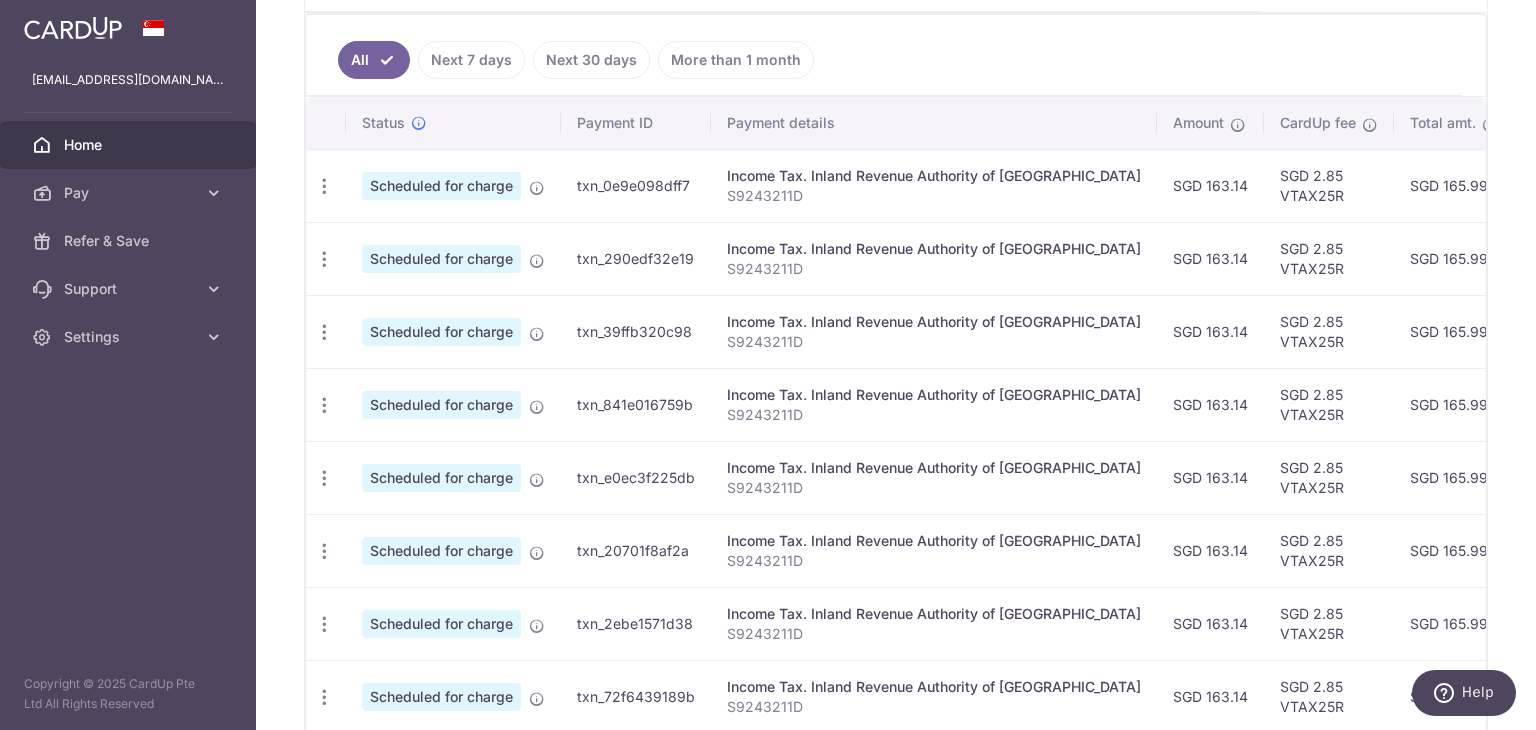 scroll, scrollTop: 524, scrollLeft: 0, axis: vertical 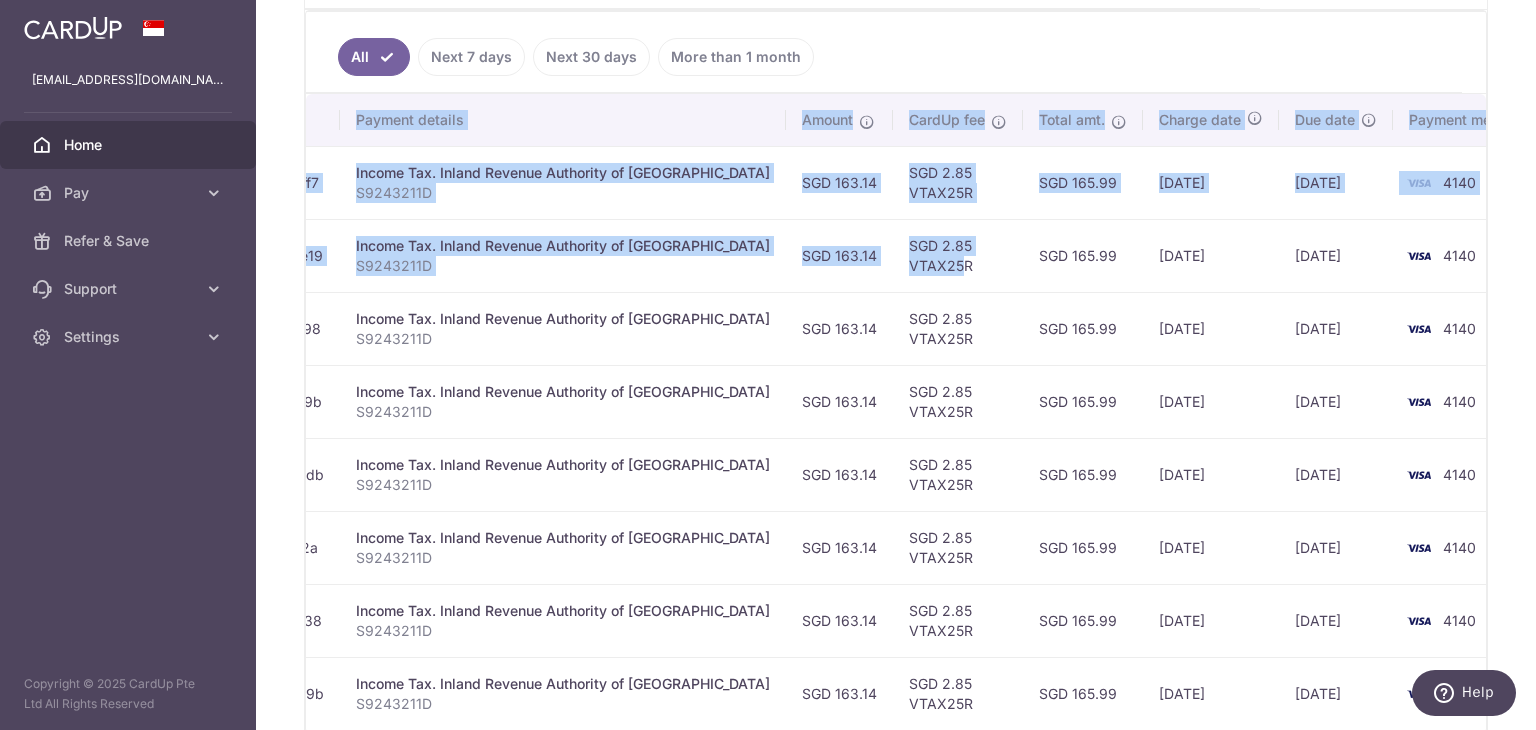 drag, startPoint x: 1265, startPoint y: 256, endPoint x: 1364, endPoint y: 200, distance: 113.74094 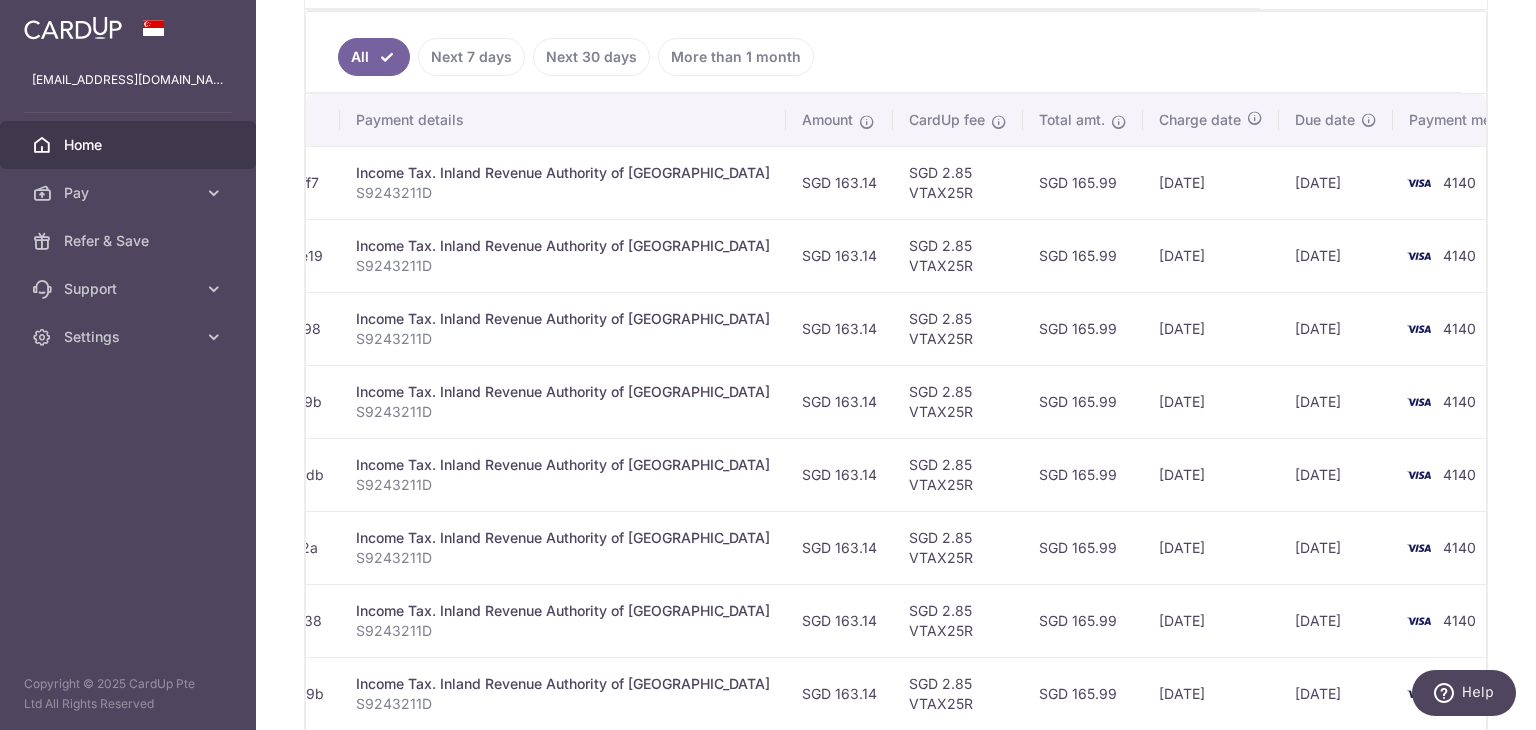 click on "26/07/2025" at bounding box center [1336, 182] 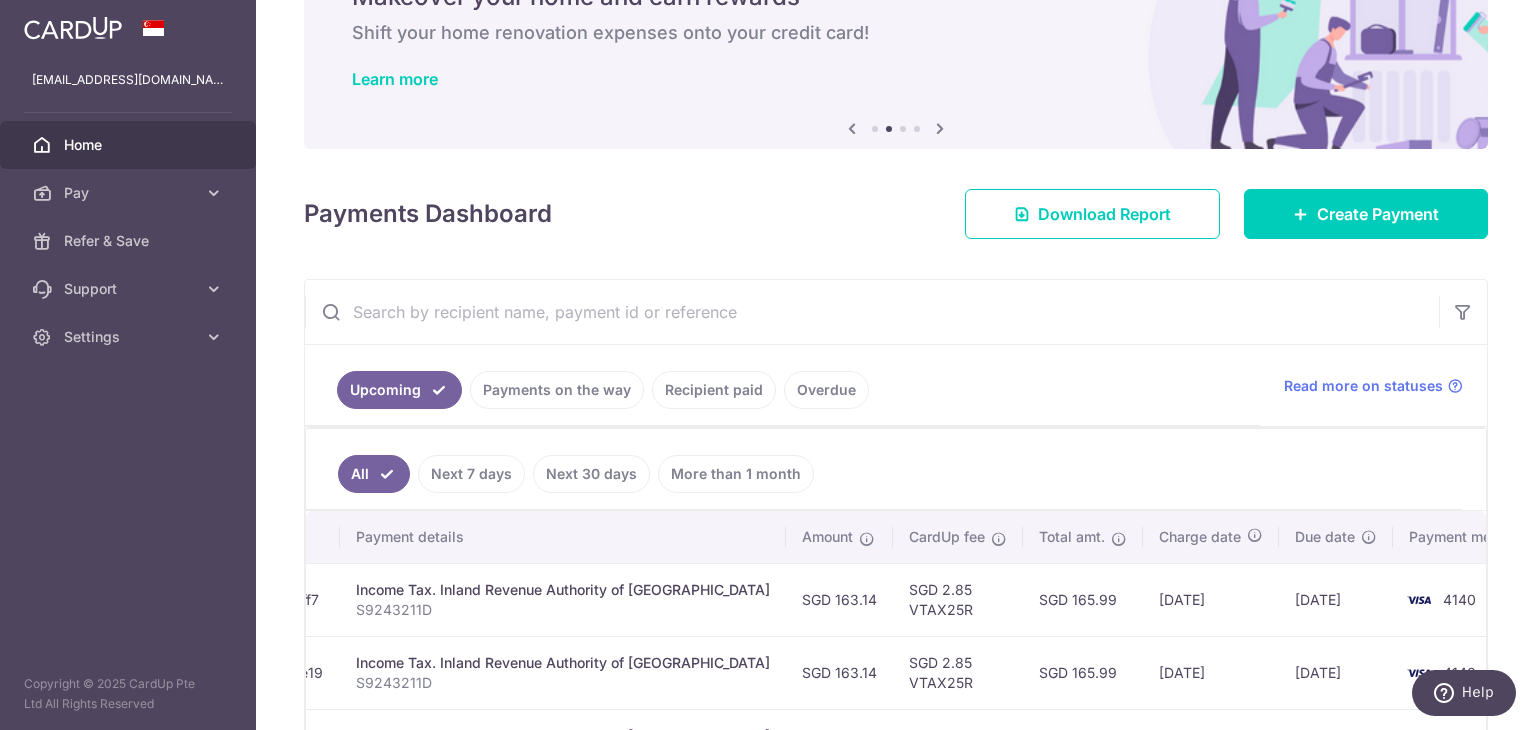 scroll, scrollTop: 100, scrollLeft: 0, axis: vertical 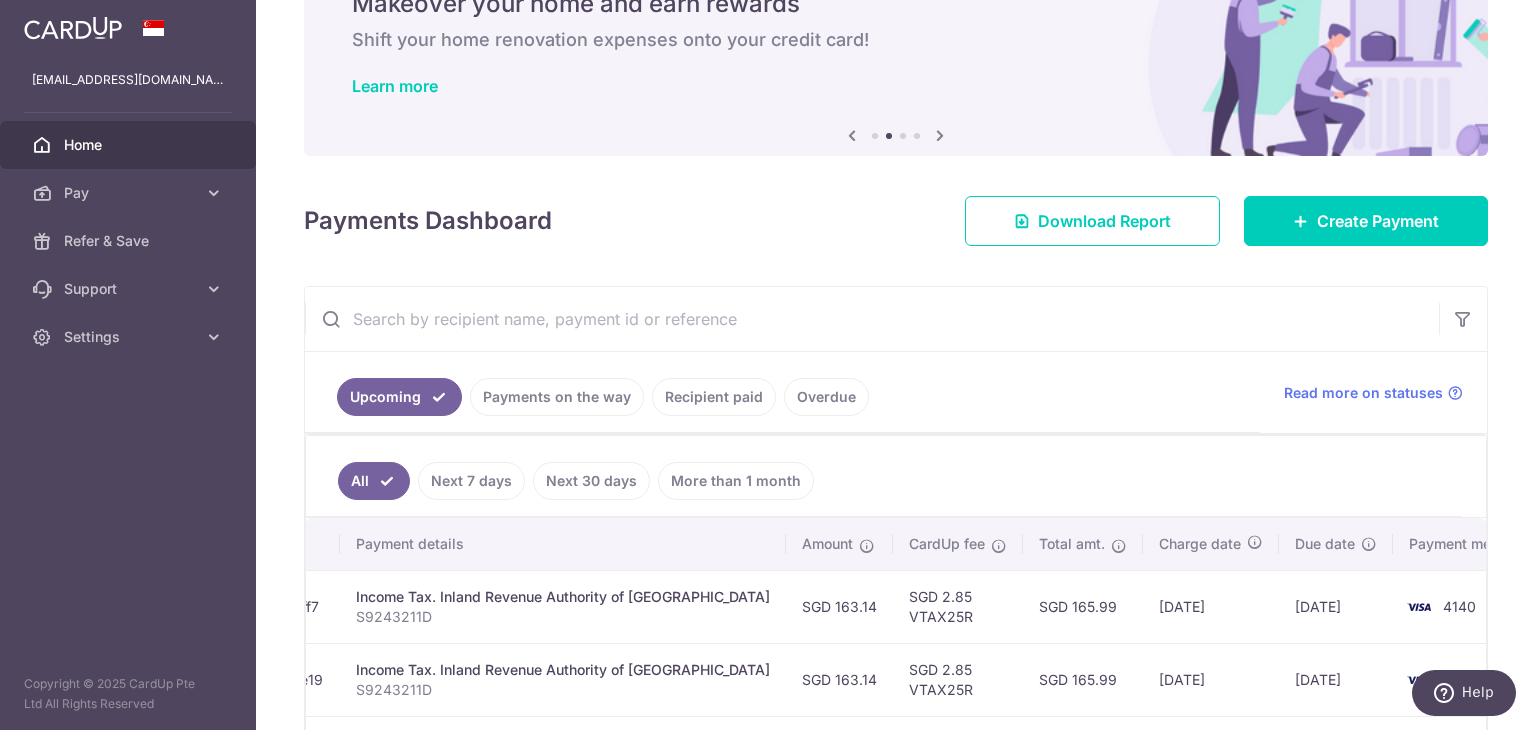 click on "Income Tax. Inland Revenue Authority of [GEOGRAPHIC_DATA]" at bounding box center (563, 597) 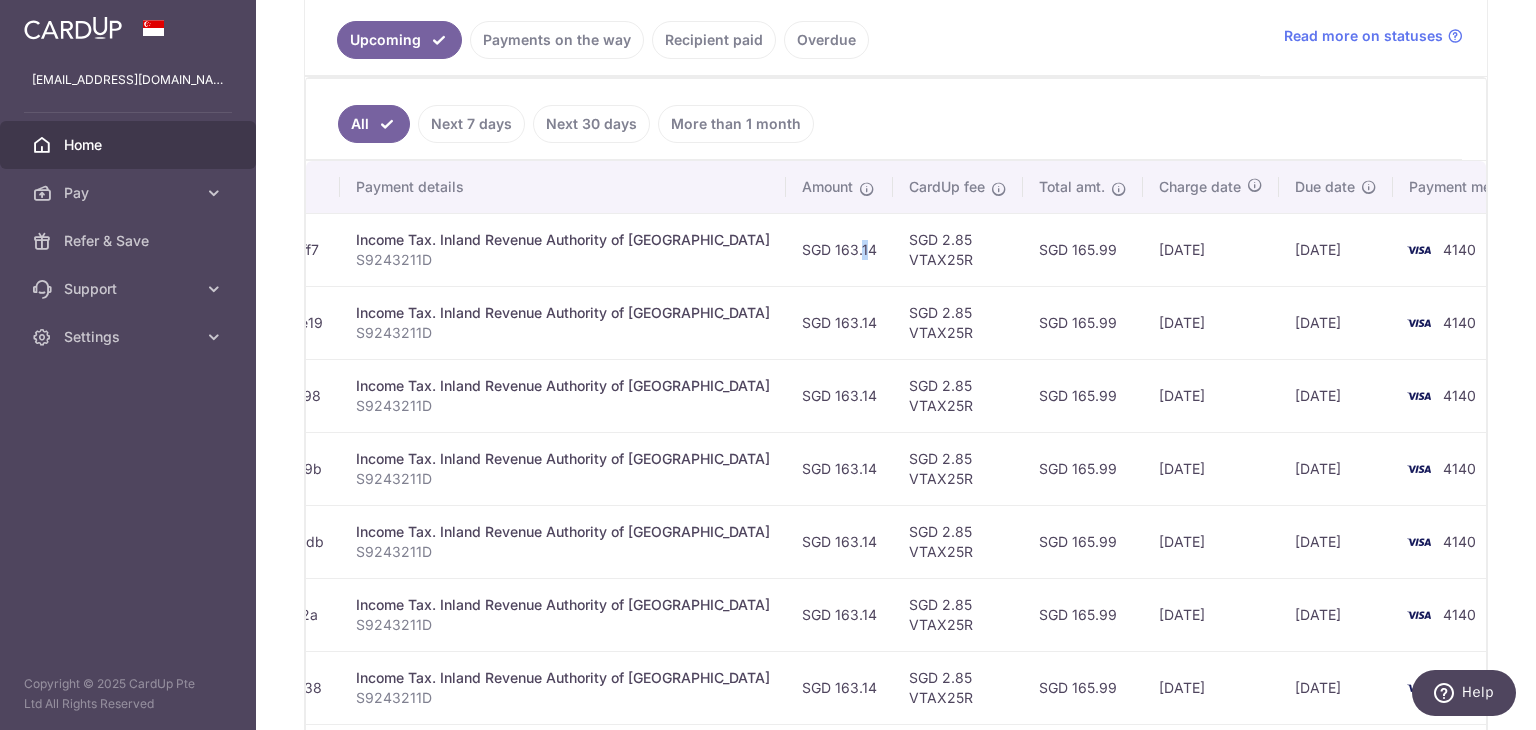 scroll, scrollTop: 0, scrollLeft: 0, axis: both 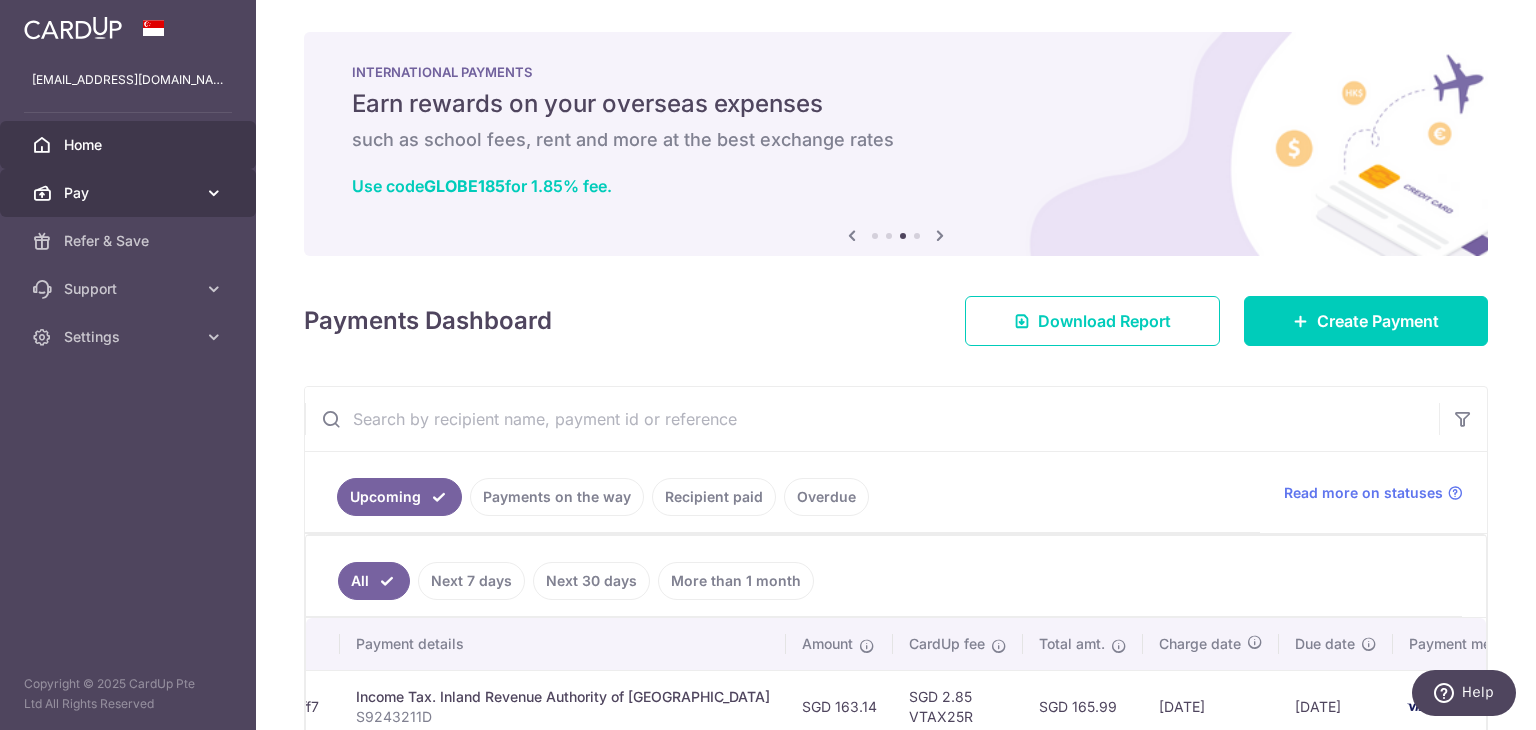 click on "Pay" at bounding box center (130, 193) 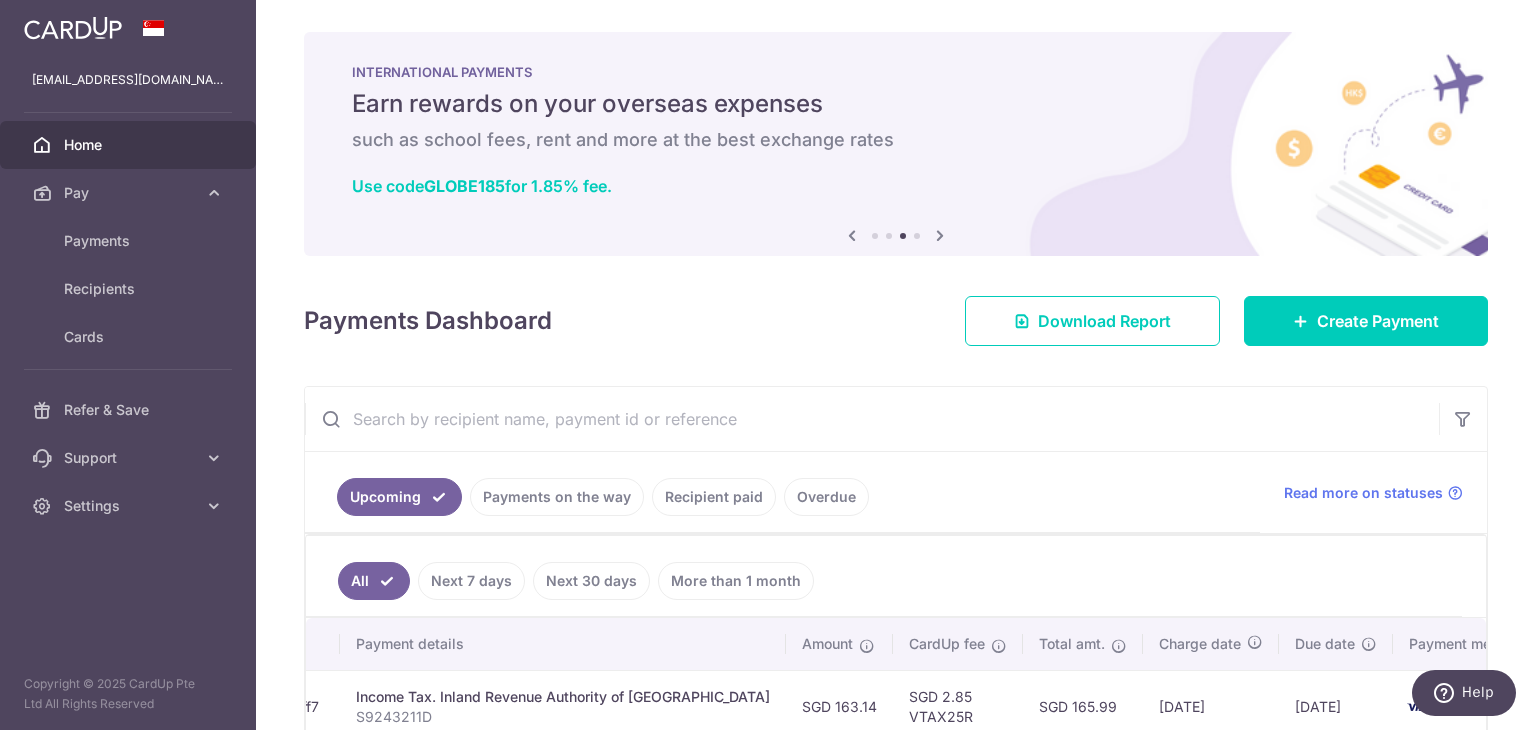 click at bounding box center (896, 236) 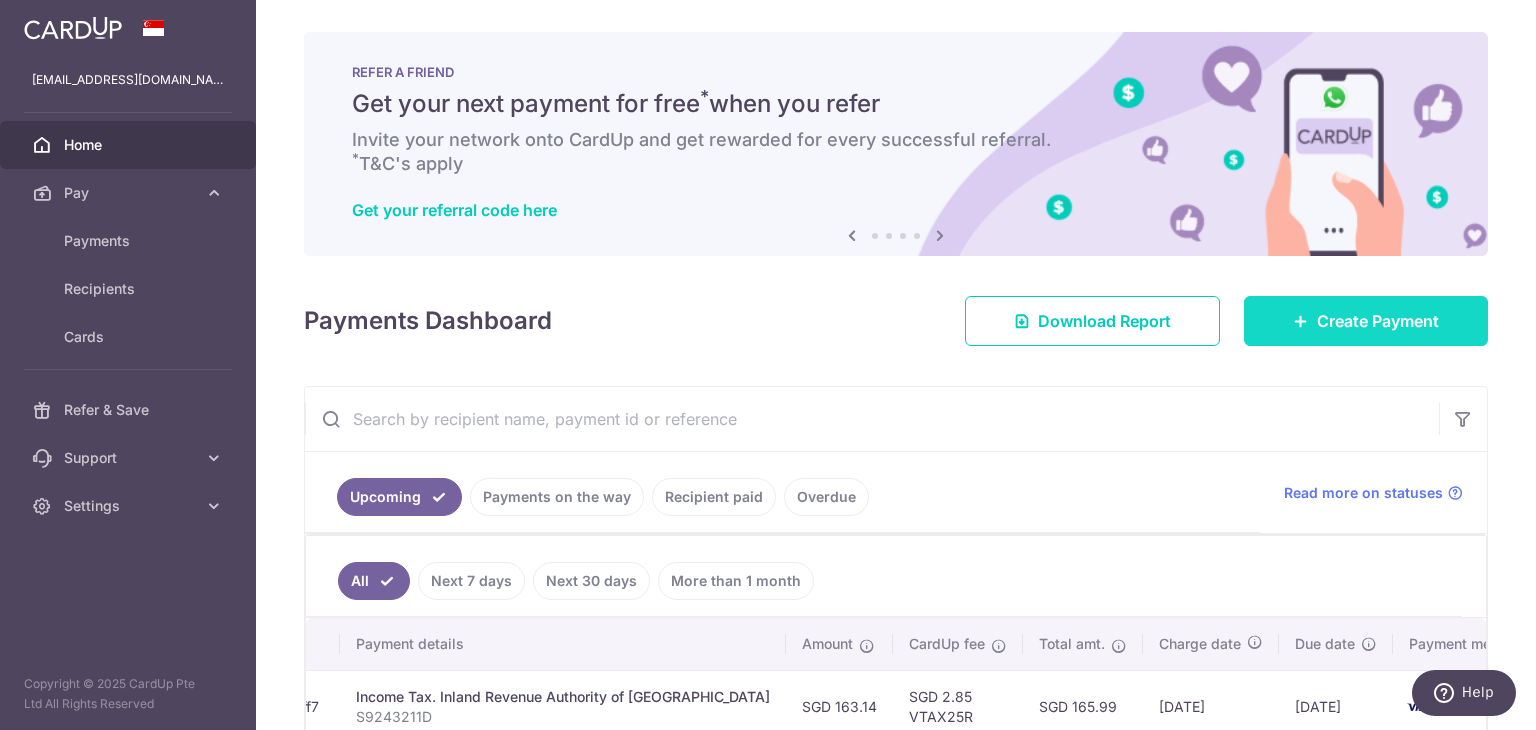click on "Create Payment" at bounding box center (1378, 321) 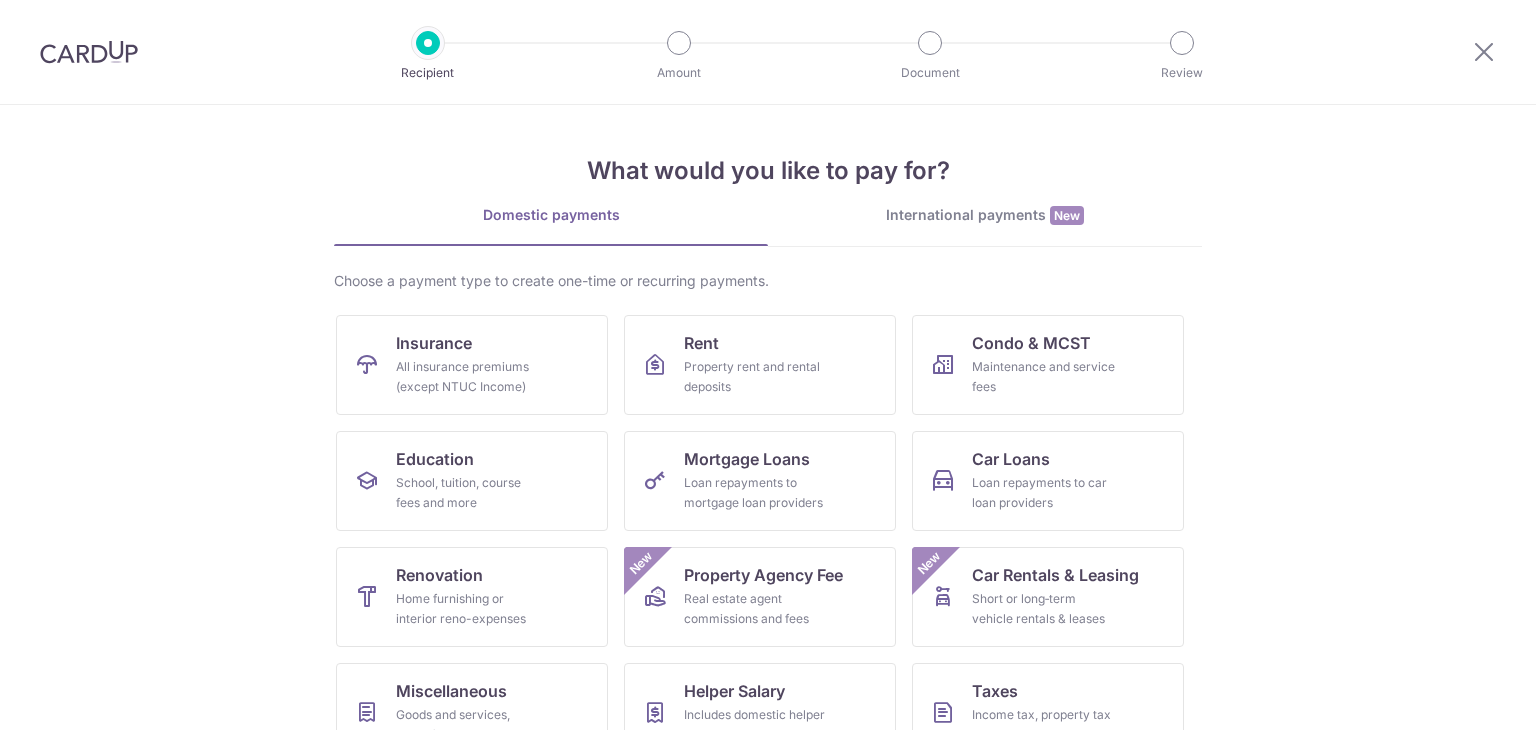 scroll, scrollTop: 0, scrollLeft: 0, axis: both 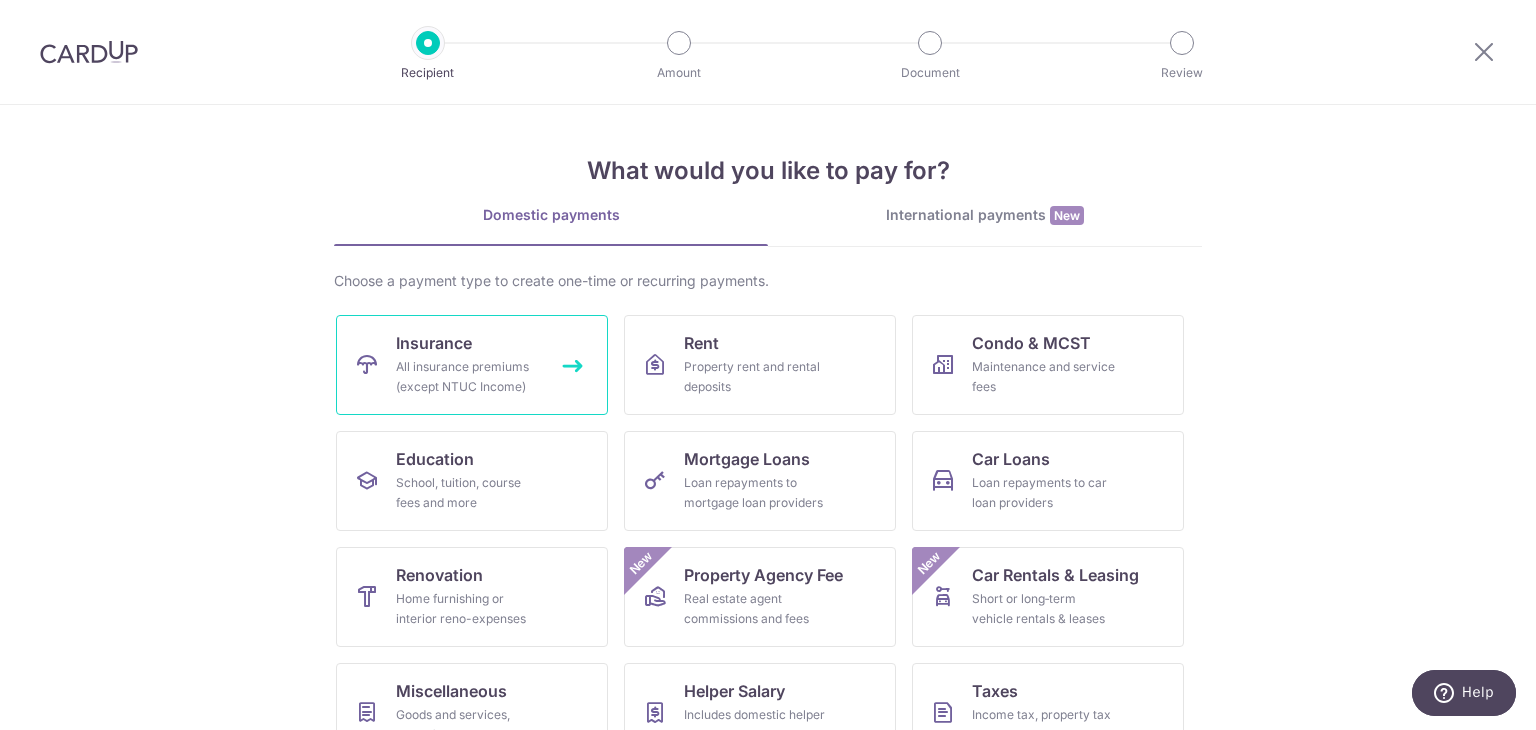 click on "Insurance All insurance premiums (except NTUC Income)" at bounding box center (472, 365) 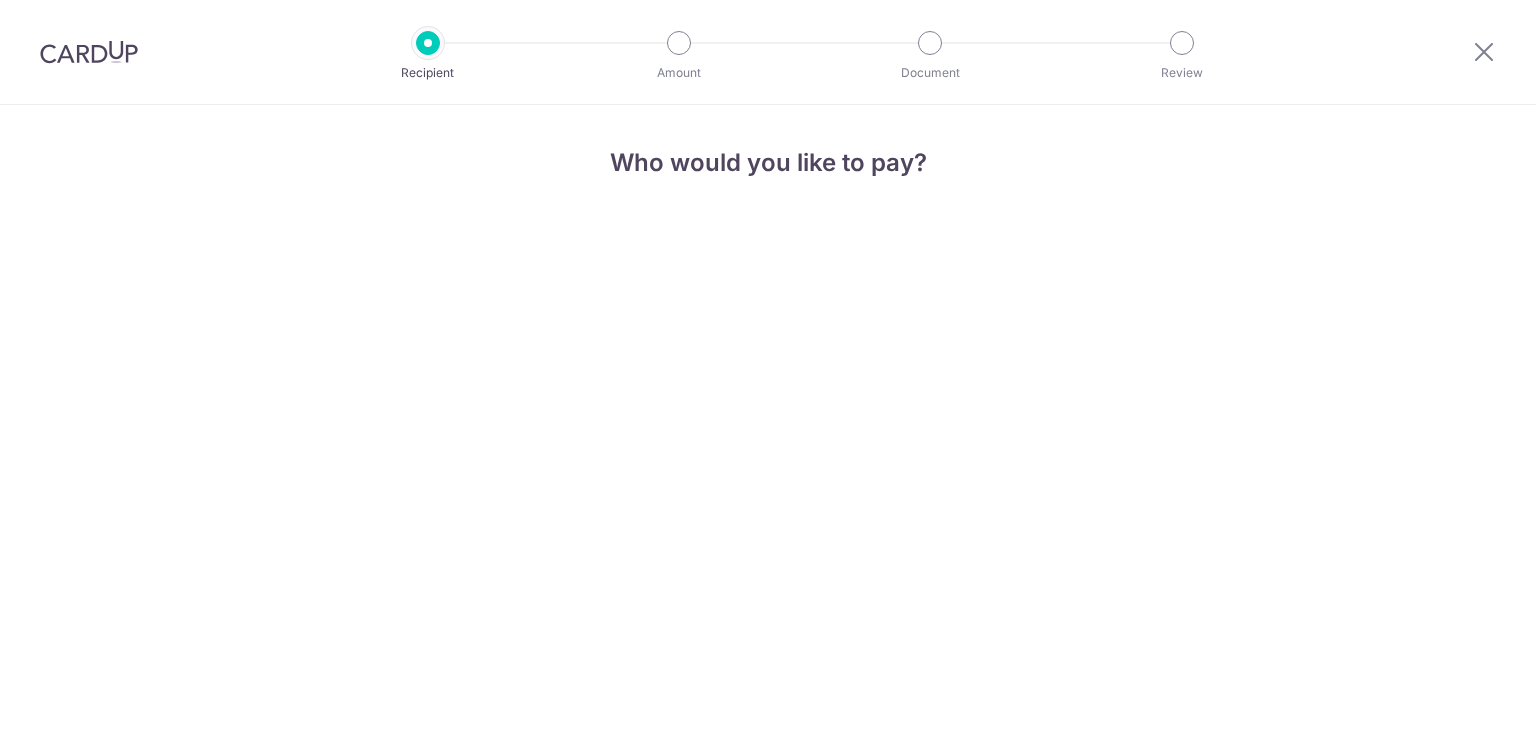 scroll, scrollTop: 0, scrollLeft: 0, axis: both 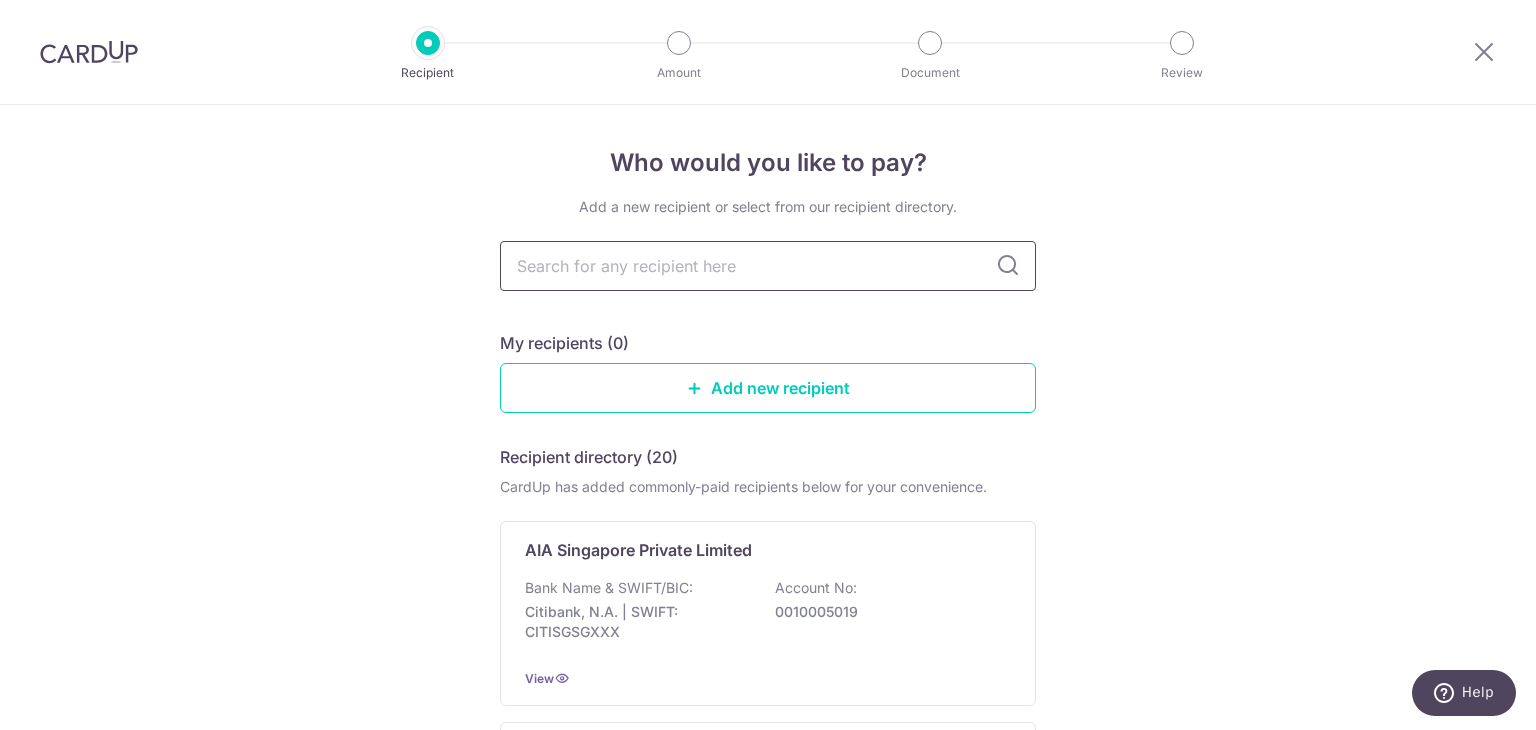 click at bounding box center [768, 266] 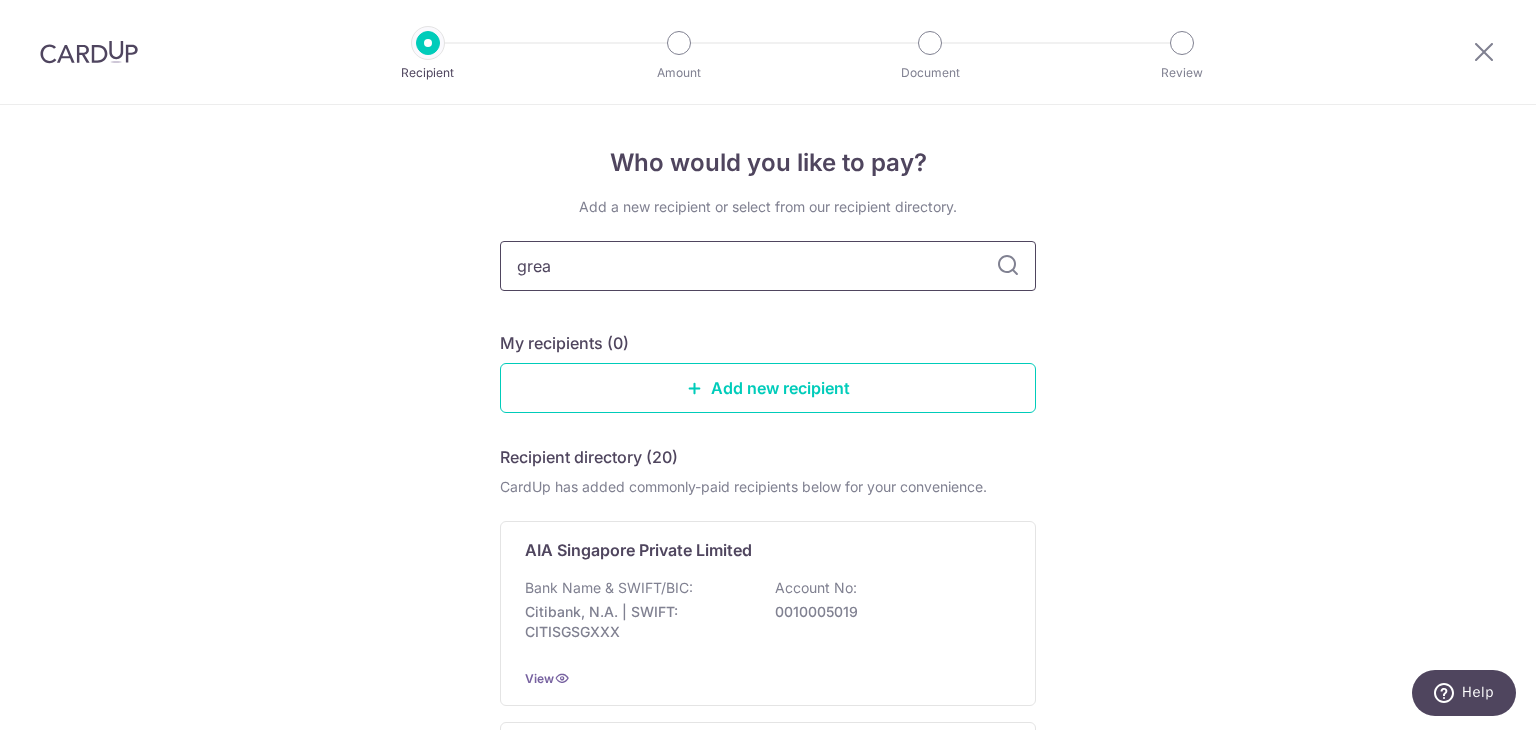 type on "great" 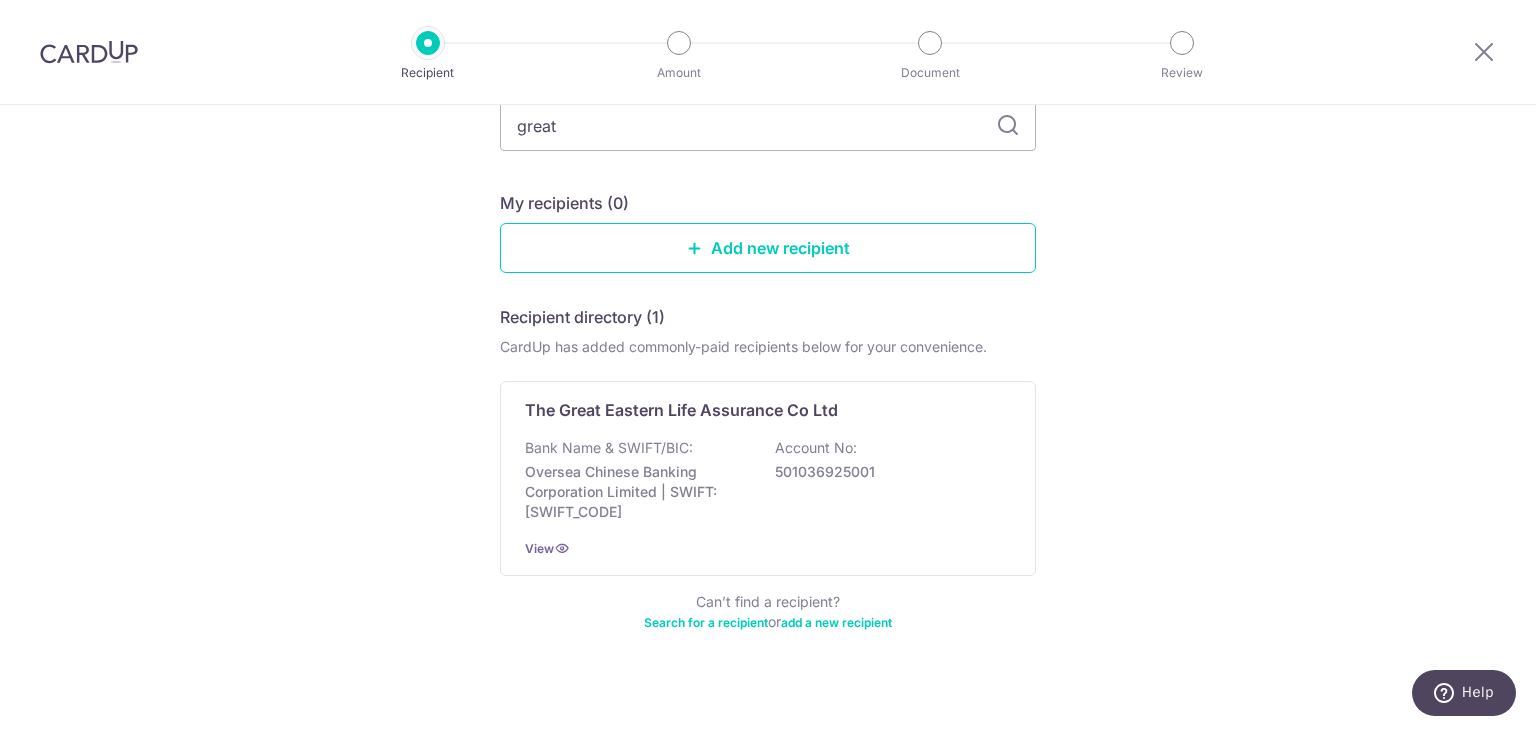scroll, scrollTop: 159, scrollLeft: 0, axis: vertical 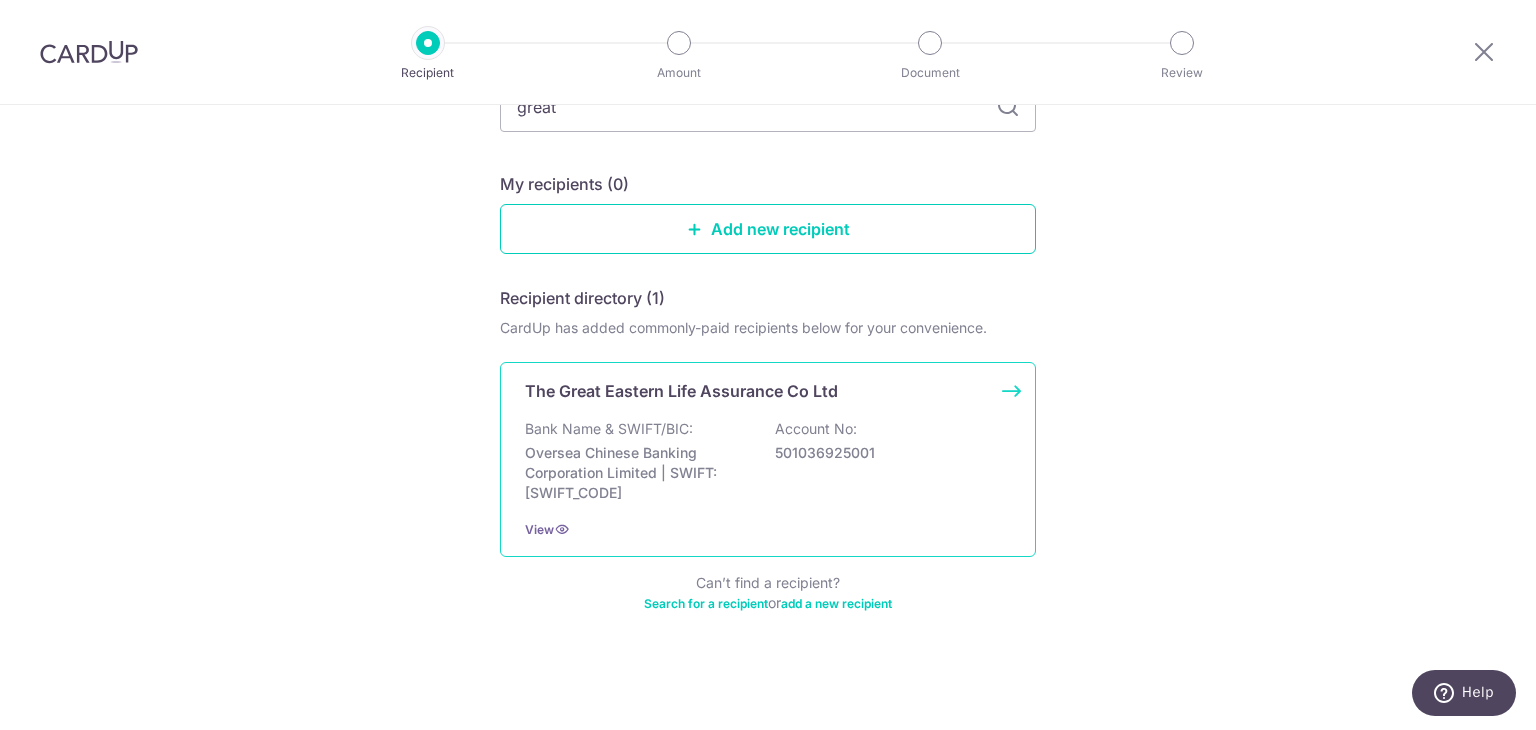 click on "Bank Name & SWIFT/BIC:
Oversea Chinese Banking Corporation Limited | SWIFT: OCBCSGSGXXX
Account No:
501036925001" at bounding box center (768, 461) 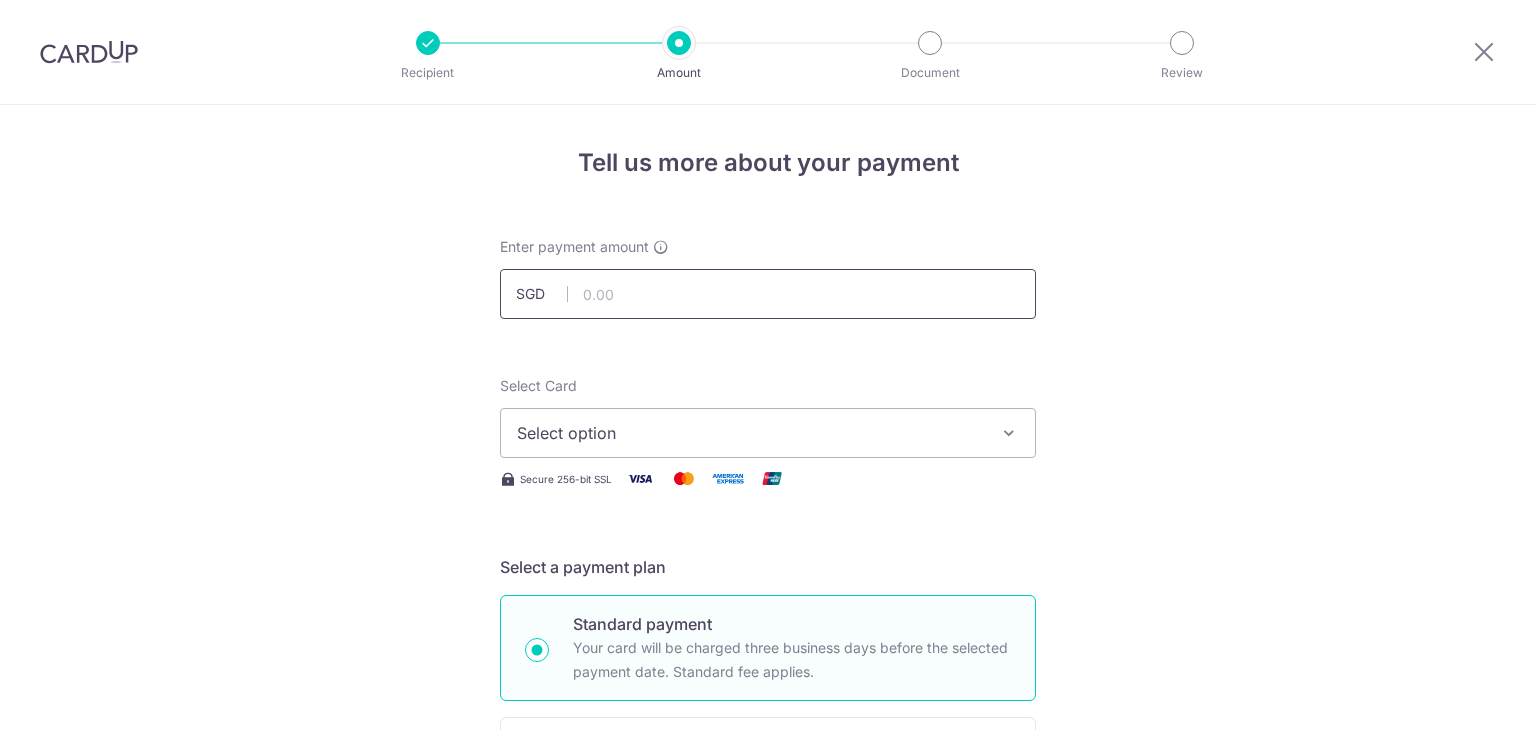 scroll, scrollTop: 0, scrollLeft: 0, axis: both 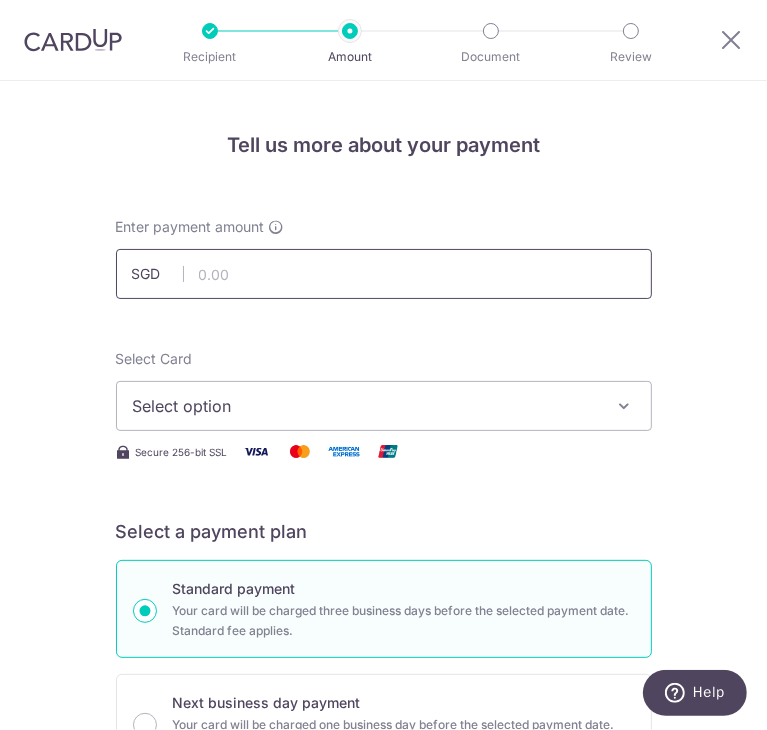 click at bounding box center (384, 274) 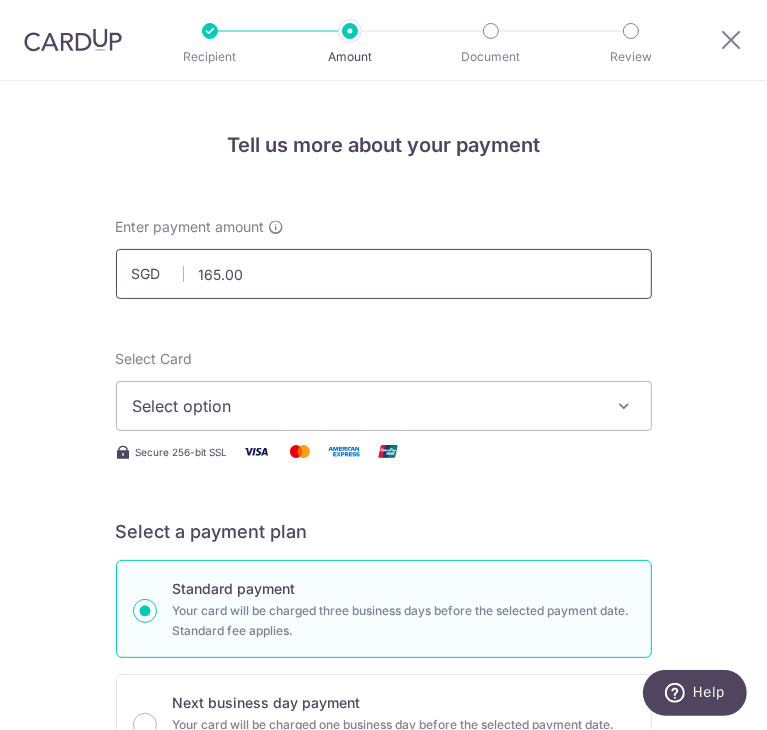 type on "165.00" 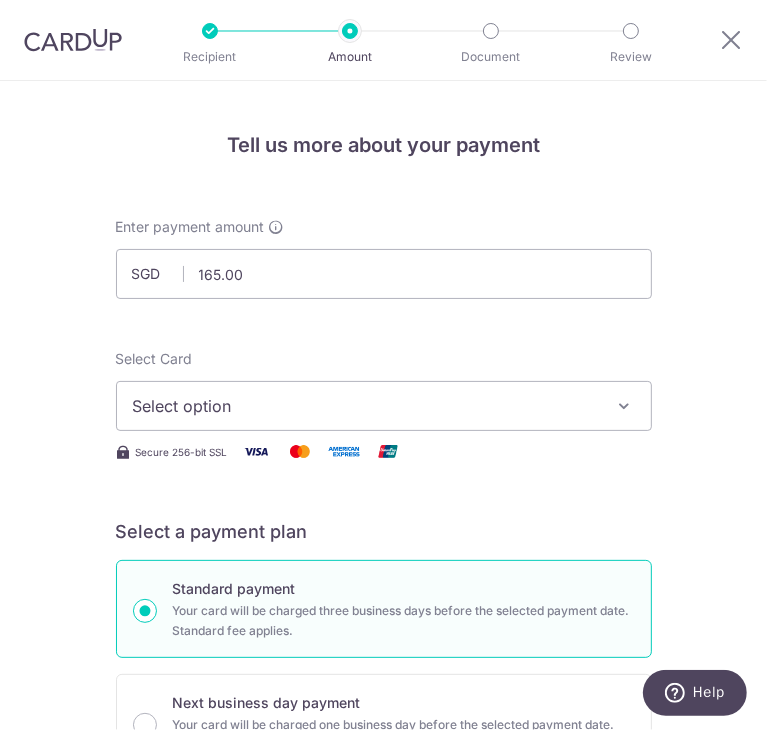 click on "Select option" at bounding box center [384, 406] 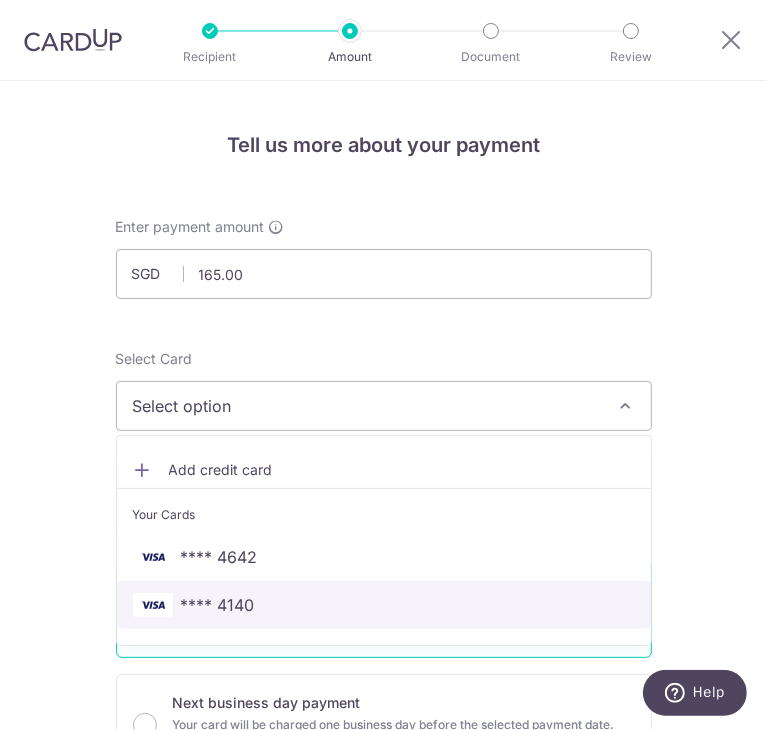 click on "**** 4140" at bounding box center [384, 605] 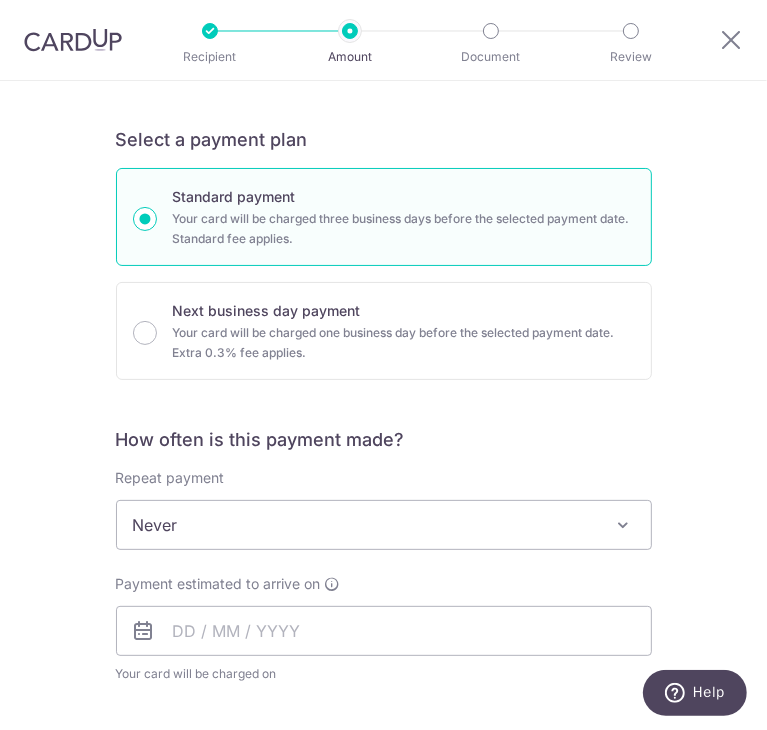 scroll, scrollTop: 400, scrollLeft: 0, axis: vertical 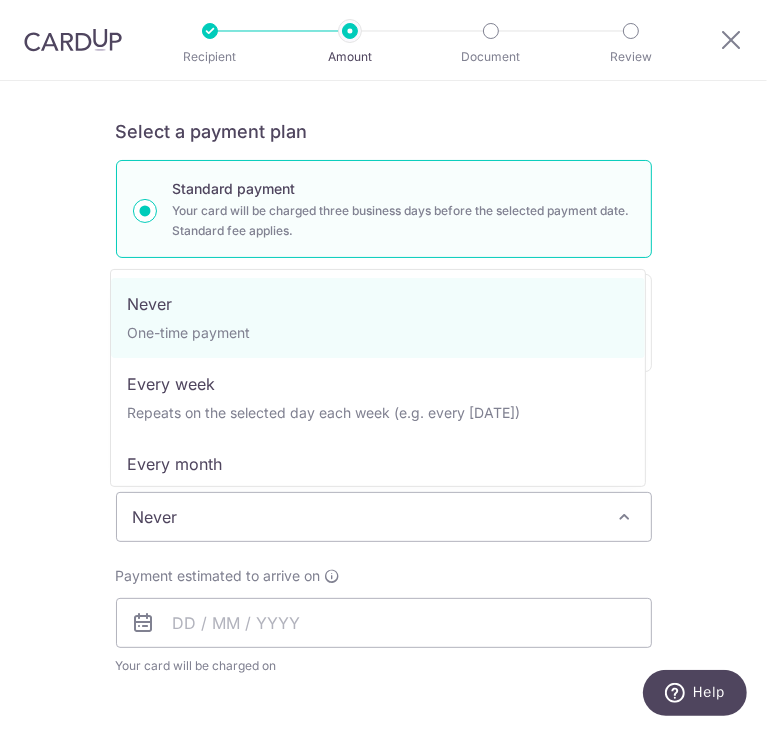 click on "Never" at bounding box center [384, 517] 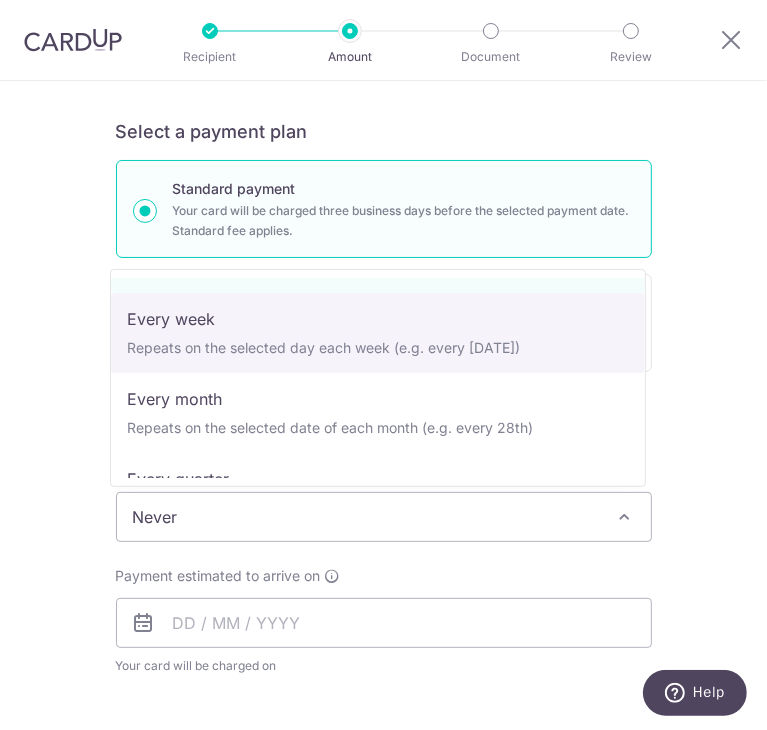 scroll, scrollTop: 100, scrollLeft: 0, axis: vertical 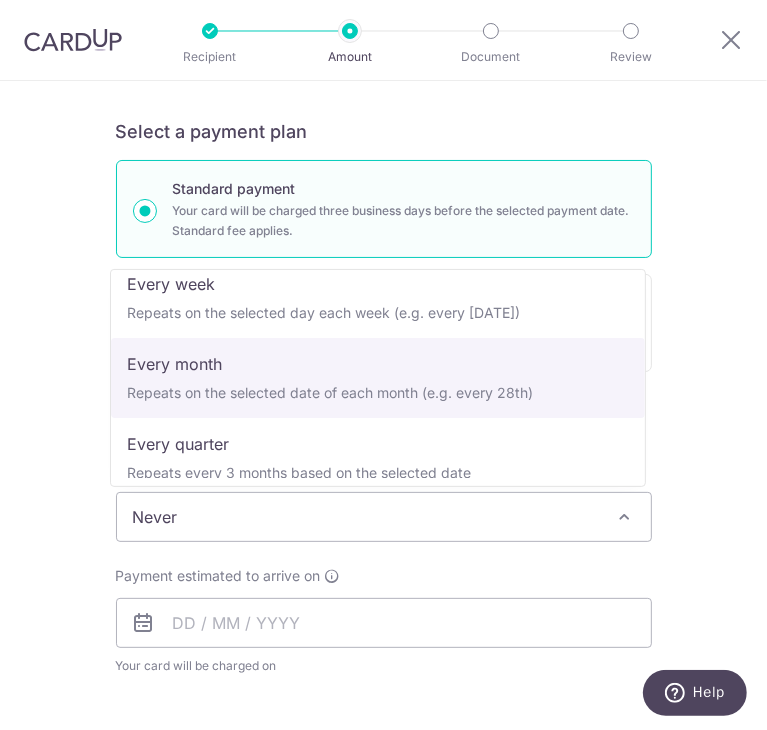 select on "3" 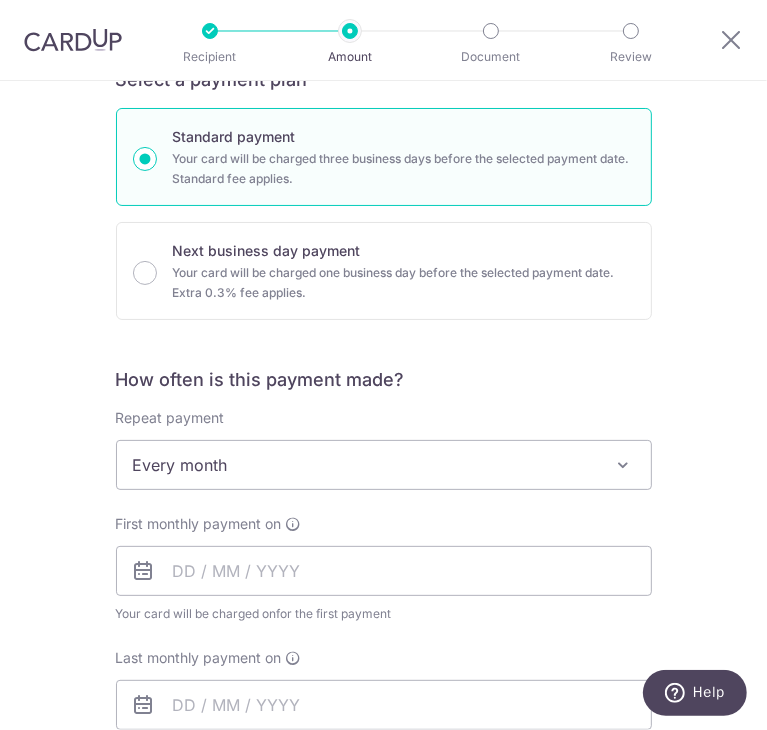 scroll, scrollTop: 500, scrollLeft: 0, axis: vertical 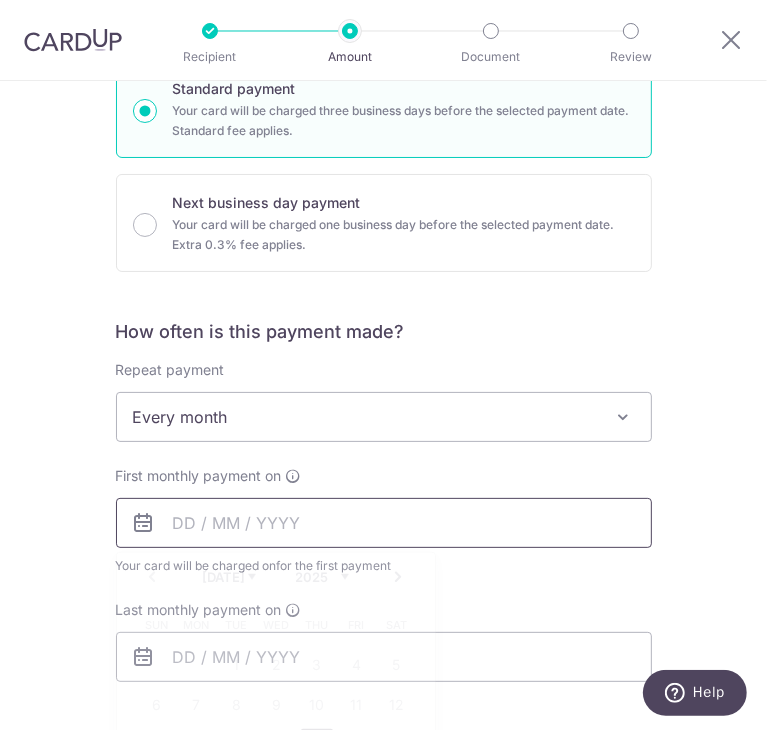 click at bounding box center (384, 523) 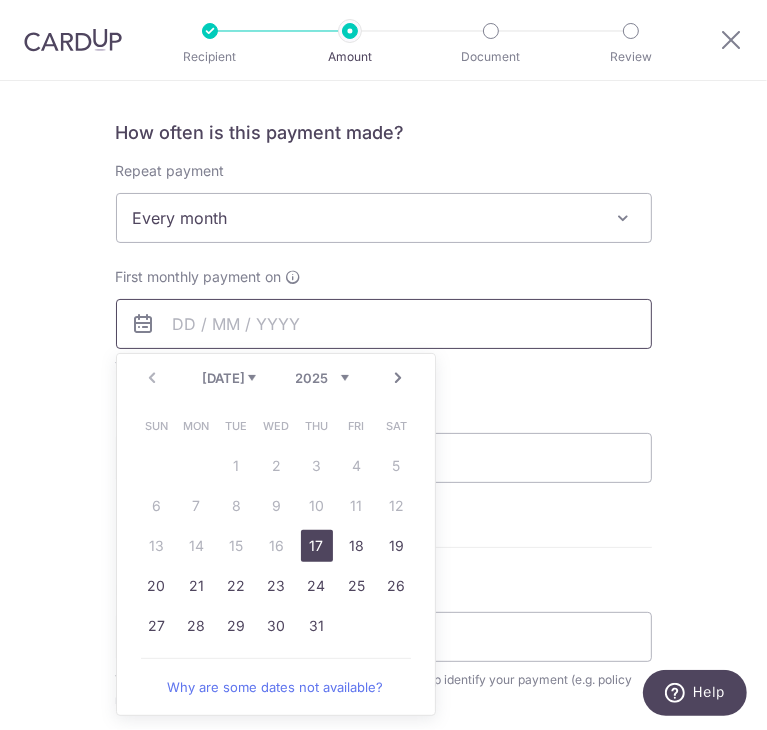 scroll, scrollTop: 700, scrollLeft: 0, axis: vertical 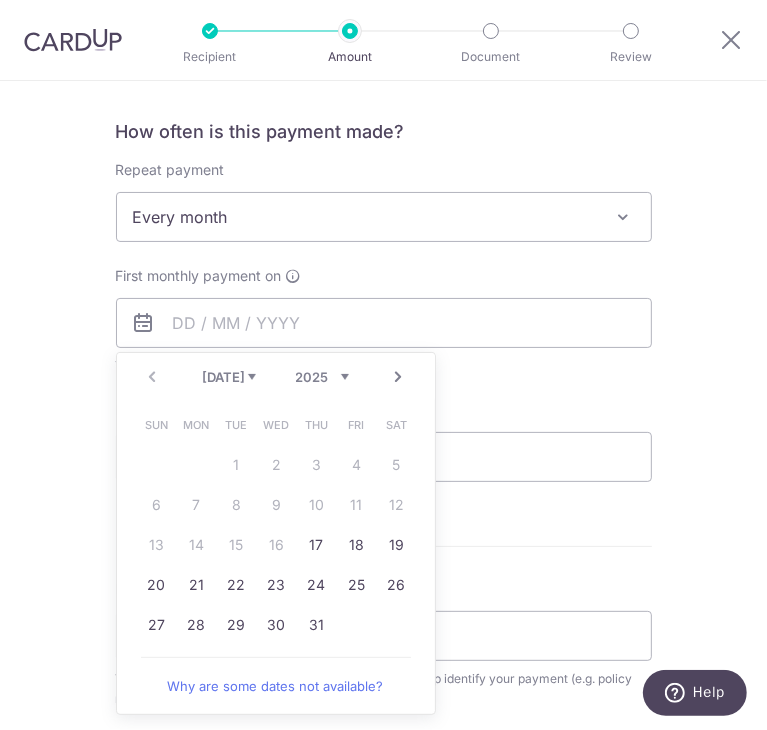 click on "Next" at bounding box center [399, 377] 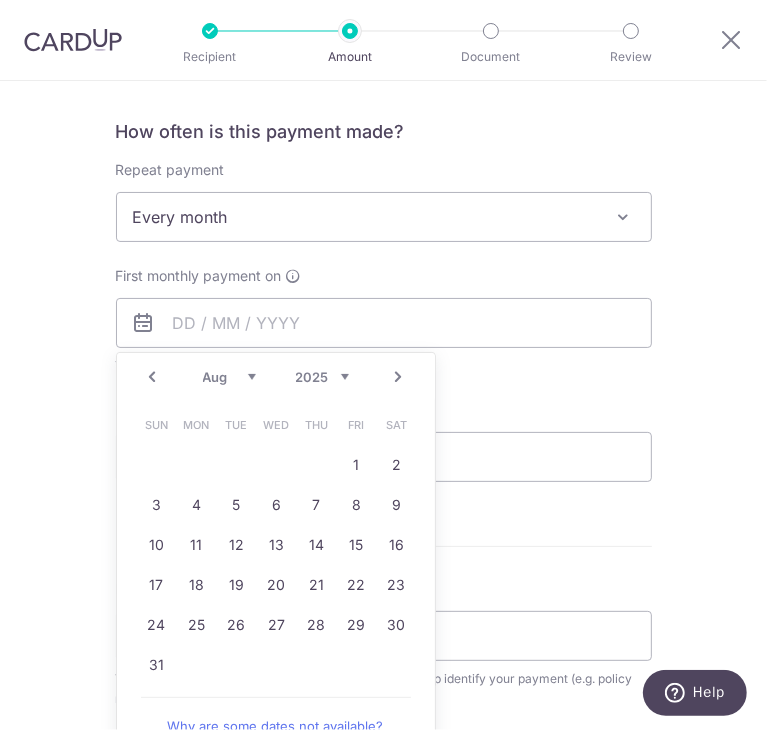 click on "Prev" at bounding box center [153, 377] 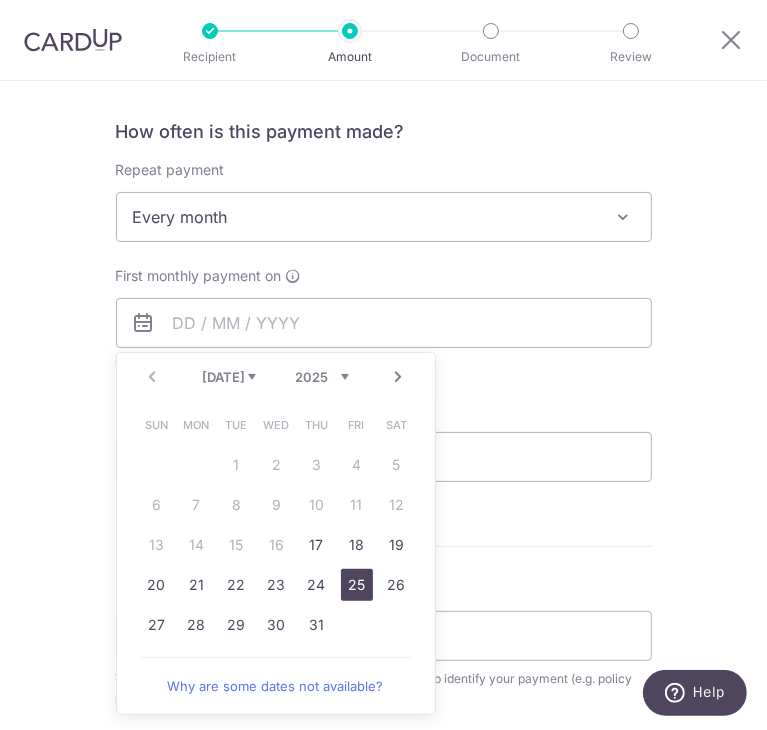 click on "25" at bounding box center (357, 585) 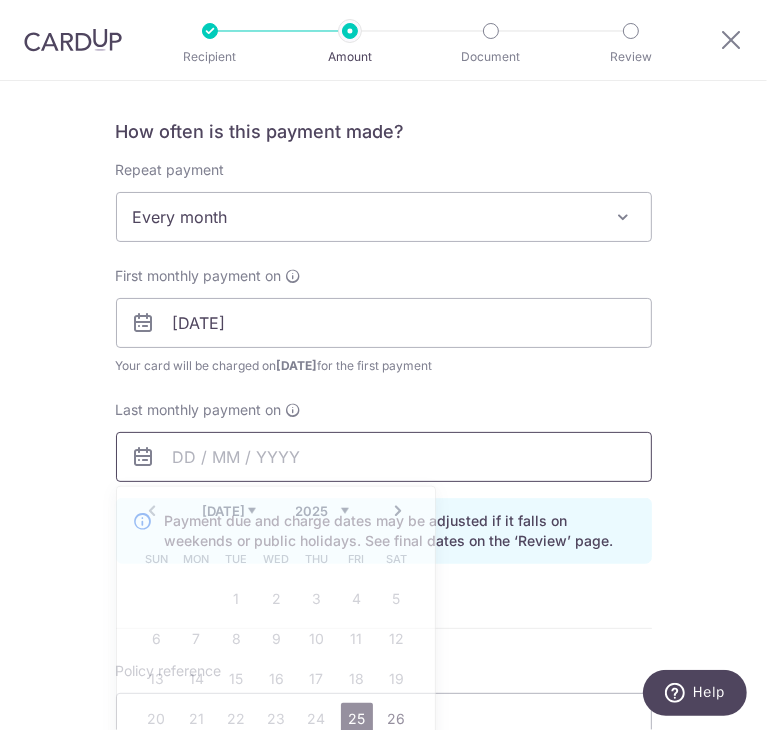 click at bounding box center (384, 457) 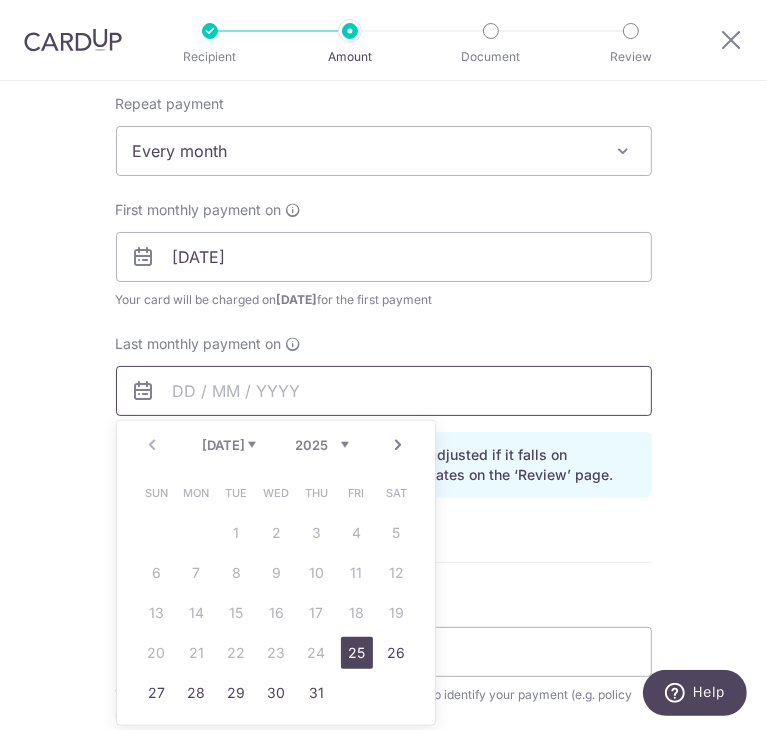 scroll, scrollTop: 800, scrollLeft: 0, axis: vertical 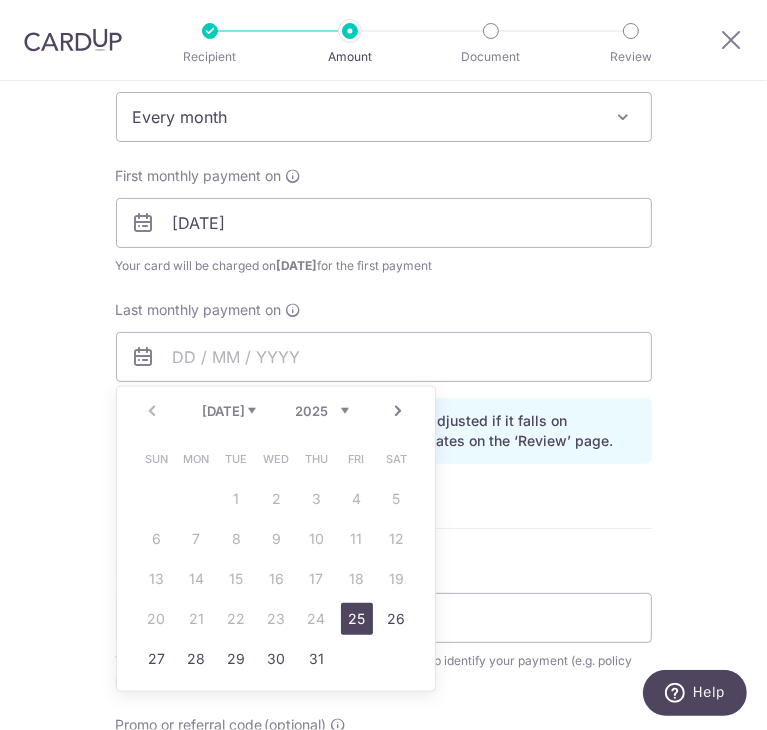 click on "2025 2026 2027 2028 2029 2030 2031 2032 2033 2034 2035" at bounding box center [322, 411] 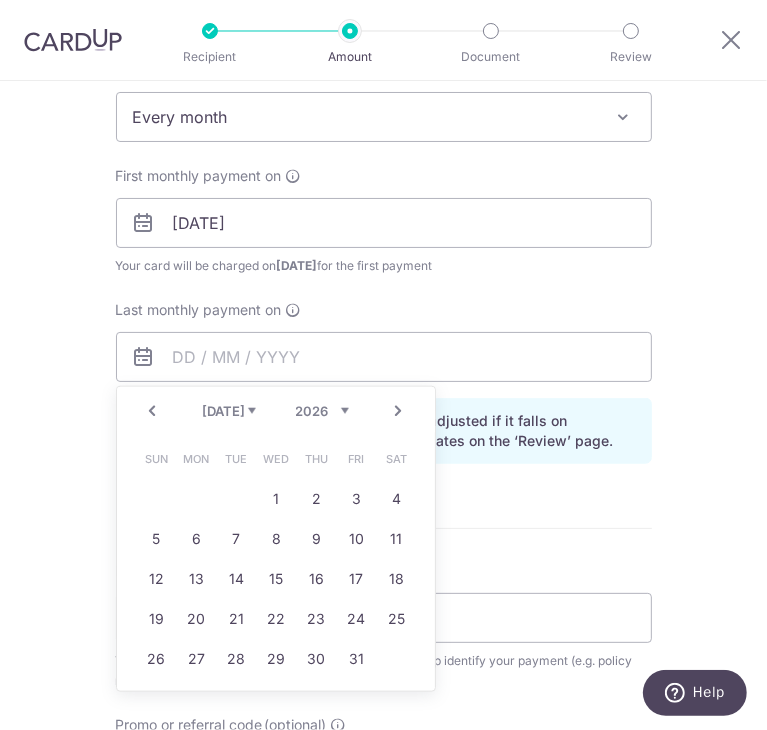 click on "Jan Feb Mar Apr May Jun Jul Aug Sep Oct Nov Dec" at bounding box center (229, 411) 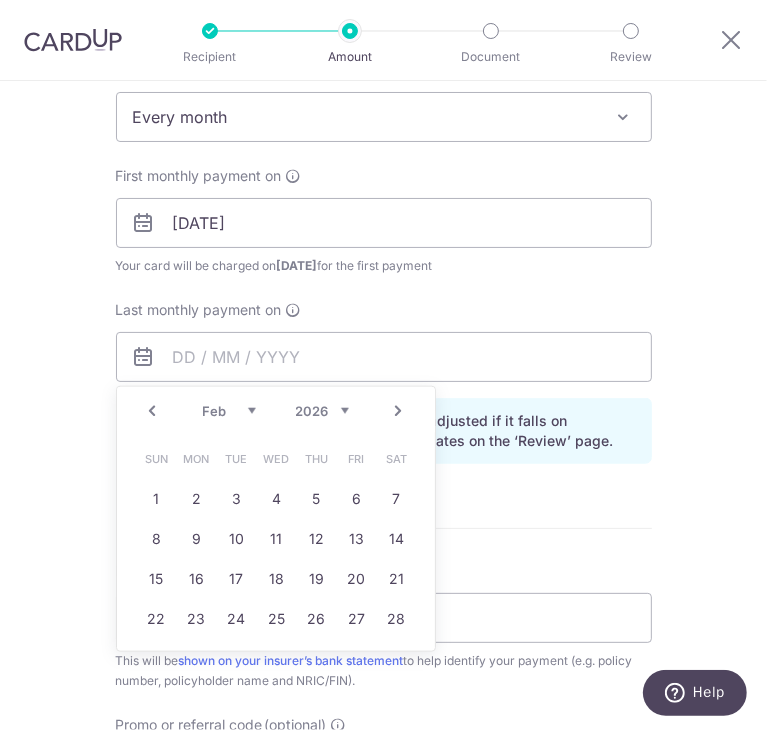 click on "Last monthly payment on
Prev Next Jan Feb Mar Apr May Jun Jul Aug Sep Oct Nov Dec 2025 2026 2027 2028 2029 2030 2031 2032 2033 2034 2035 Sun Mon Tue Wed Thu Fri Sat 1 2 3 4 5 6 7 8 9 10 11 12 13 14 15 16 17 18 19 20 21 22 23 24 25 26 27 28" at bounding box center [384, 341] 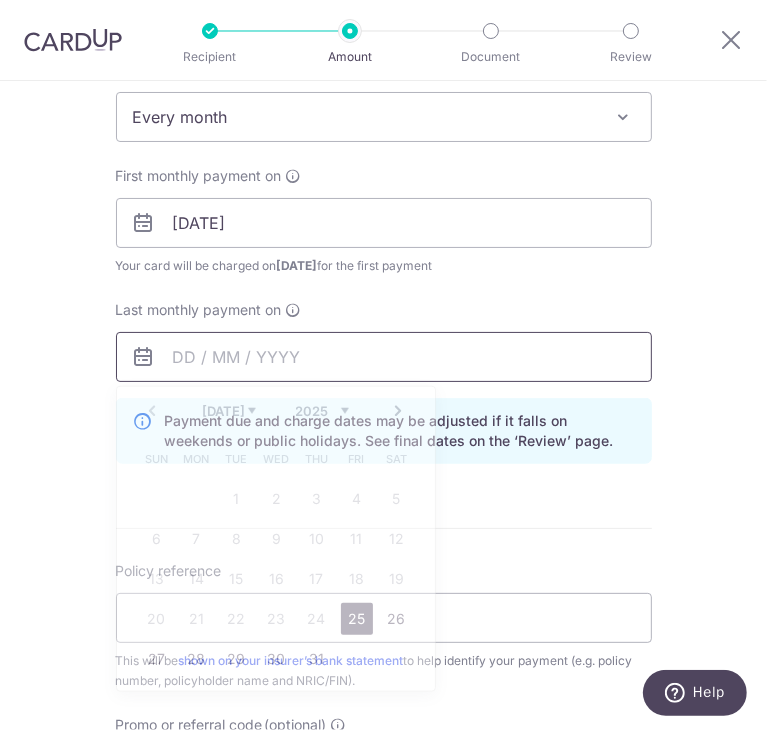 click at bounding box center [384, 357] 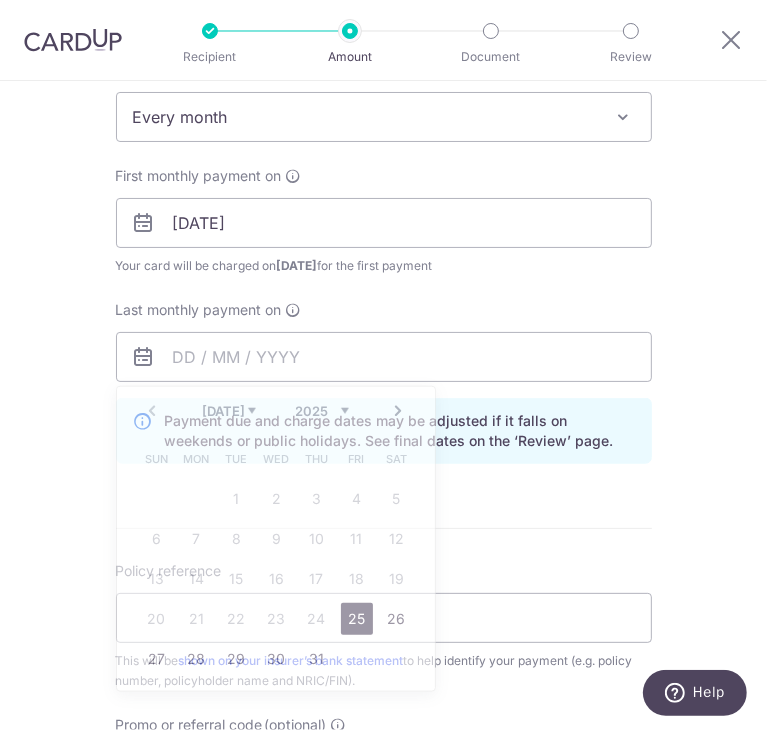 click on "Tell us more about your payment
Enter payment amount
SGD
165.00
165.00
Select Card
**** 4140
Add credit card
Your Cards
**** 4642
**** 4140
Secure 256-bit SSL
Text
New card details
Card
Secure 256-bit SSL" at bounding box center (383, 263) 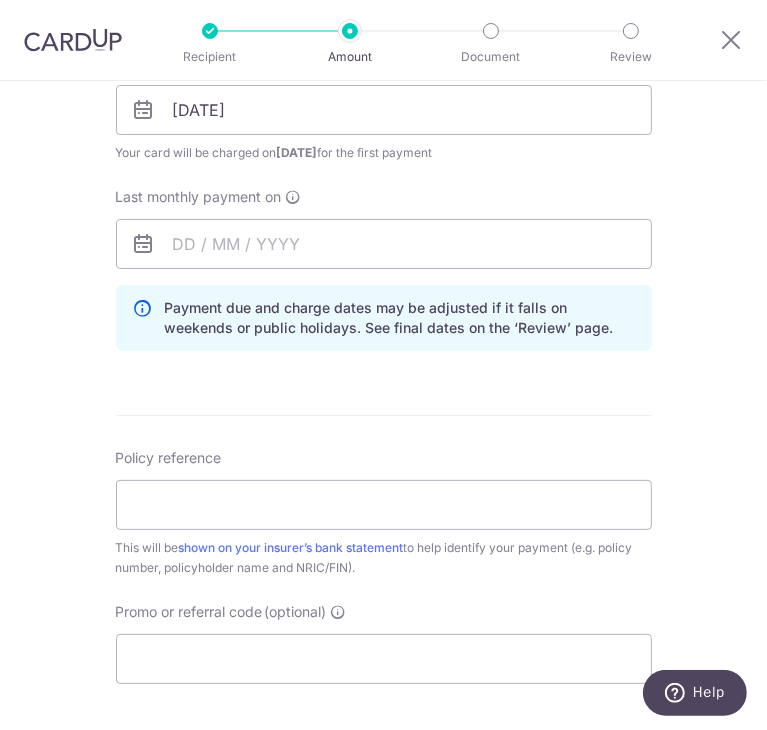 scroll, scrollTop: 1000, scrollLeft: 0, axis: vertical 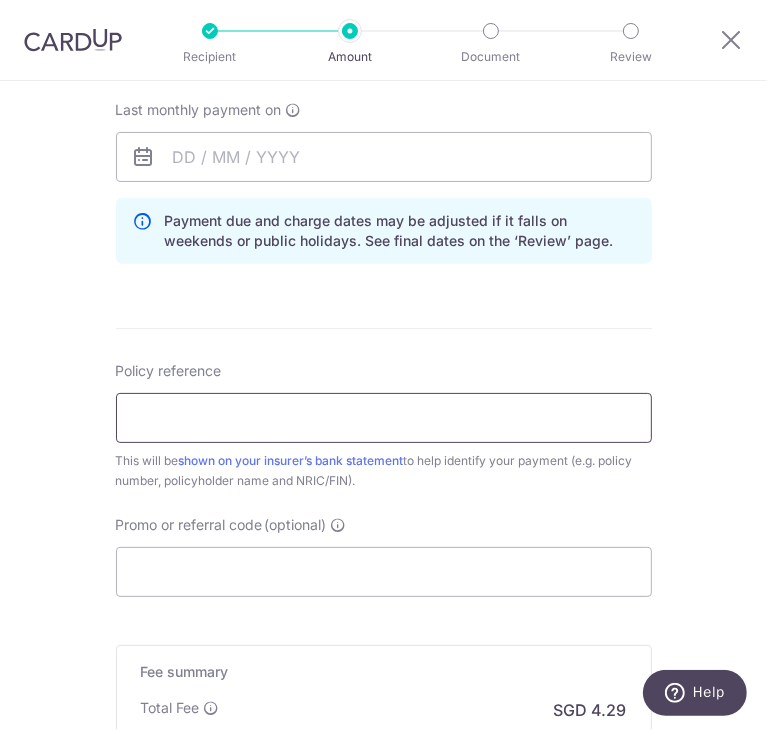 click on "Policy reference" at bounding box center [384, 418] 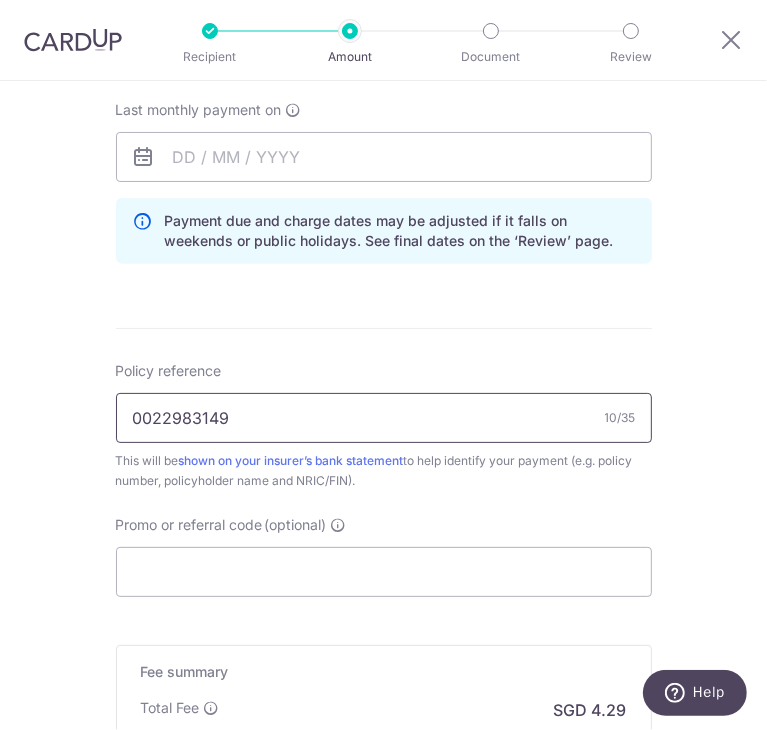 type on "0022983149" 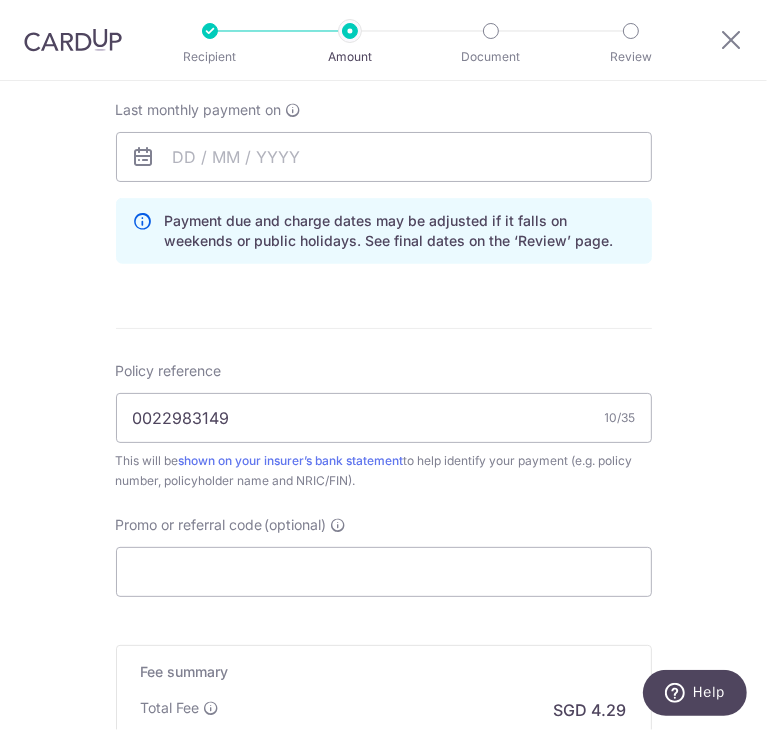 click on "Policy reference
0022983149
10/35
This will be  shown on your insurer’s bank statement  to help identify your payment (e.g. policy number, policyholder name and NRIC/FIN).
Promo or referral code
(optional)
The discounted fee will be shown on the review step, right before you create your payments.
Add" at bounding box center (384, 479) 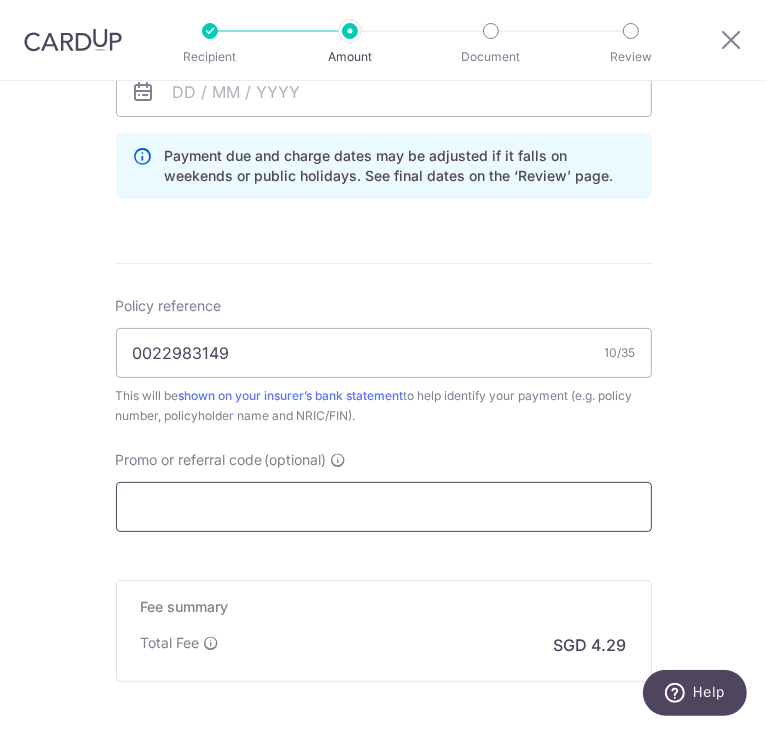 scroll, scrollTop: 1100, scrollLeft: 0, axis: vertical 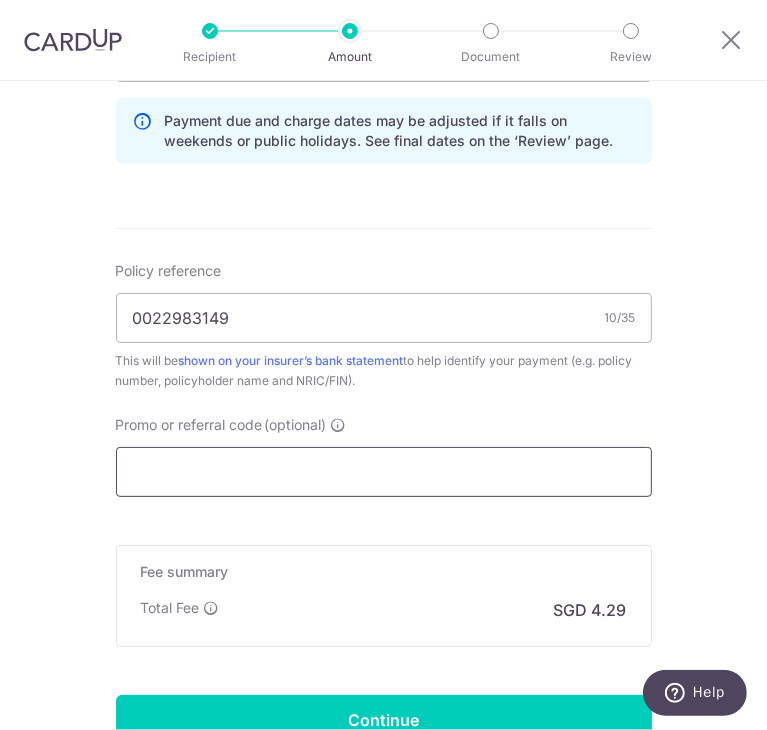 click on "Promo or referral code
(optional)" at bounding box center (384, 472) 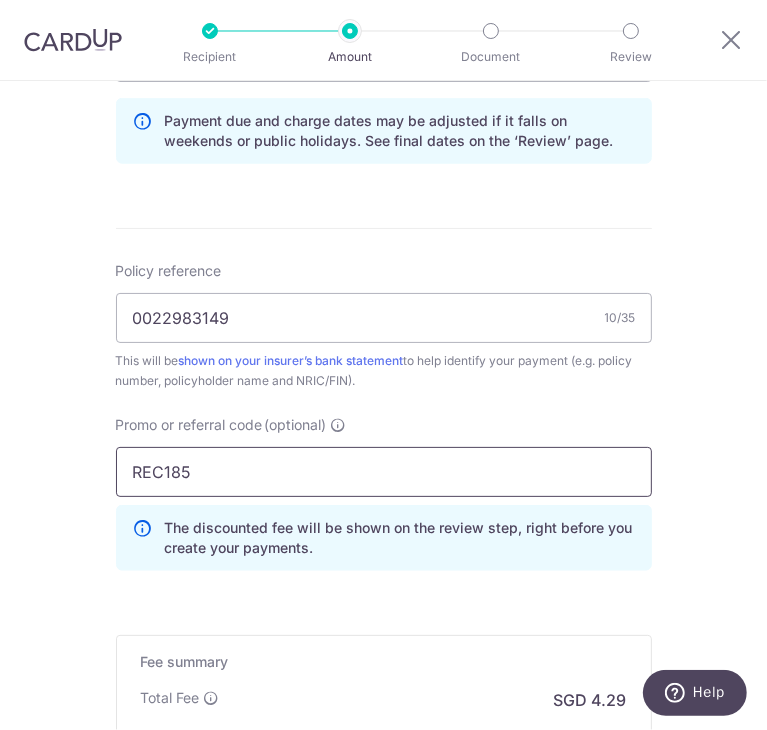 type on "REC185" 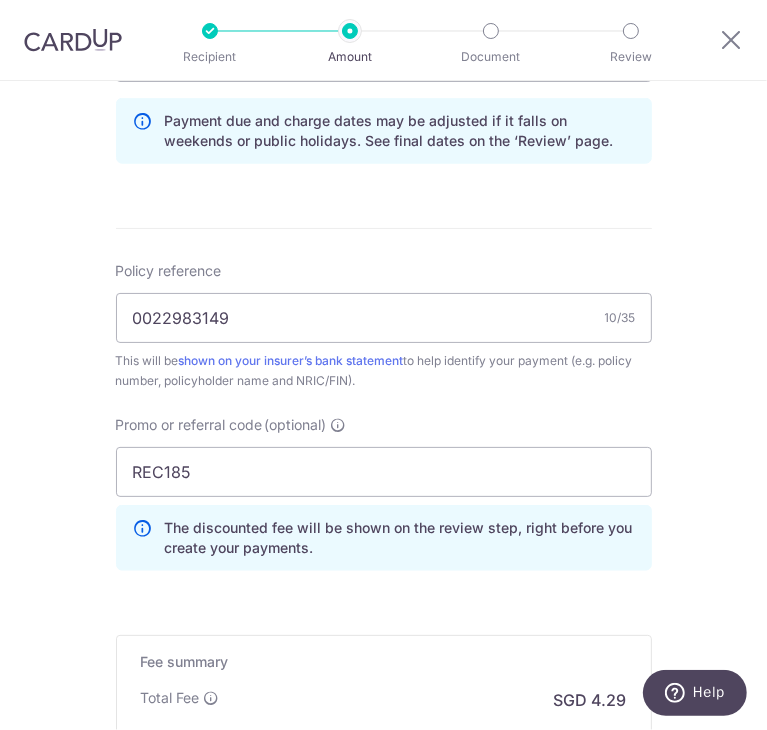 click on "Promo or referral code
(optional)
REC185
The discounted fee will be shown on the review step, right before you create your payments.
Add" at bounding box center (384, 493) 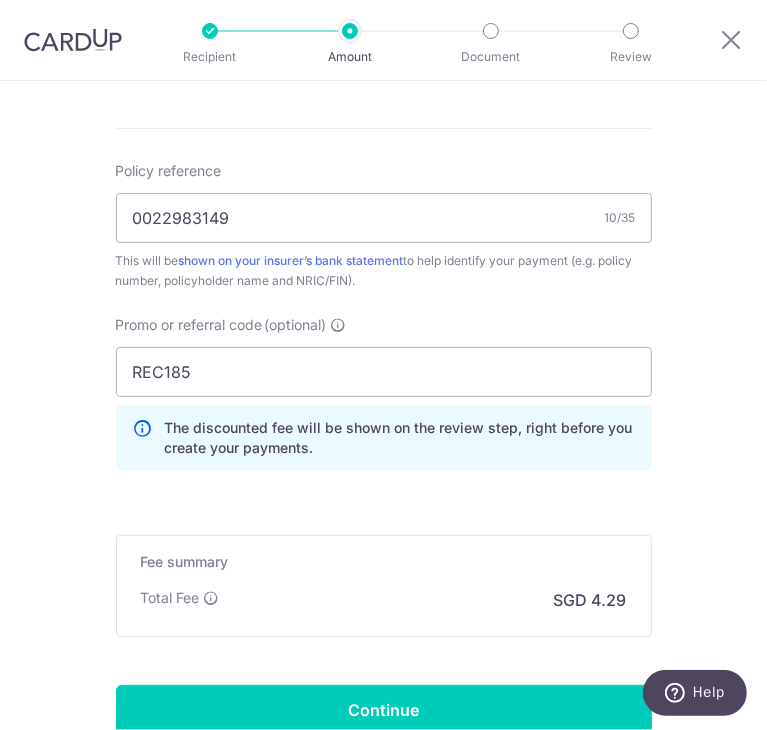click on "Tell us more about your payment
Enter payment amount
SGD
165.00
165.00
Select Card
**** 4140
Add credit card
Your Cards
**** 4642
**** 4140
Secure 256-bit SSL
Text
New card details
Card
Secure 256-bit SSL" at bounding box center (383, -92) 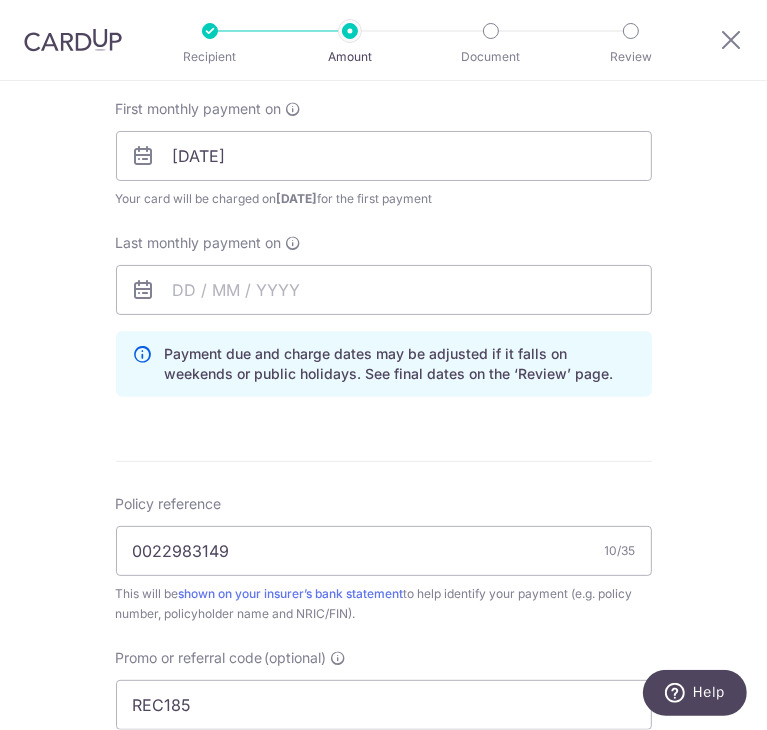 scroll, scrollTop: 1401, scrollLeft: 0, axis: vertical 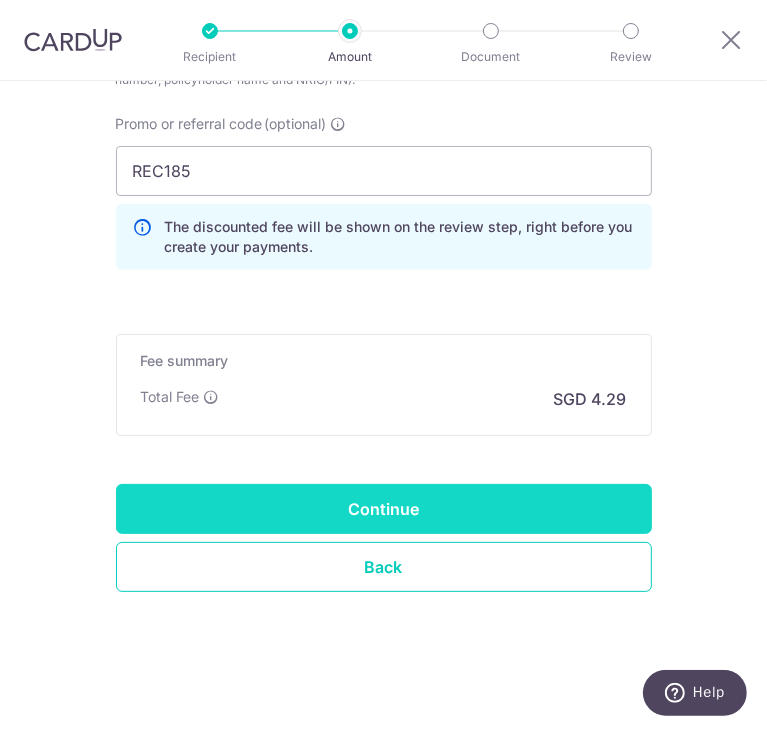 click on "Continue" at bounding box center (384, 509) 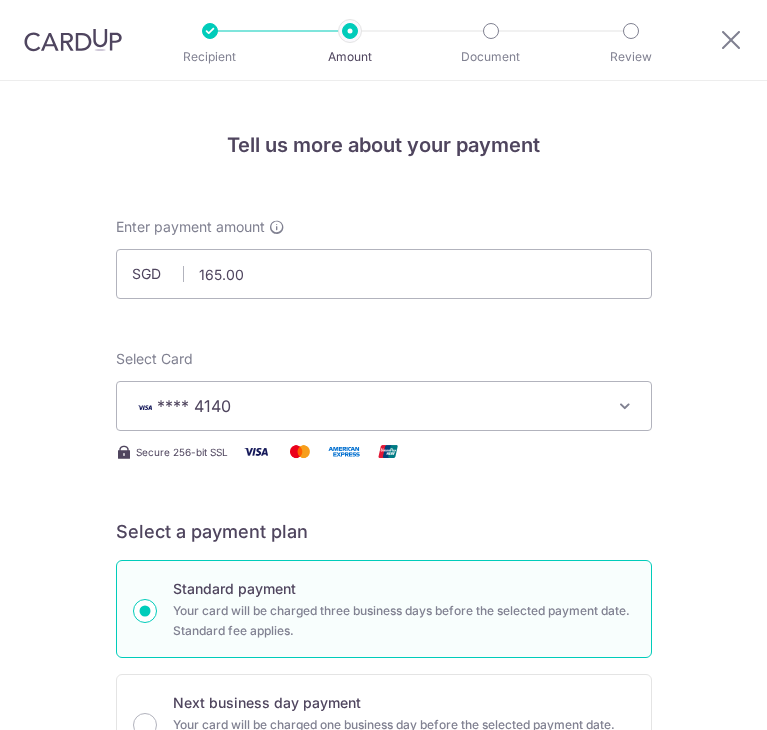 scroll, scrollTop: 0, scrollLeft: 0, axis: both 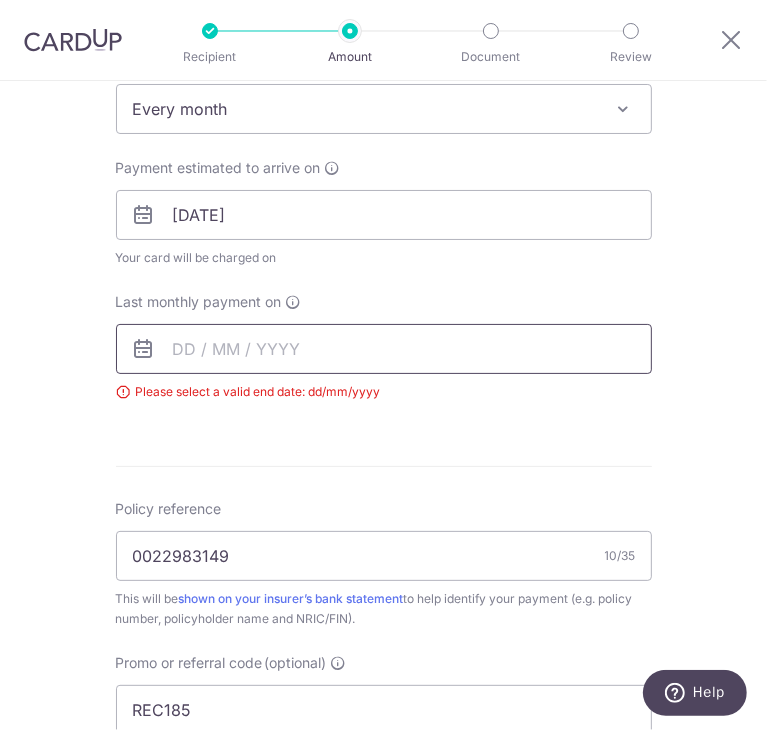 click at bounding box center [384, 349] 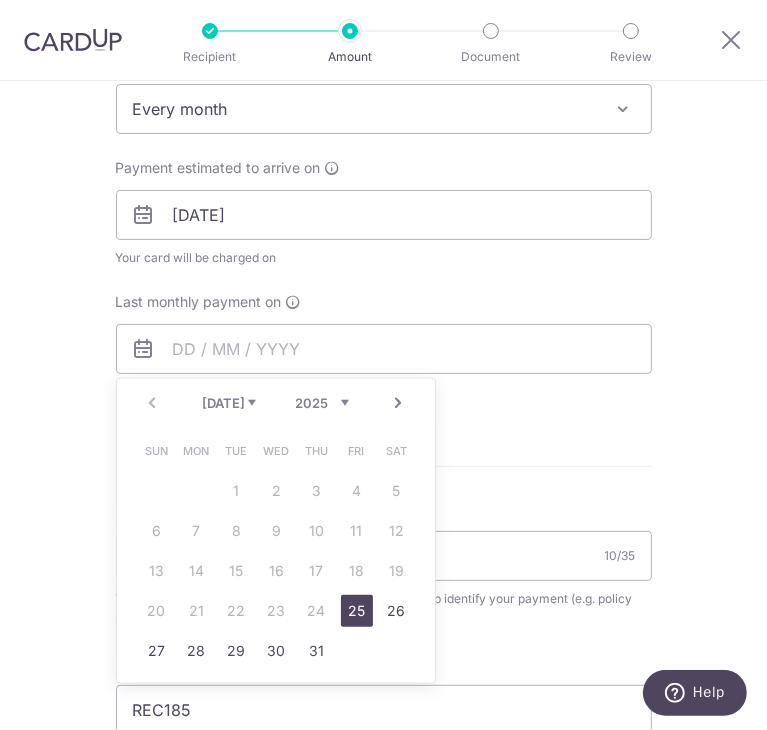 click on "2025 2026 2027 2028 2029 2030 2031 2032 2033 2034 2035" at bounding box center (322, 403) 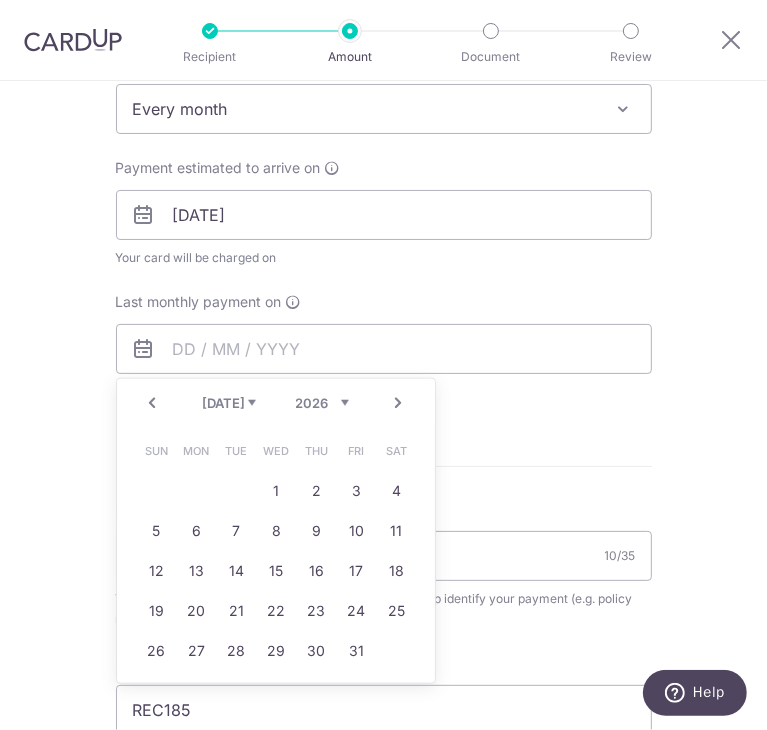 click on "Jan Feb Mar Apr May Jun Jul Aug Sep Oct Nov Dec" at bounding box center (229, 403) 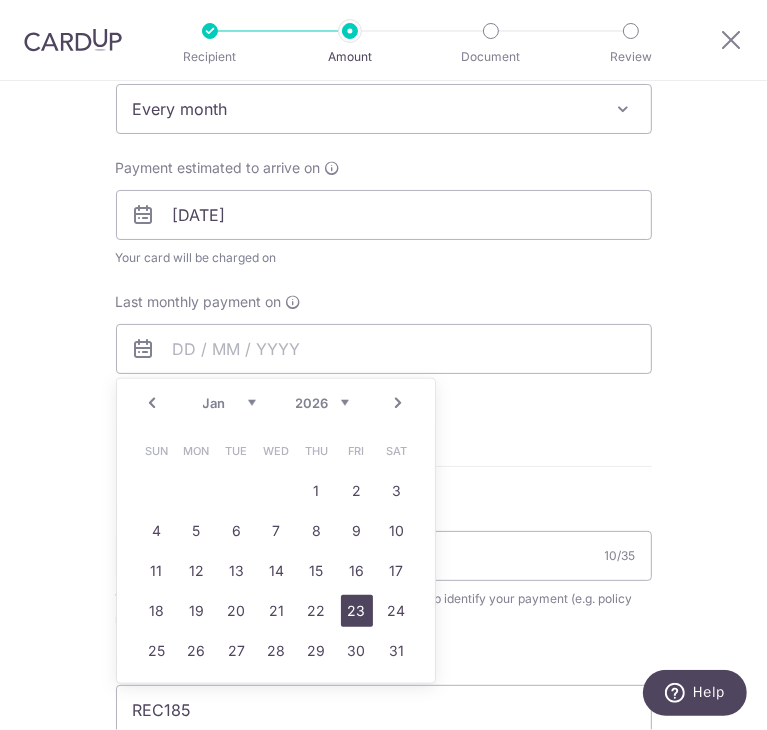 click on "23" at bounding box center [357, 611] 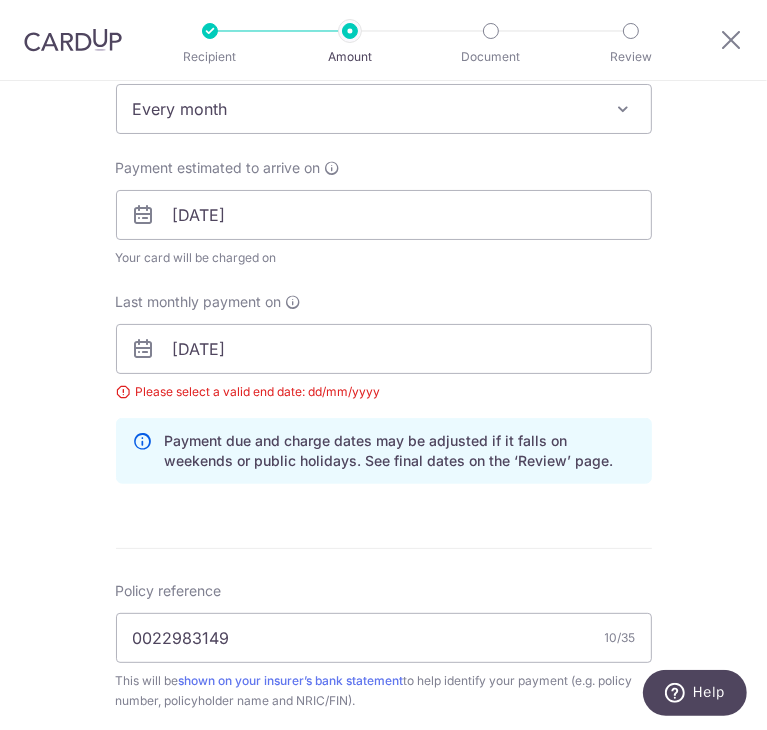 click on "Enter payment amount
SGD
165.00
165.00
Select Card
**** 4140
Add credit card
Your Cards
**** 4642
**** 4140
Secure 256-bit SSL
Text
New card details
Card
Secure 256-bit SSL" at bounding box center (384, 335) 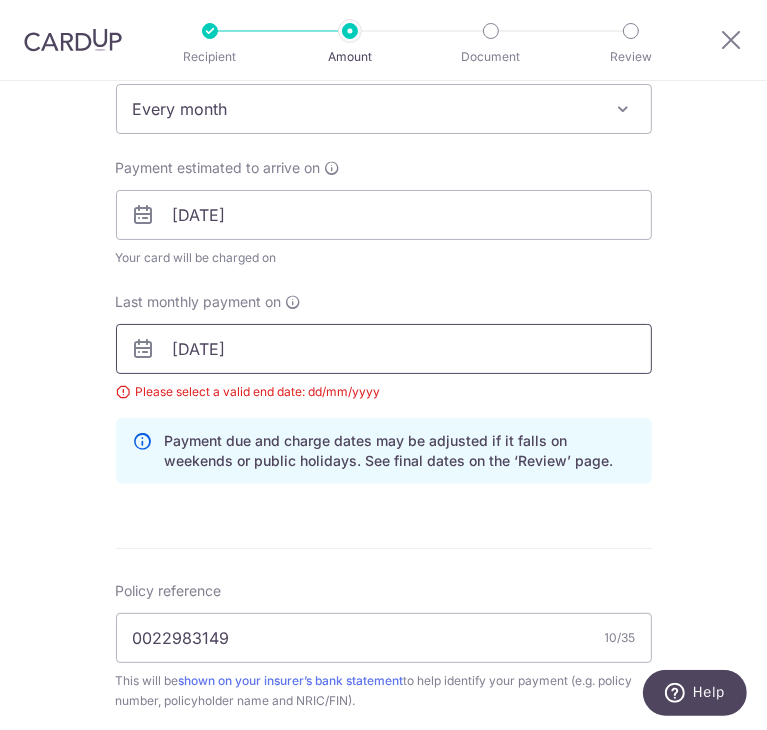 click on "23/01/2026" at bounding box center (384, 349) 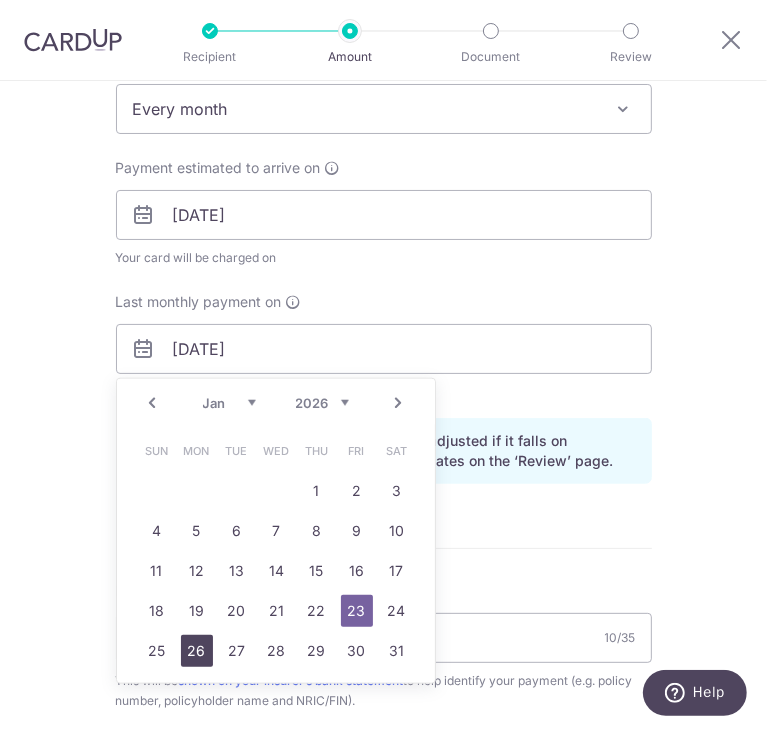 click on "26" at bounding box center [197, 651] 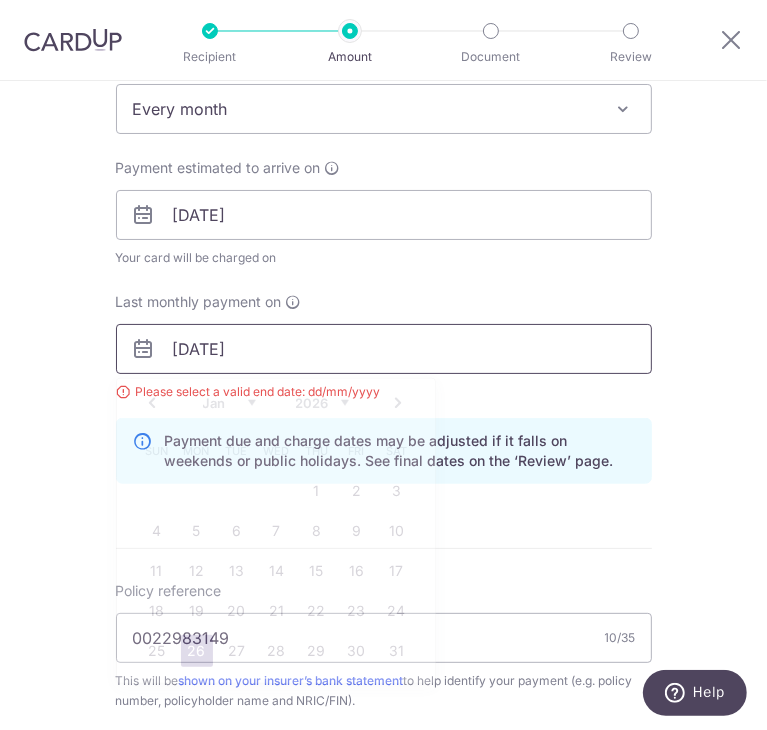 drag, startPoint x: 384, startPoint y: 350, endPoint x: 388, endPoint y: 377, distance: 27.294687 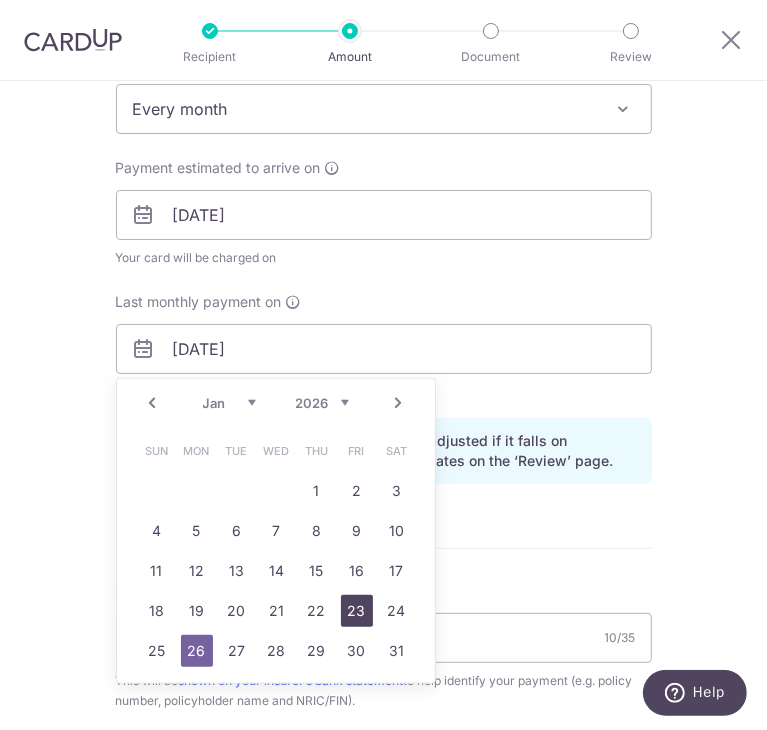 click on "23" at bounding box center (357, 611) 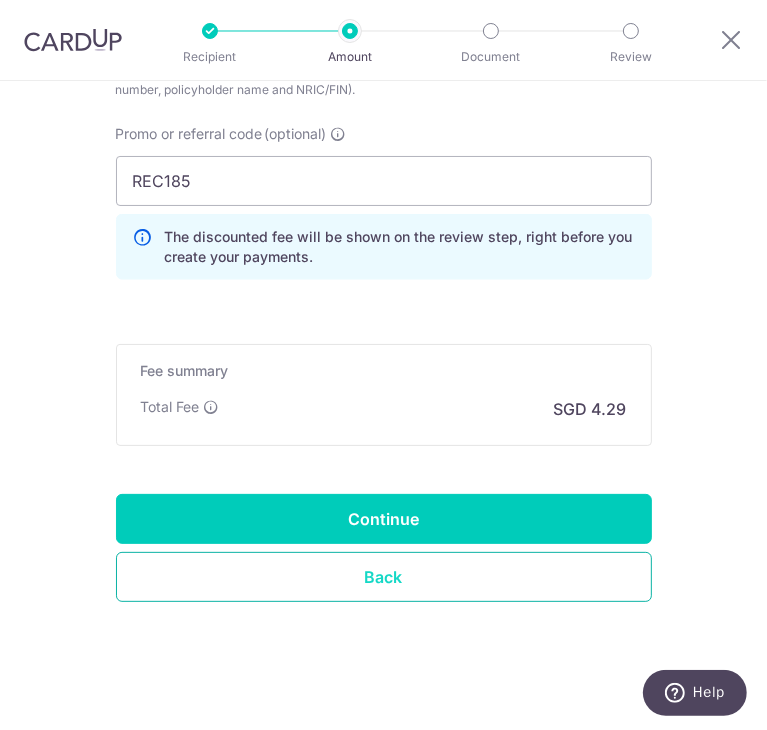 scroll, scrollTop: 1429, scrollLeft: 0, axis: vertical 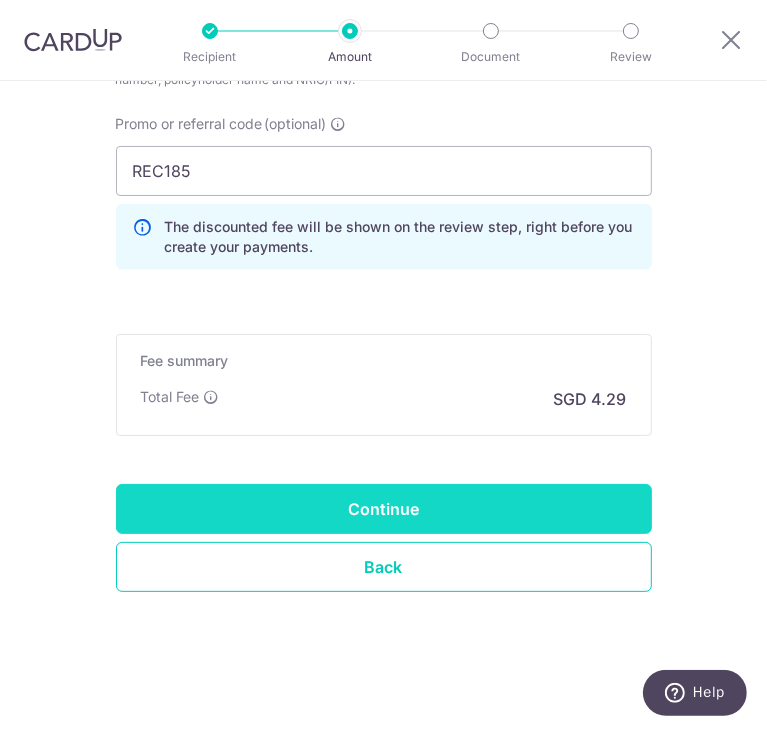 click on "Continue" at bounding box center [384, 509] 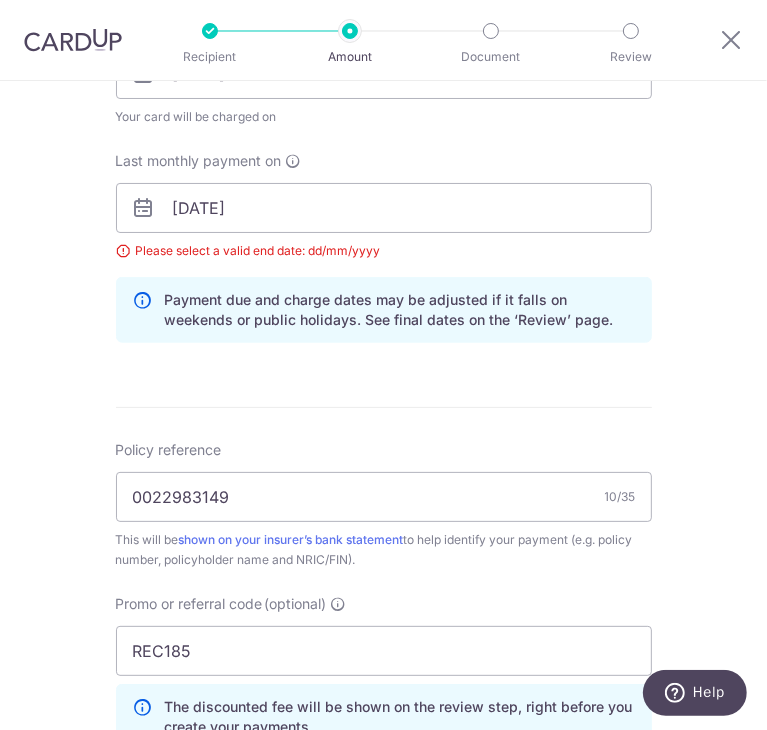 scroll, scrollTop: 729, scrollLeft: 0, axis: vertical 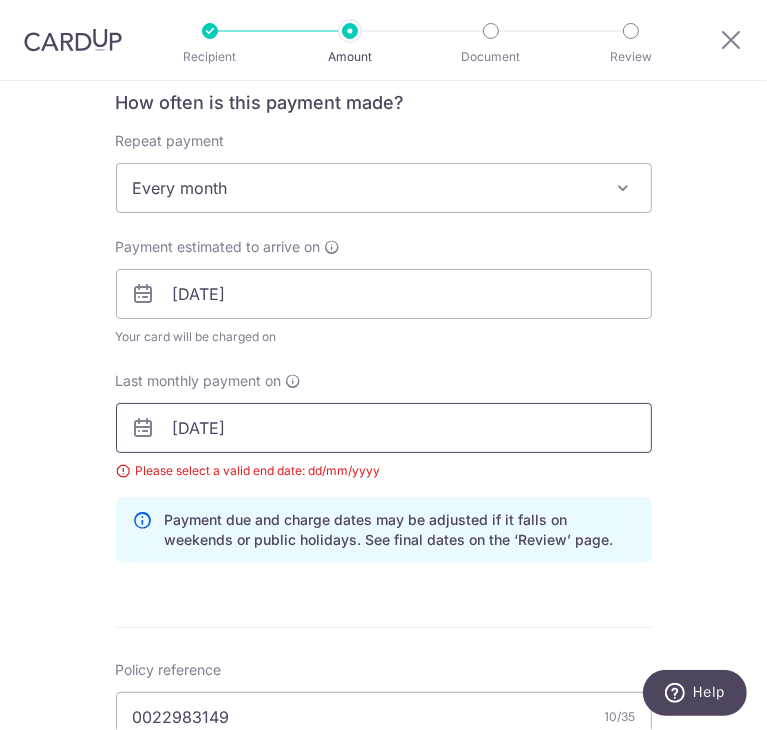 click on "23/01/2026" at bounding box center [384, 428] 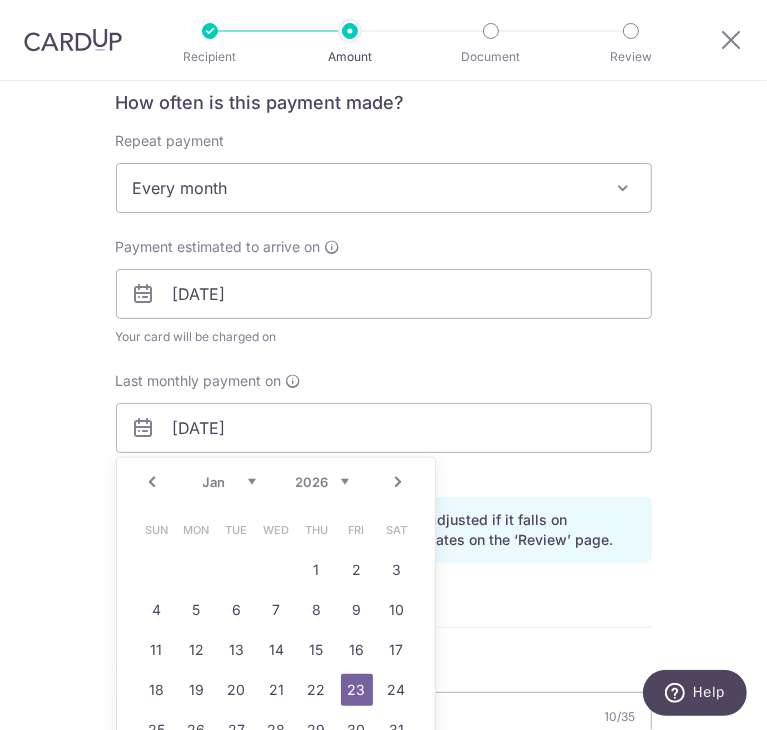 click on "2025 2026 2027 2028 2029 2030 2031 2032 2033 2034 2035" at bounding box center [322, 482] 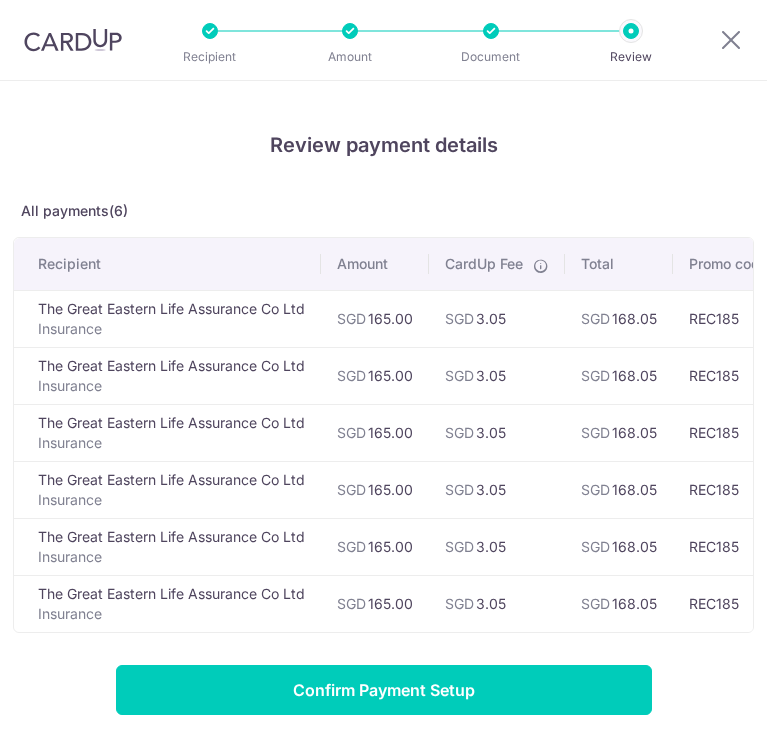 scroll, scrollTop: 0, scrollLeft: 0, axis: both 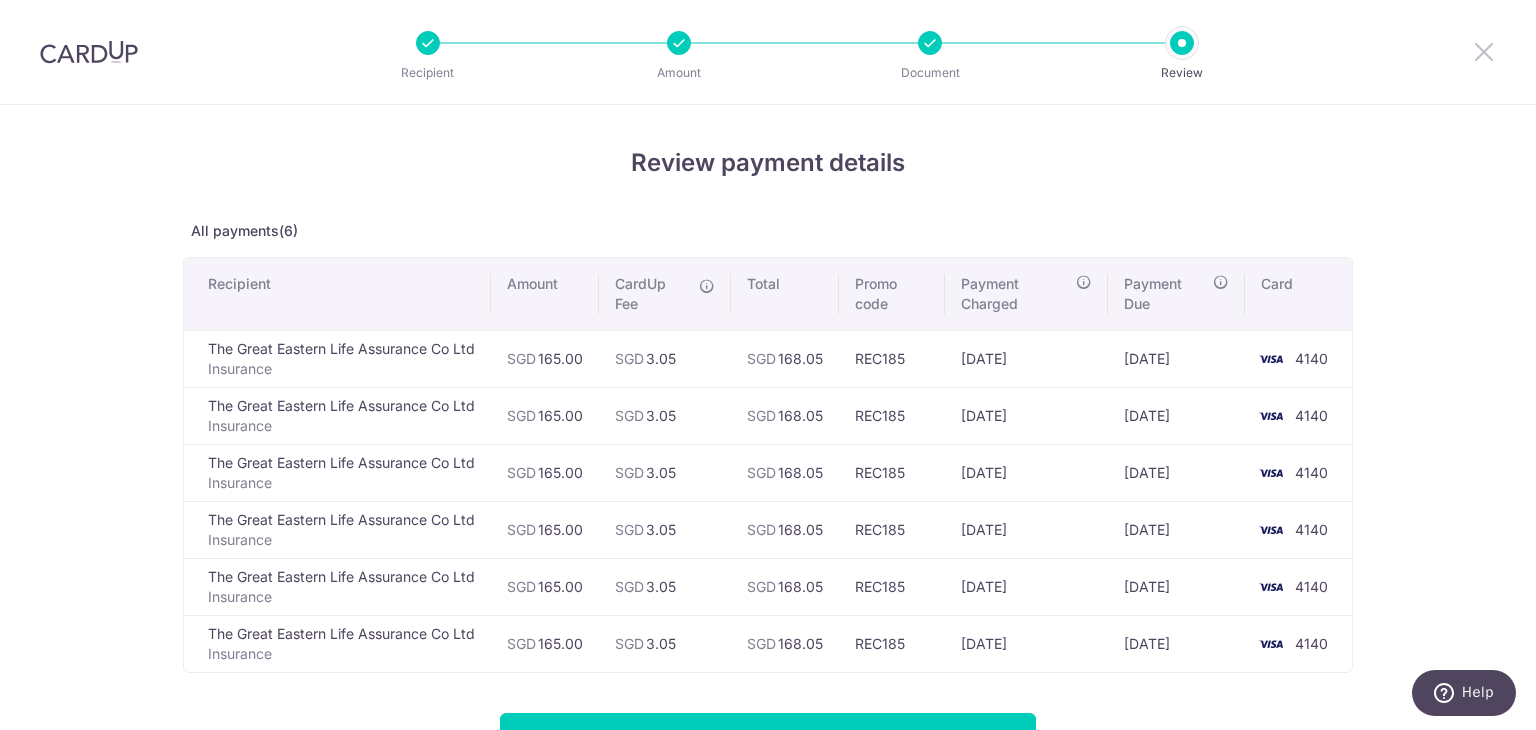 click at bounding box center (1484, 51) 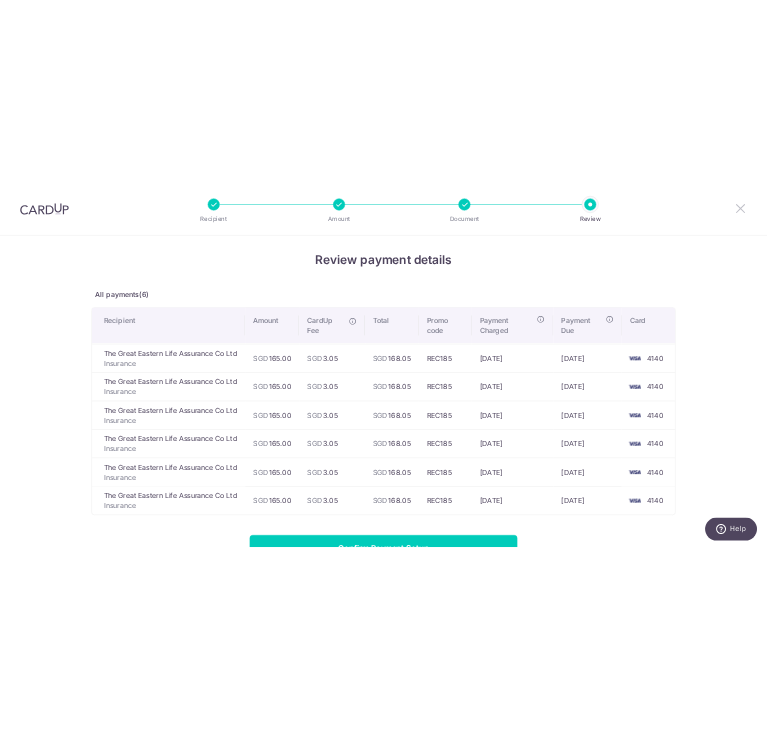 scroll, scrollTop: 0, scrollLeft: 0, axis: both 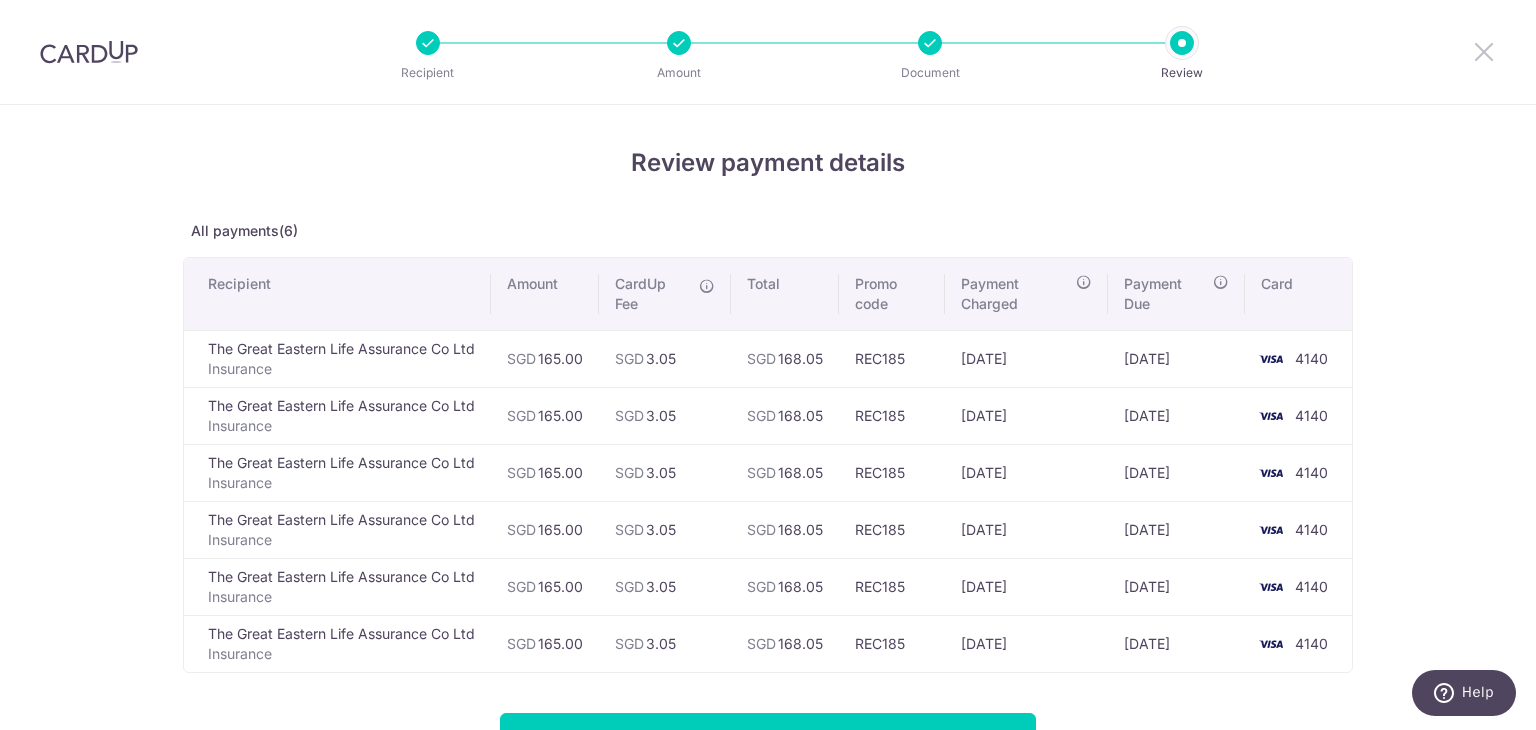 drag, startPoint x: 1492, startPoint y: 45, endPoint x: 841, endPoint y: 141, distance: 658.0403 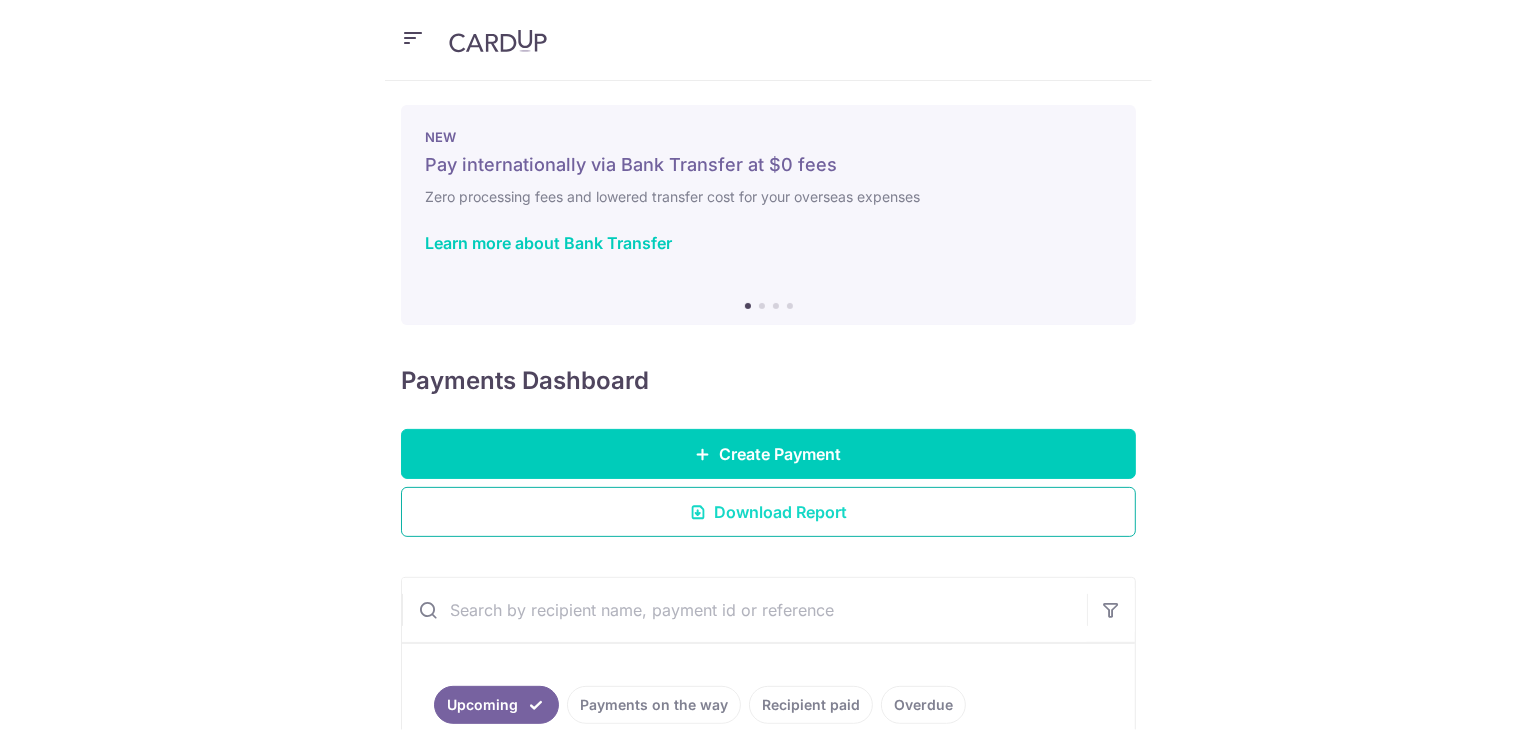 scroll, scrollTop: 0, scrollLeft: 0, axis: both 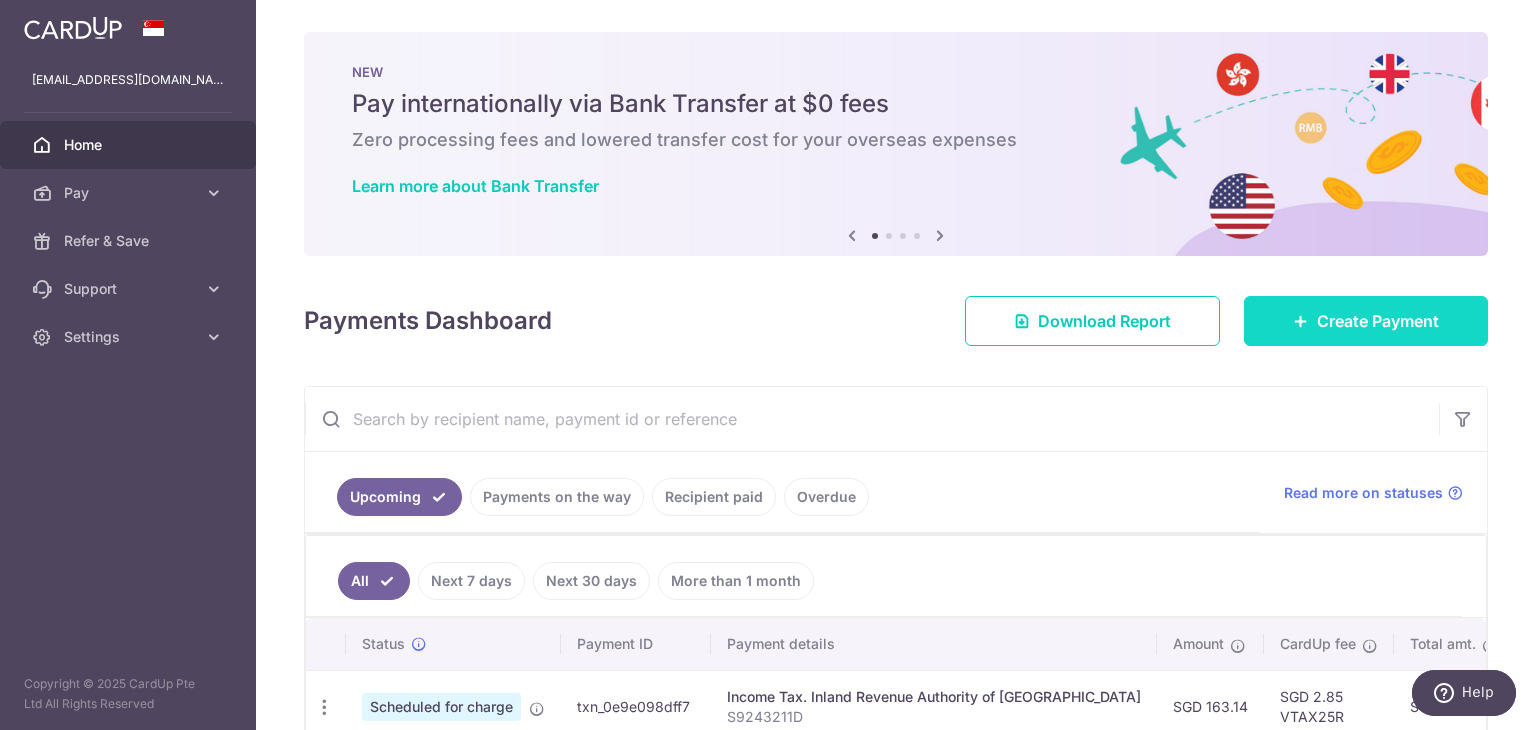 click on "Create Payment" at bounding box center (1366, 321) 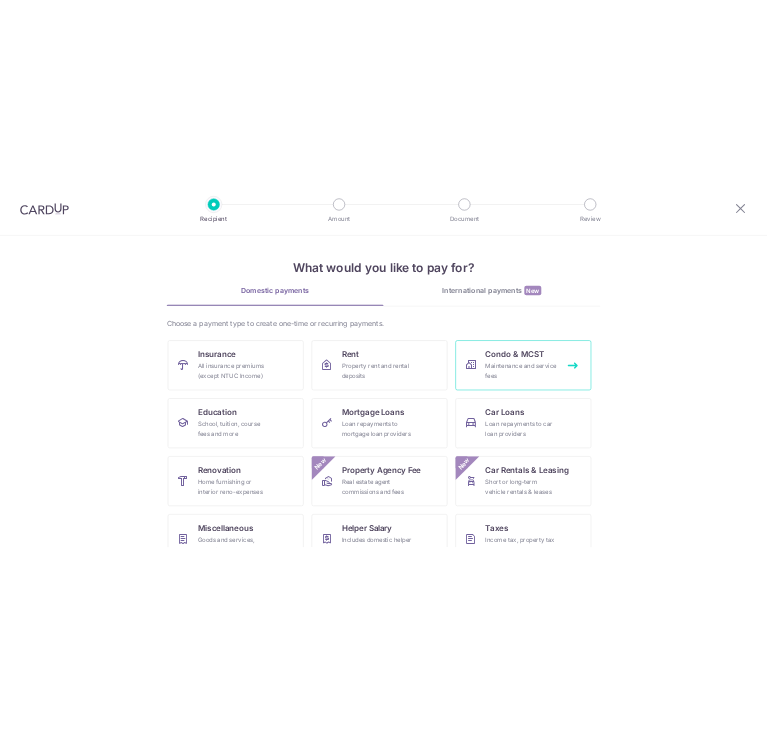 scroll, scrollTop: 0, scrollLeft: 0, axis: both 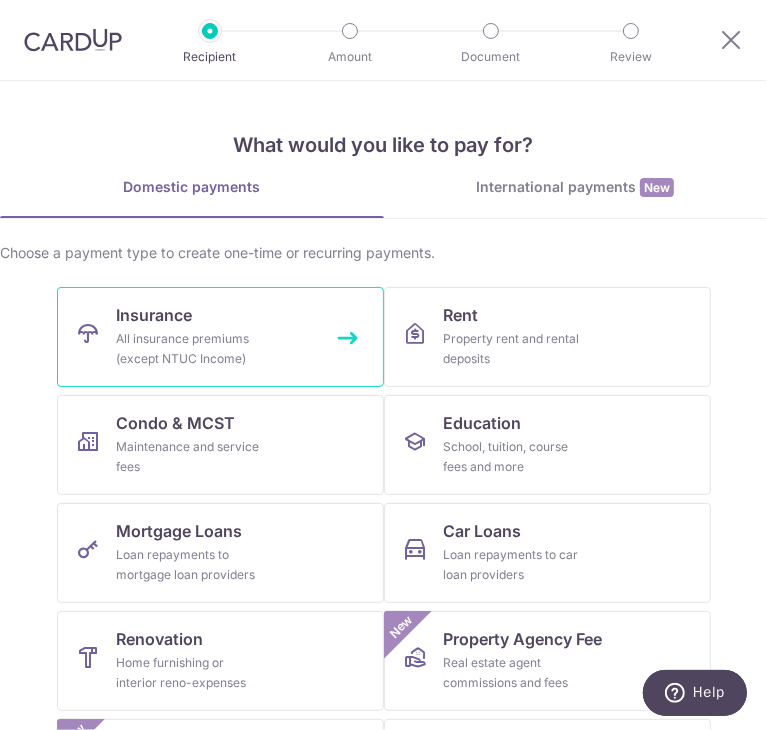 click on "Insurance All insurance premiums (except NTUC Income)" at bounding box center (220, 337) 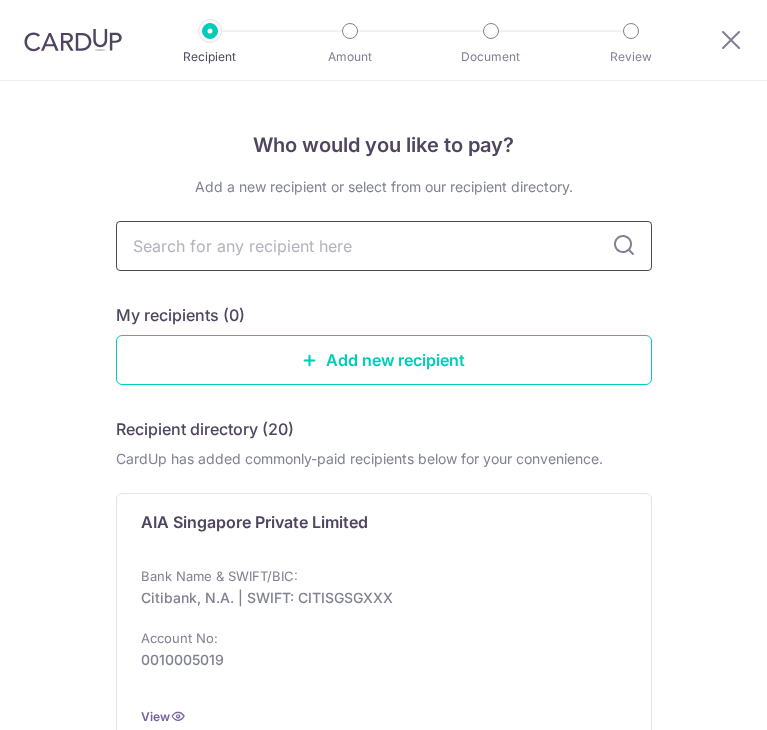 scroll, scrollTop: 0, scrollLeft: 0, axis: both 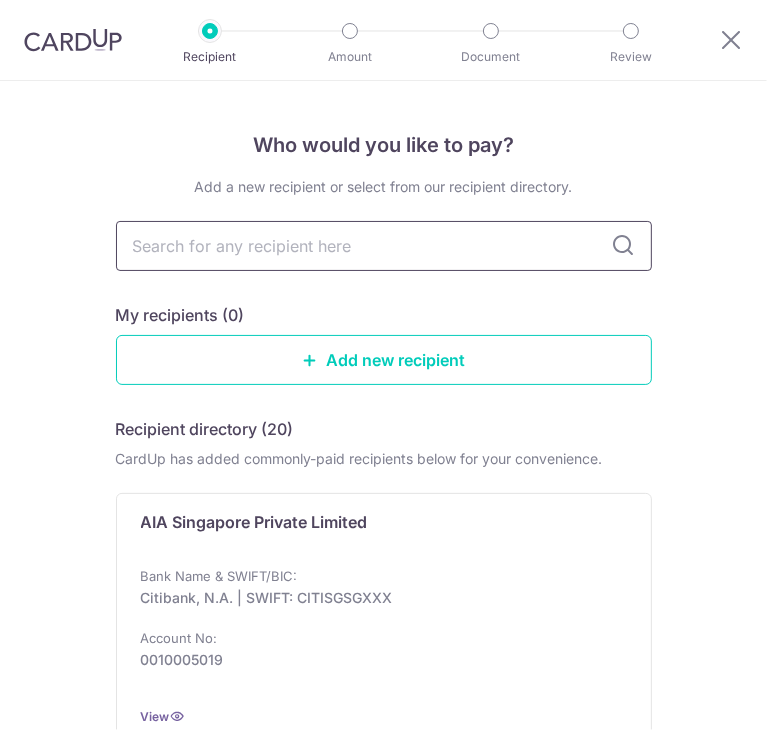 click at bounding box center [384, 246] 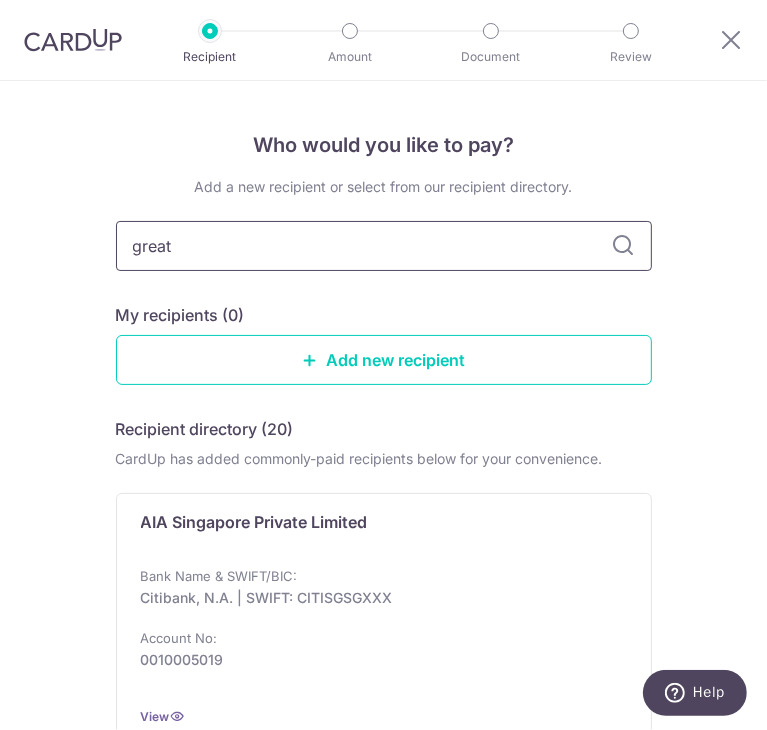 type on "great e" 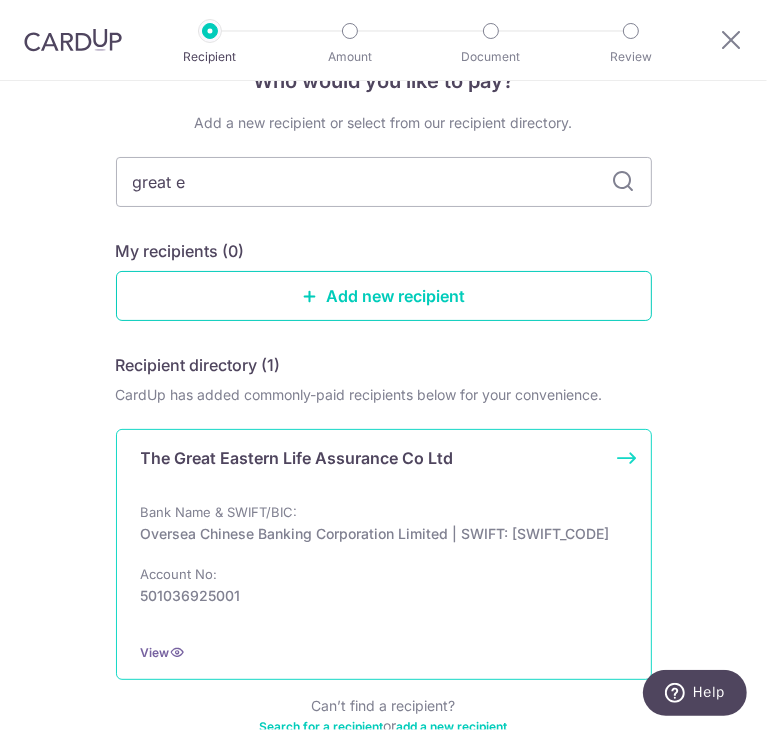 scroll, scrollTop: 100, scrollLeft: 0, axis: vertical 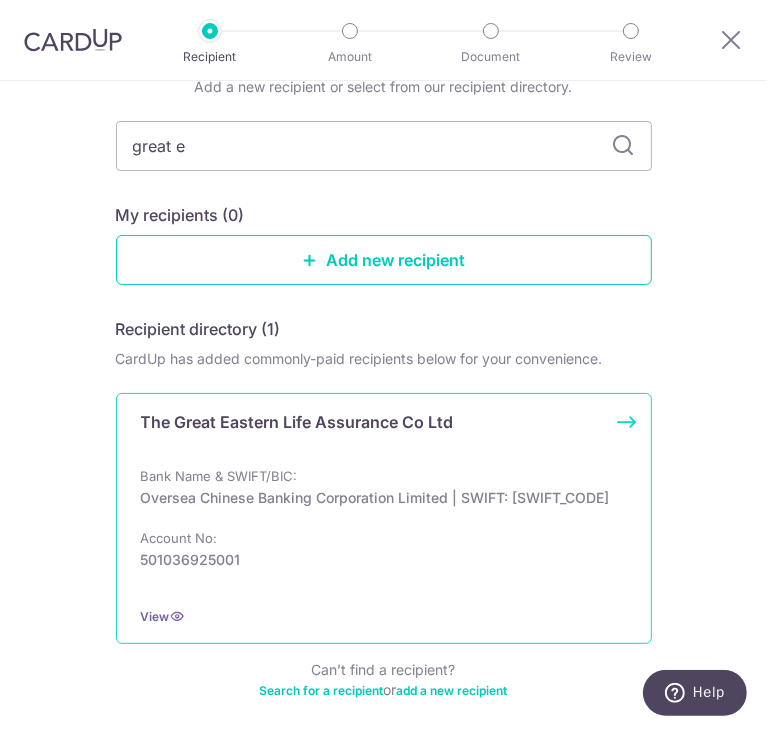 click on "Oversea Chinese Banking Corporation Limited | SWIFT: OCBCSGSGXXX" at bounding box center (378, 498) 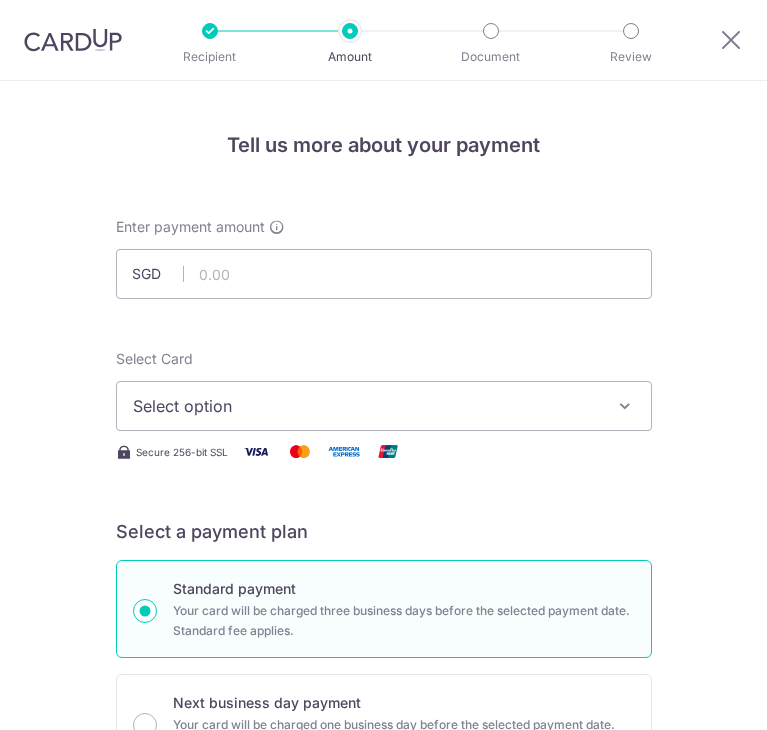 scroll, scrollTop: 0, scrollLeft: 0, axis: both 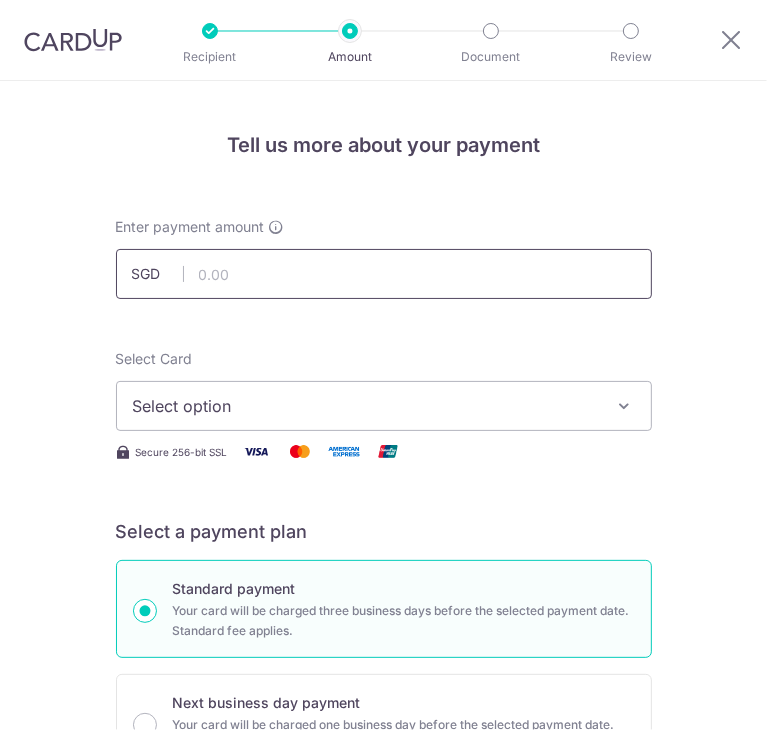 click at bounding box center [384, 274] 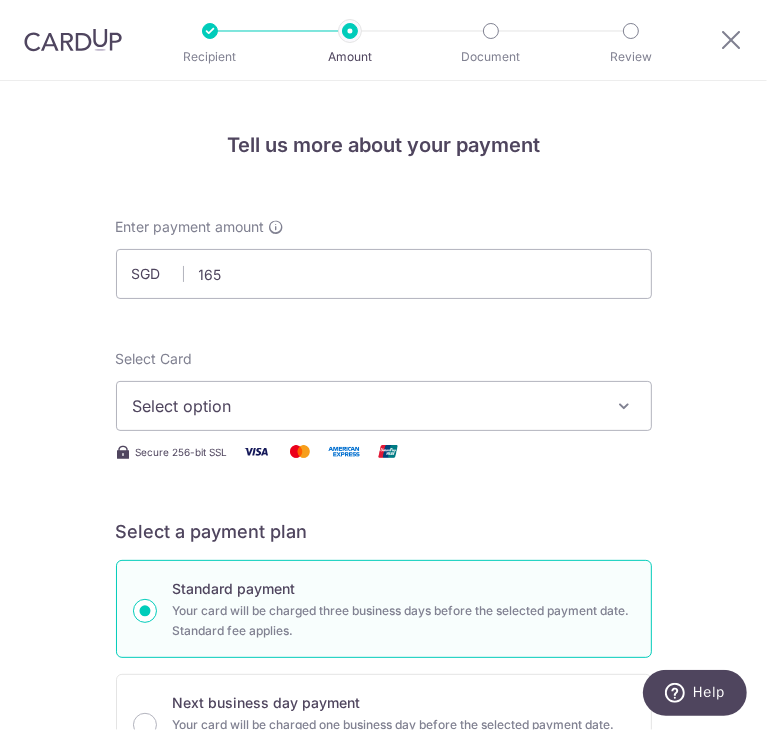 type on "165.00" 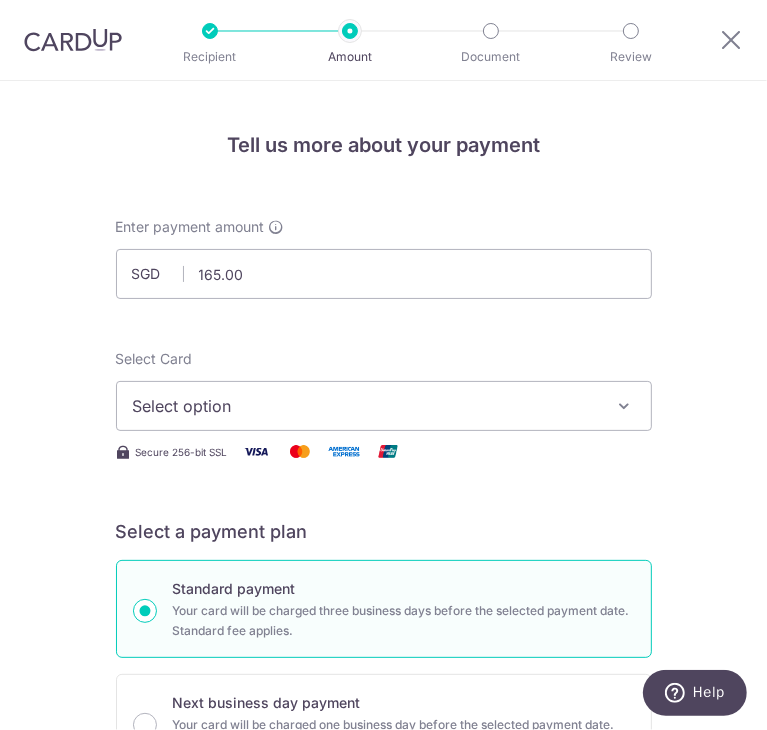 click on "Select option" at bounding box center [370, 406] 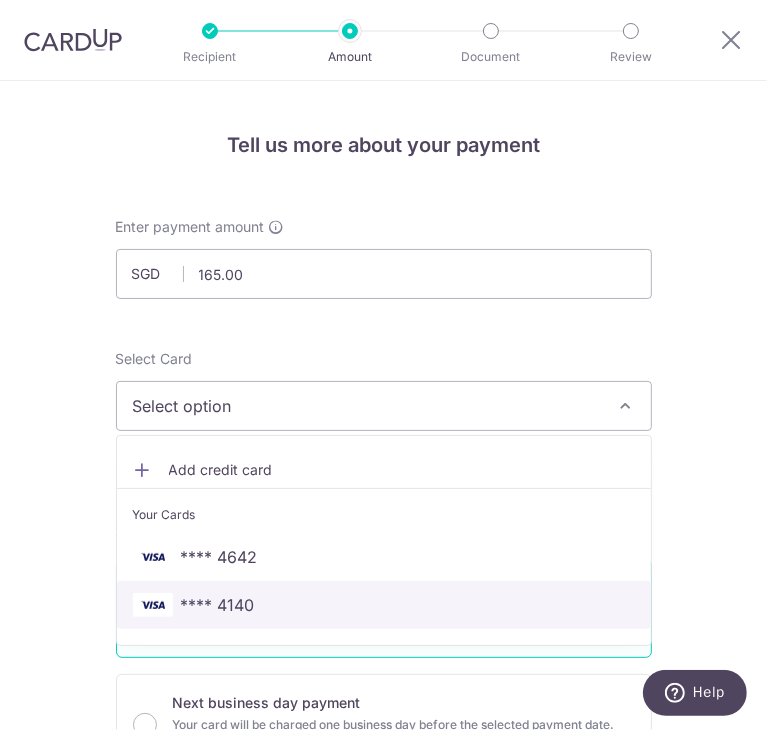 click on "**** 4140" at bounding box center (384, 605) 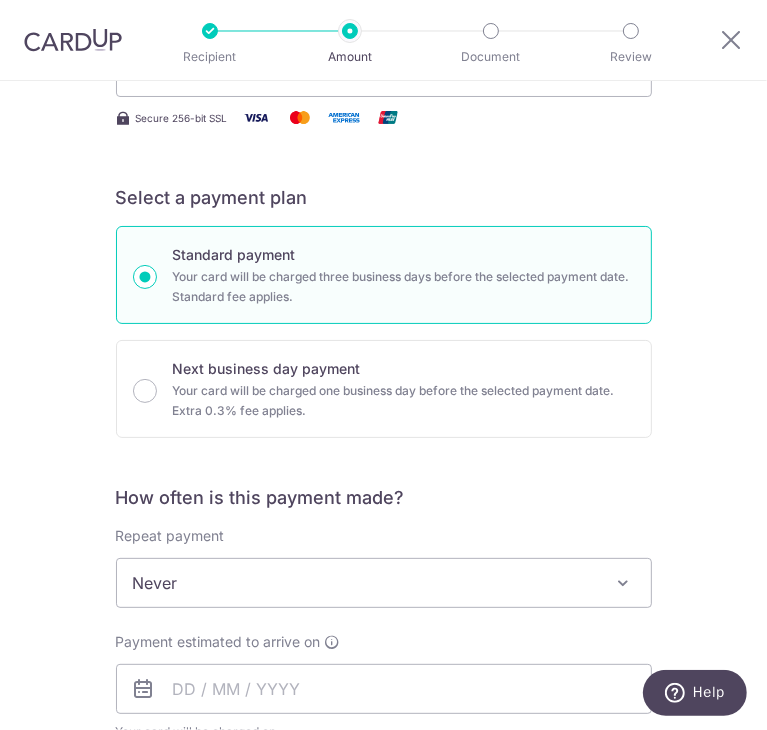 scroll, scrollTop: 500, scrollLeft: 0, axis: vertical 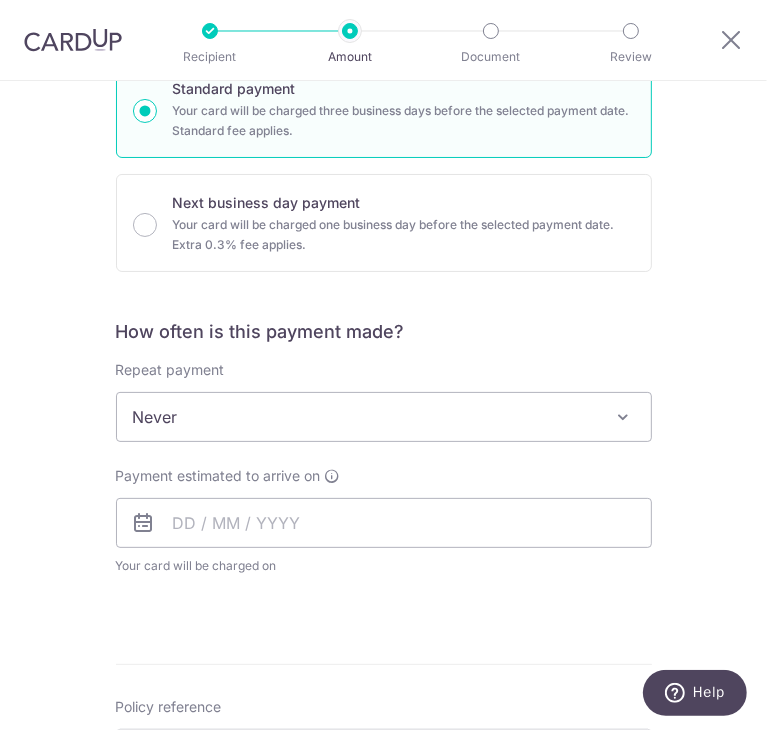click on "Never" at bounding box center [384, 417] 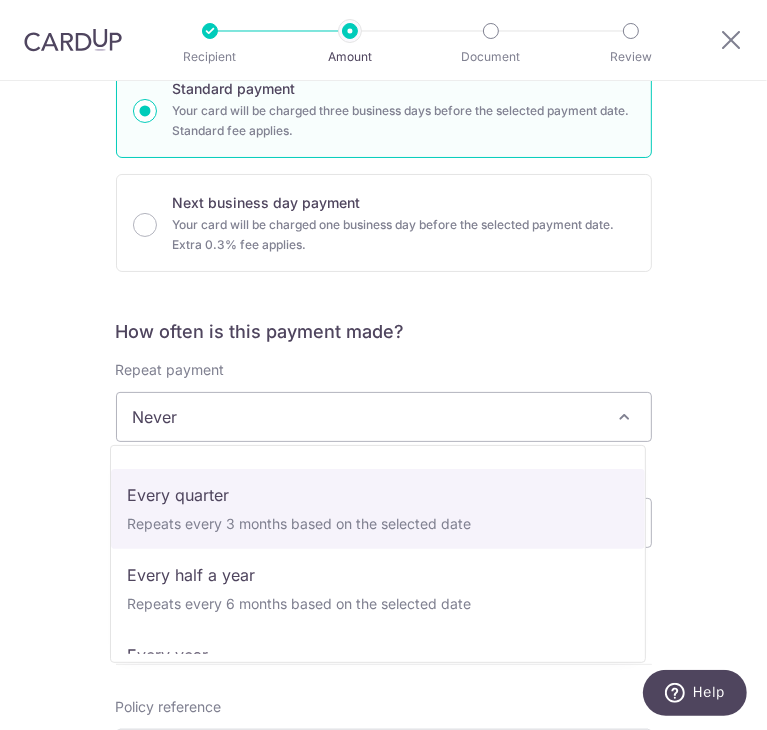 scroll, scrollTop: 180, scrollLeft: 0, axis: vertical 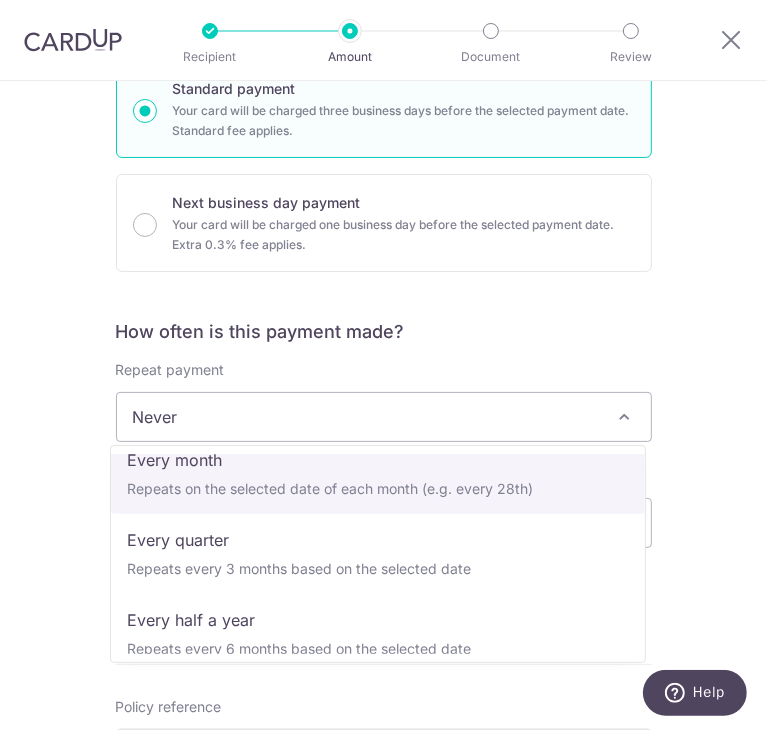 select on "3" 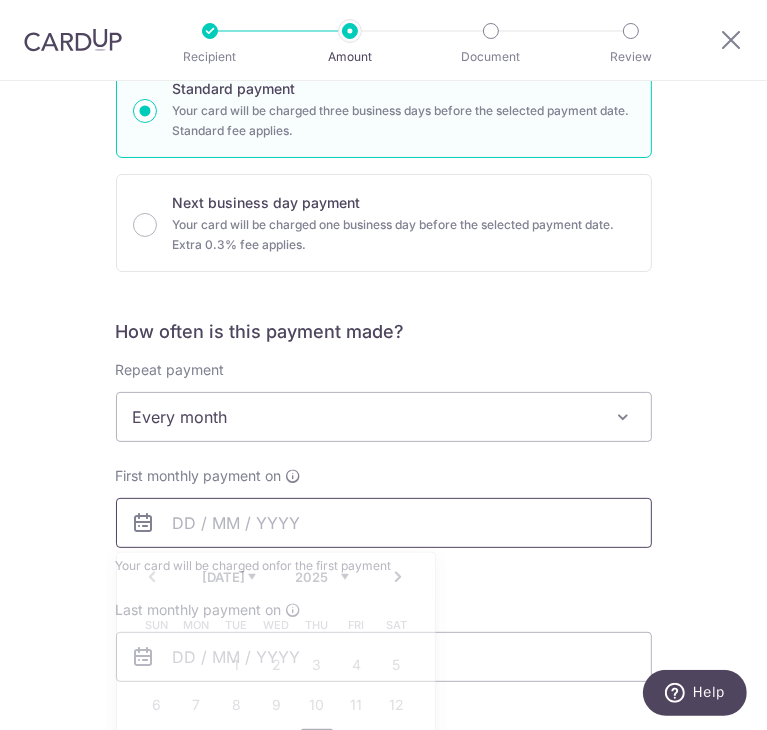 click at bounding box center [384, 523] 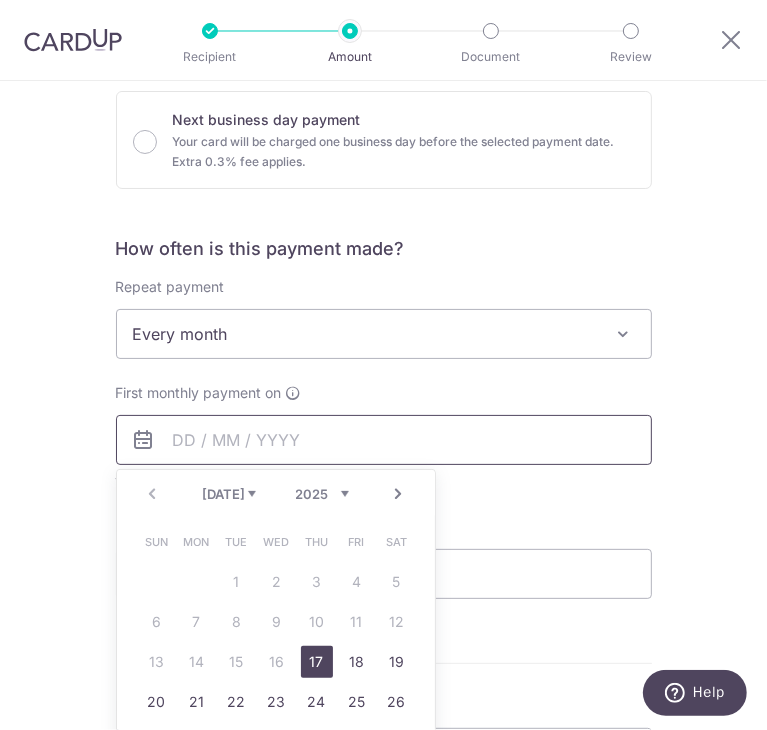 scroll, scrollTop: 700, scrollLeft: 0, axis: vertical 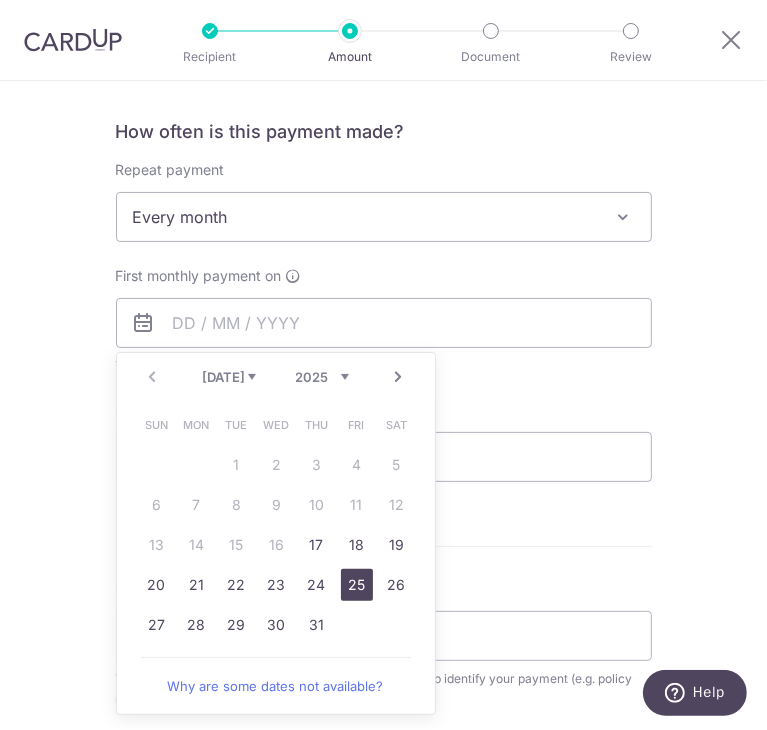 click on "25" at bounding box center [357, 585] 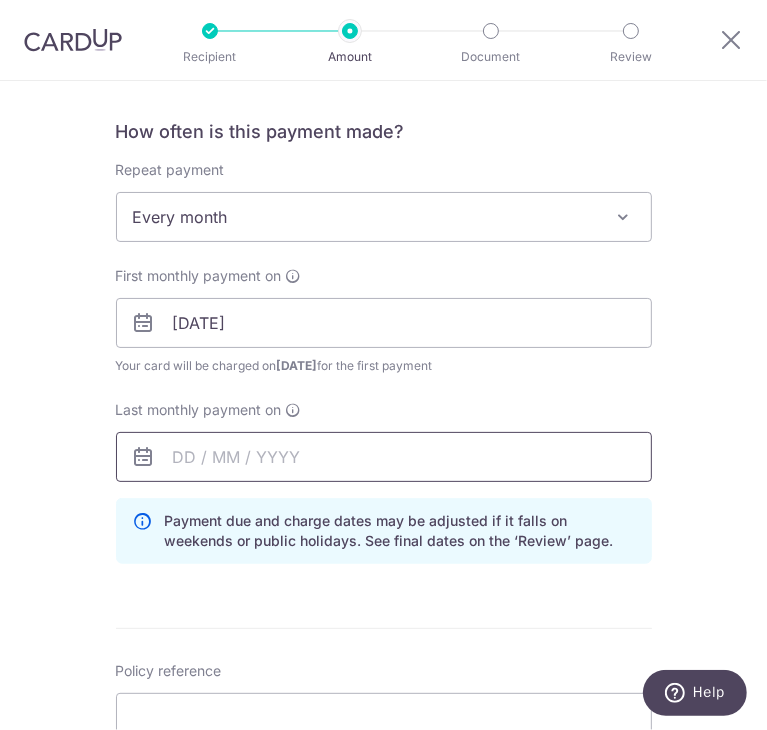 click at bounding box center (384, 457) 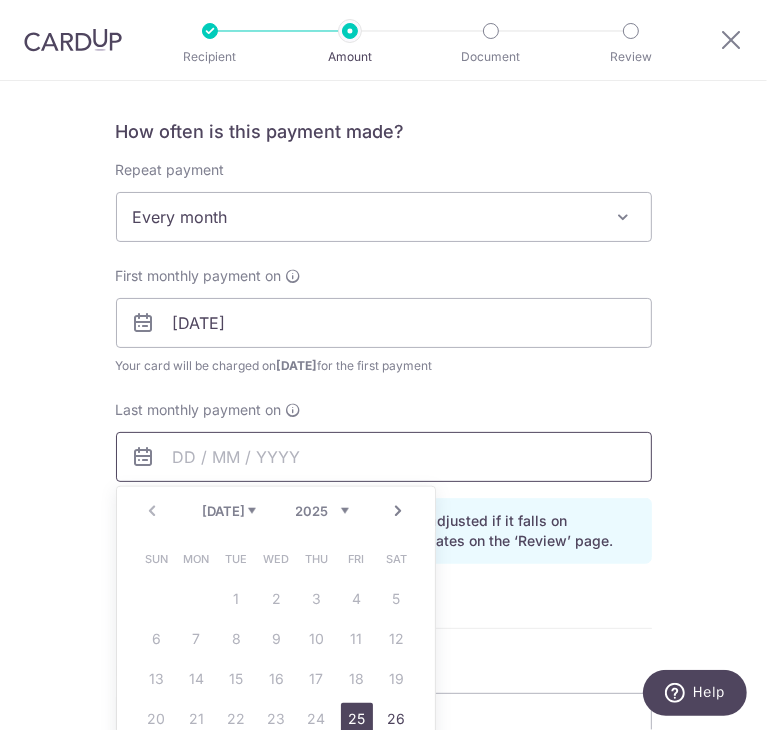 scroll, scrollTop: 800, scrollLeft: 0, axis: vertical 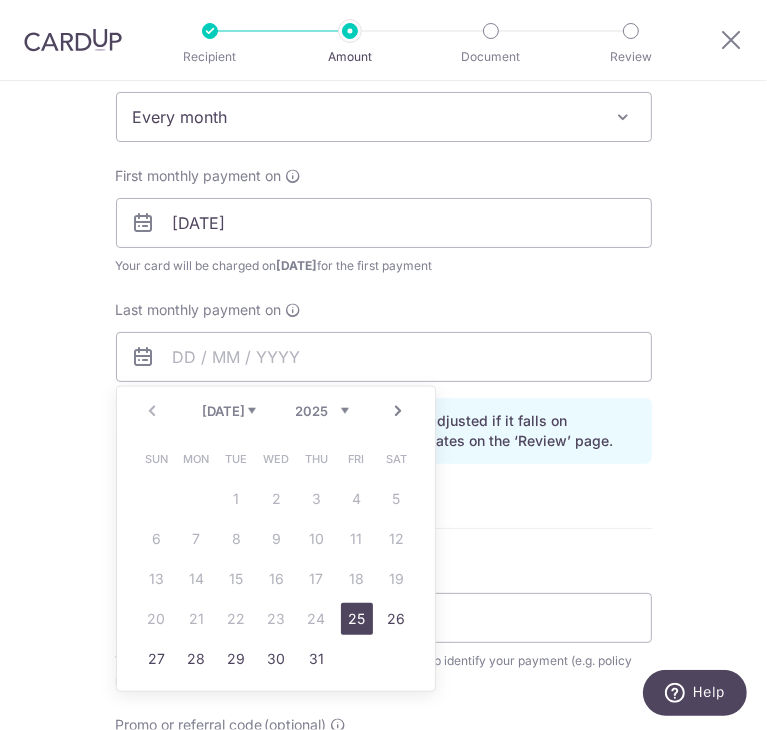 click on "Jul Aug Sep Oct Nov Dec" at bounding box center (229, 411) 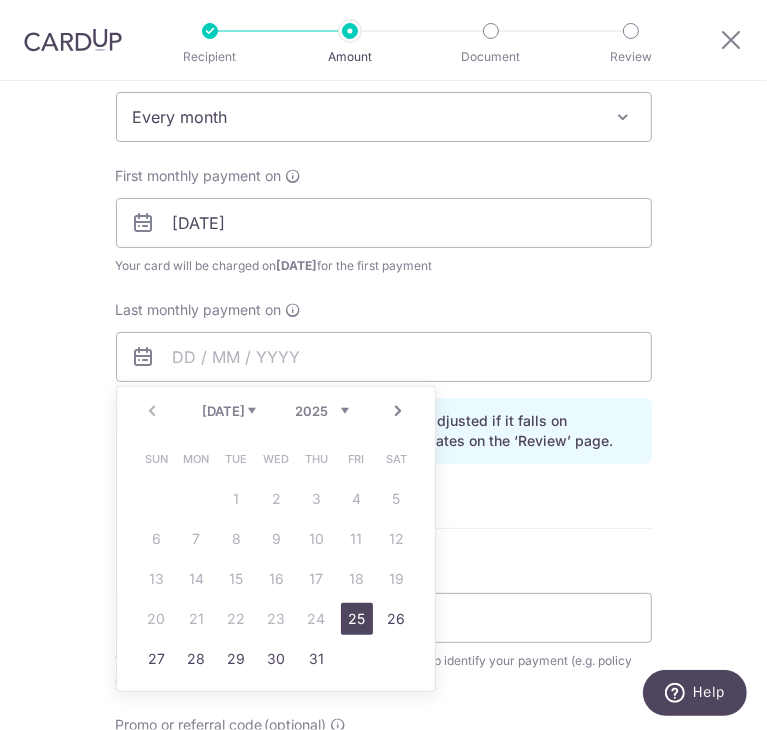 click on "Jul Aug Sep Oct Nov Dec" at bounding box center [229, 411] 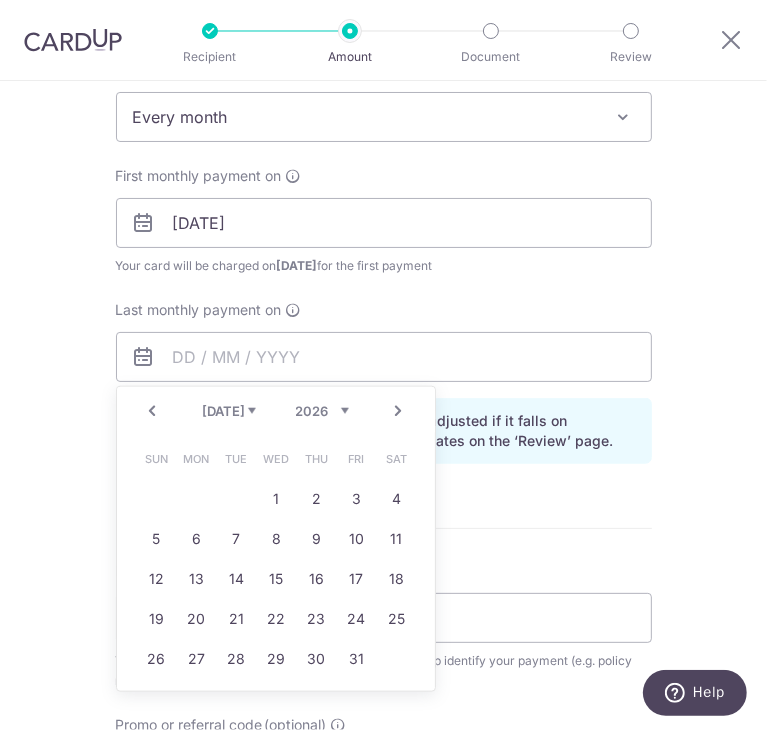 click on "Jan Feb Mar Apr May Jun [DATE] Aug Sep Oct Nov Dec" at bounding box center (229, 411) 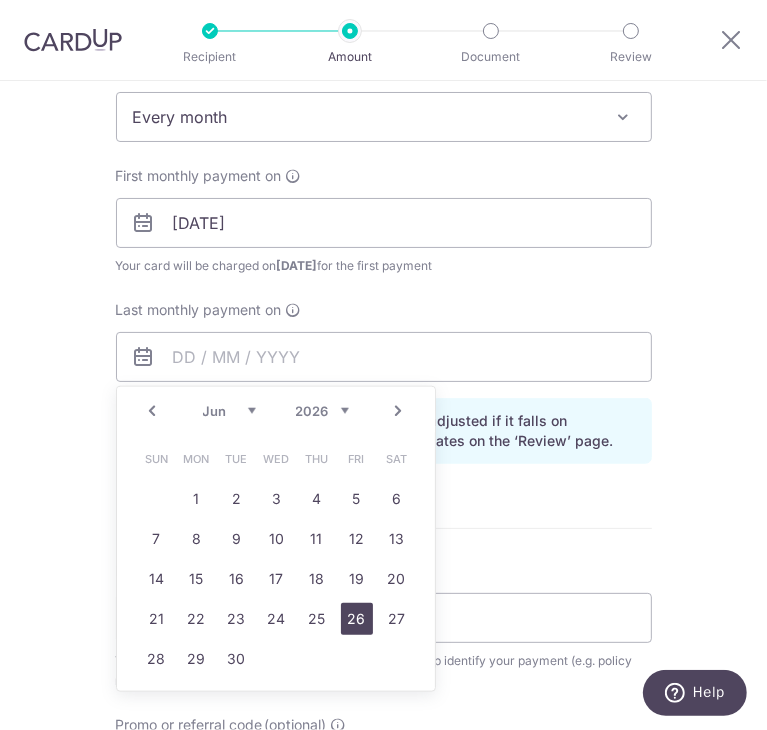 click on "26" at bounding box center [357, 619] 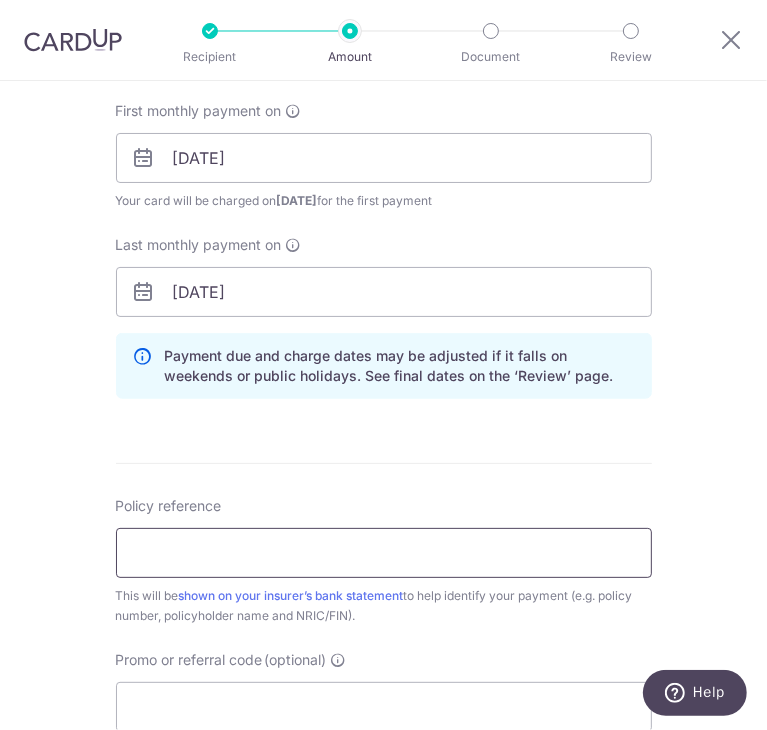 scroll, scrollTop: 900, scrollLeft: 0, axis: vertical 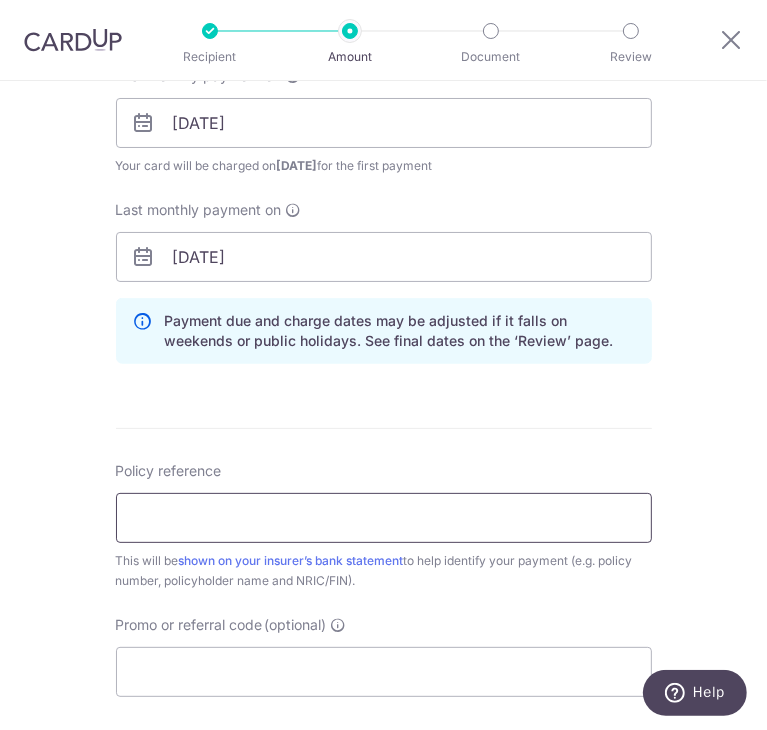 click on "Policy reference" at bounding box center [384, 518] 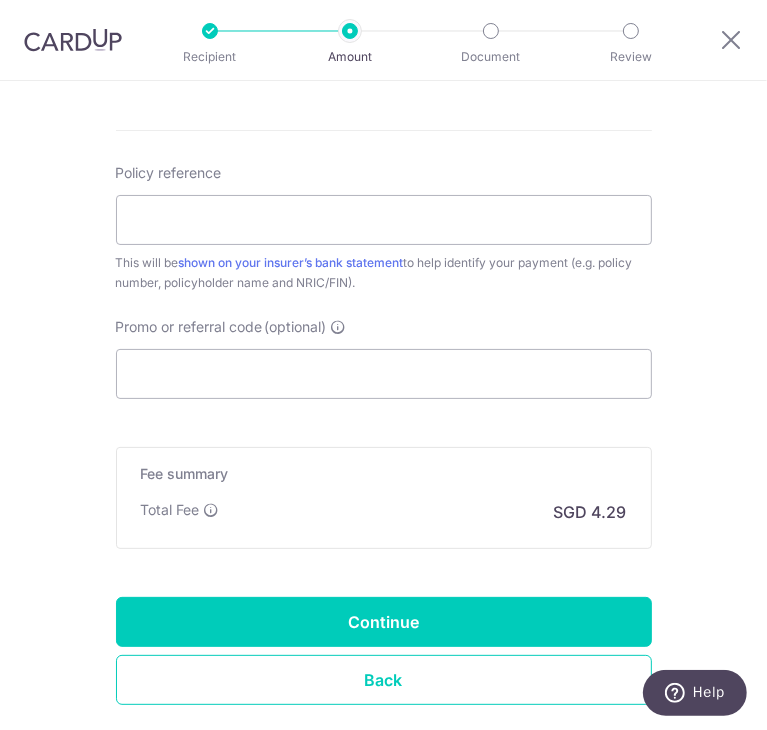 scroll, scrollTop: 1200, scrollLeft: 0, axis: vertical 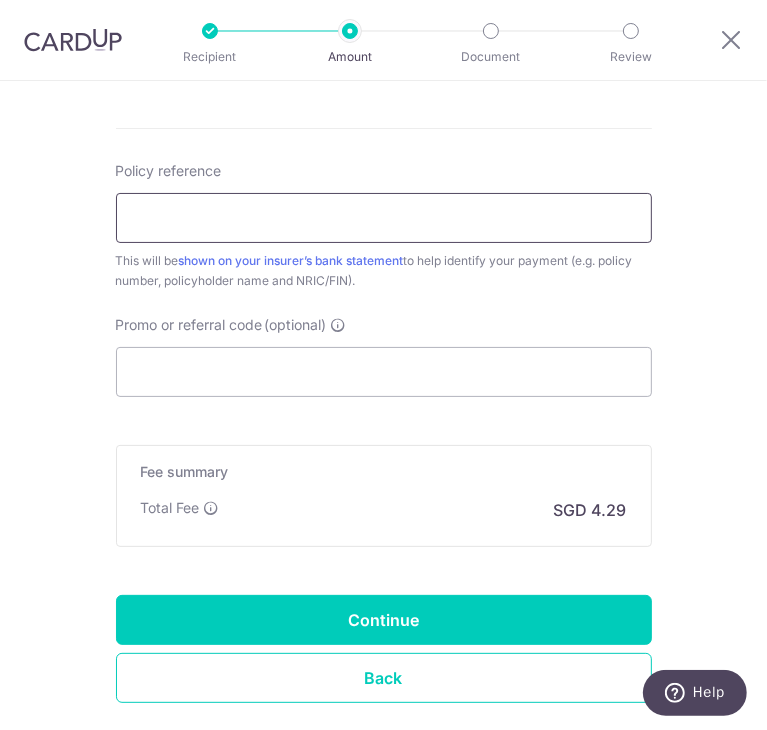 click on "Policy reference" at bounding box center (384, 218) 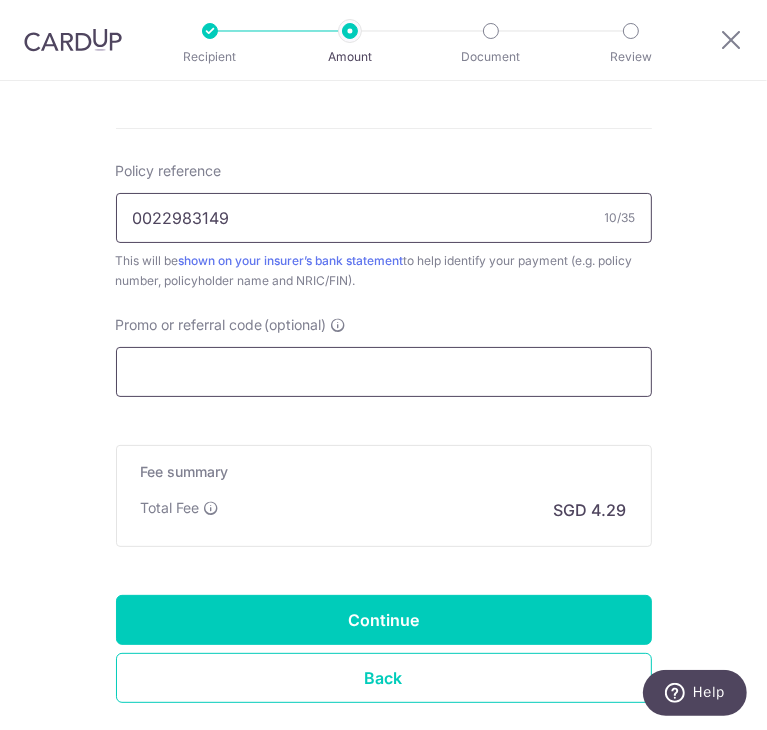 type on "0022983149" 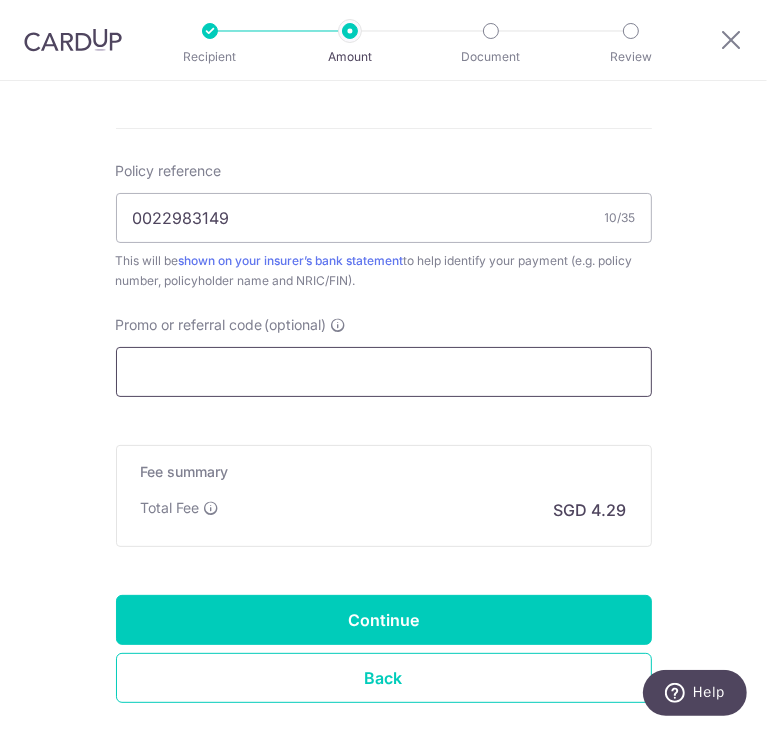click on "Promo or referral code
(optional)" at bounding box center [384, 372] 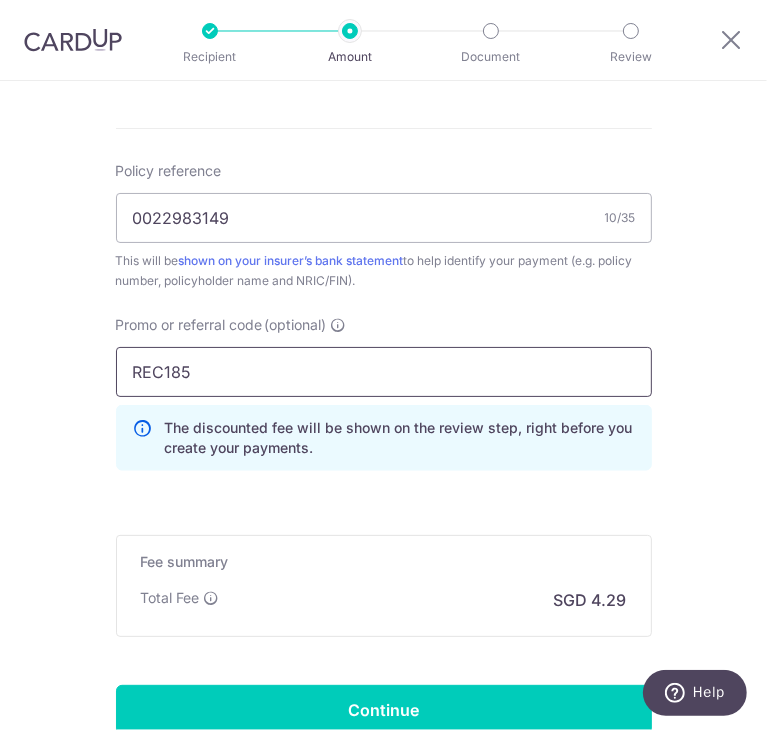 type on "REC185" 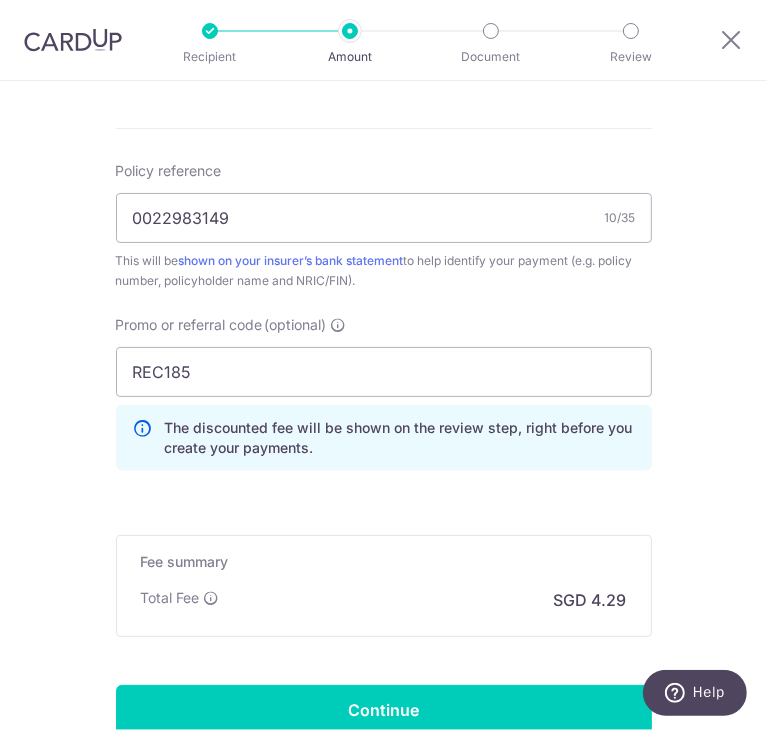 click on "Tell us more about your payment
Enter payment amount
SGD
165.00
165.00
Select Card
**** 4140
Add credit card
Your Cards
**** 4642
**** 4140
Secure 256-bit SSL
Text
New card details
Card
Secure 256-bit SSL" at bounding box center [383, -92] 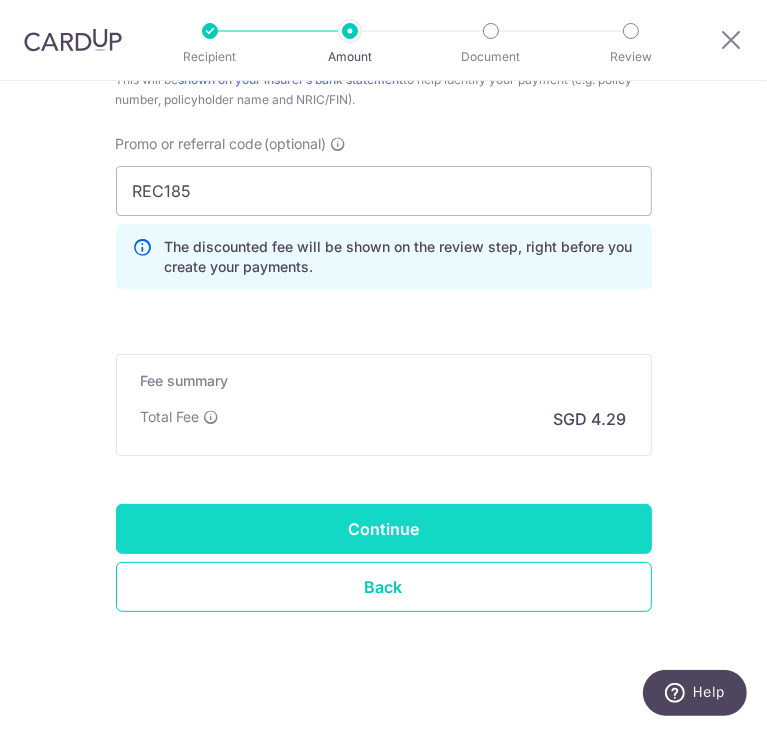 scroll, scrollTop: 1401, scrollLeft: 0, axis: vertical 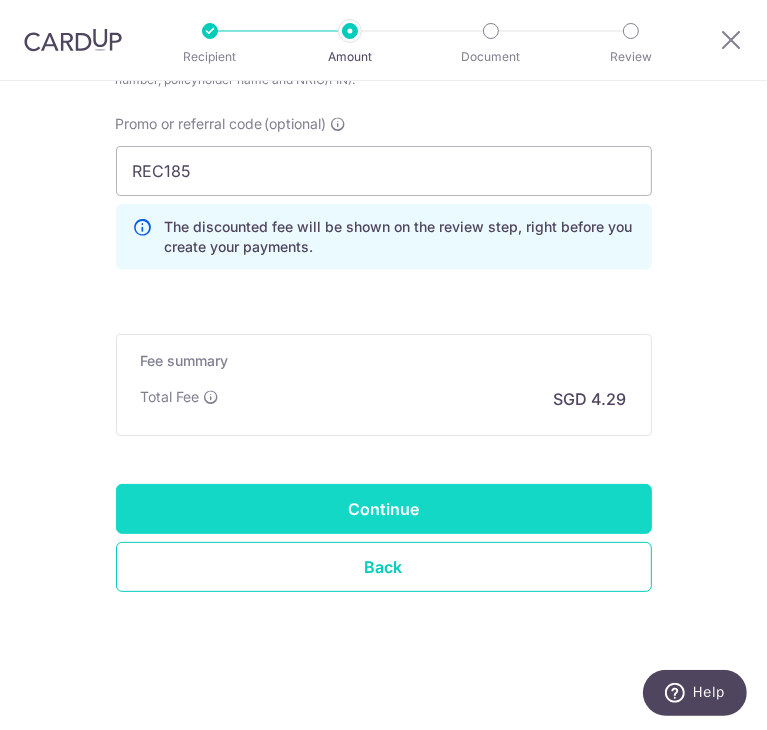 click on "Continue" at bounding box center (384, 509) 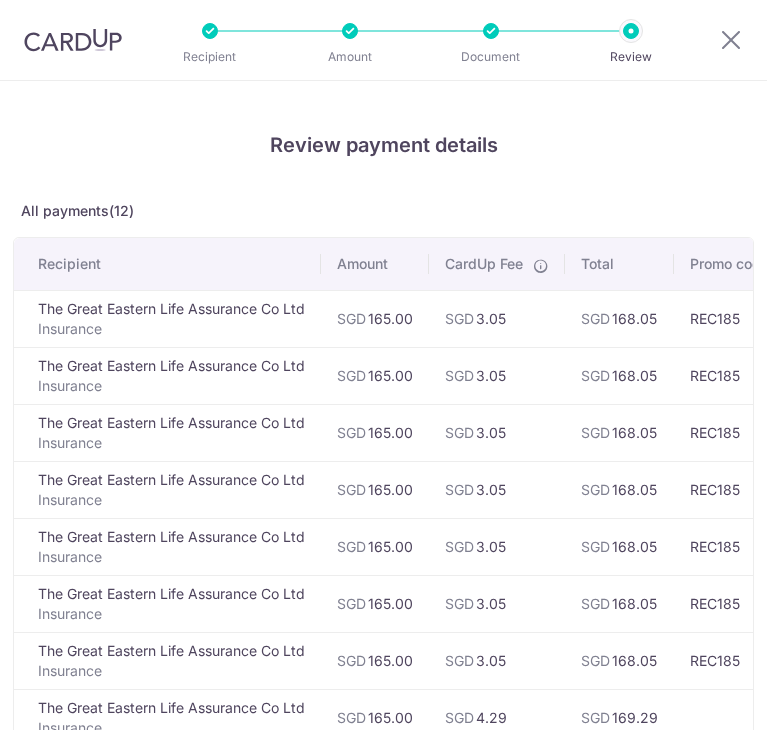 scroll, scrollTop: 0, scrollLeft: 0, axis: both 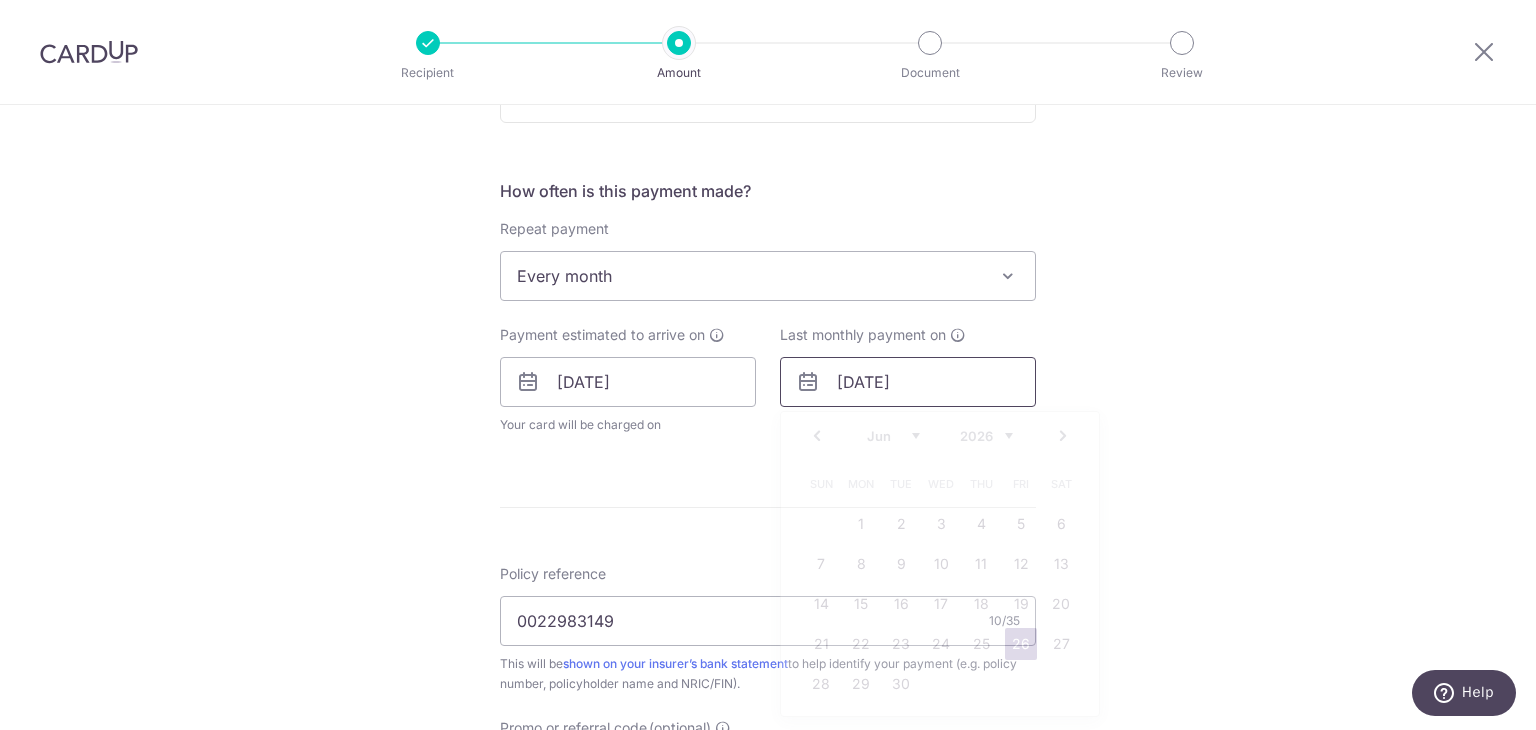 click on "26/06/2026" at bounding box center [908, 382] 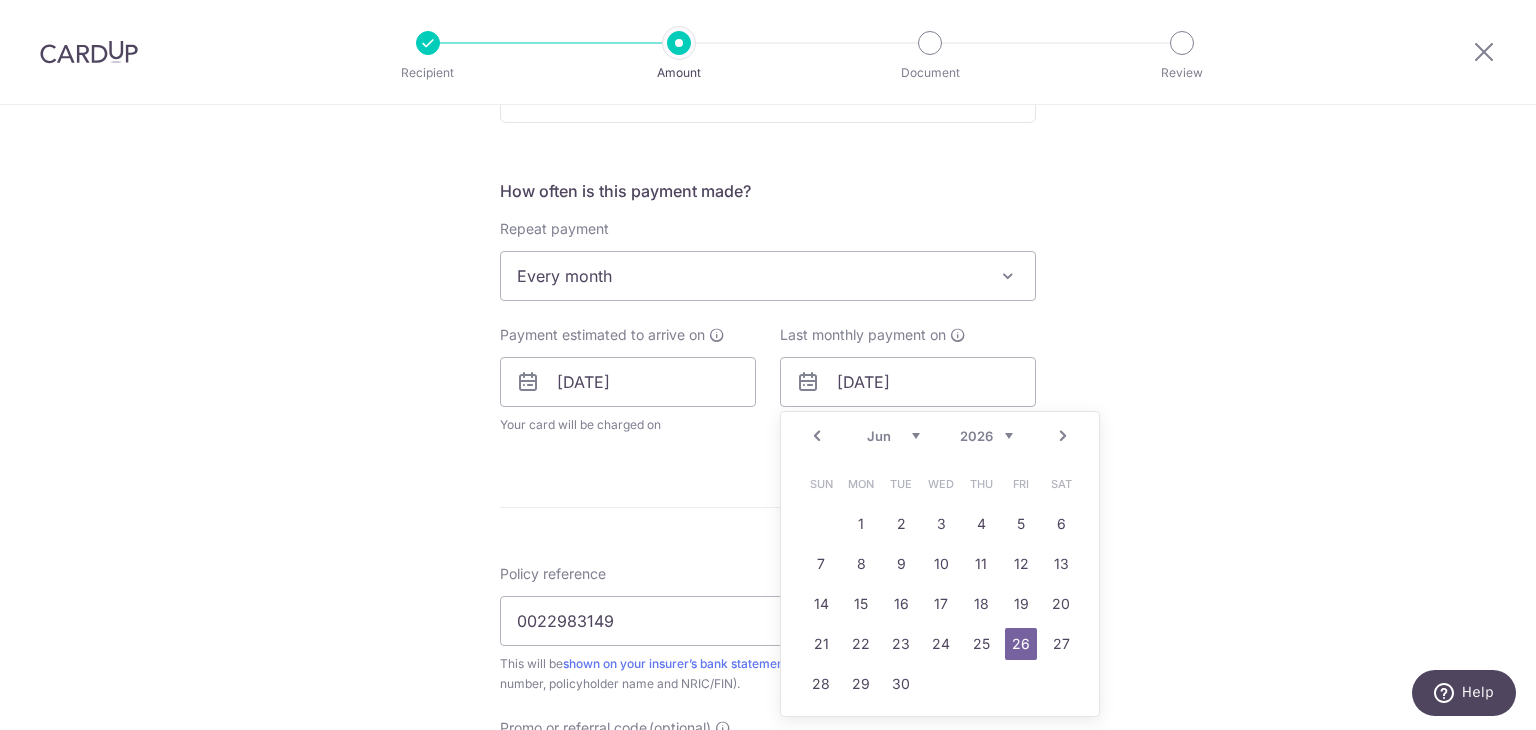 click on "Jan Feb Mar Apr May Jun Jul Aug Sep Oct Nov Dec" at bounding box center (893, 436) 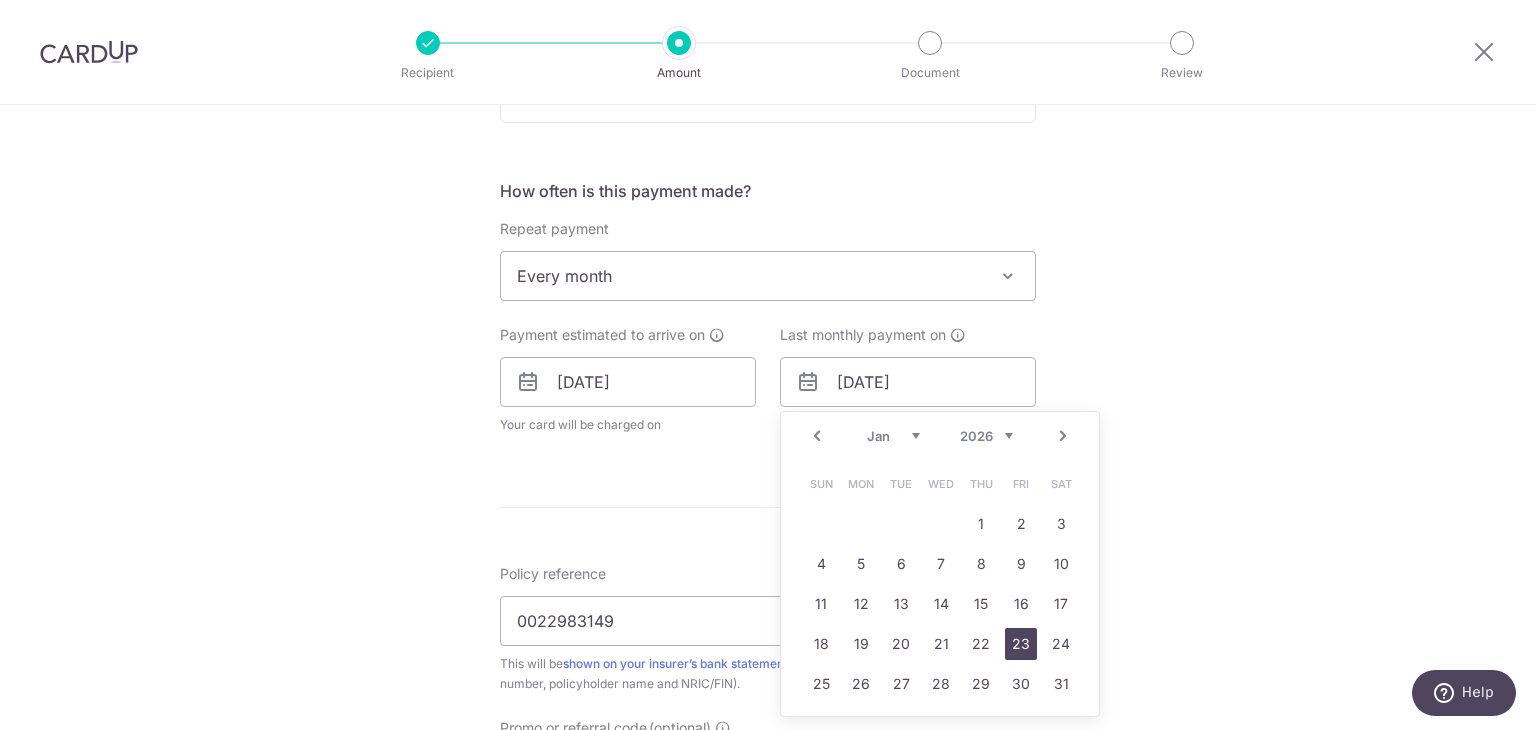 click on "23" at bounding box center [1021, 644] 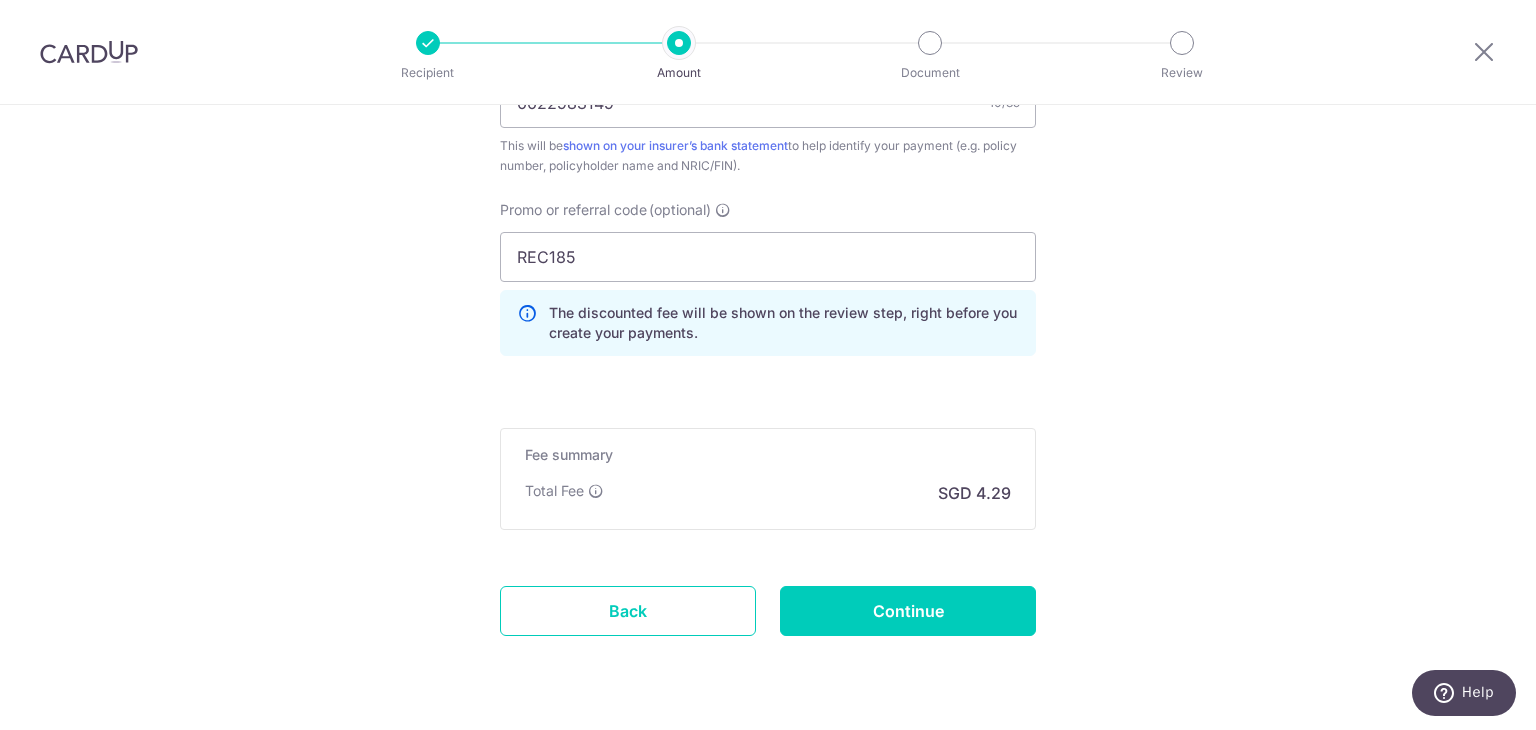 scroll, scrollTop: 1353, scrollLeft: 0, axis: vertical 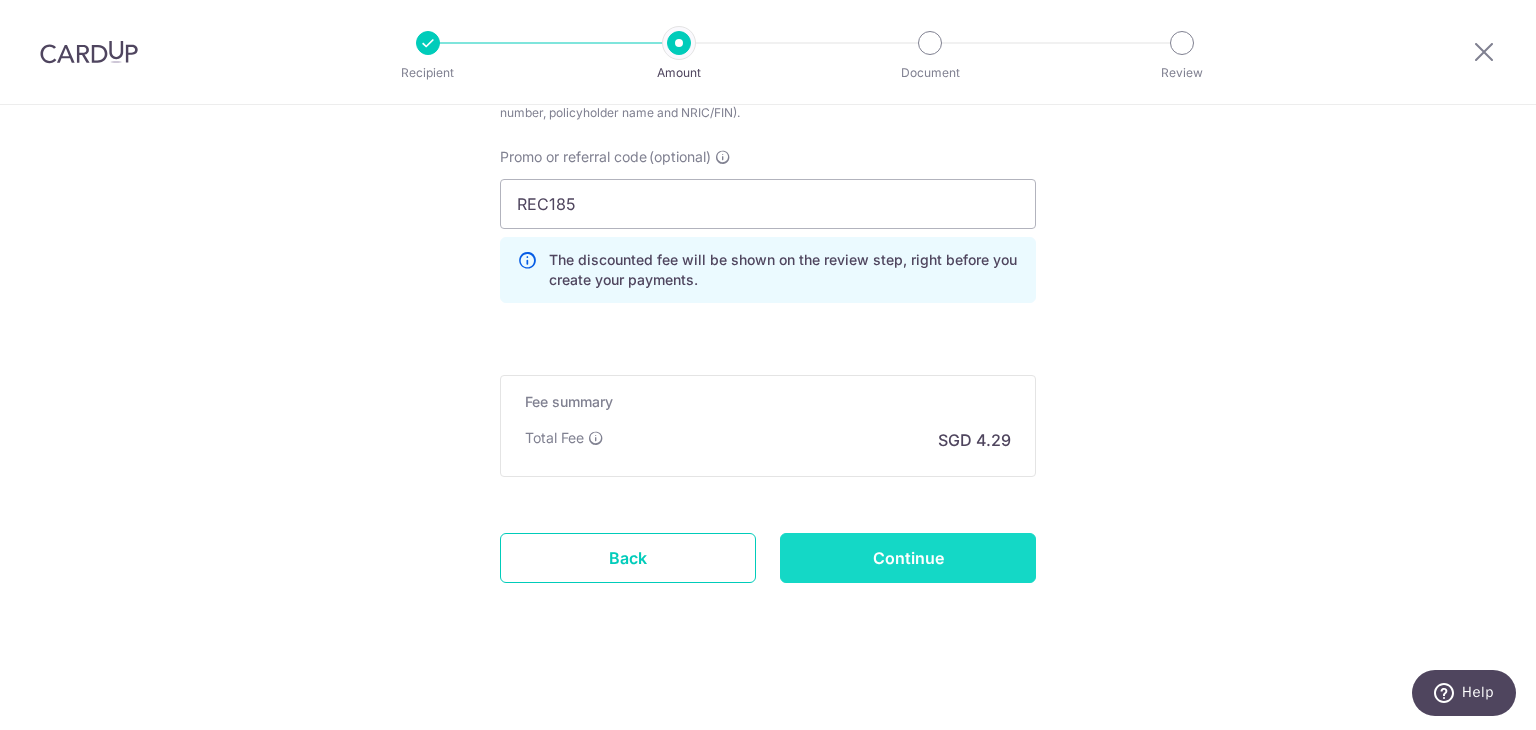click on "Continue" at bounding box center [908, 558] 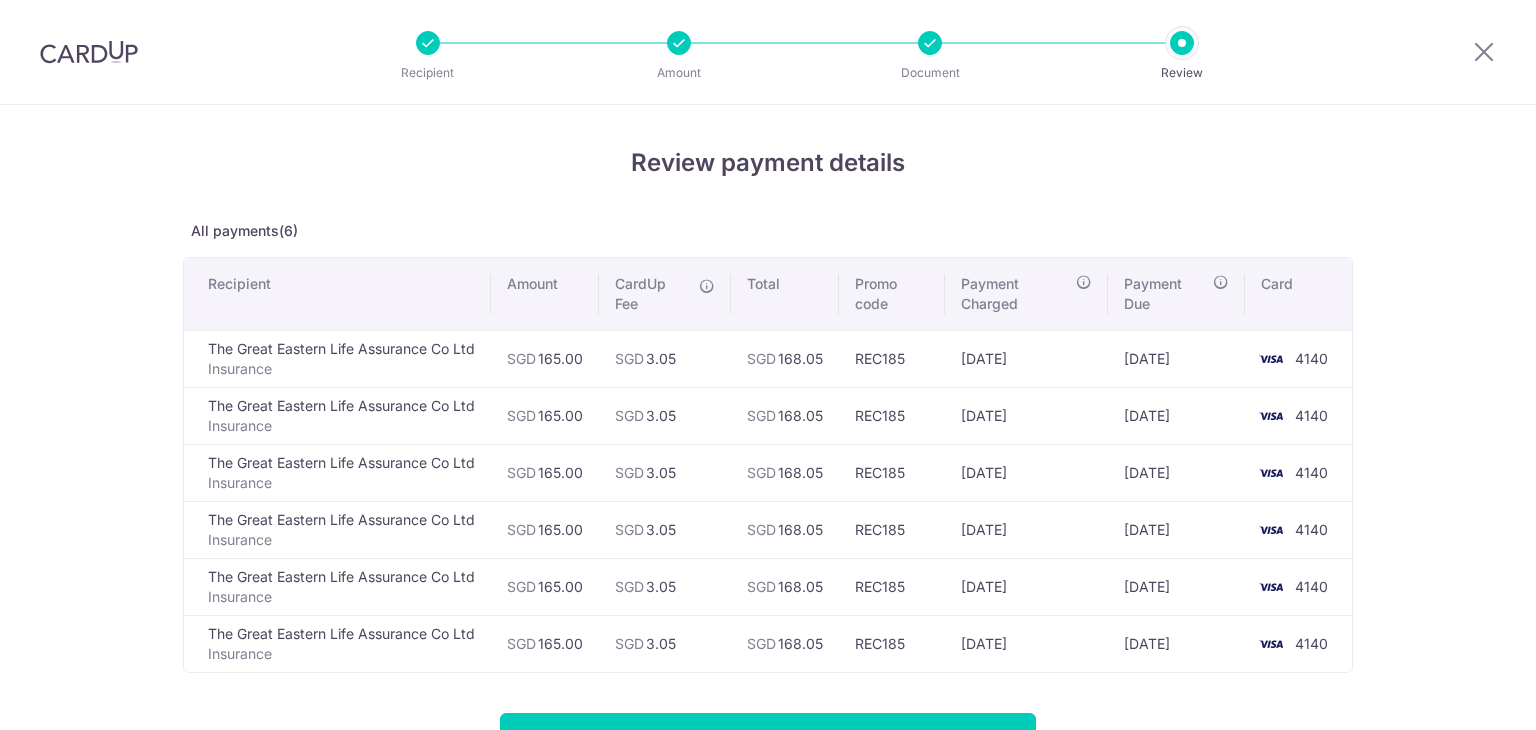 scroll, scrollTop: 0, scrollLeft: 0, axis: both 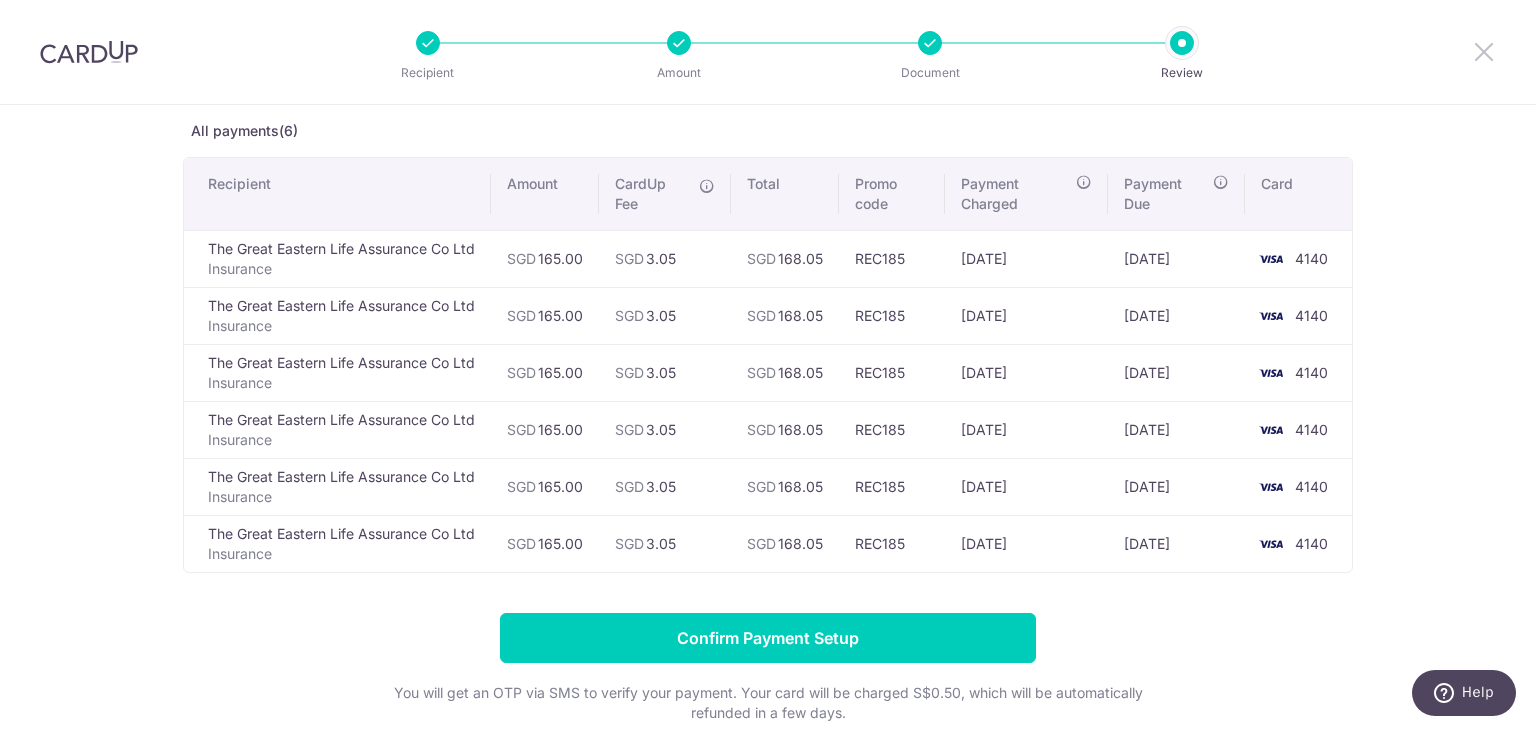 click at bounding box center [1484, 51] 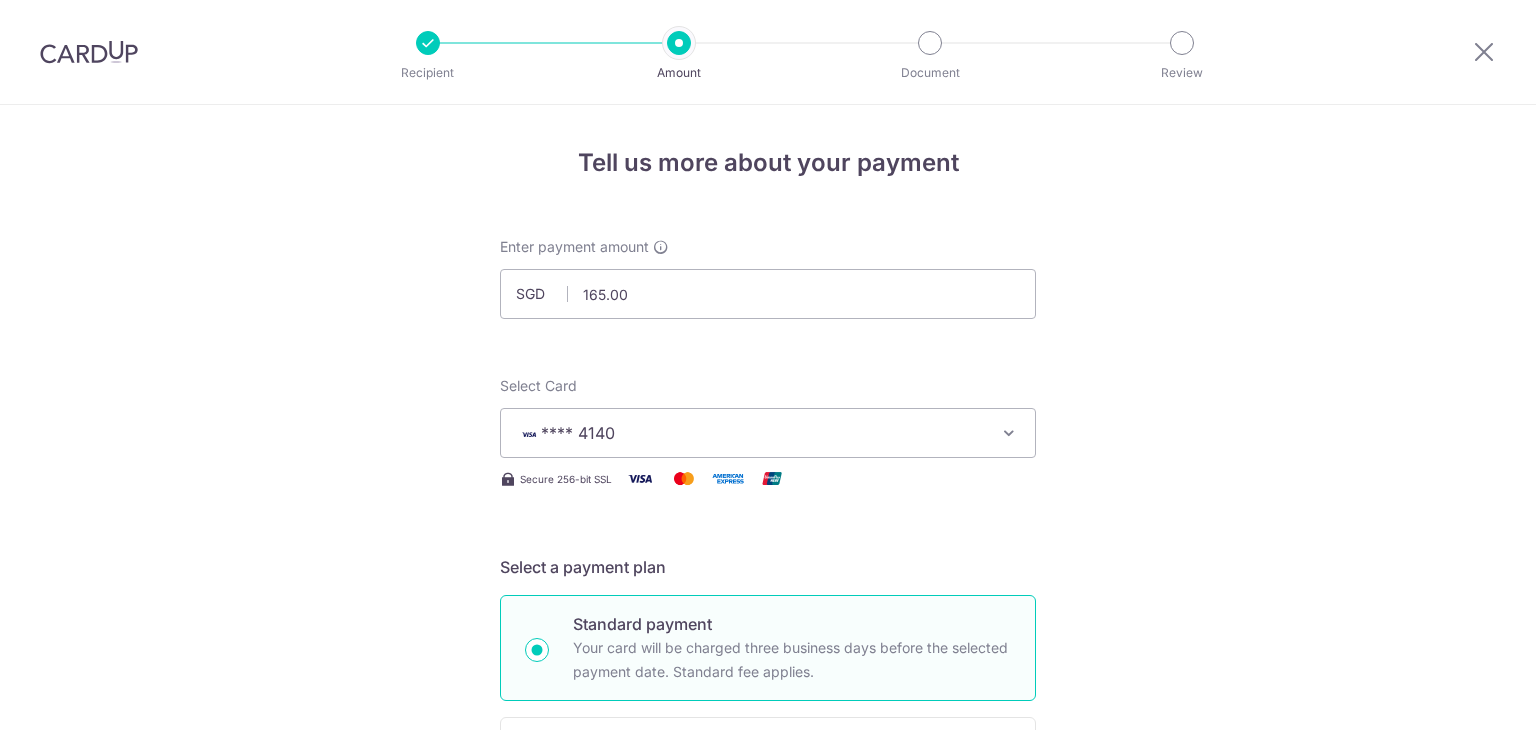 scroll, scrollTop: 0, scrollLeft: 0, axis: both 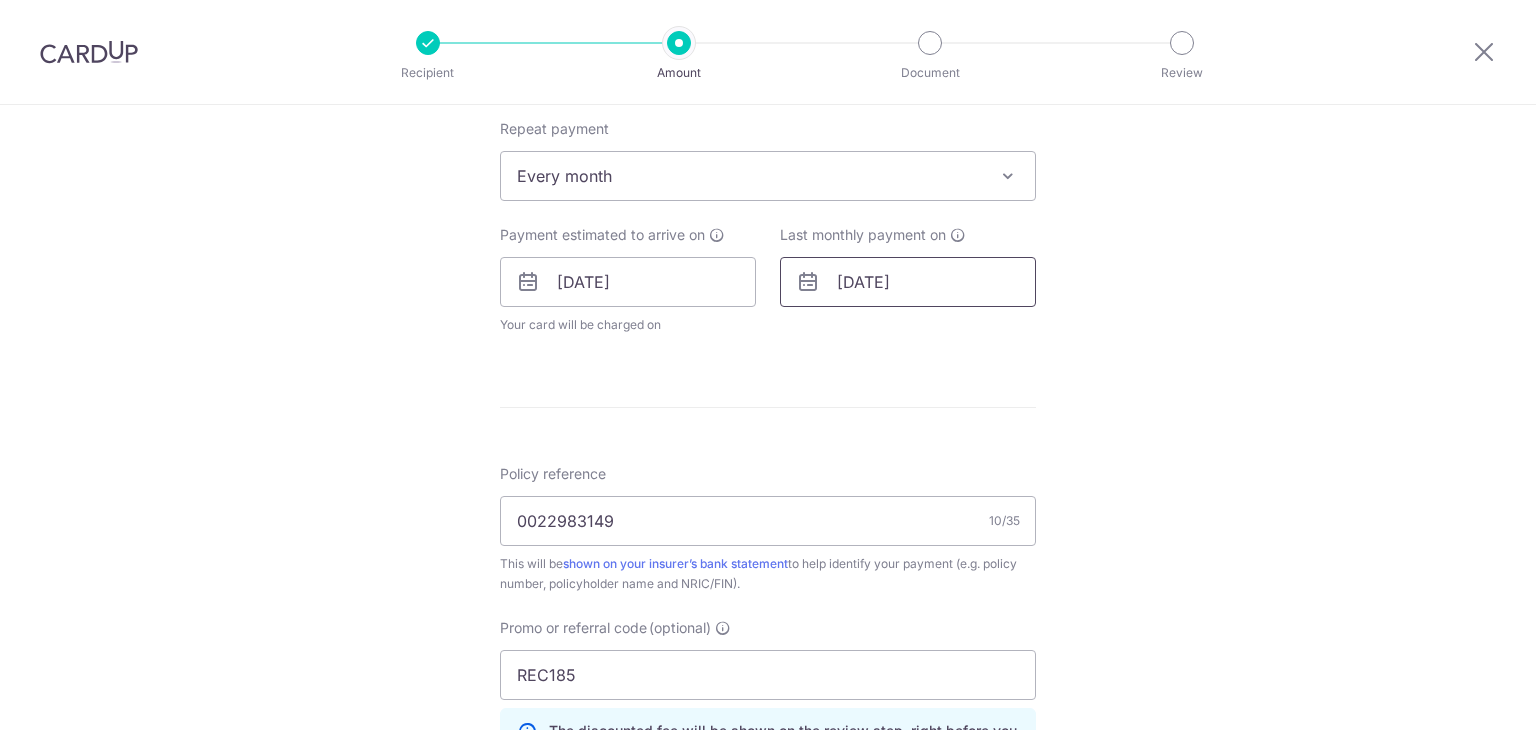 click on "[DATE]" at bounding box center [908, 282] 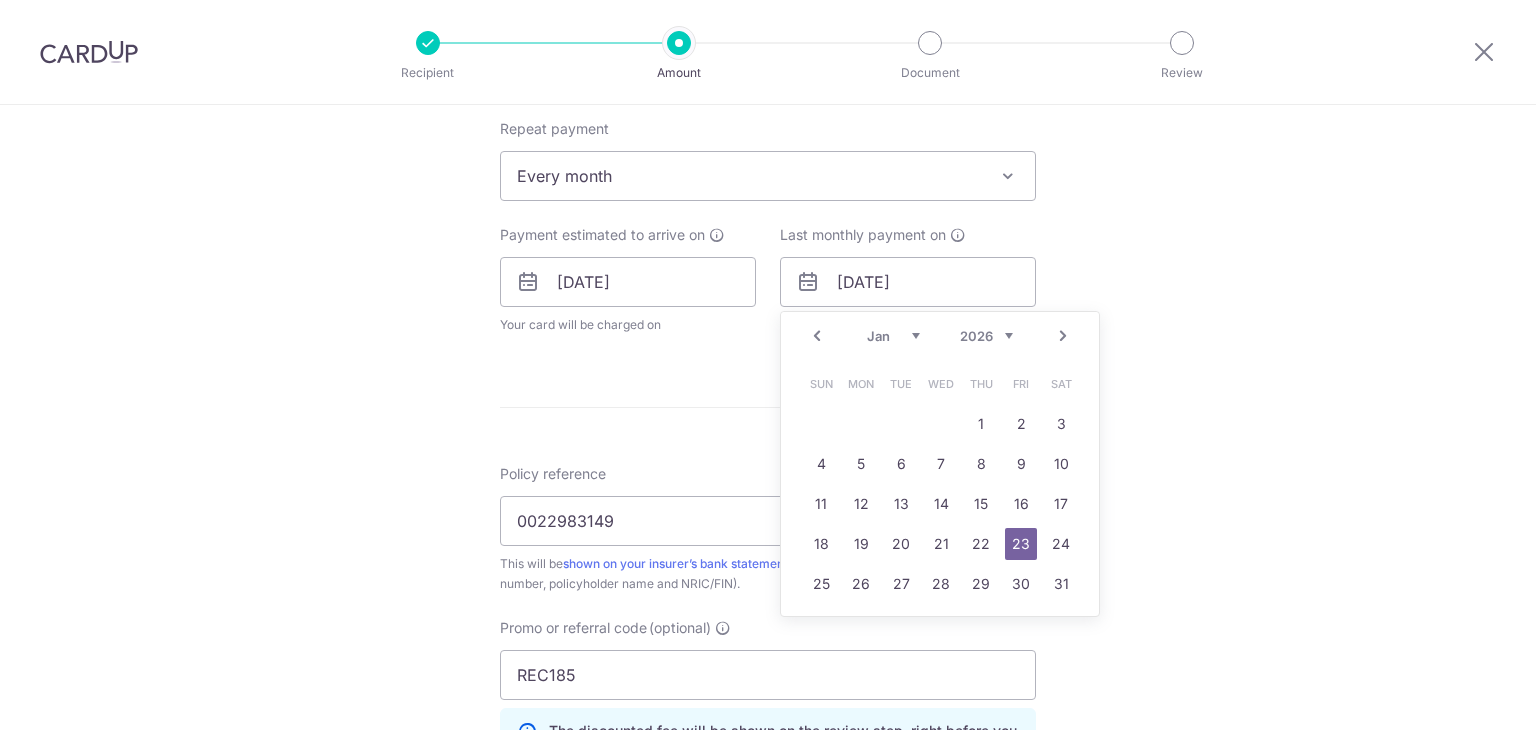 click on "Jan Feb Mar Apr May Jun [DATE] Aug Sep Oct Nov Dec" at bounding box center (893, 336) 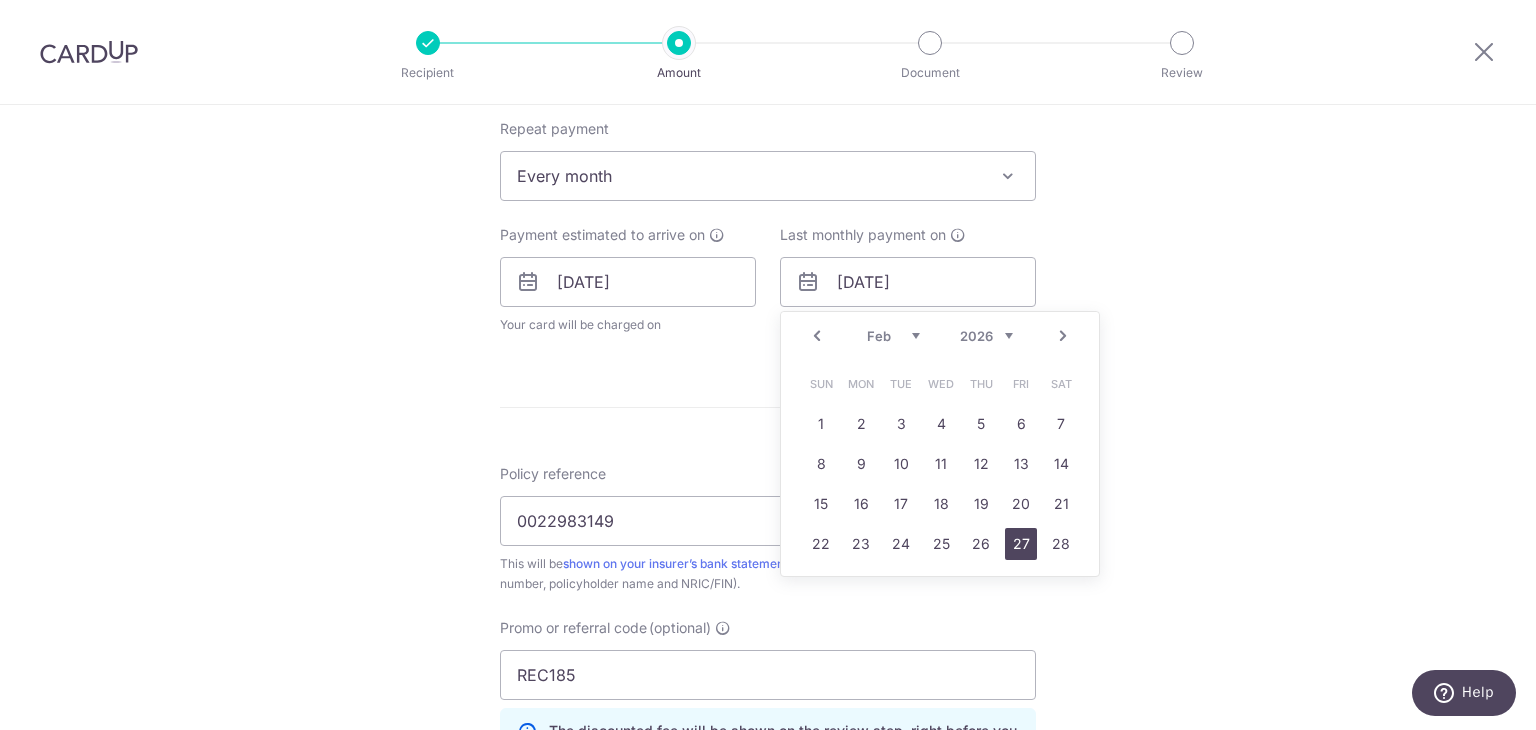 click on "27" at bounding box center (1021, 544) 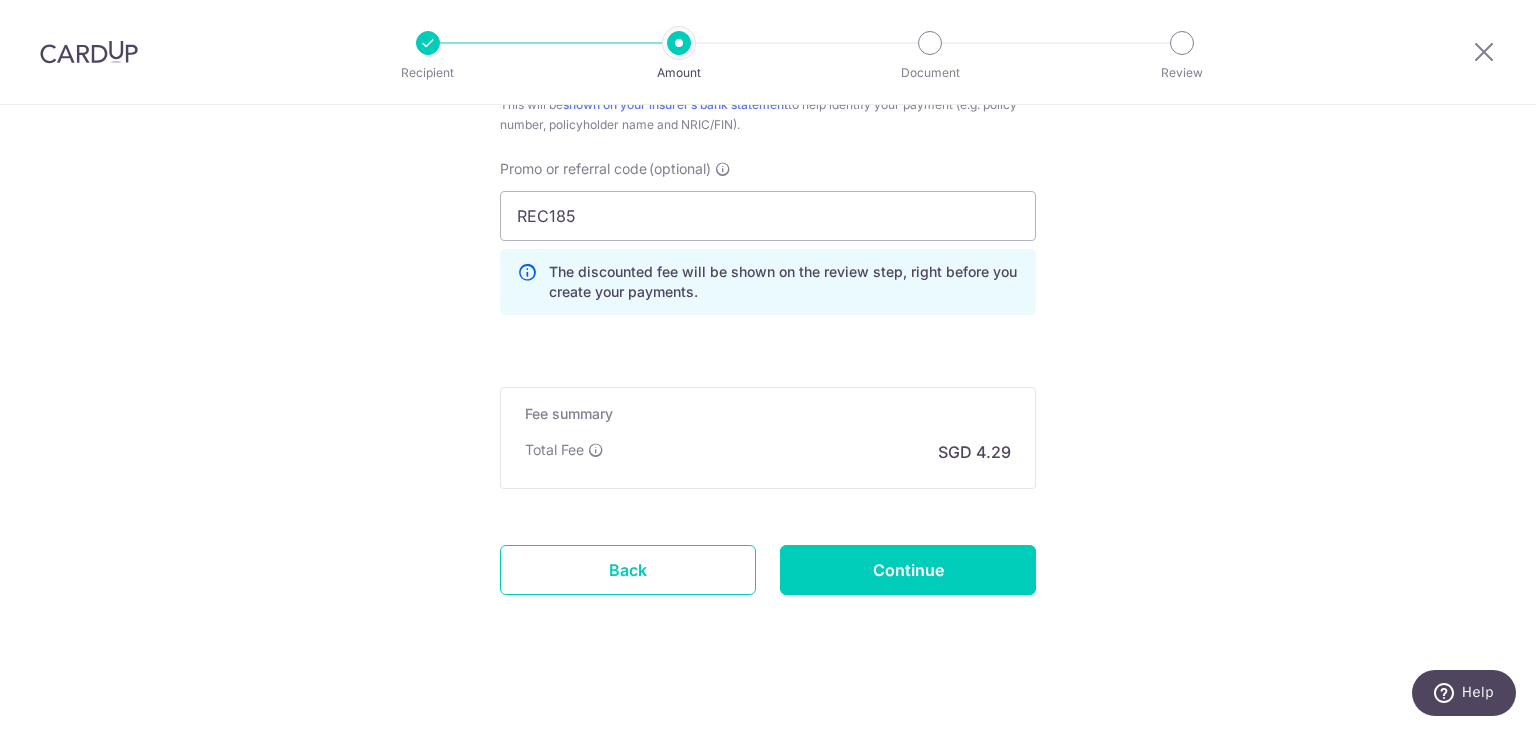 scroll, scrollTop: 1353, scrollLeft: 0, axis: vertical 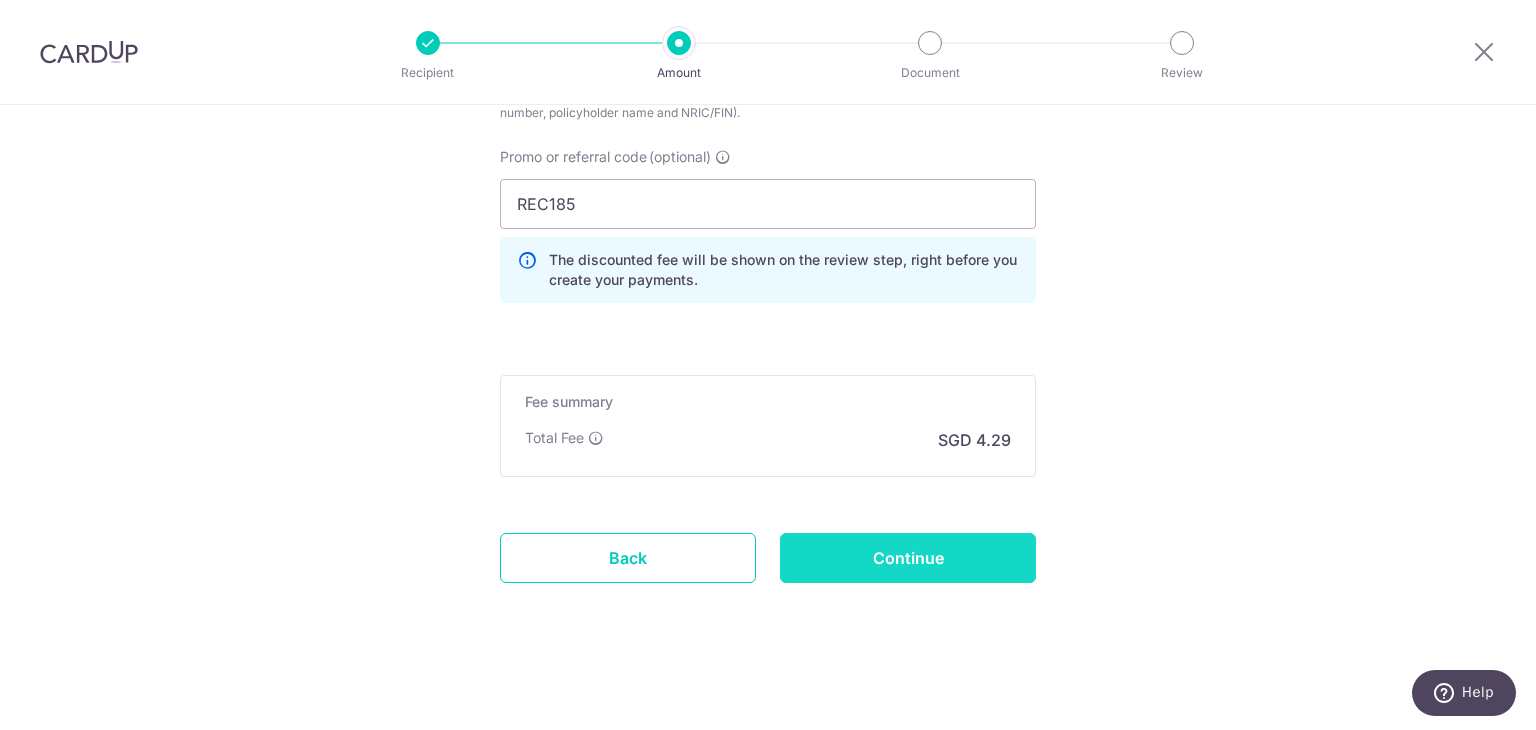 click on "Continue" at bounding box center [908, 558] 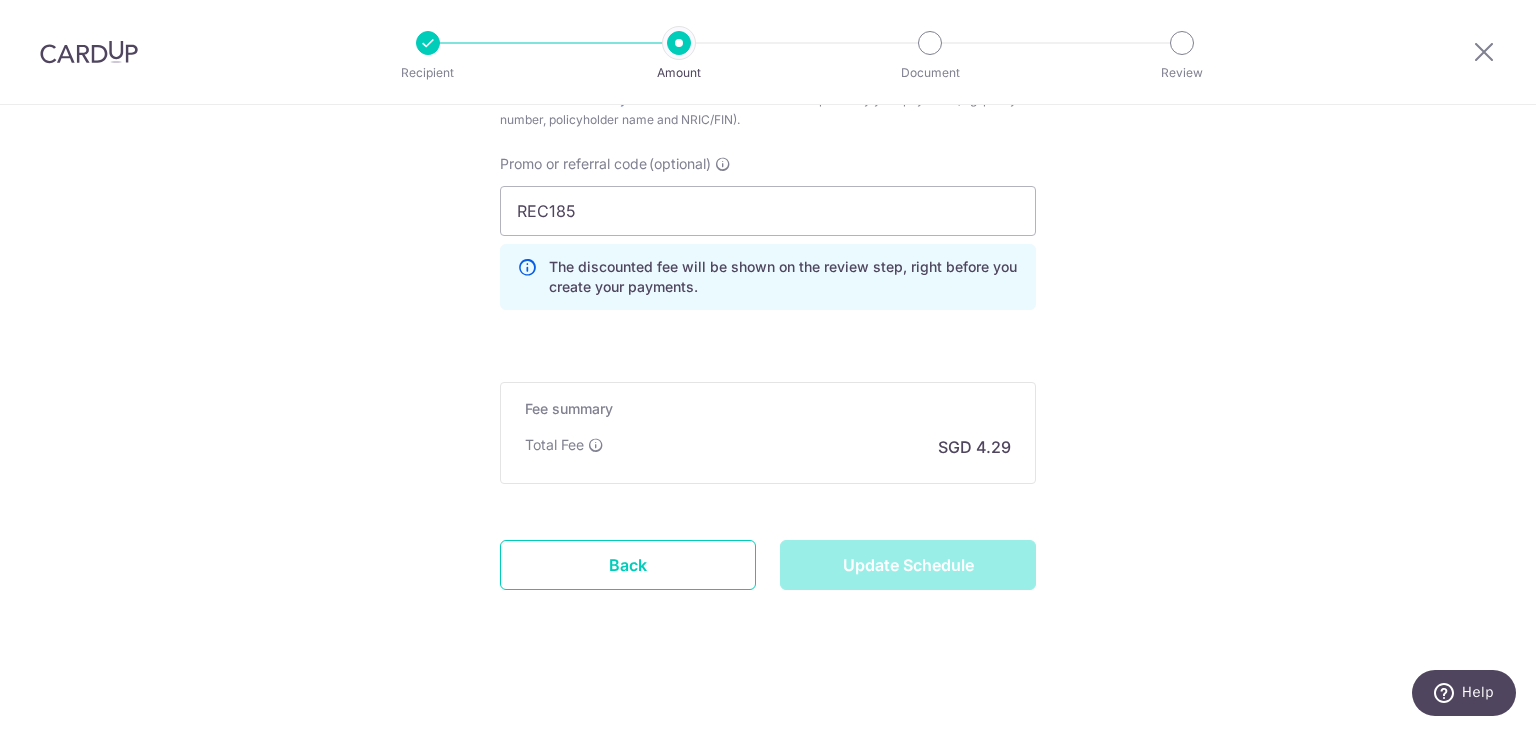 scroll, scrollTop: 1353, scrollLeft: 0, axis: vertical 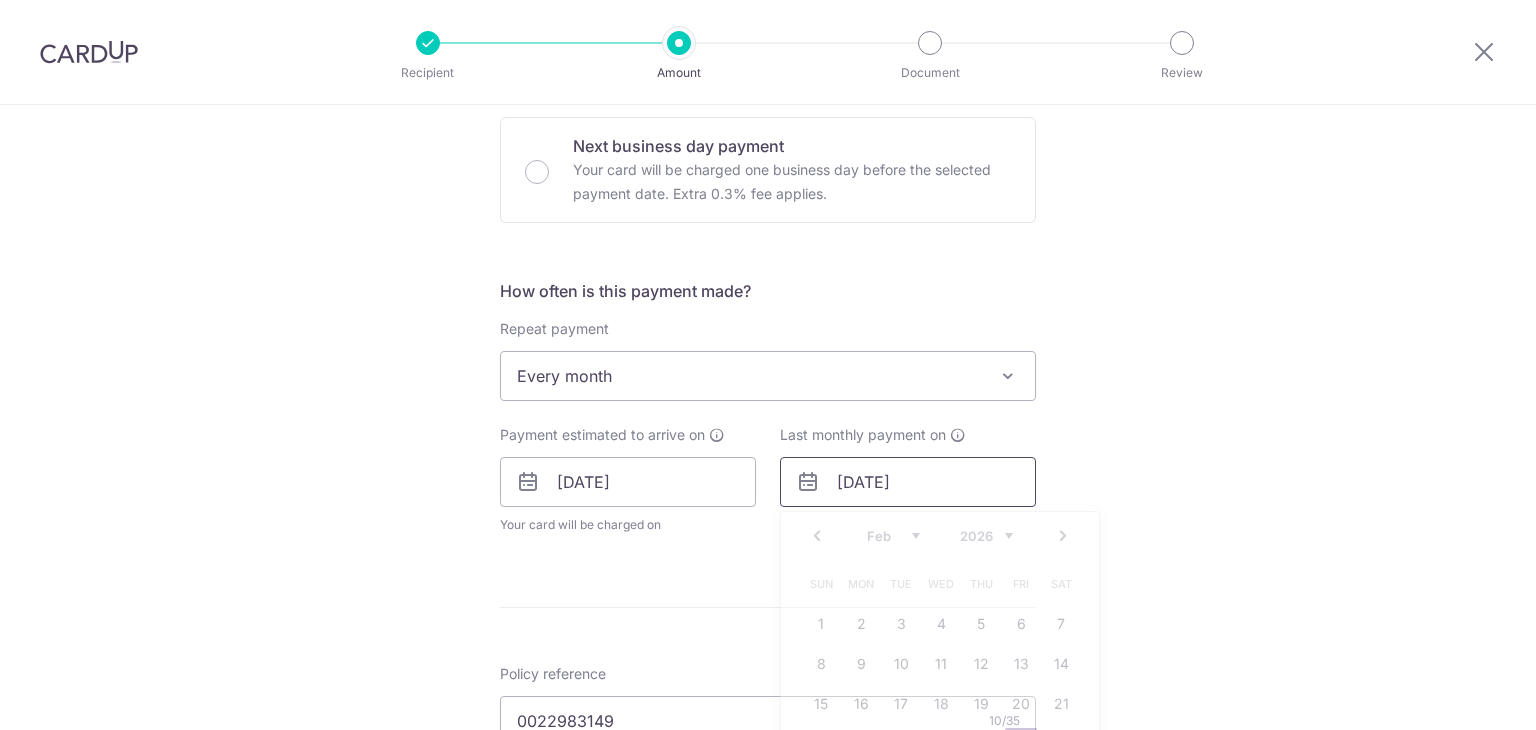 click on "[DATE]" at bounding box center (908, 482) 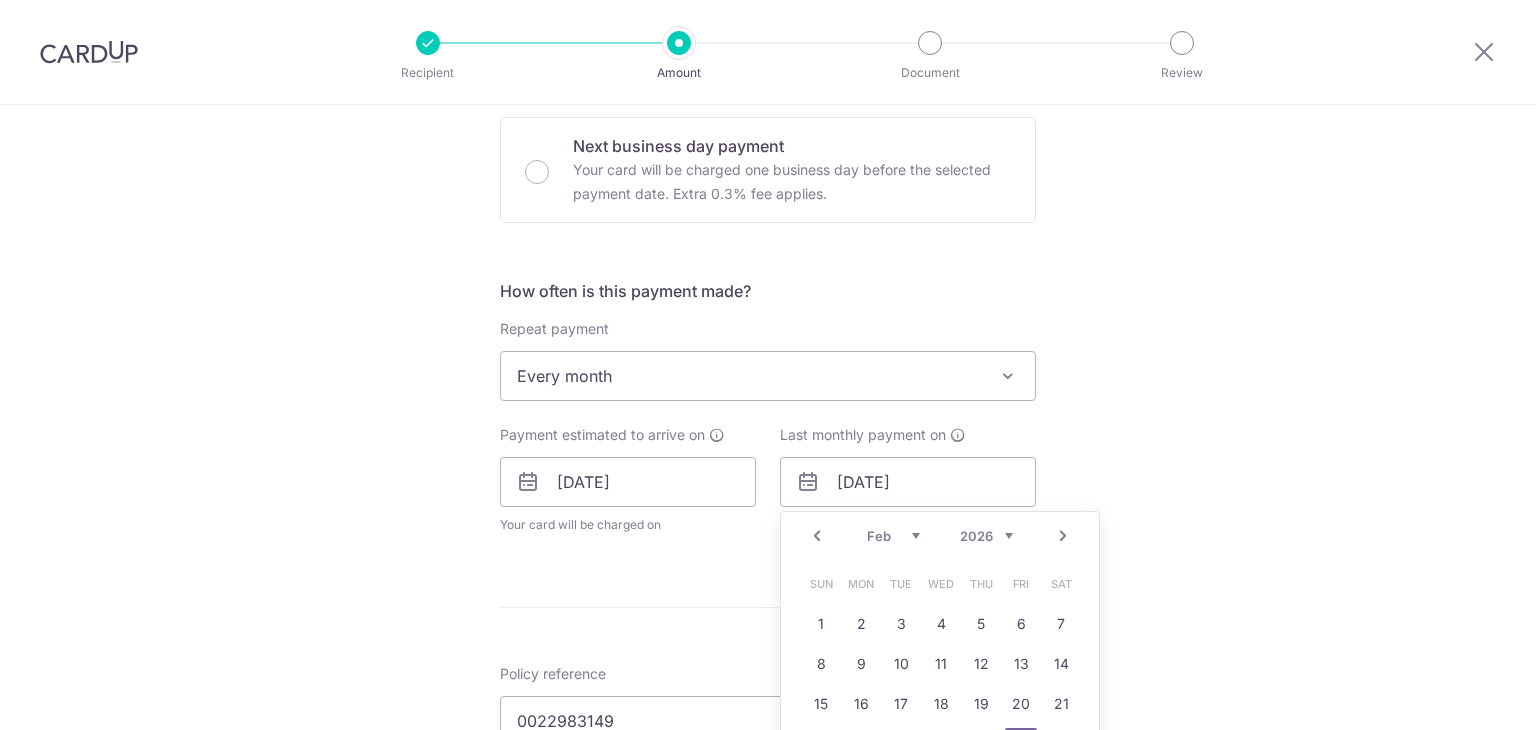 click on "Jan Feb Mar Apr May Jun [DATE] Aug Sep Oct Nov Dec" at bounding box center (893, 536) 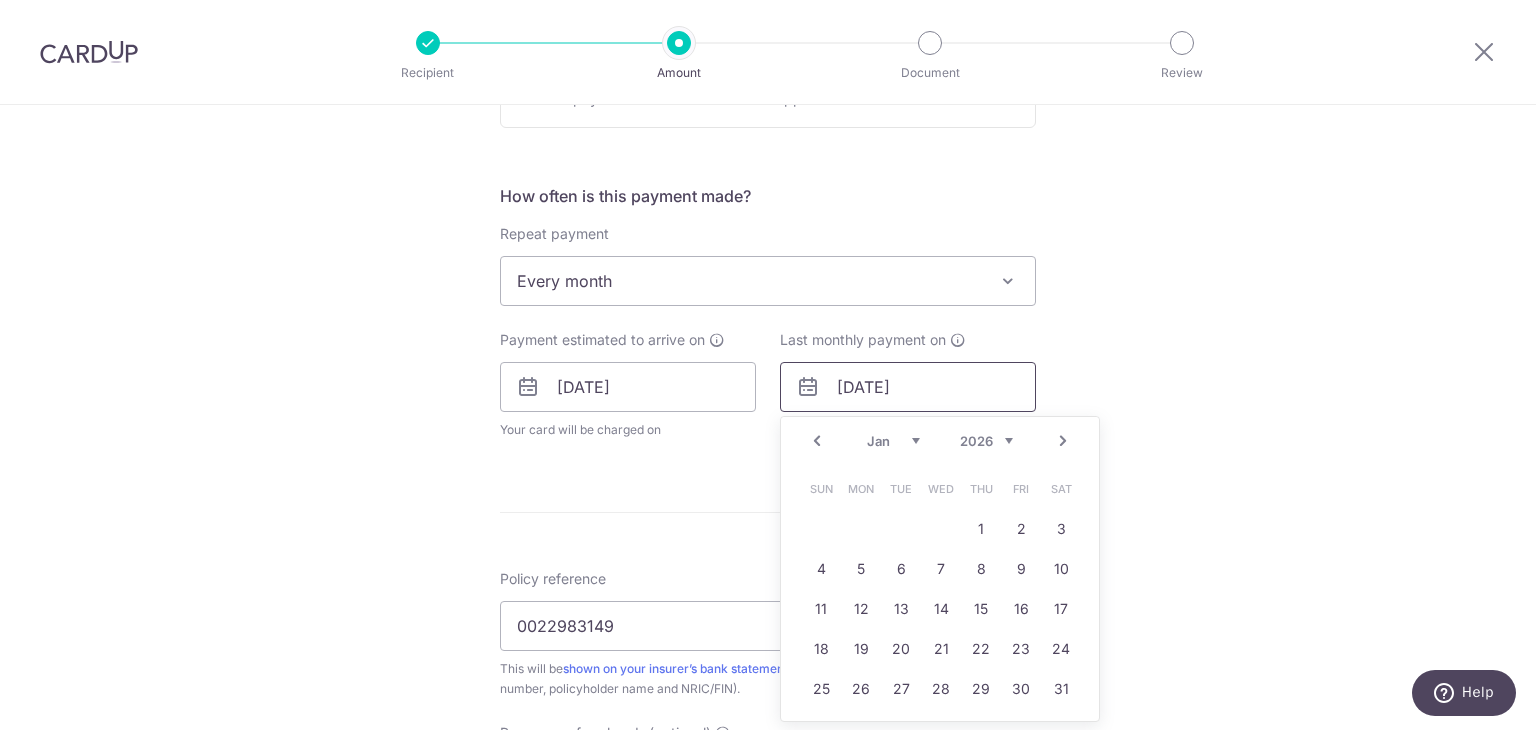 scroll, scrollTop: 800, scrollLeft: 0, axis: vertical 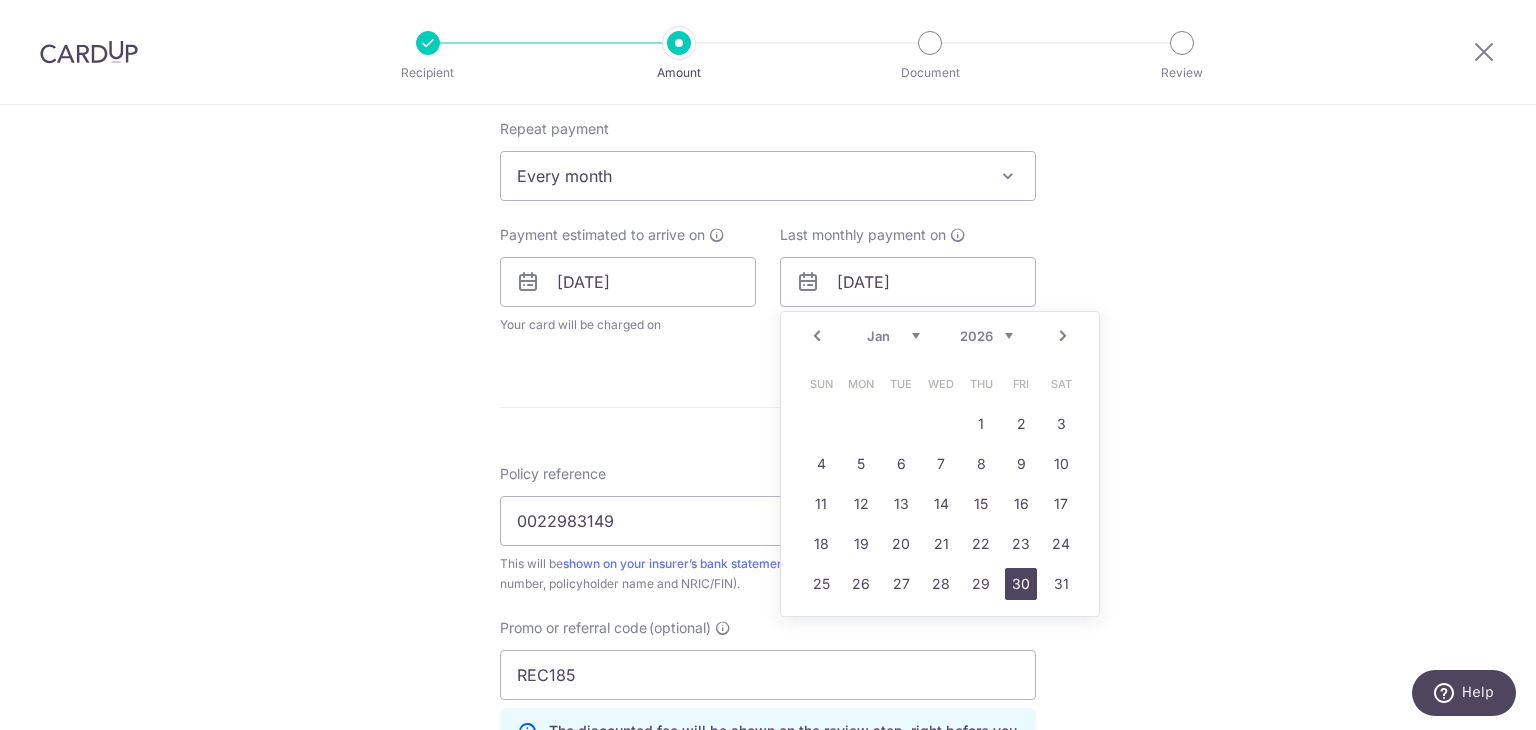 click on "30" at bounding box center (1021, 584) 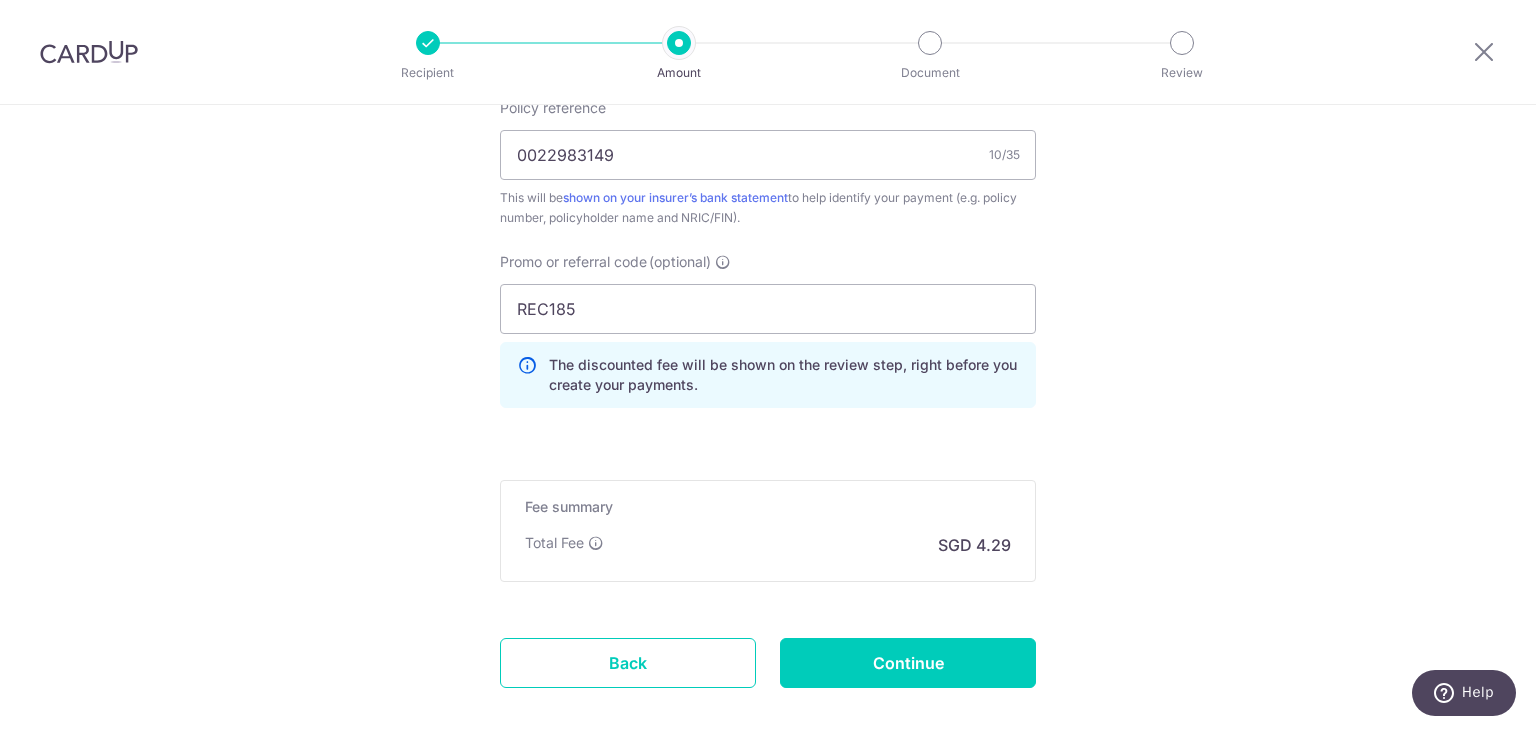 scroll, scrollTop: 1353, scrollLeft: 0, axis: vertical 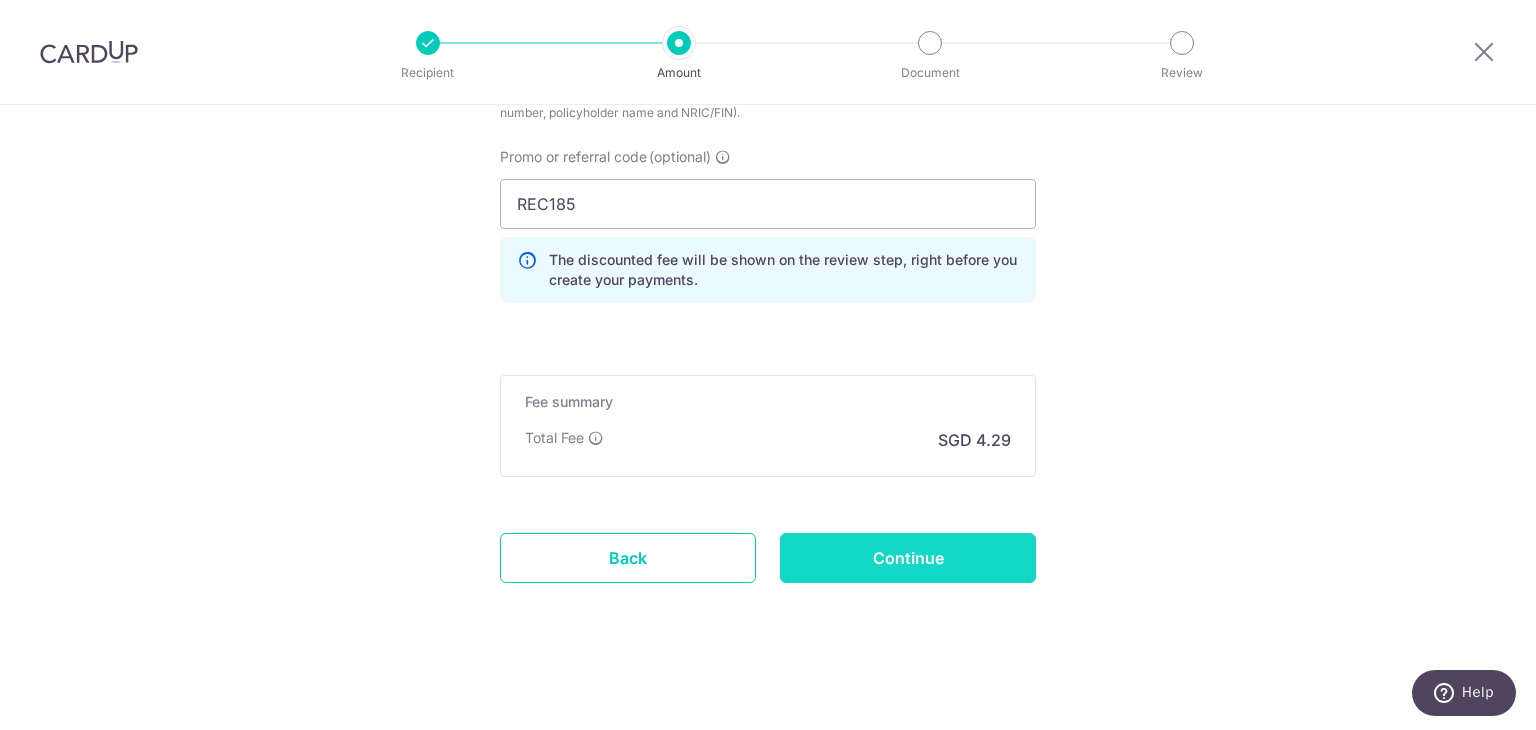 click on "Continue" at bounding box center [908, 558] 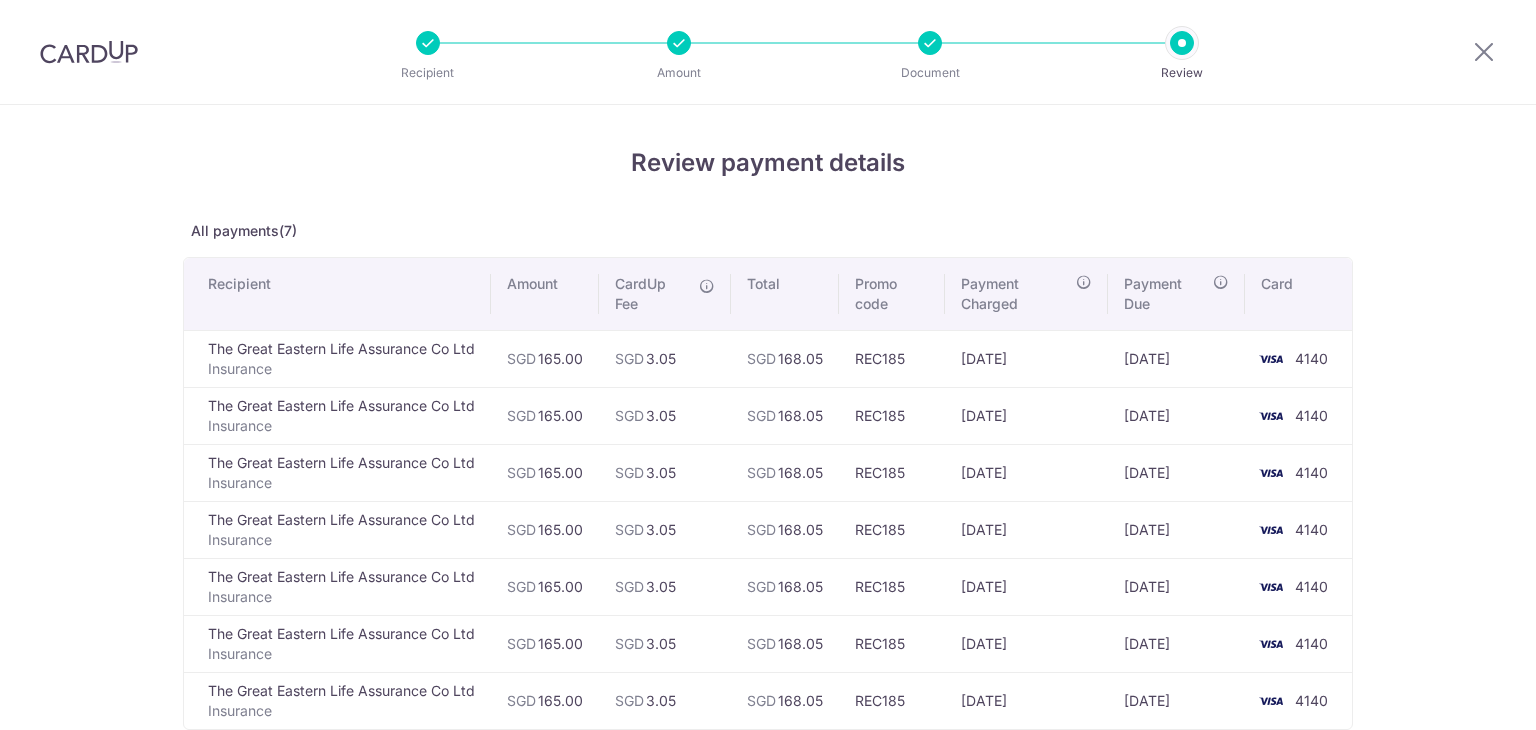scroll, scrollTop: 0, scrollLeft: 0, axis: both 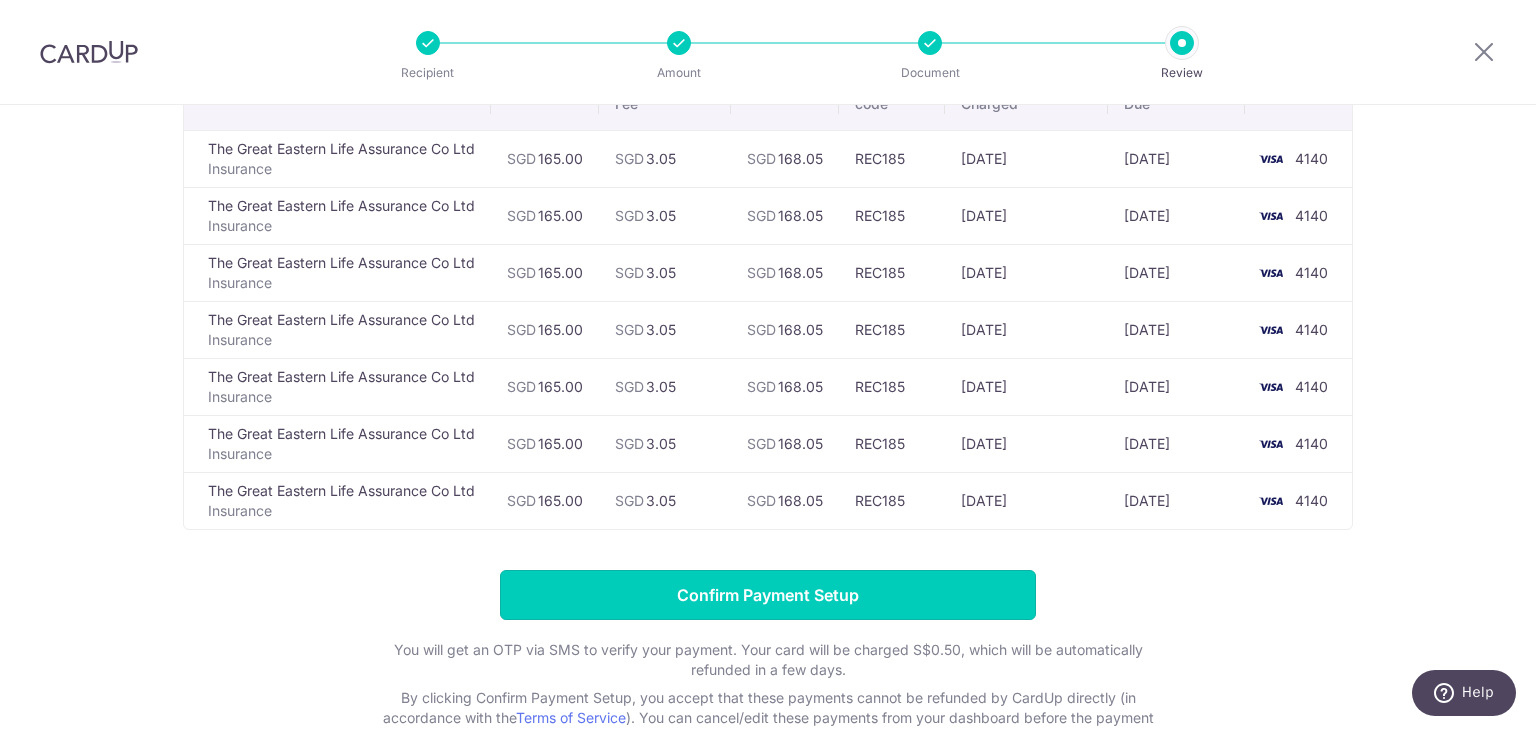 click on "Confirm Payment Setup" at bounding box center [768, 595] 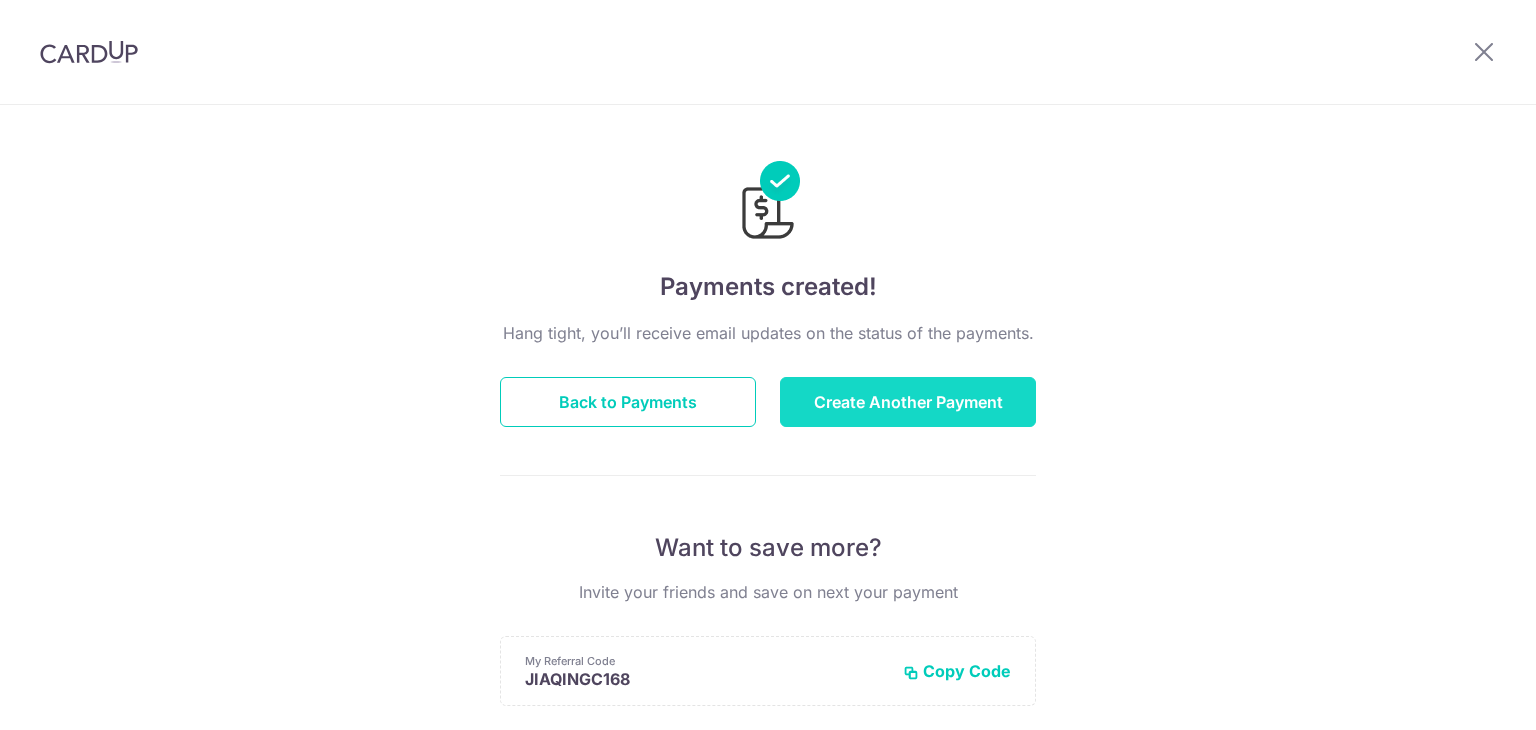 scroll, scrollTop: 0, scrollLeft: 0, axis: both 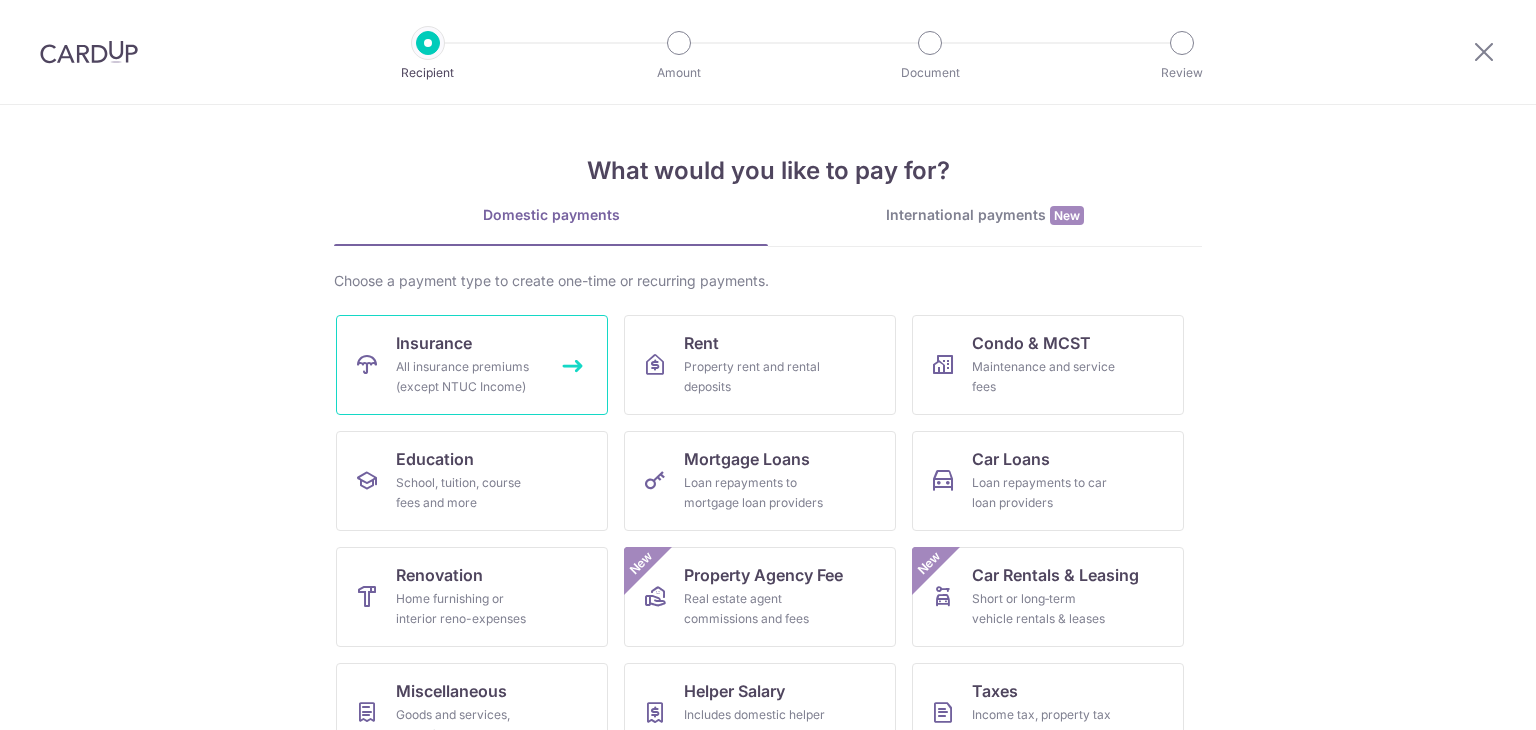 click on "All insurance premiums (except NTUC Income)" at bounding box center [468, 377] 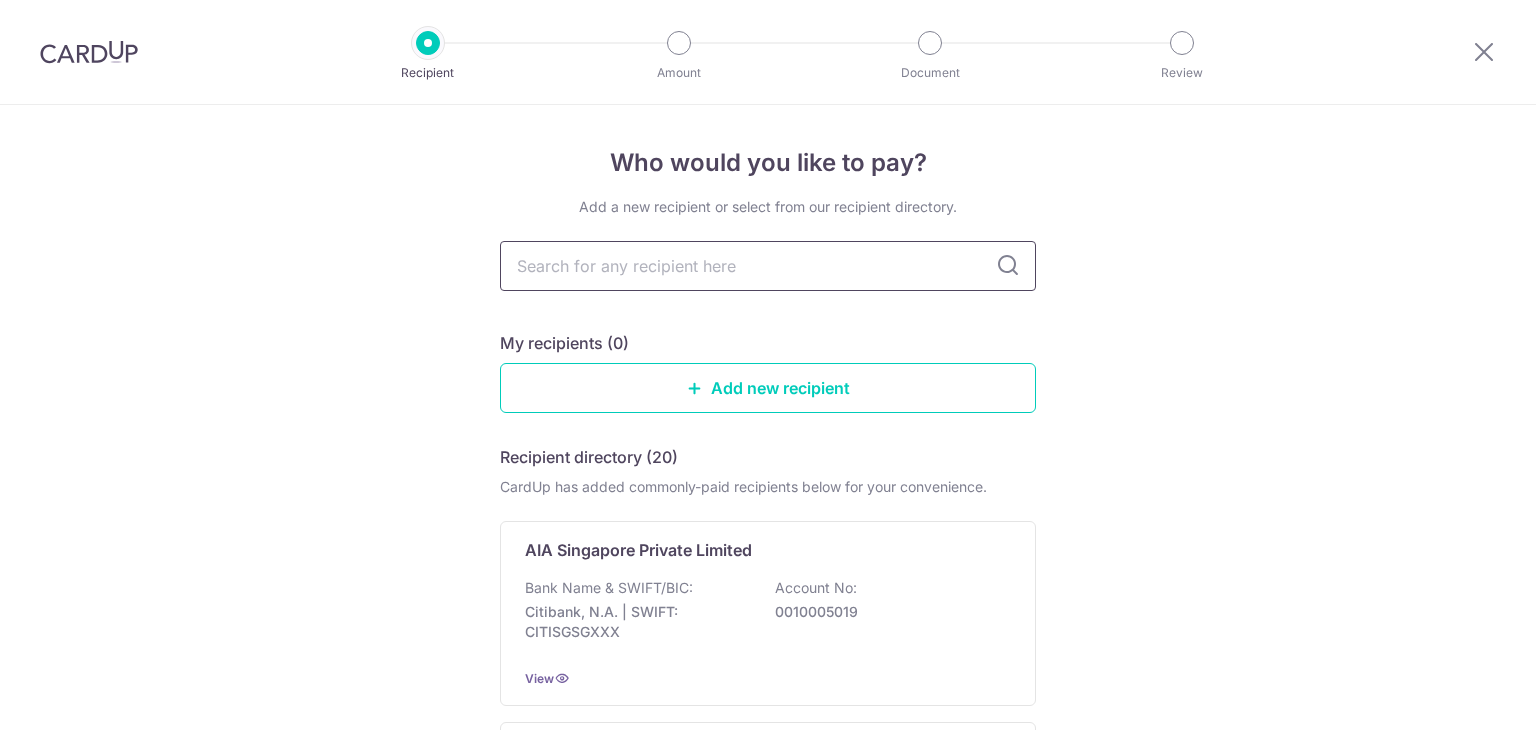 scroll, scrollTop: 0, scrollLeft: 0, axis: both 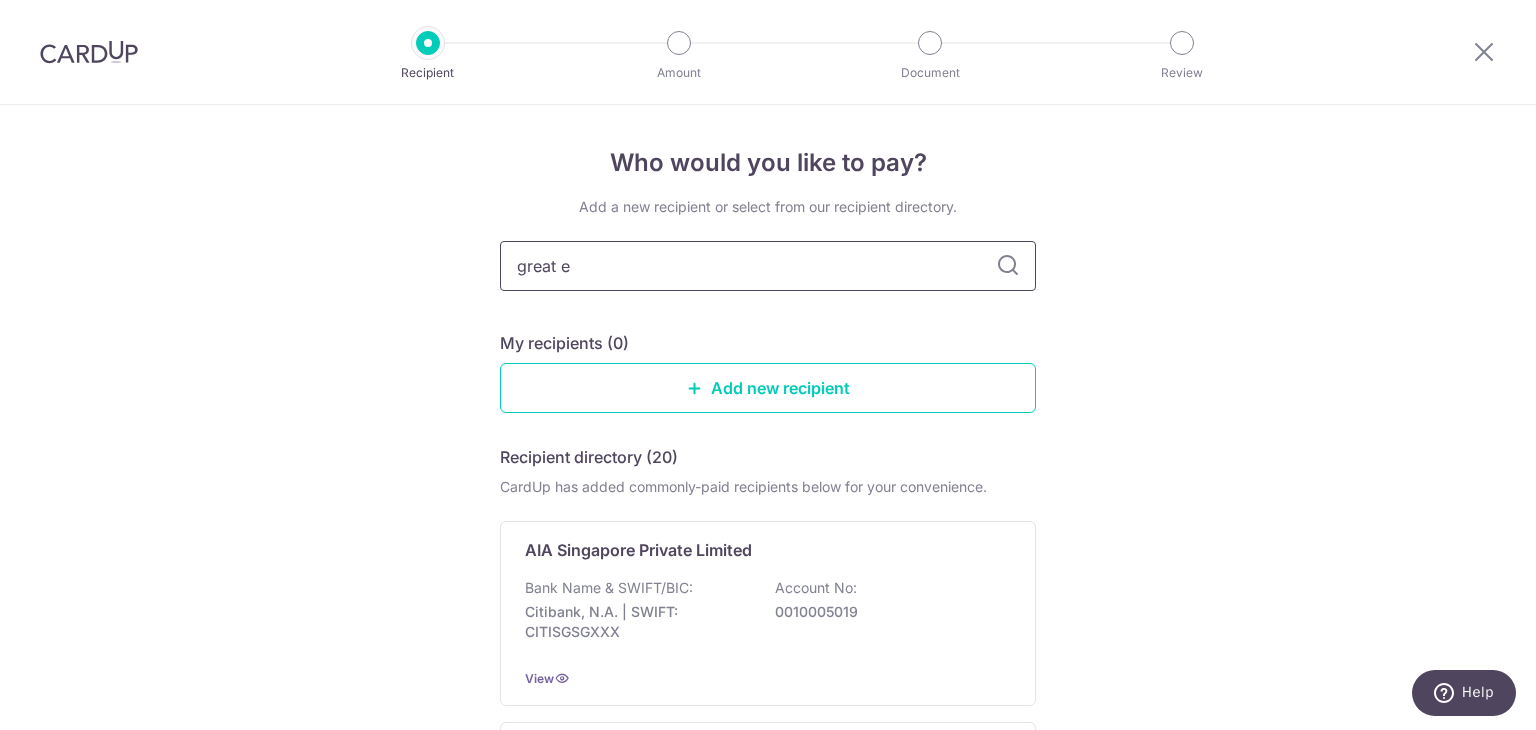 type on "great ea" 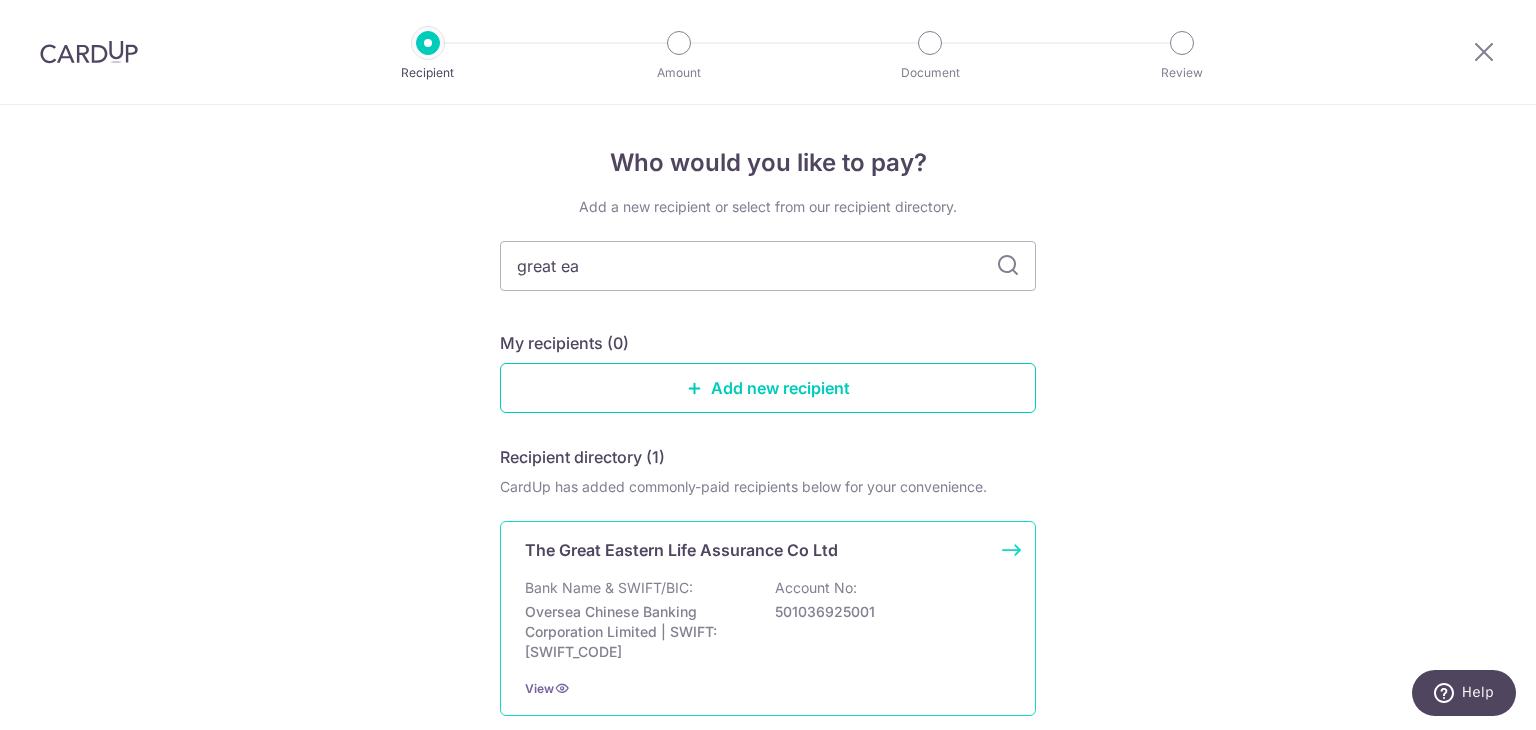 click on "The Great Eastern Life Assurance Co Ltd
Bank Name & SWIFT/BIC:
Oversea Chinese Banking Corporation Limited | SWIFT: OCBCSGSGXXX
Account No:
501036925001
View" at bounding box center (768, 618) 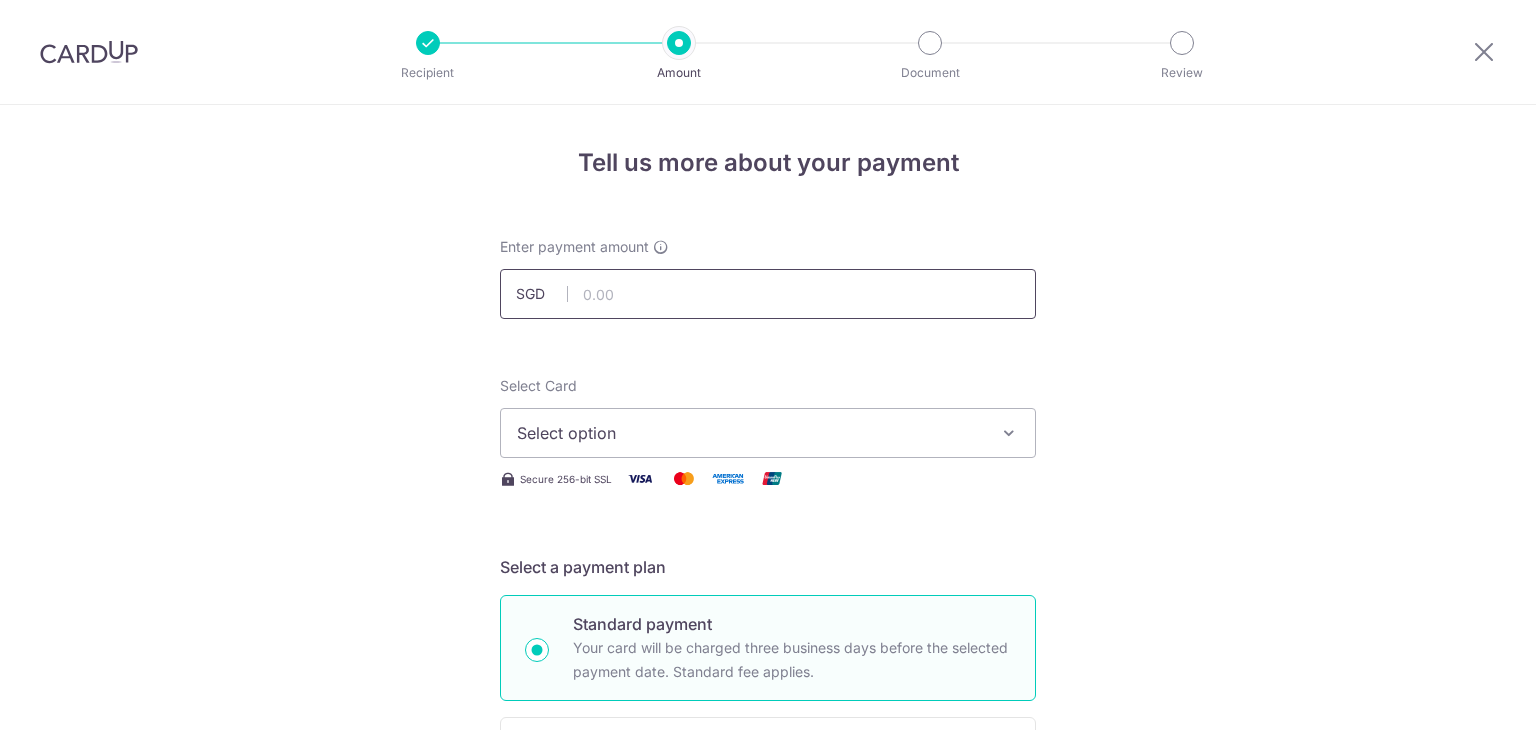 scroll, scrollTop: 0, scrollLeft: 0, axis: both 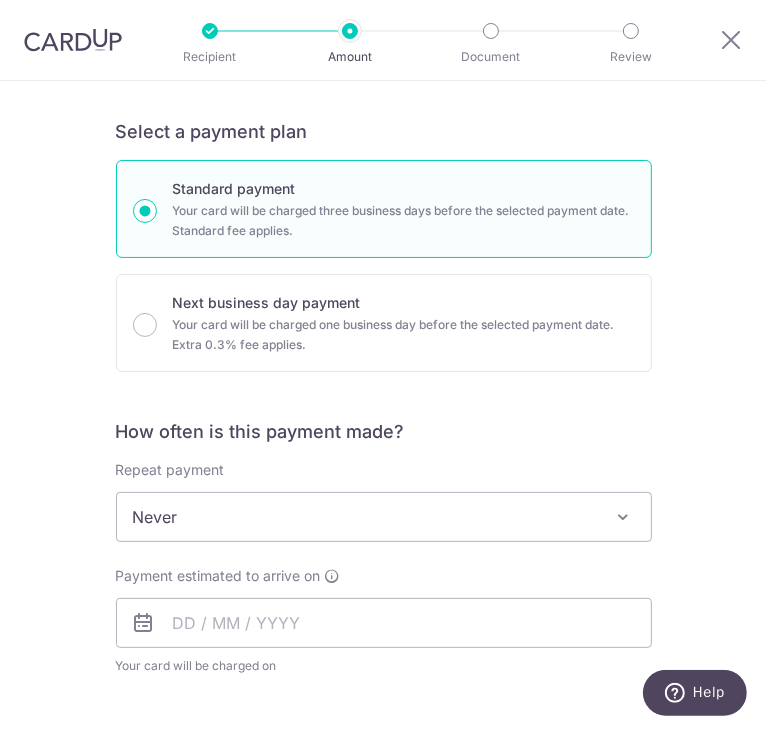 type on "165.00" 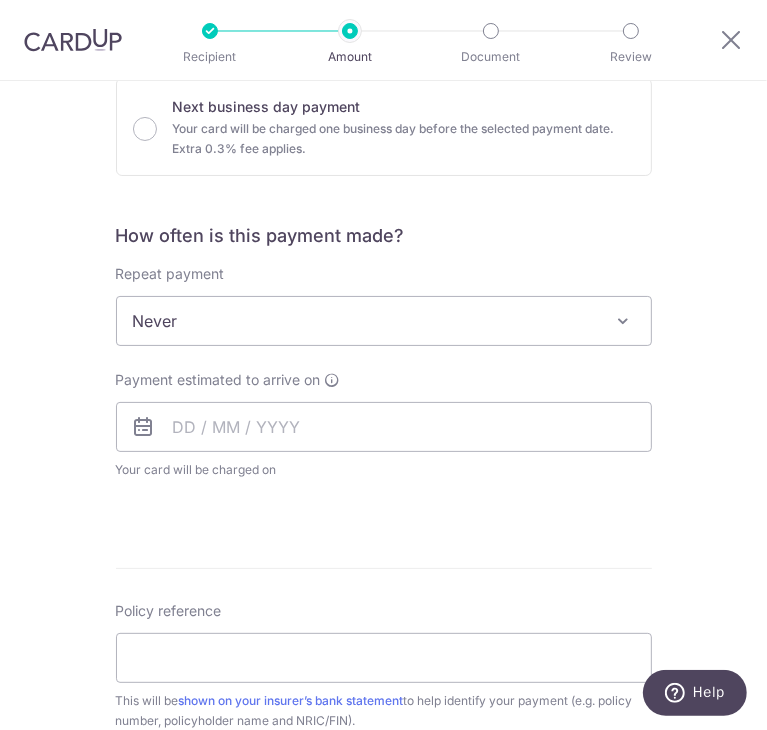scroll, scrollTop: 600, scrollLeft: 0, axis: vertical 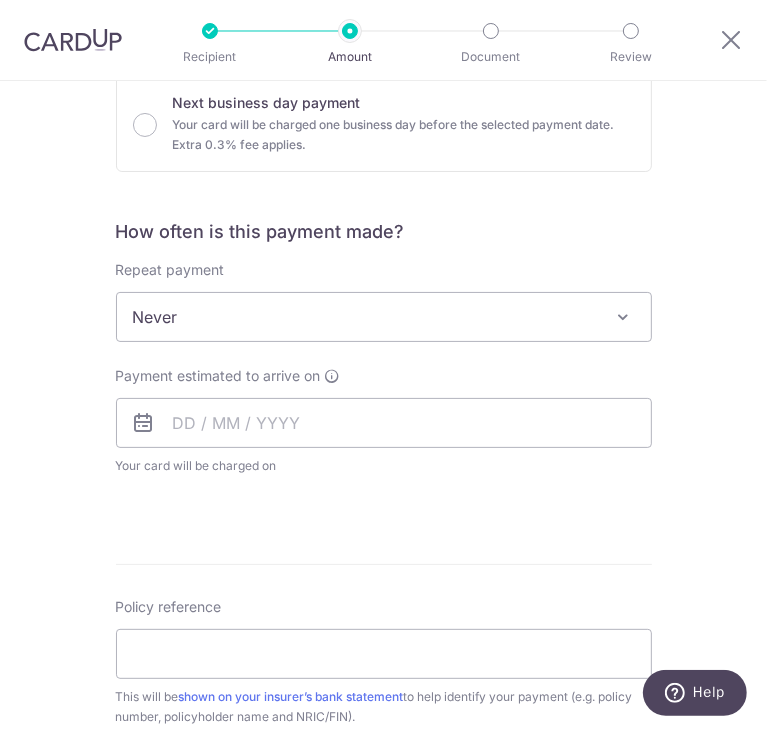 click on "Never" at bounding box center (384, 317) 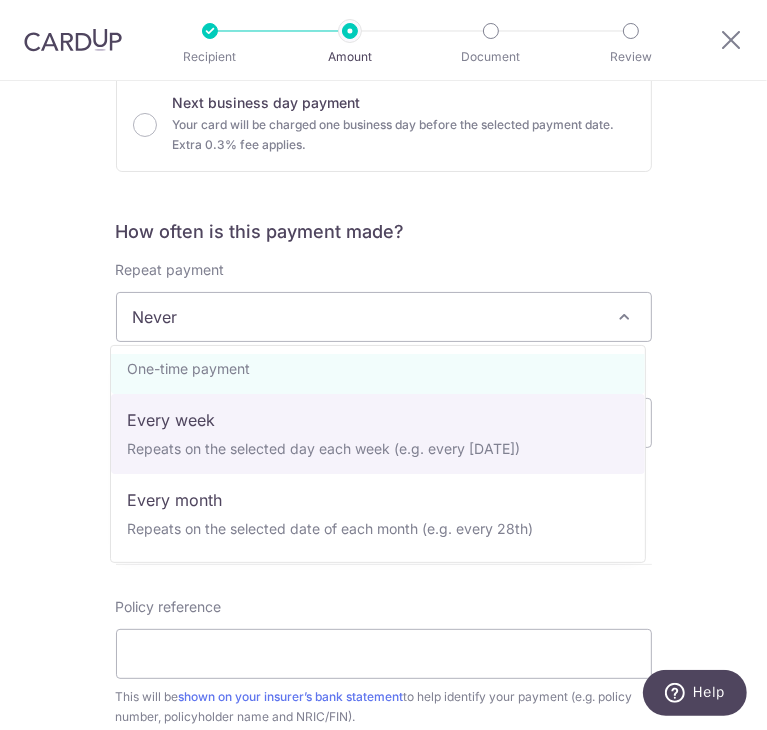 scroll, scrollTop: 100, scrollLeft: 0, axis: vertical 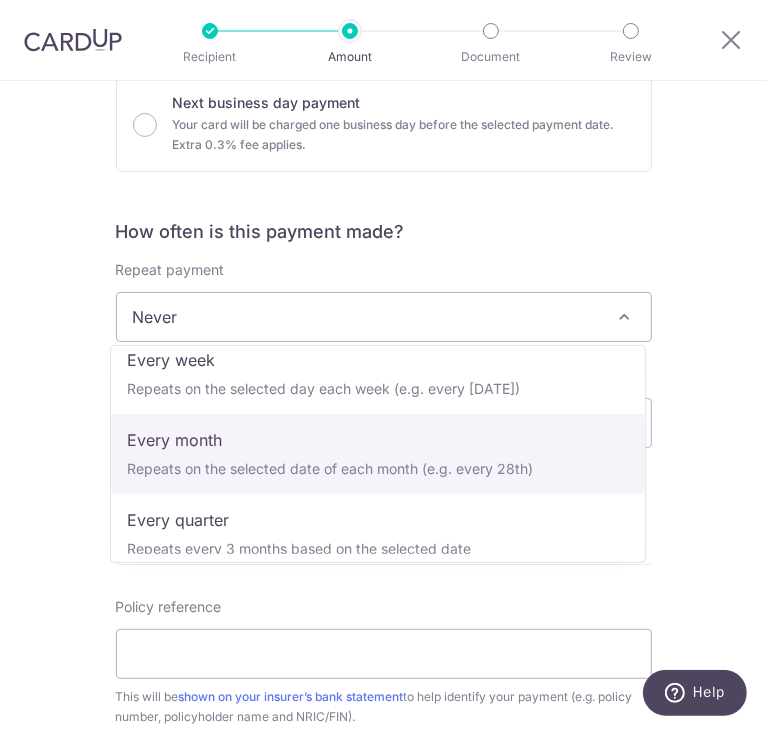 select on "3" 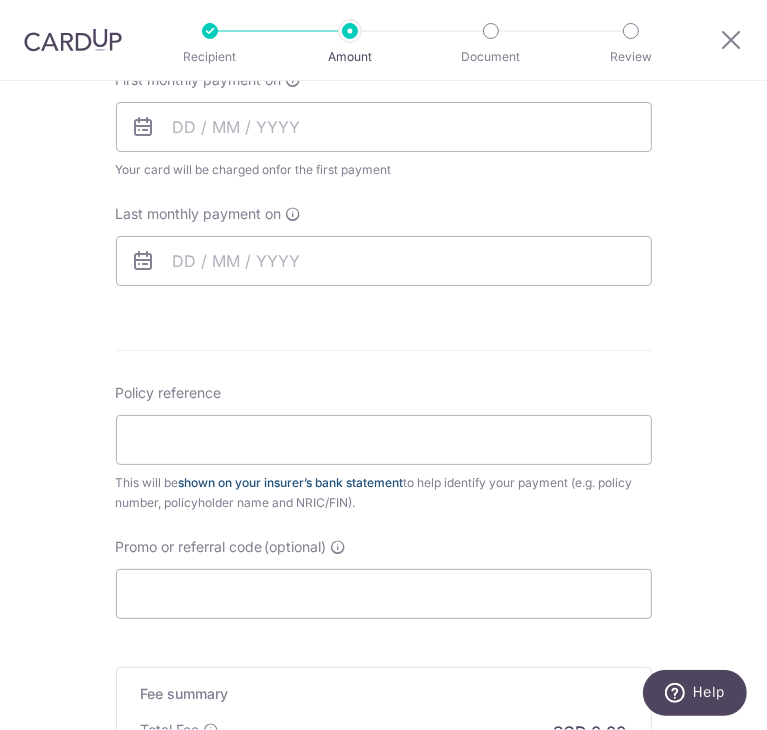 scroll, scrollTop: 1000, scrollLeft: 0, axis: vertical 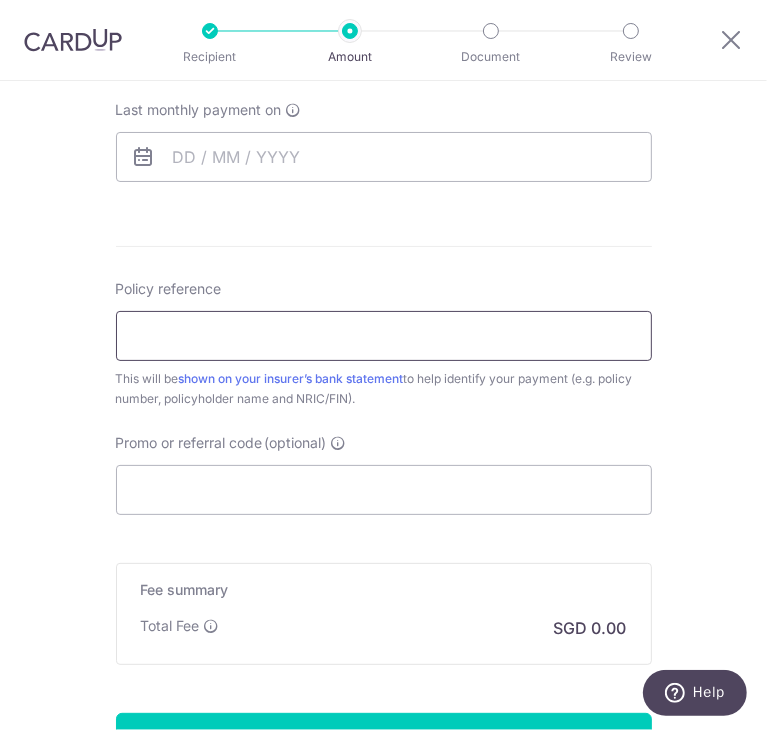 click on "Policy reference" at bounding box center [384, 336] 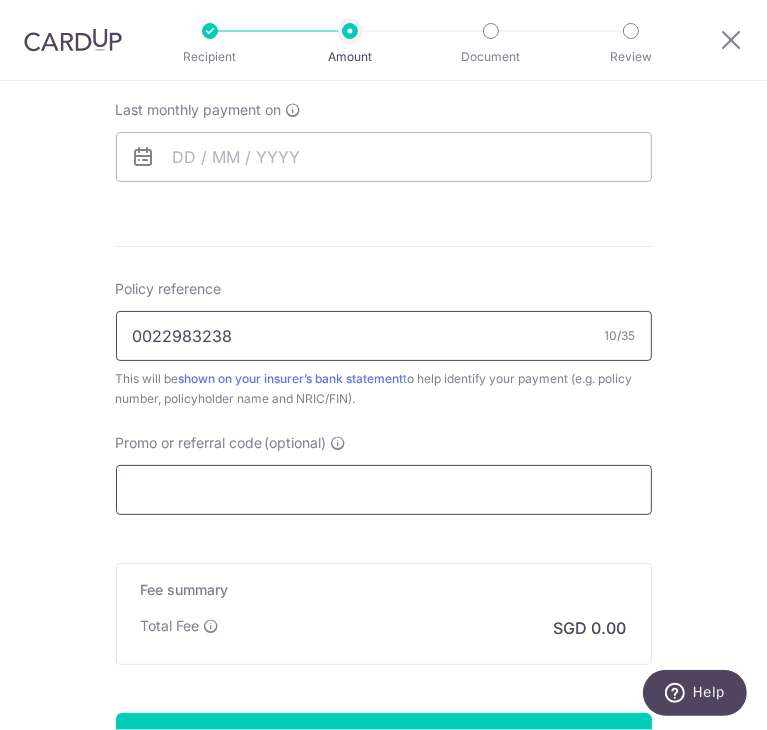 type on "0022983238" 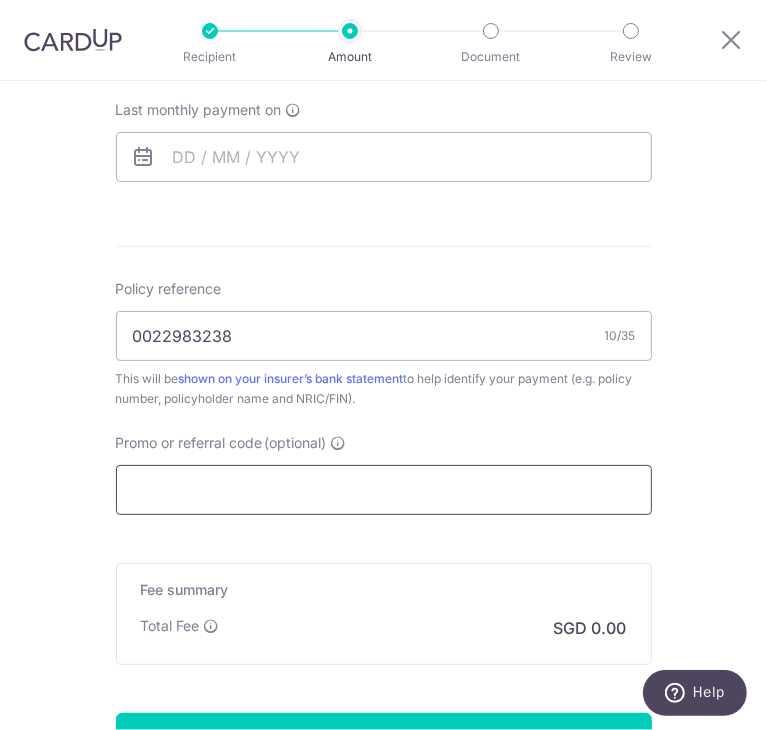click on "Promo or referral code
(optional)" at bounding box center [384, 490] 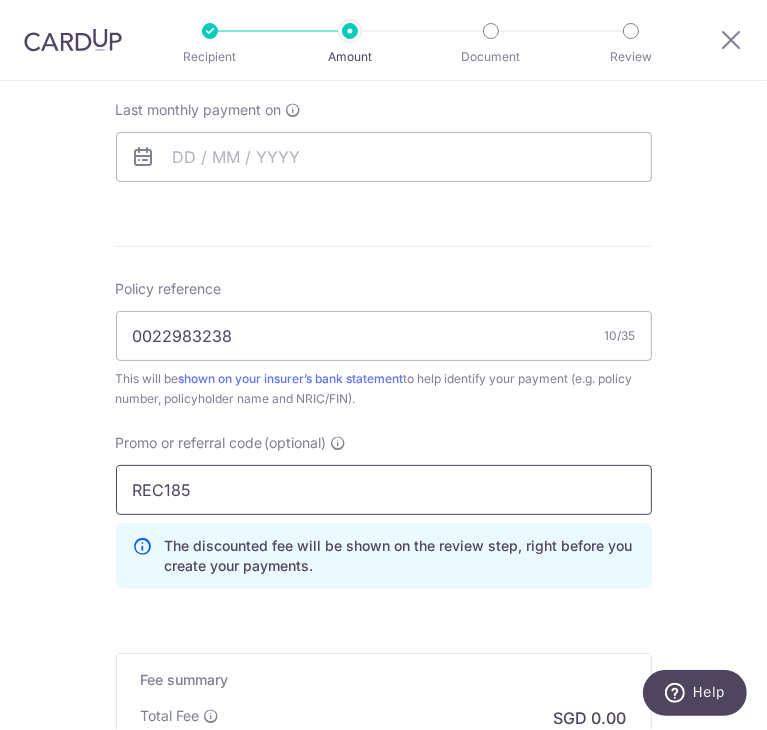 type on "REC185" 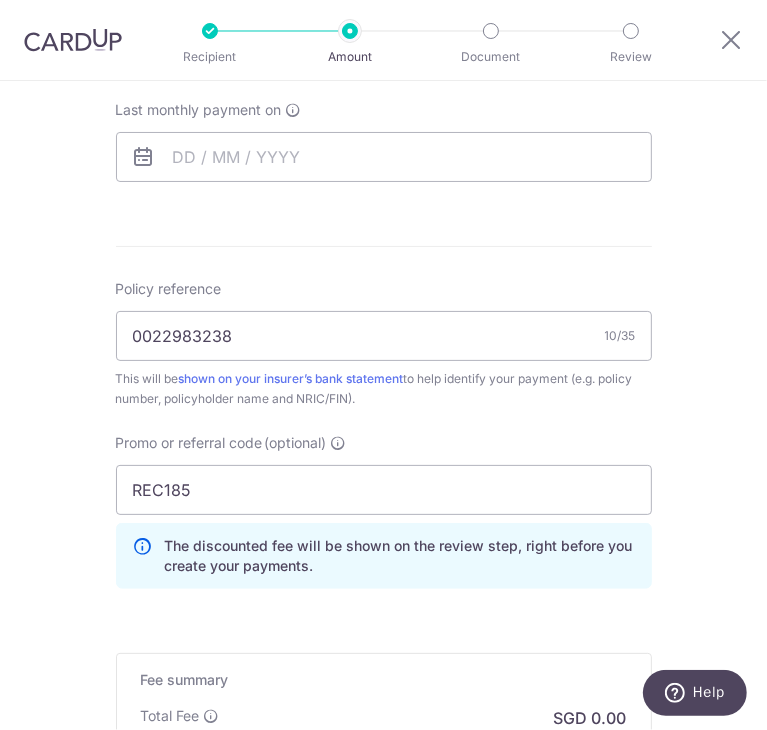 click on "How often is this payment made?
Repeat payment
Never
Every week
Every month
Every quarter
Every half a year
Every year Every month
To set up monthly income tax payments on CardUp, please ensure the following:     Keep GIRO active   First payment through GIRO   Limit of 11 months scheduling   Upload Notice of Assessment    For more details, refer to this guide:  CardUp Help - Monthly Income Tax Payments
First monthly payment on
Your card will be charged on   for the first payment
* If your payment is funded by  9:00am SGT on Tuesday 15/07/2025
15/07/2025
No. of Payments" at bounding box center (384, 9) 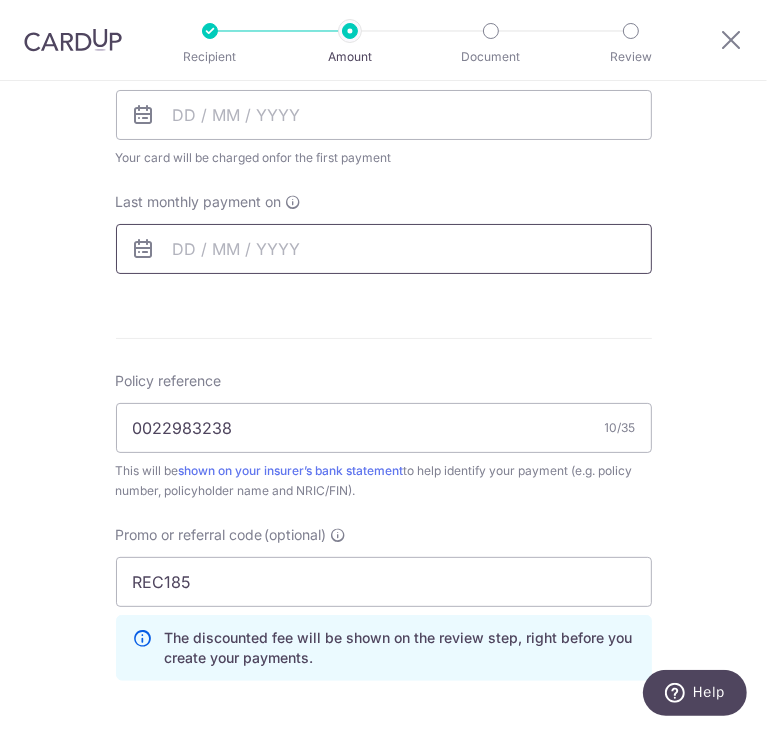 scroll, scrollTop: 800, scrollLeft: 0, axis: vertical 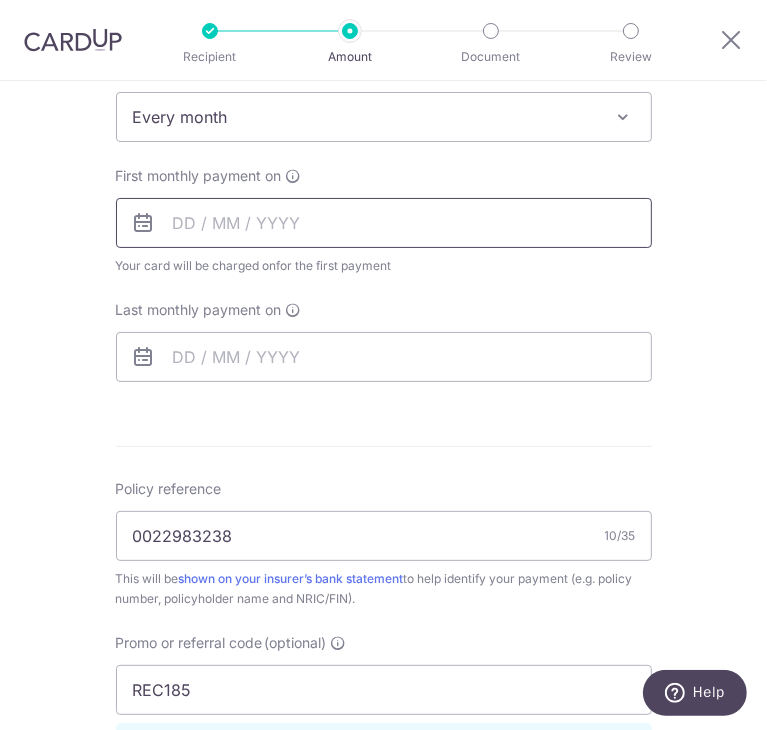 click at bounding box center [384, 223] 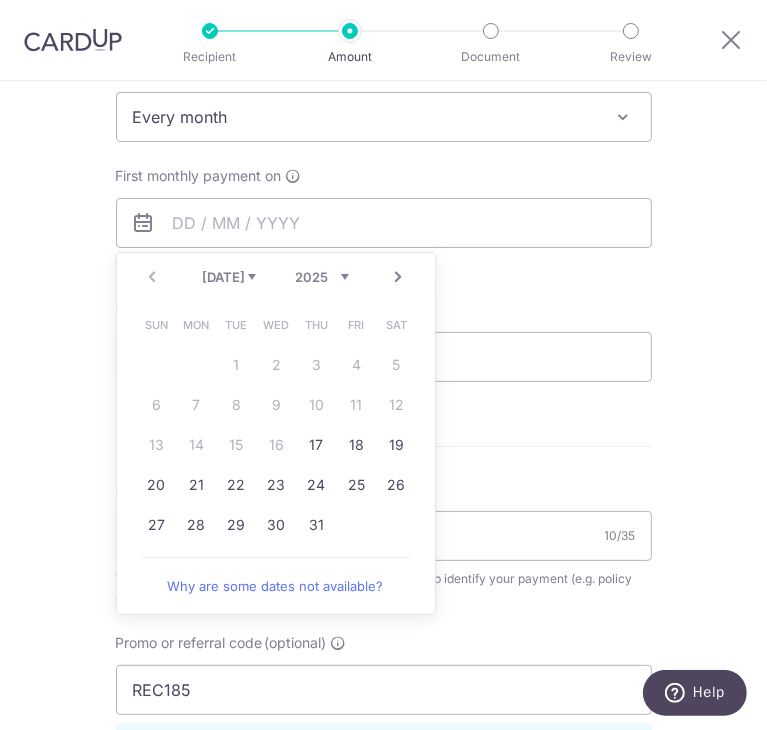 click on "Jul Aug Sep Oct Nov Dec" at bounding box center [229, 277] 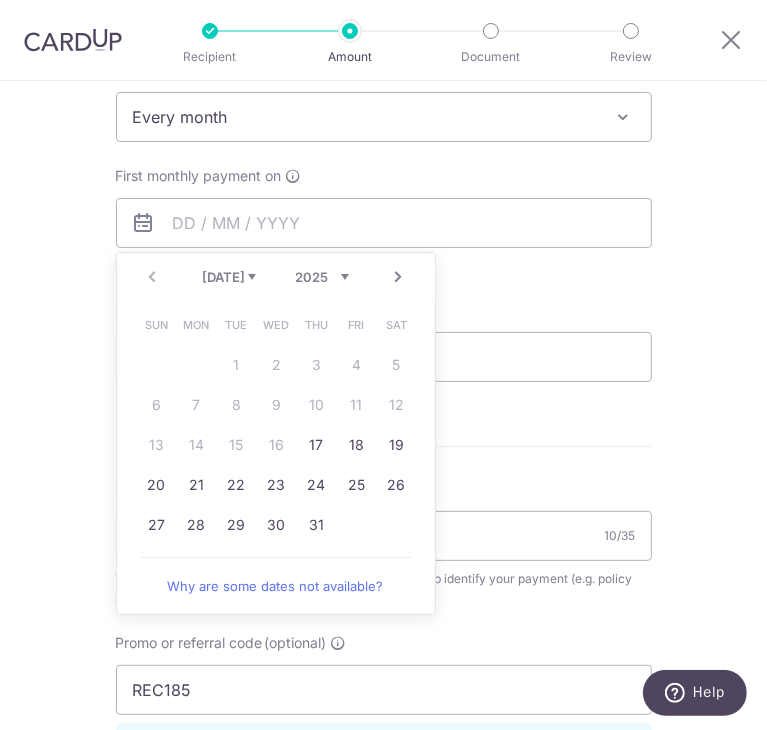 click on "Jul Aug Sep Oct Nov Dec" at bounding box center (229, 277) 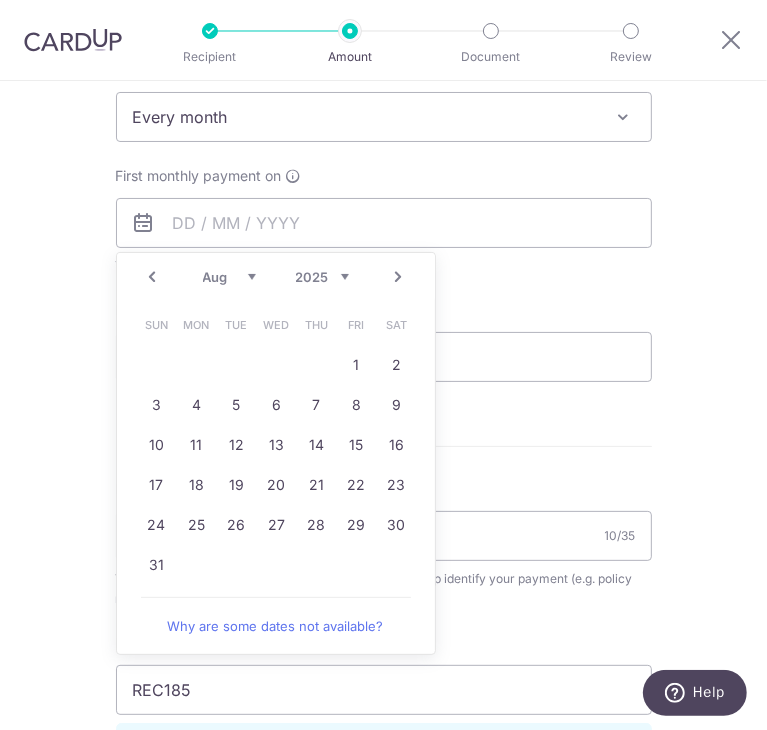 click on "Prev" at bounding box center (153, 277) 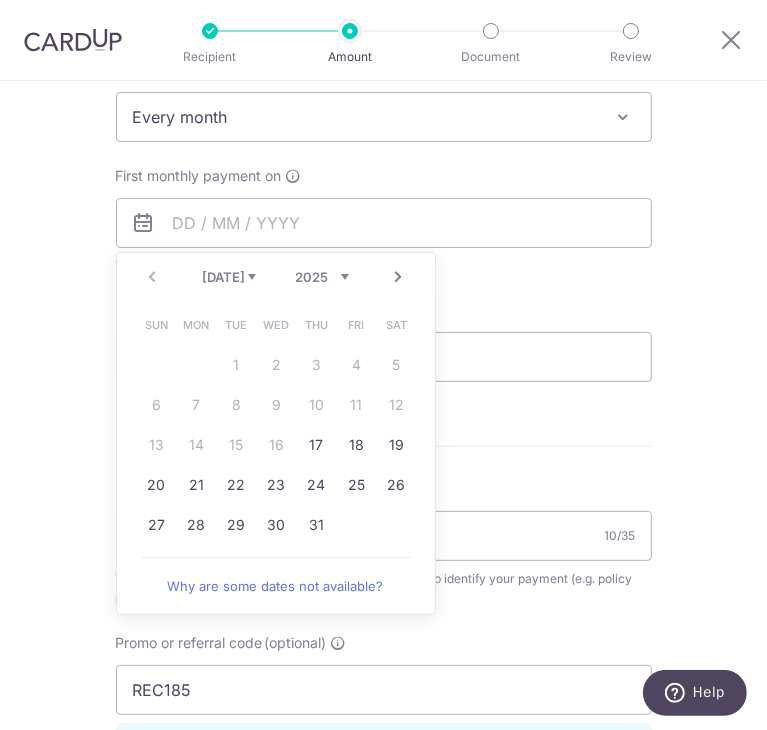 click on "Jul Aug Sep Oct Nov Dec" at bounding box center [229, 277] 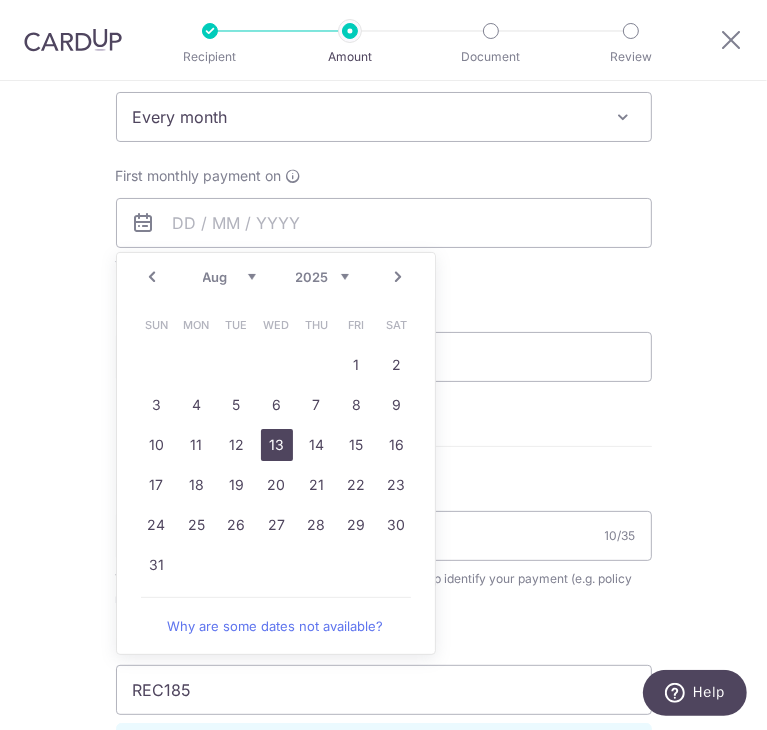click on "13" at bounding box center [277, 445] 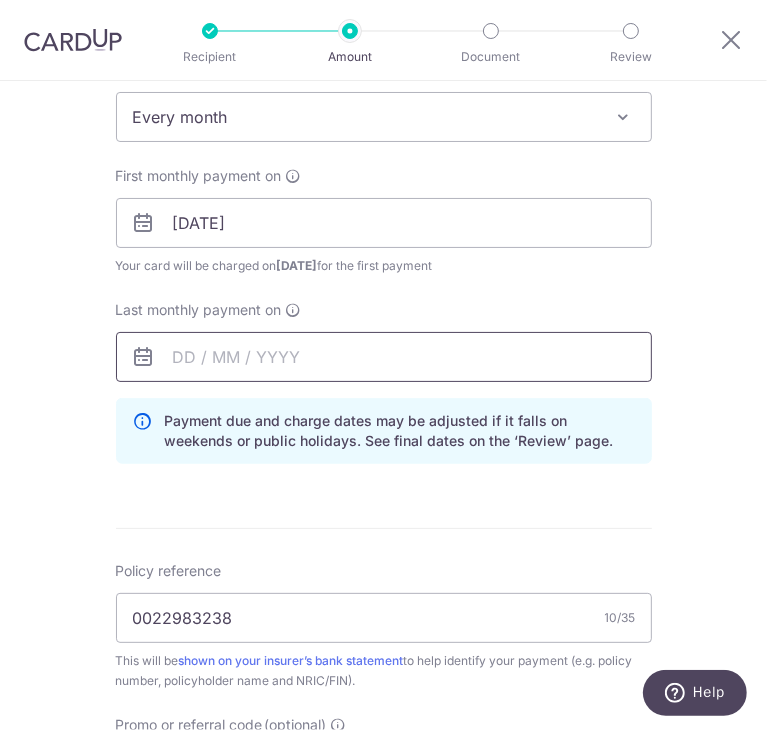 click at bounding box center [384, 357] 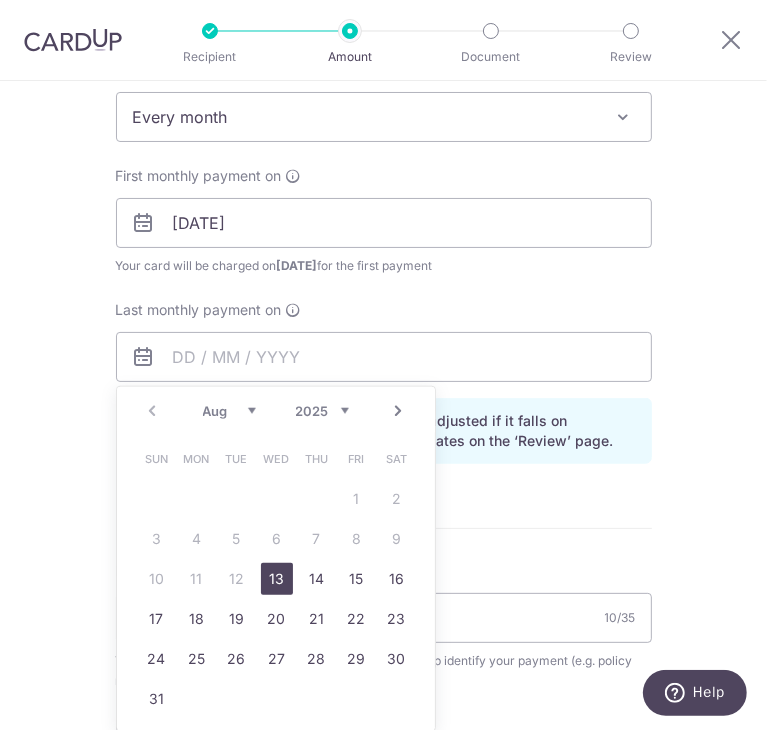 click on "Aug Sep Oct Nov Dec" at bounding box center (229, 411) 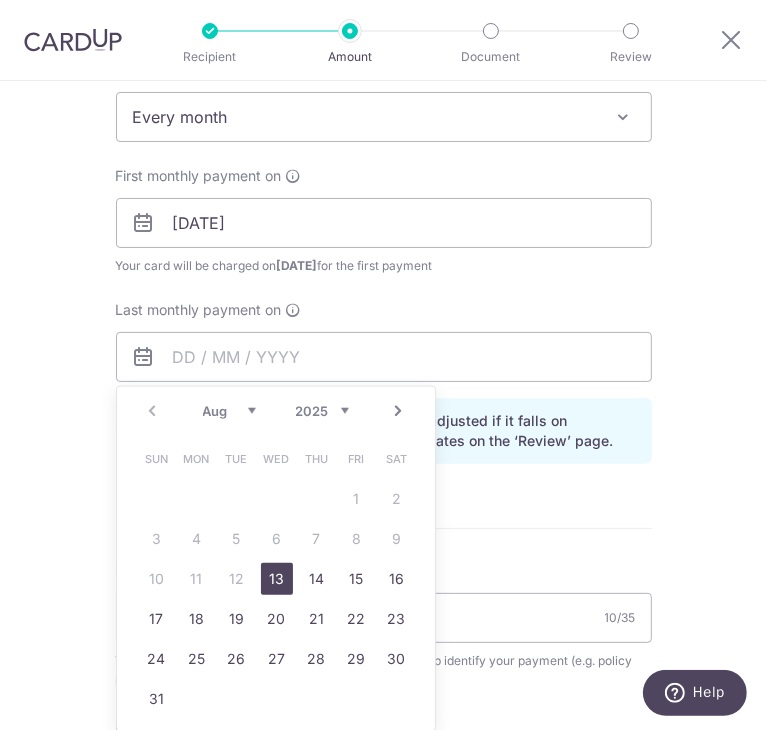 click on "Aug Sep Oct Nov Dec" at bounding box center (229, 411) 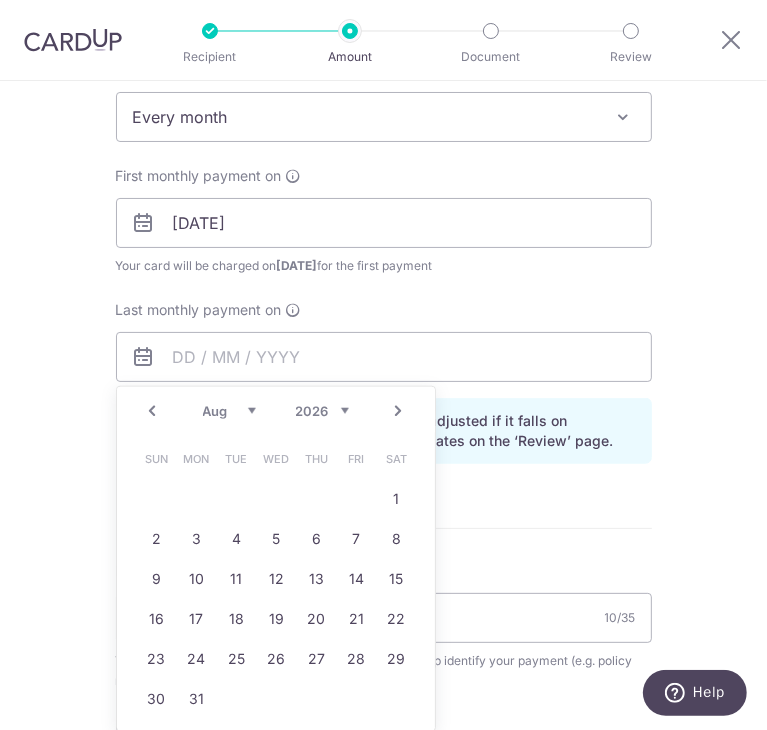 click on "Jan Feb Mar Apr May Jun Jul Aug Sep Oct Nov Dec" at bounding box center (229, 411) 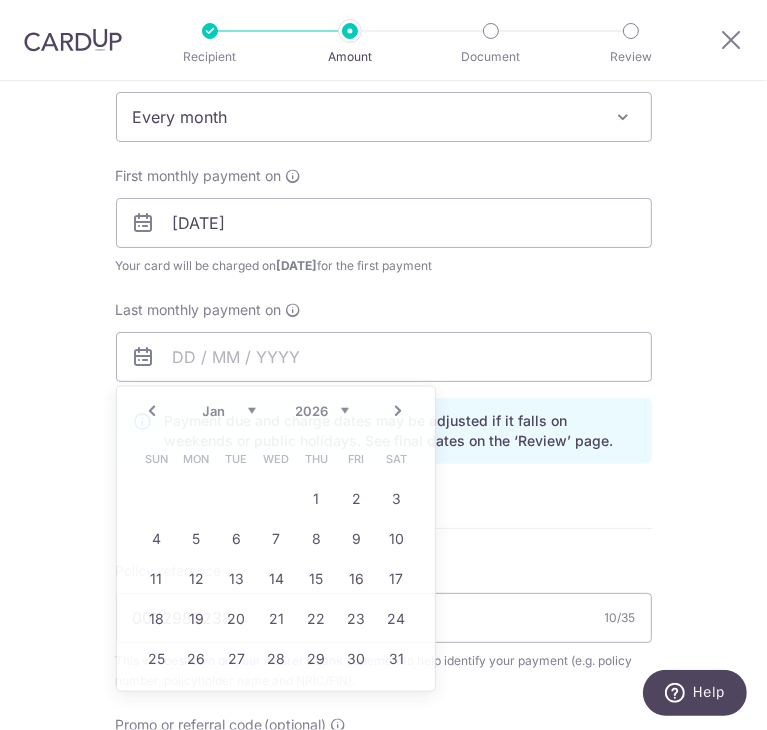 click on "First monthly payment on
13/08/2025
Your card will be charged on  08/08/2025  for the first payment
* If your payment is funded by  9:00am SGT on Tuesday 15/07/2025
15/07/2025
No. of Payments
Last monthly payment on
Prev Next Jan Feb Mar Apr May Jun Jul Aug Sep Oct Nov Dec 2025 2026 2027 2028 2029 2030 2031 2032 2033 2034 2035 Sun Mon Tue Wed Thu Fri Sat         1 2 3 4 5 6 7 8 9 10 11 12 13 14 15 16 17 18 19 20 21 22 23 24 25 26 27 28 29 30 31" at bounding box center [384, 274] 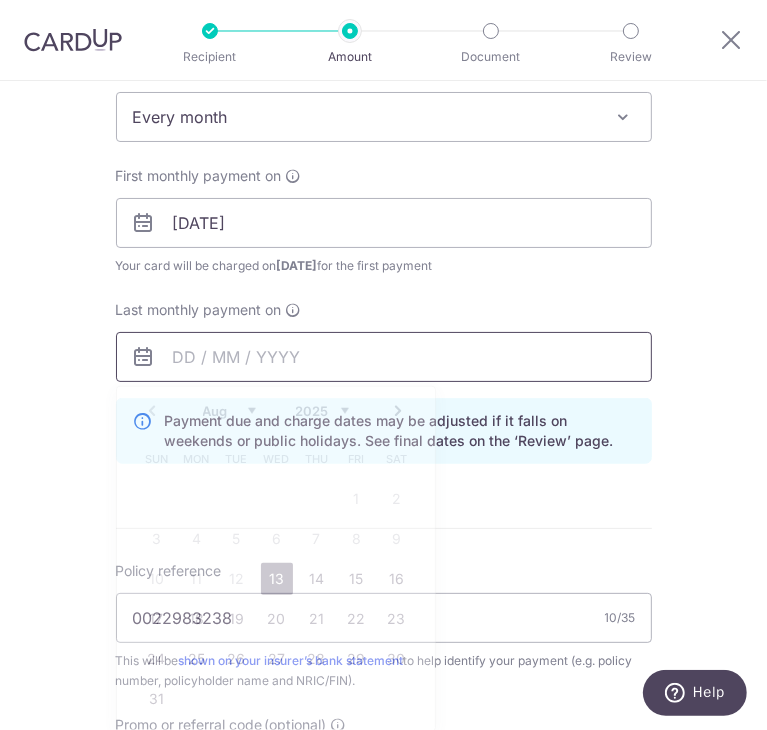 click at bounding box center [384, 357] 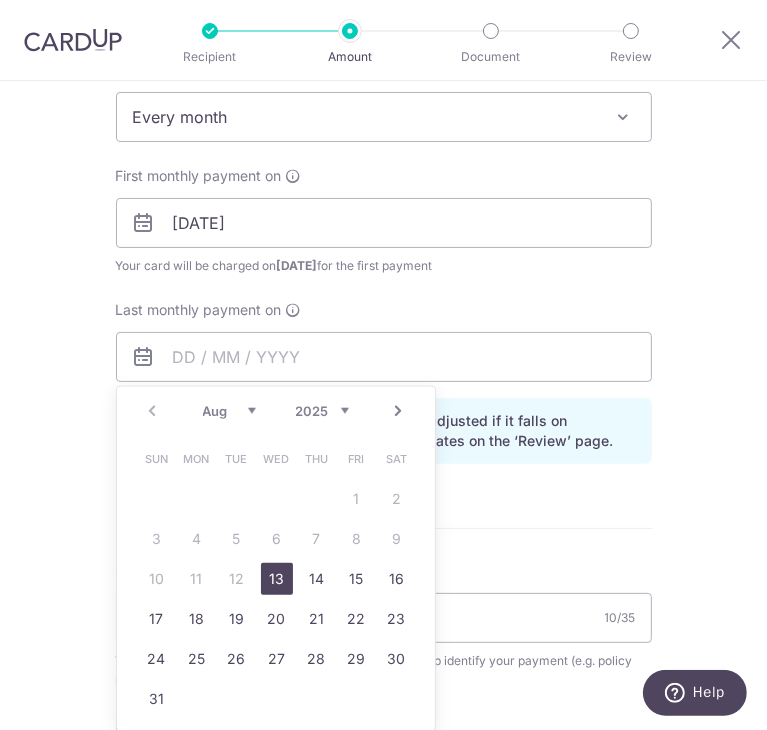 click on "Aug Sep Oct Nov Dec" at bounding box center (229, 411) 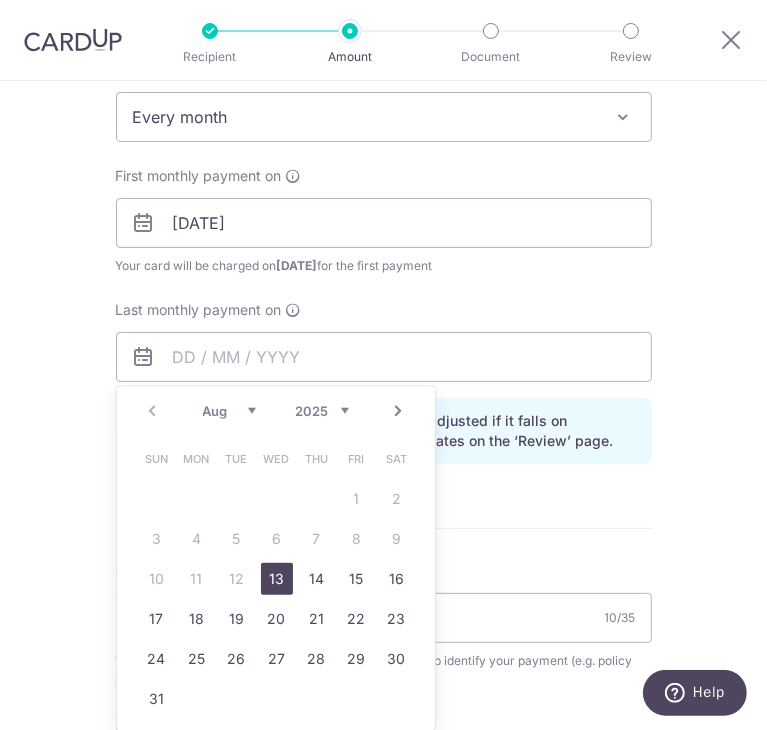 click on "Aug Sep Oct Nov Dec" at bounding box center [229, 411] 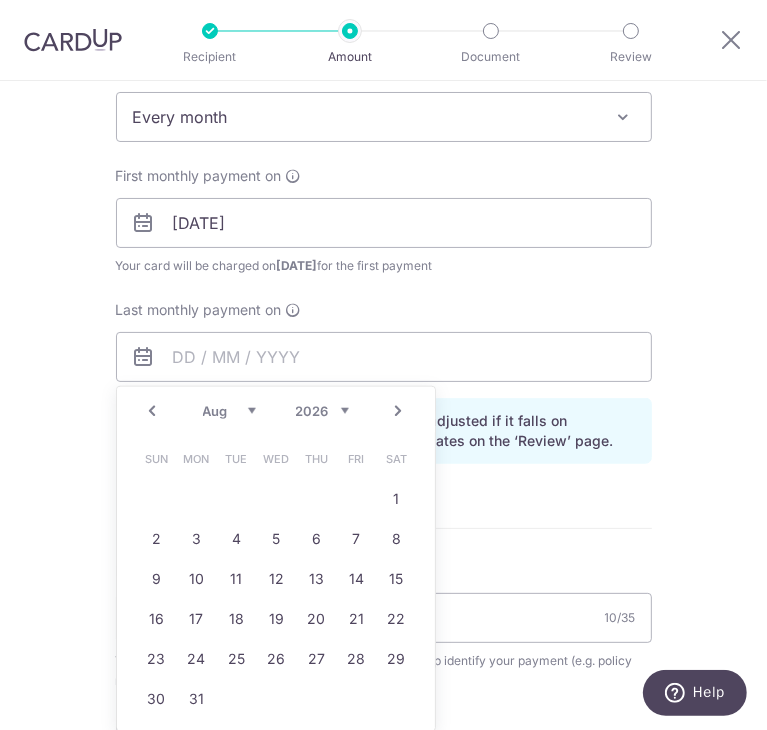 click on "Jan Feb Mar Apr May Jun Jul Aug Sep Oct Nov Dec" at bounding box center (229, 411) 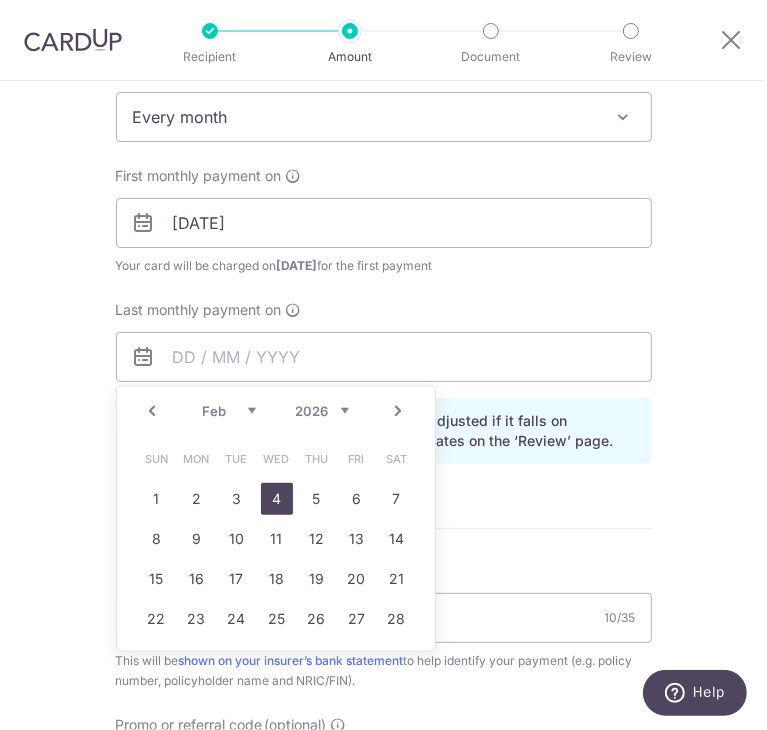 click on "4" at bounding box center [277, 499] 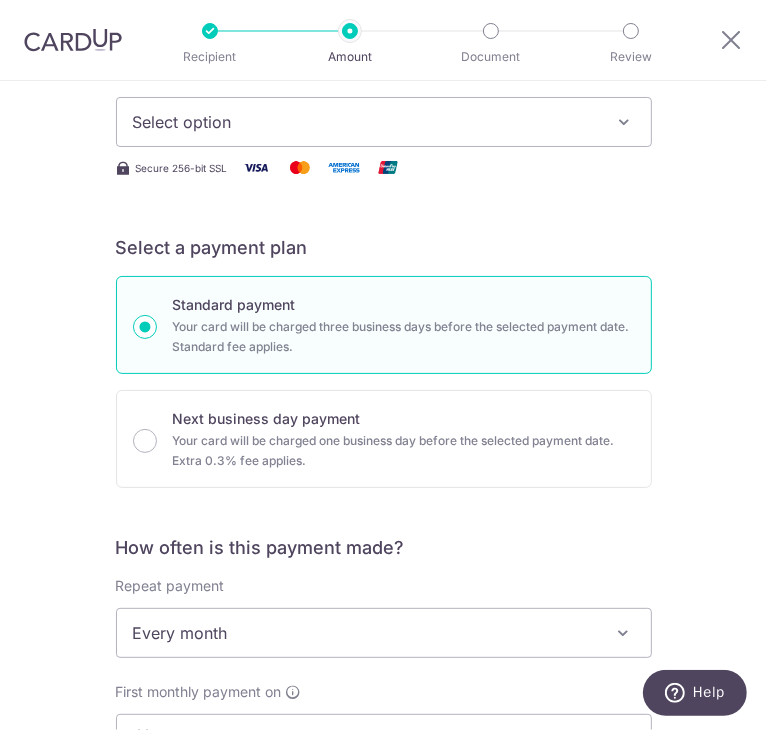 scroll, scrollTop: 0, scrollLeft: 0, axis: both 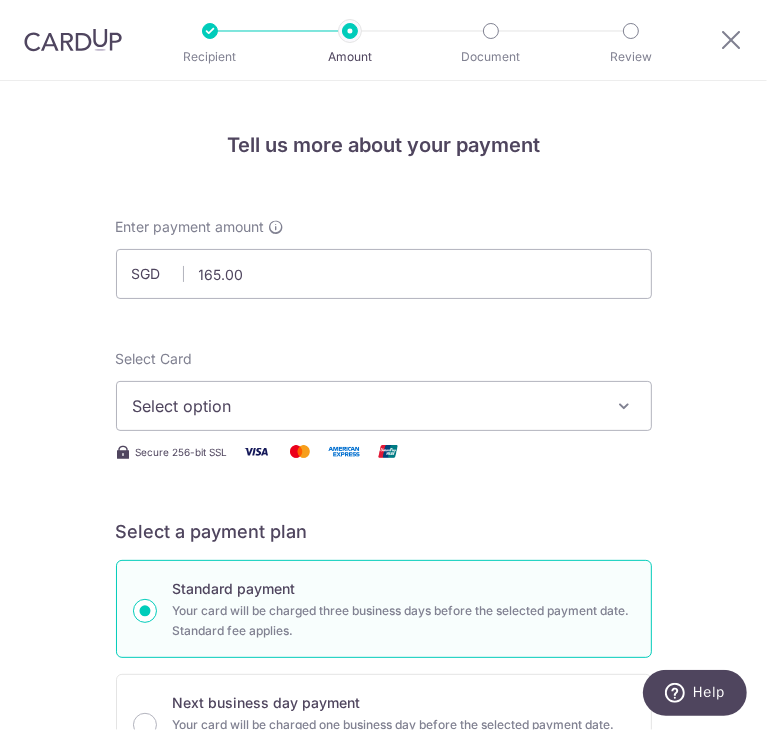 click on "Select option" at bounding box center (370, 406) 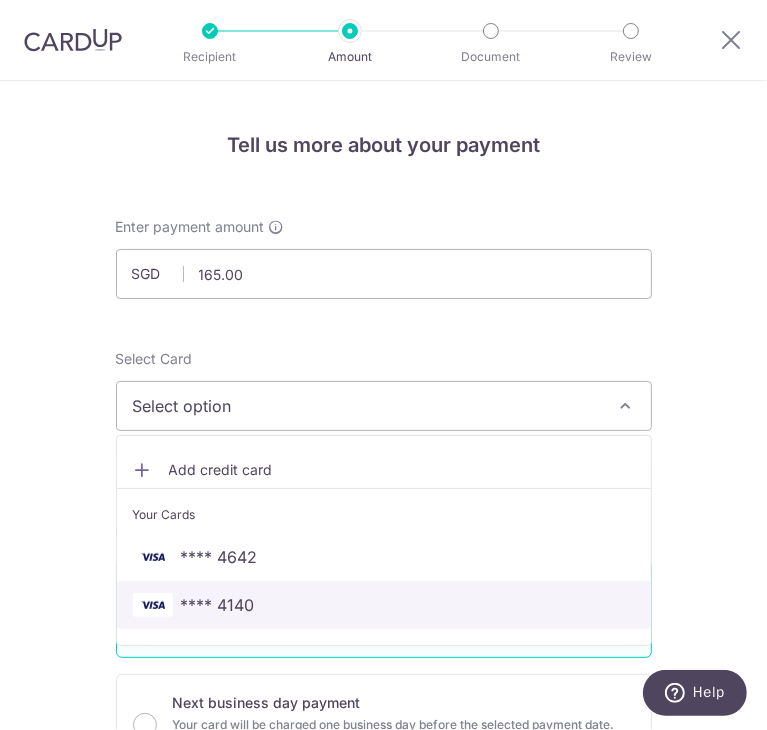 click on "**** 4140" at bounding box center (218, 605) 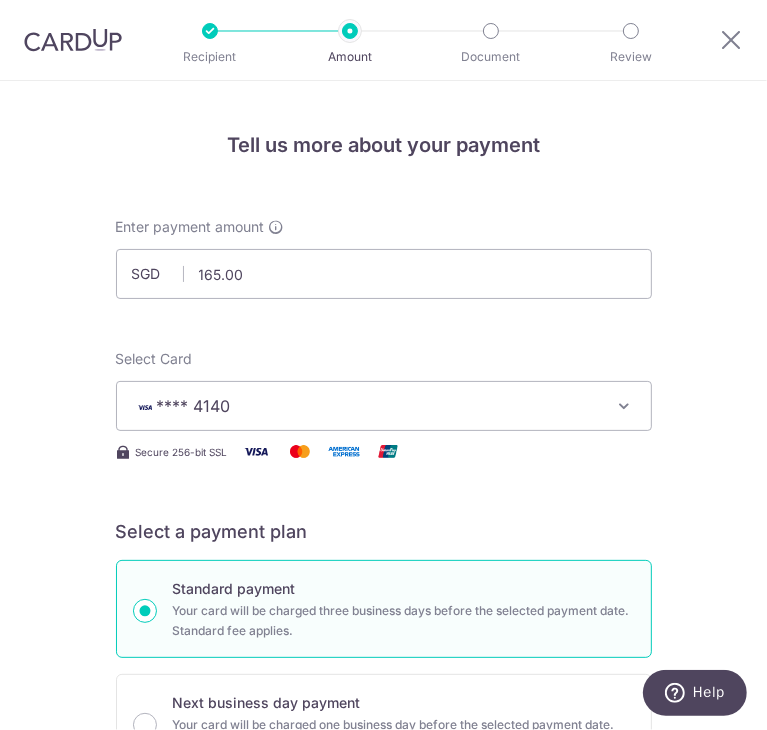 click on "Enter payment amount
SGD
165.00
165.00
Select Card
**** 4140
Add credit card
Your Cards
**** 4642
**** 4140
Secure 256-bit SSL
Text
New card details
Card
Secure 256-bit SSL" at bounding box center [384, 1129] 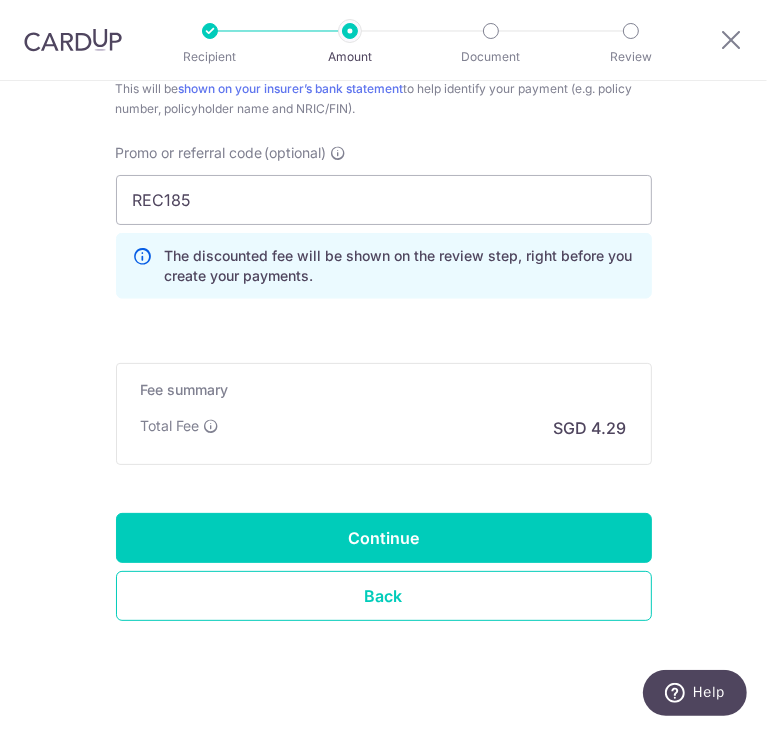scroll, scrollTop: 1400, scrollLeft: 0, axis: vertical 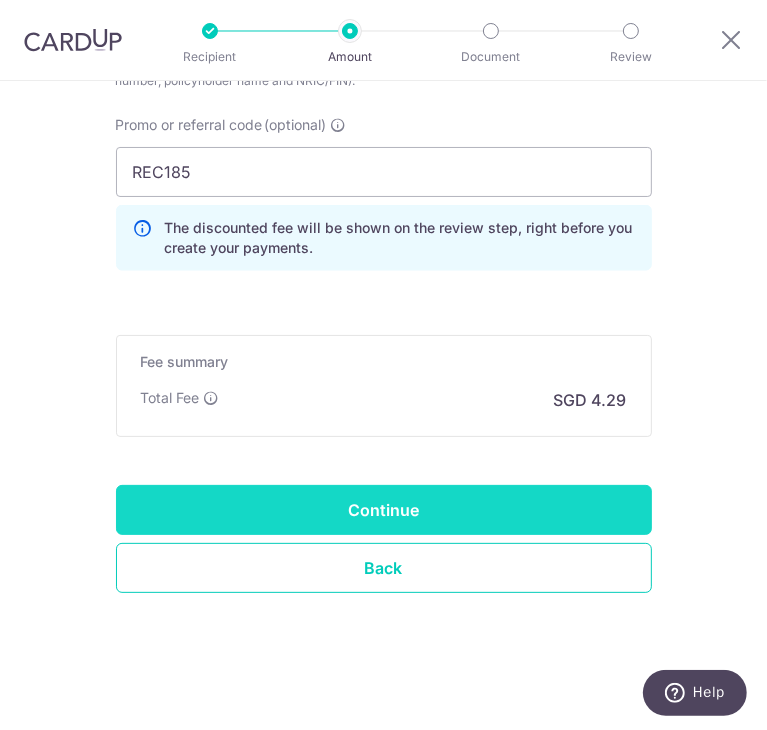 click on "Continue" at bounding box center (384, 510) 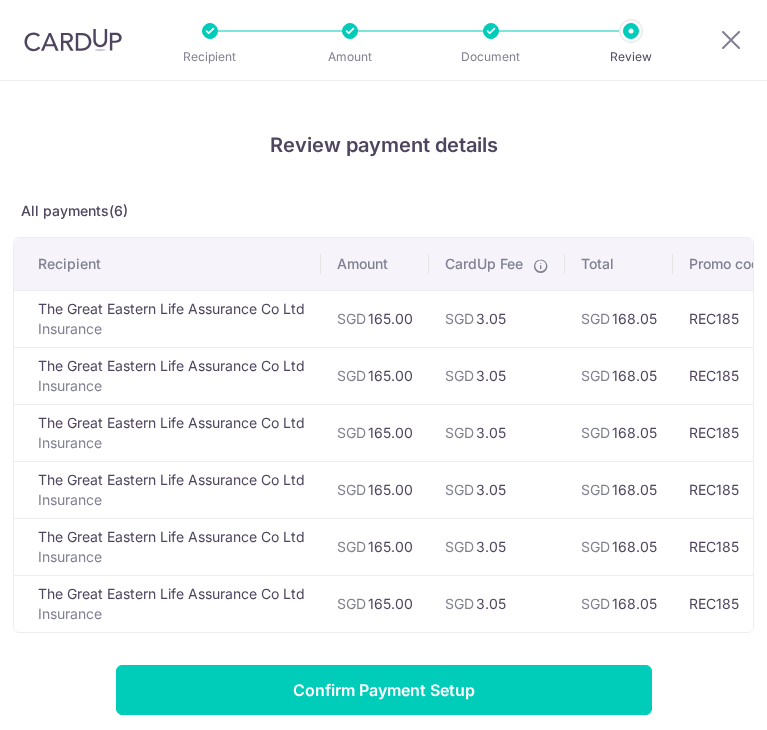 scroll, scrollTop: 0, scrollLeft: 0, axis: both 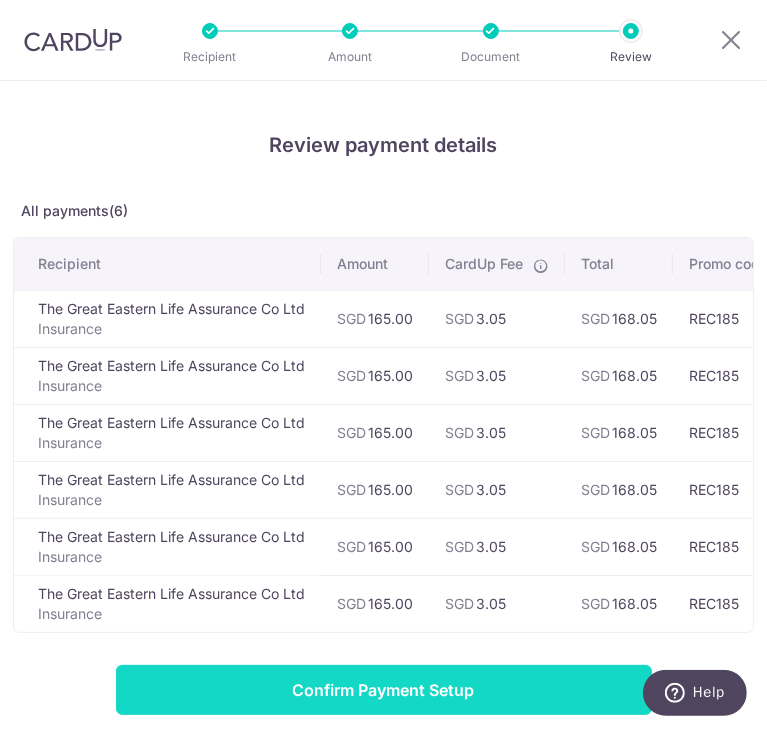 click on "Confirm Payment Setup" at bounding box center (384, 690) 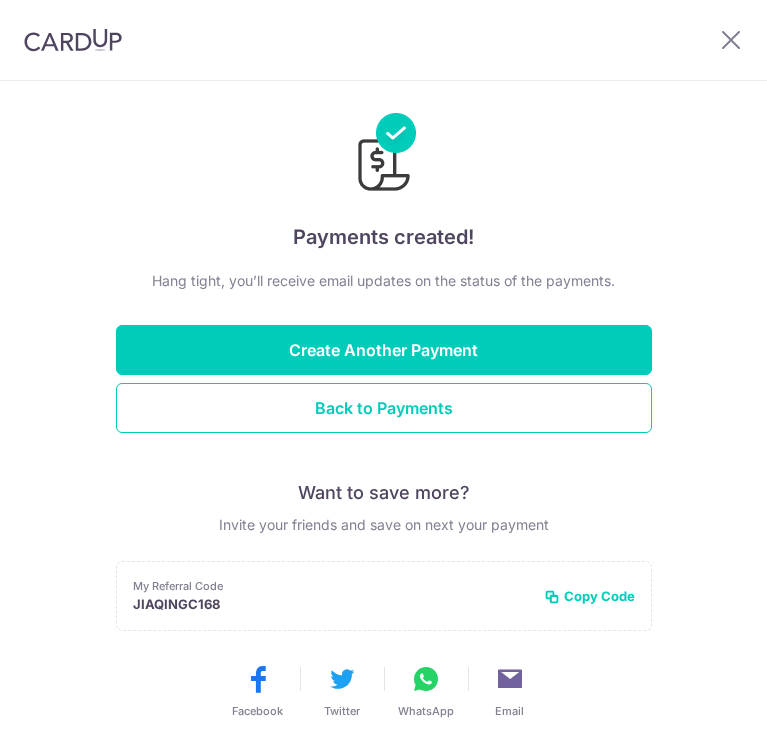 scroll, scrollTop: 0, scrollLeft: 0, axis: both 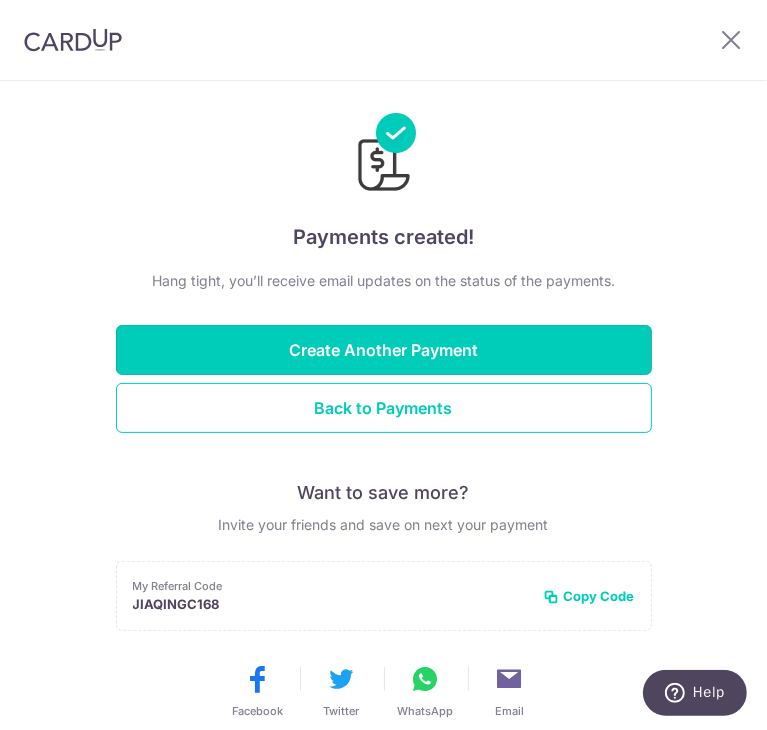 click on "Create Another Payment" at bounding box center [384, 350] 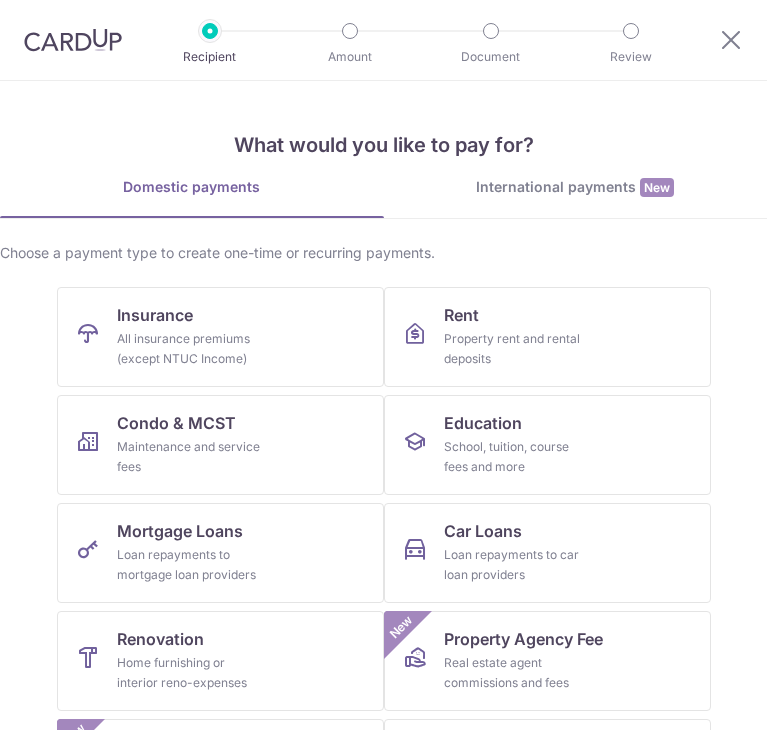 scroll, scrollTop: 0, scrollLeft: 0, axis: both 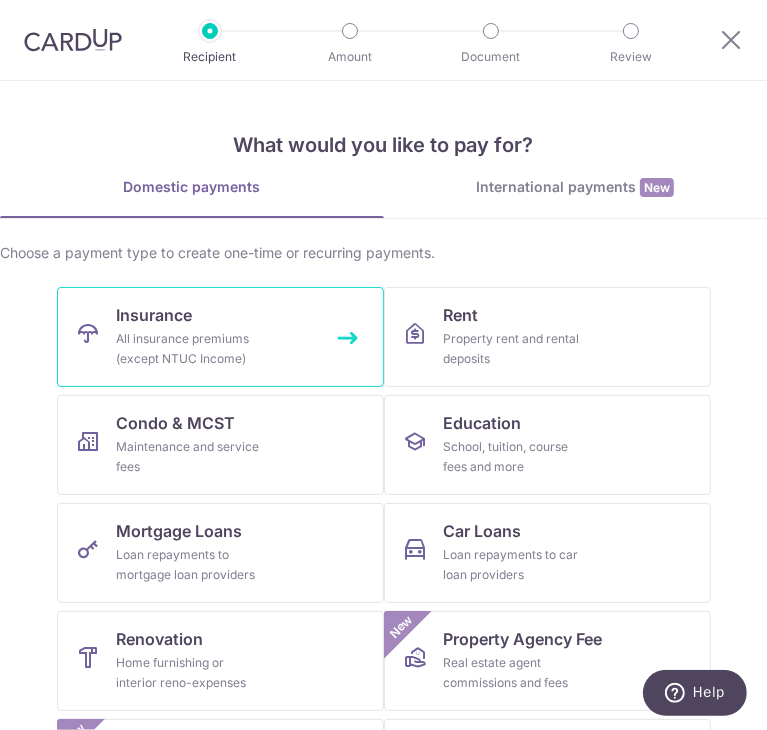 click on "Insurance All insurance premiums (except NTUC Income)" at bounding box center (220, 337) 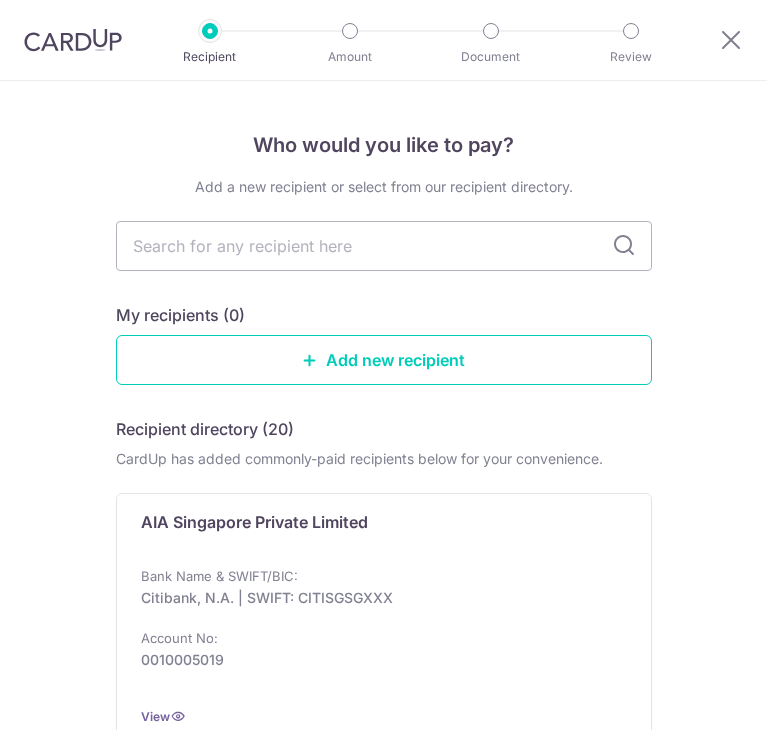scroll, scrollTop: 0, scrollLeft: 0, axis: both 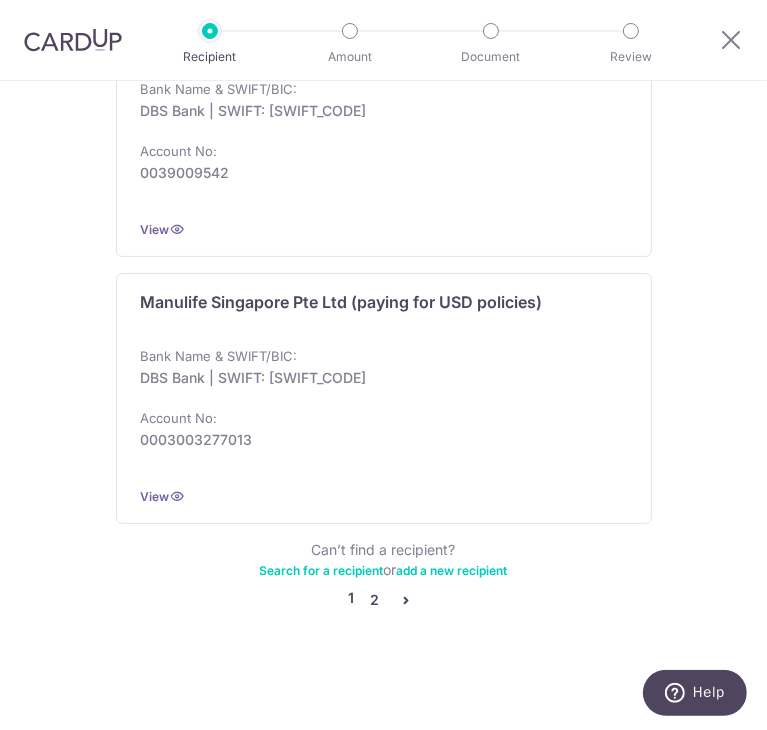 click on "2" at bounding box center [375, 600] 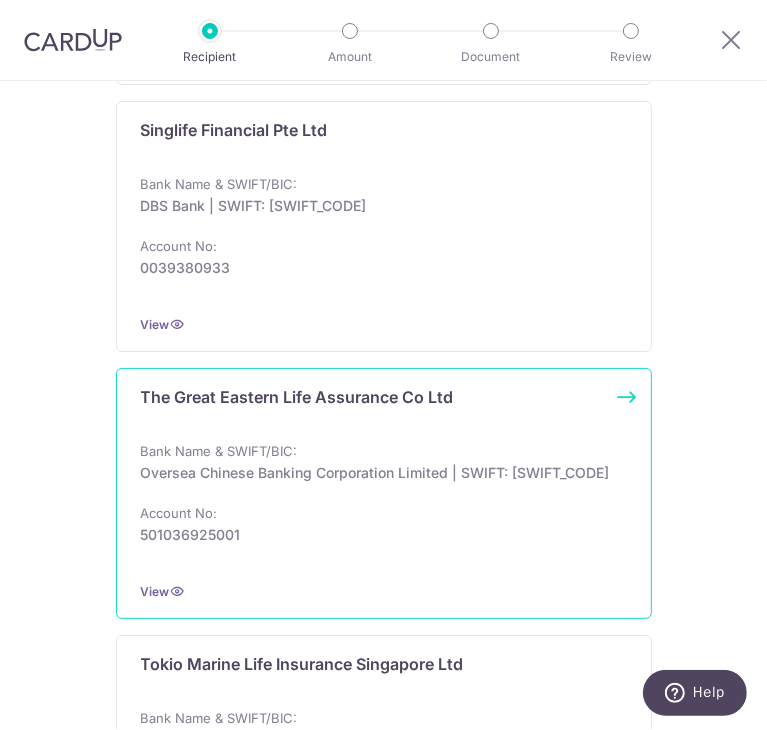 scroll, scrollTop: 2300, scrollLeft: 0, axis: vertical 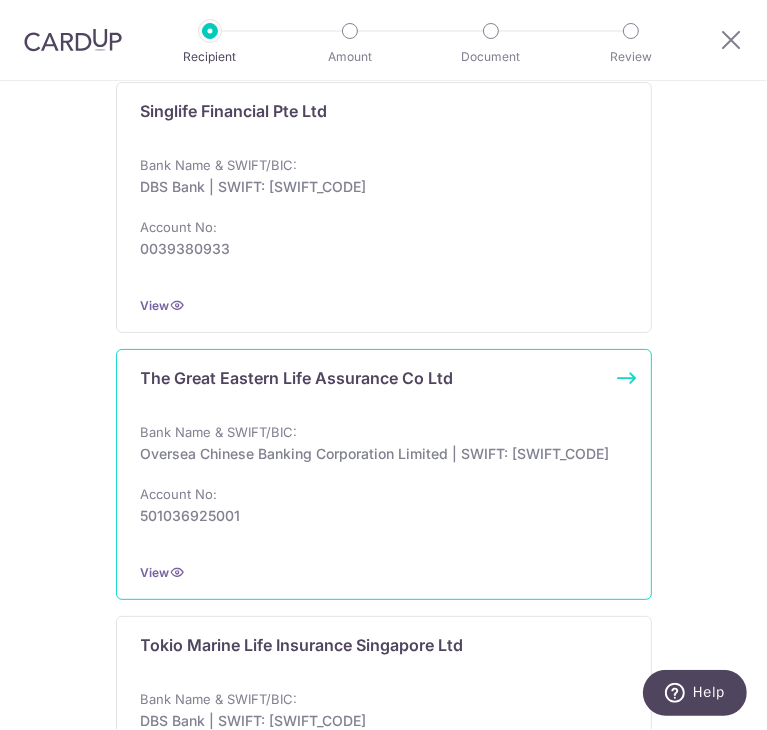 click on "Oversea Chinese Banking Corporation Limited | SWIFT: [SWIFT_CODE]" at bounding box center (378, 454) 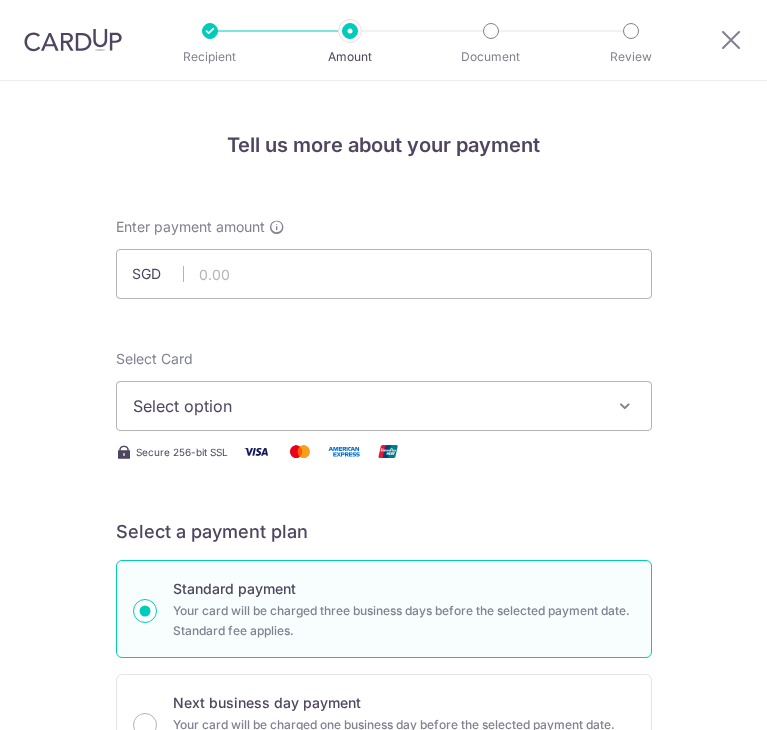 scroll, scrollTop: 0, scrollLeft: 0, axis: both 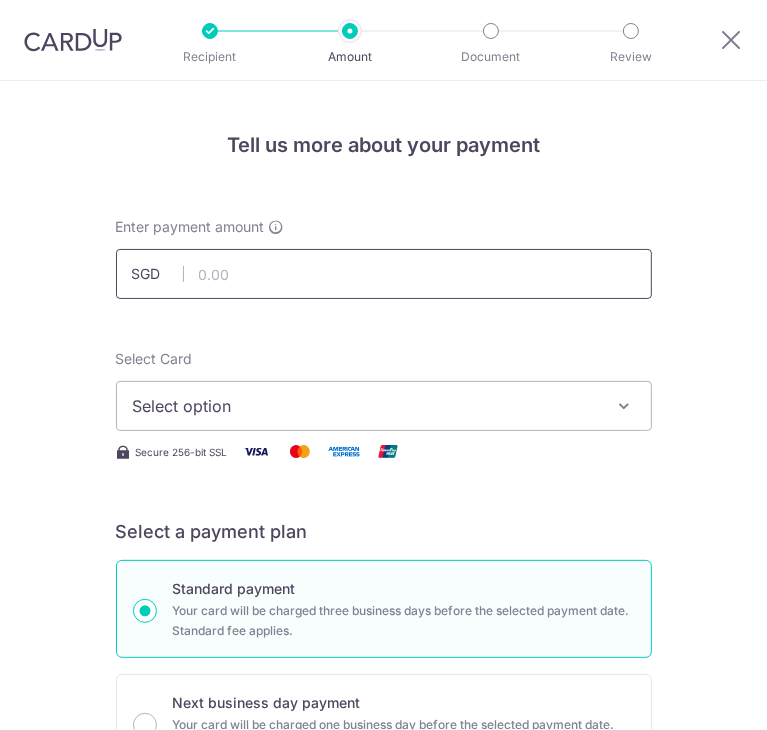 click at bounding box center [384, 274] 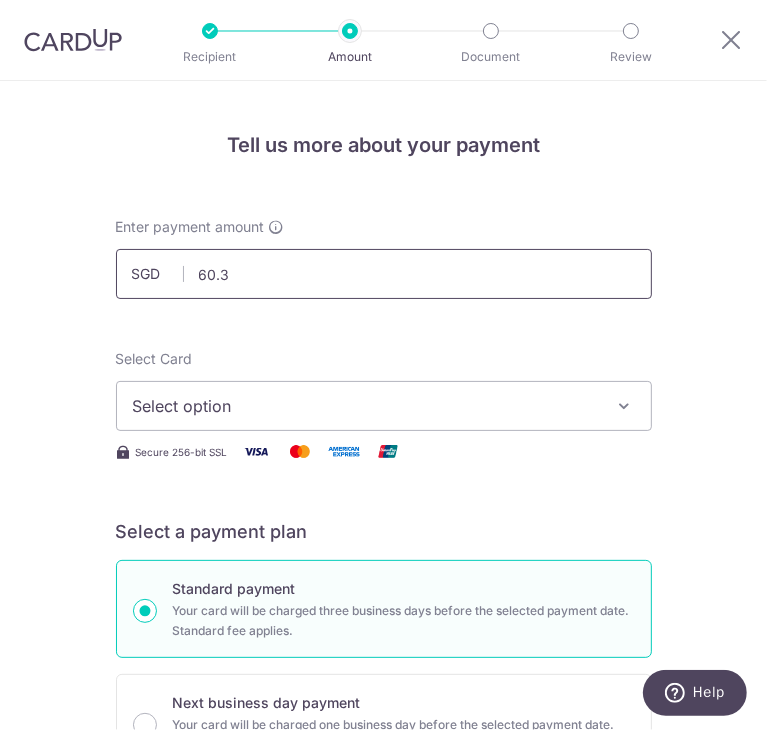 type on "60.35" 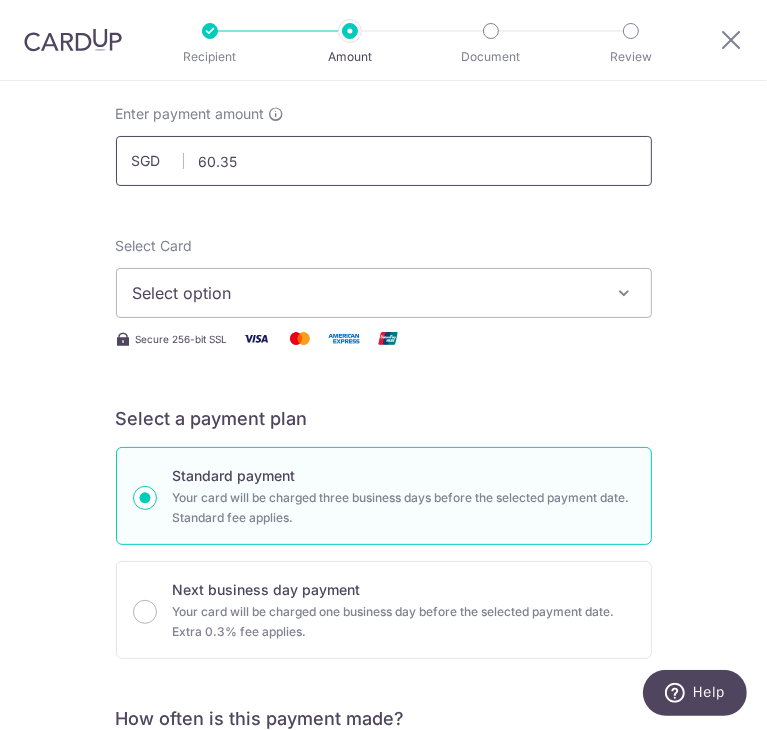 scroll, scrollTop: 200, scrollLeft: 0, axis: vertical 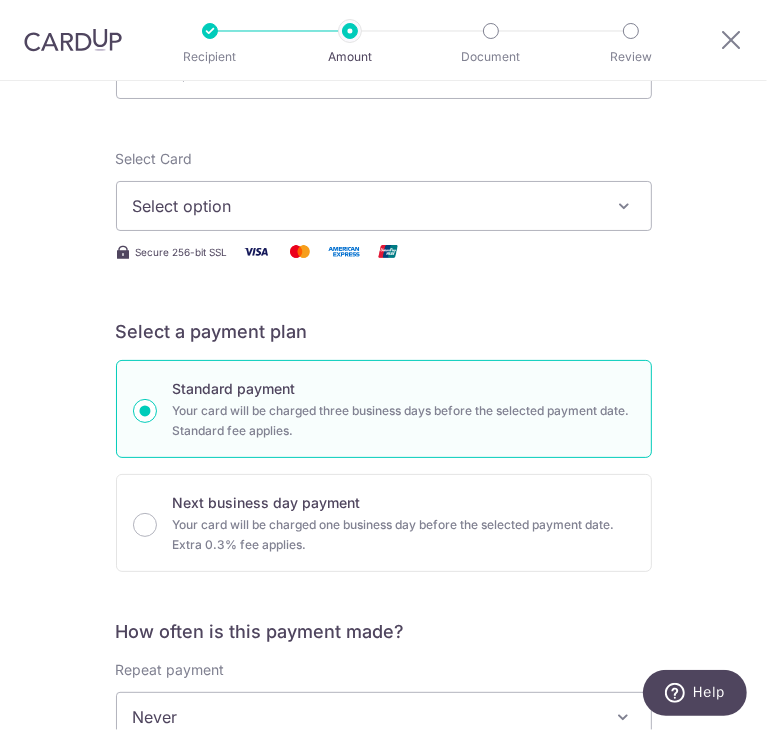 click on "Select option" at bounding box center [384, 206] 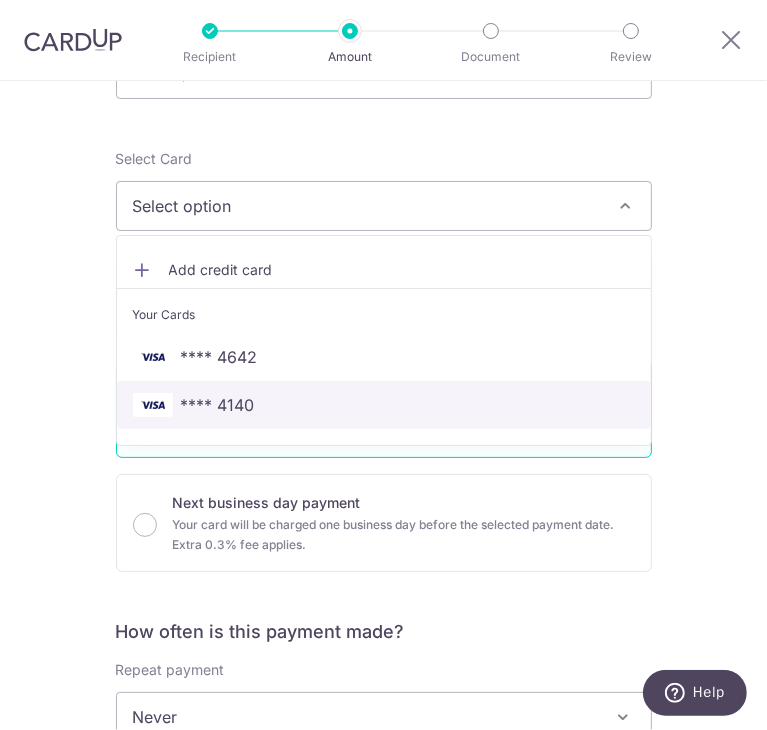 click on "**** 4140" at bounding box center [218, 405] 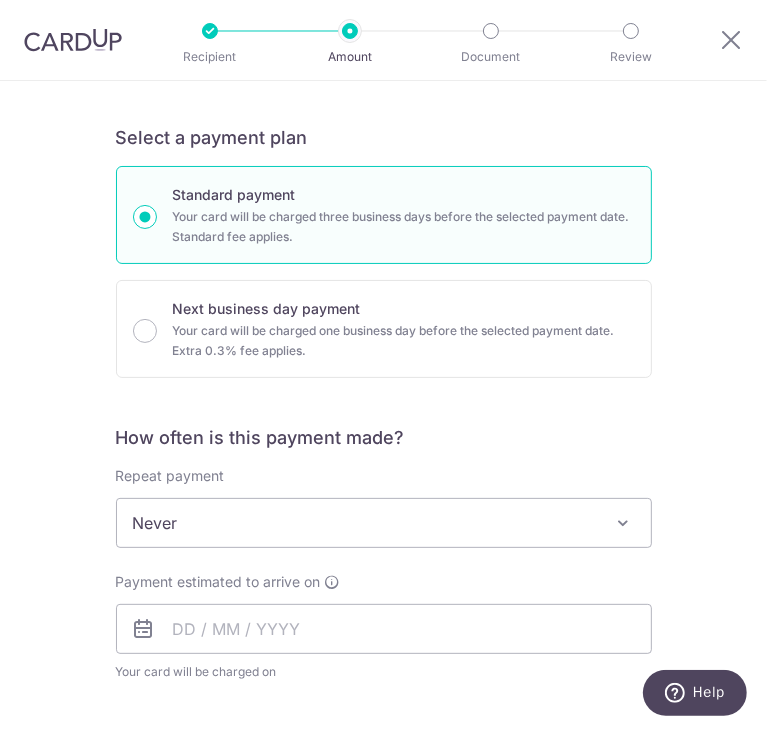 scroll, scrollTop: 400, scrollLeft: 0, axis: vertical 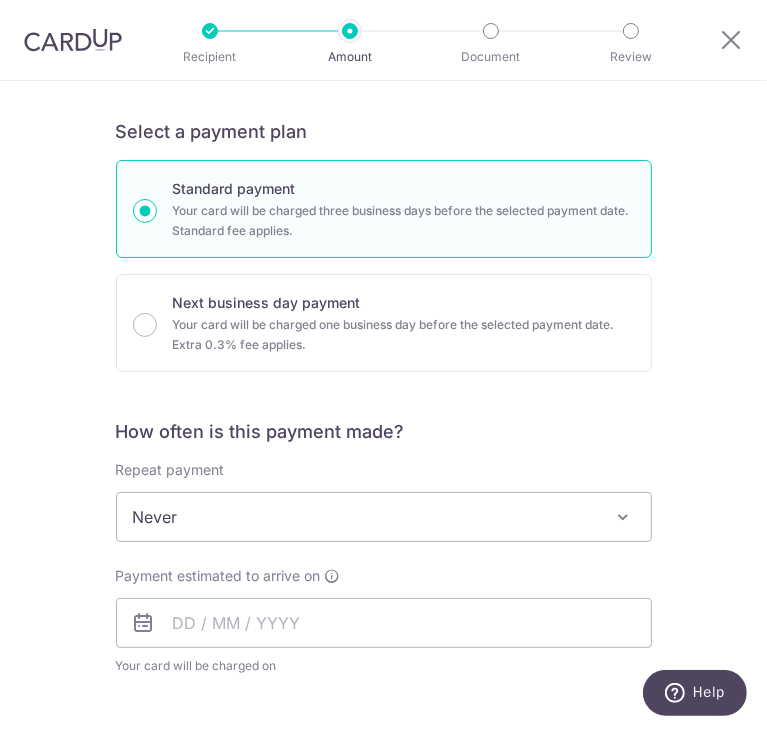click on "Never" at bounding box center (384, 517) 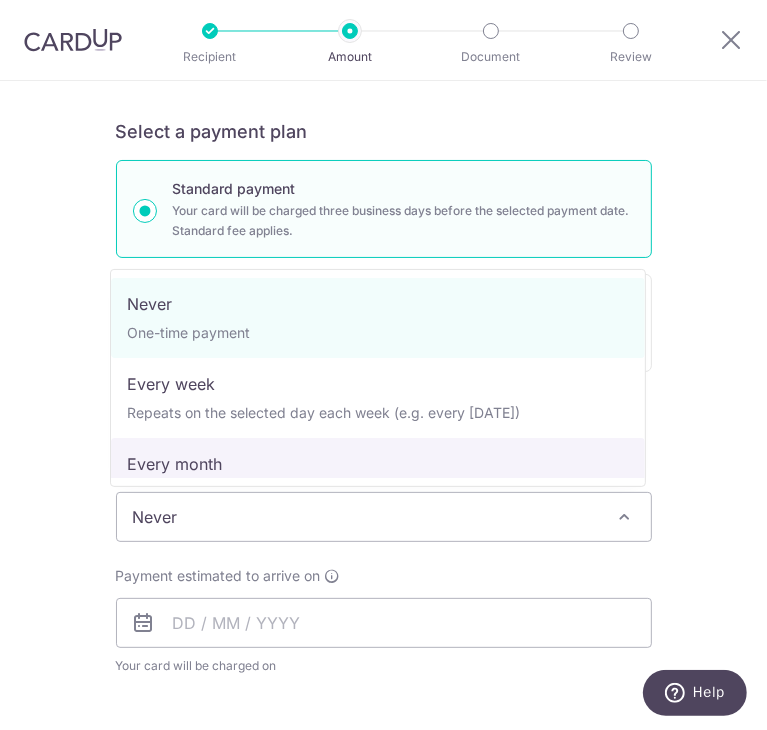 select on "3" 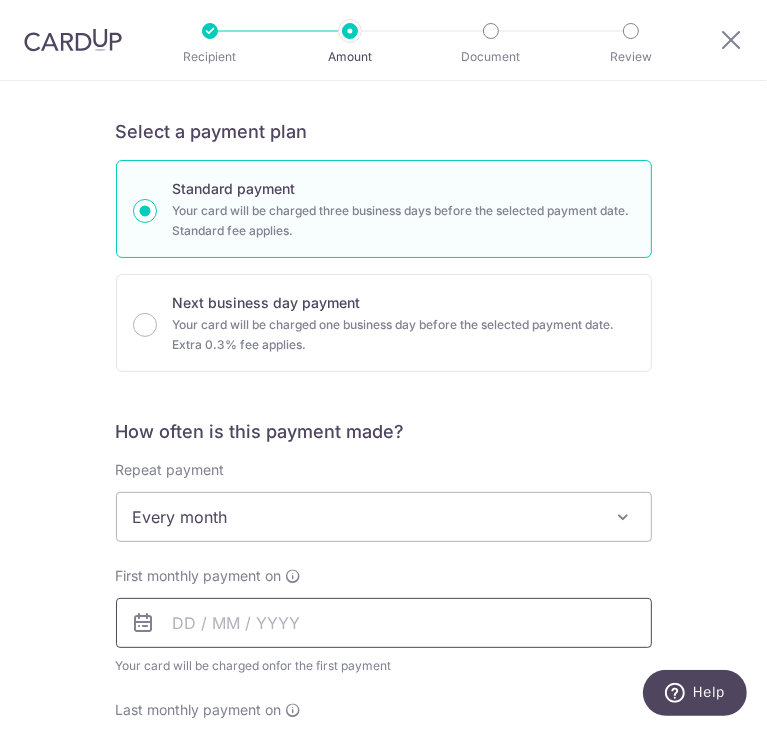 click at bounding box center (384, 623) 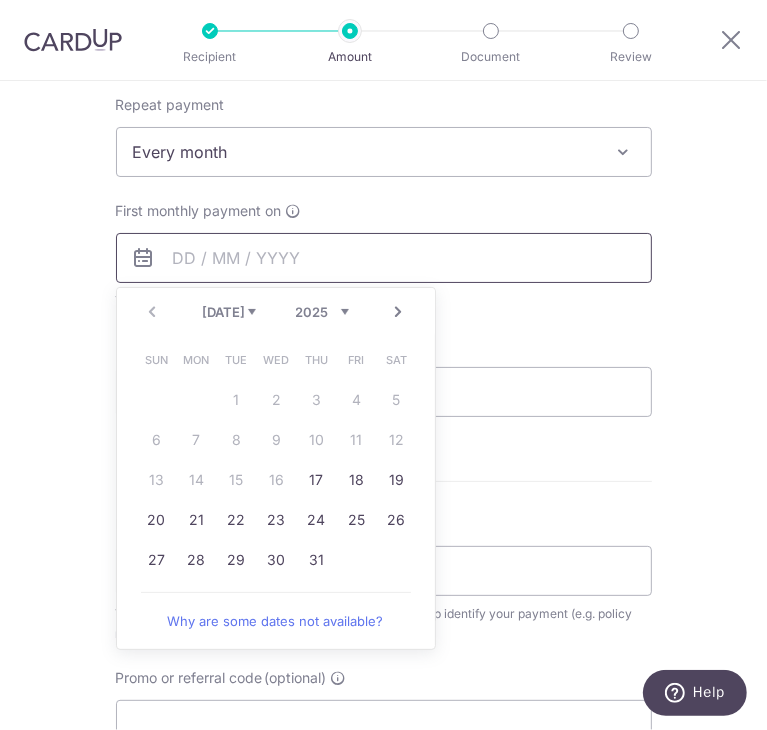 scroll, scrollTop: 800, scrollLeft: 0, axis: vertical 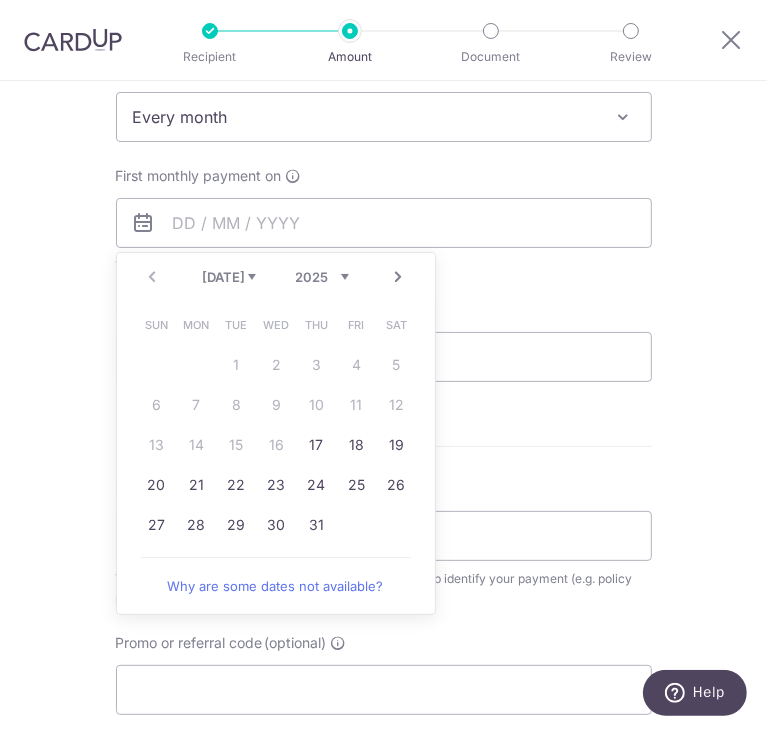 click on "Next" at bounding box center (399, 277) 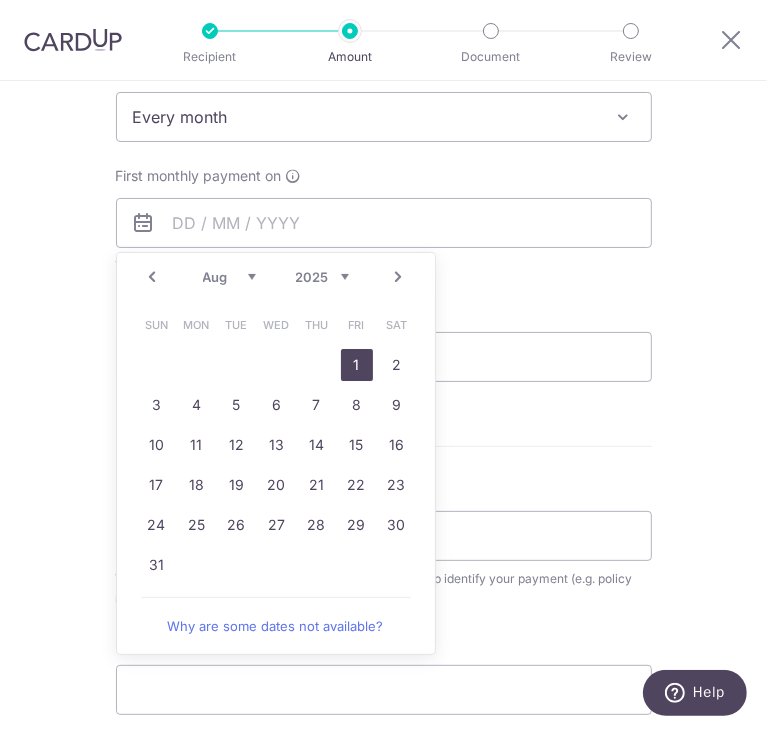 click on "1" at bounding box center [357, 365] 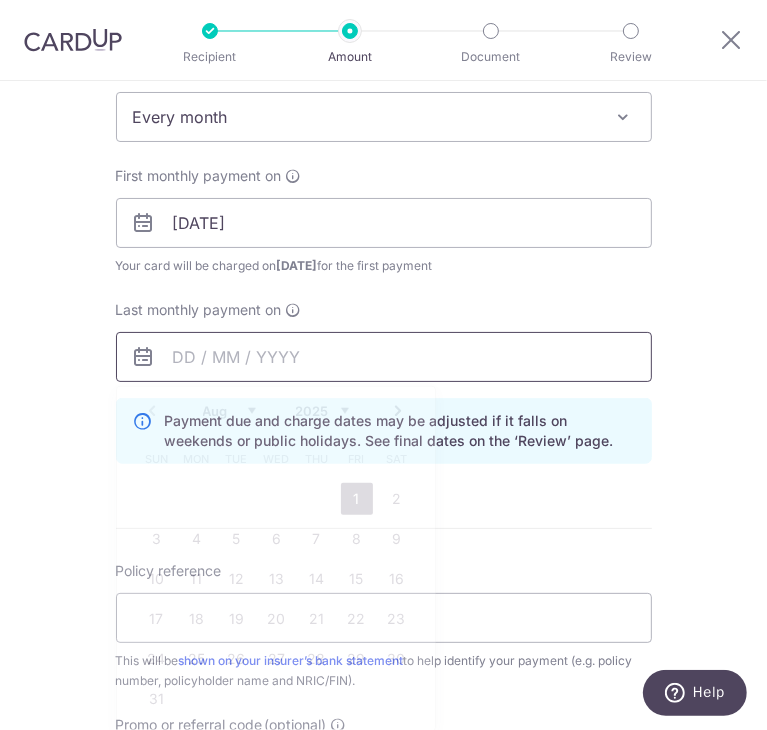 click at bounding box center (384, 357) 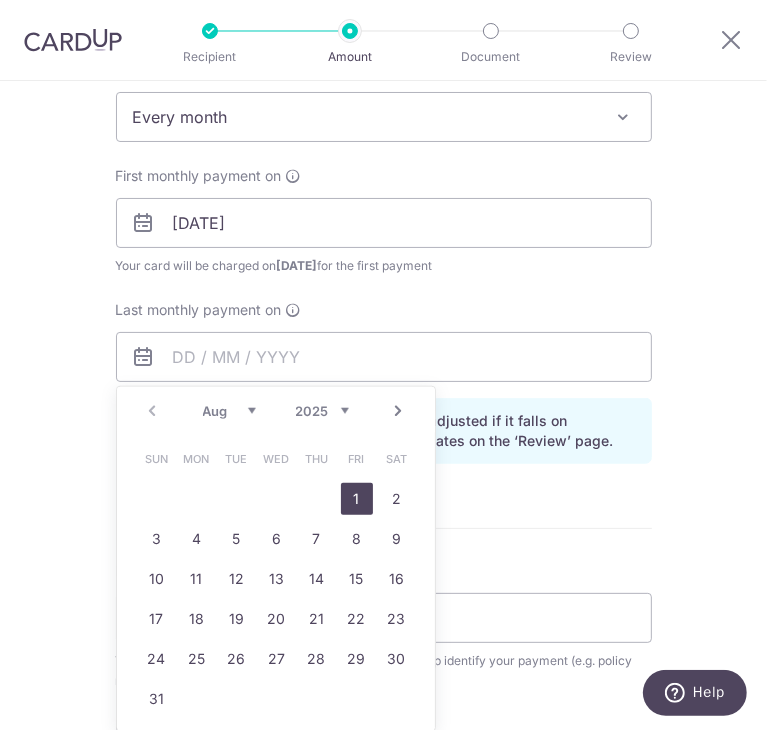 click on "Aug Sep Oct Nov Dec" at bounding box center (229, 411) 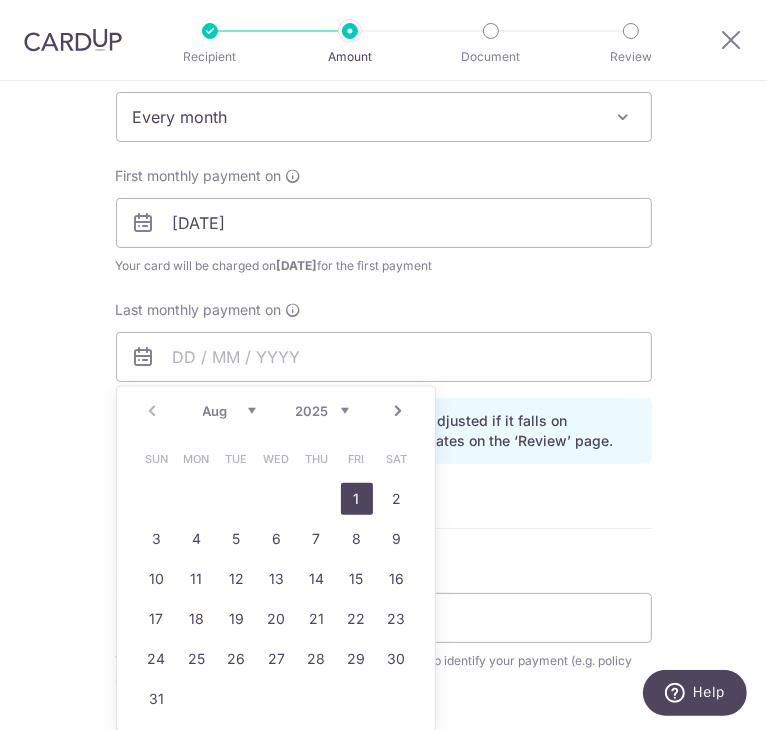 click on "2025 2026 2027 2028 2029 2030 2031 2032 2033 2034 2035" at bounding box center [322, 411] 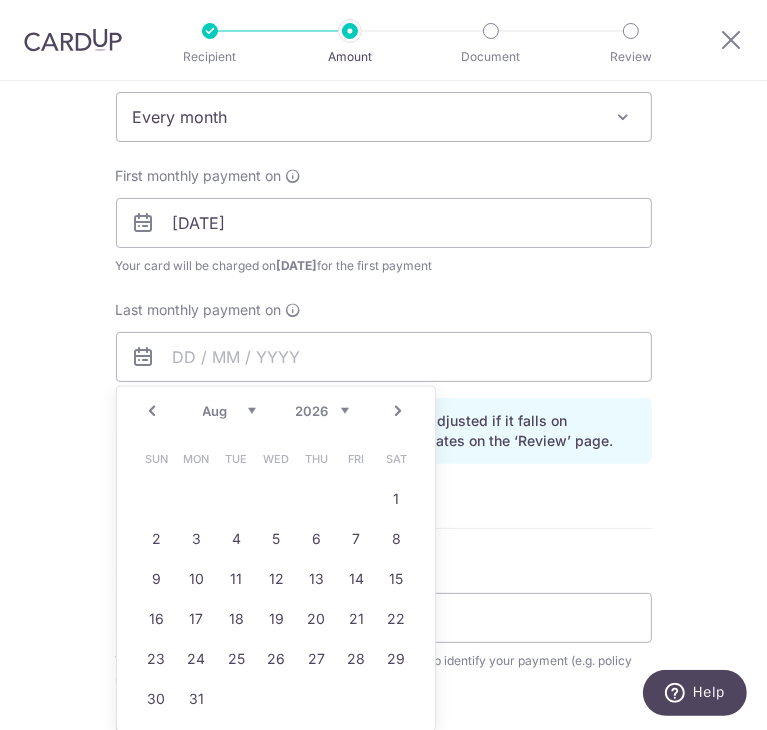 click on "Jan Feb Mar Apr May Jun Jul Aug Sep Oct Nov Dec" at bounding box center [229, 411] 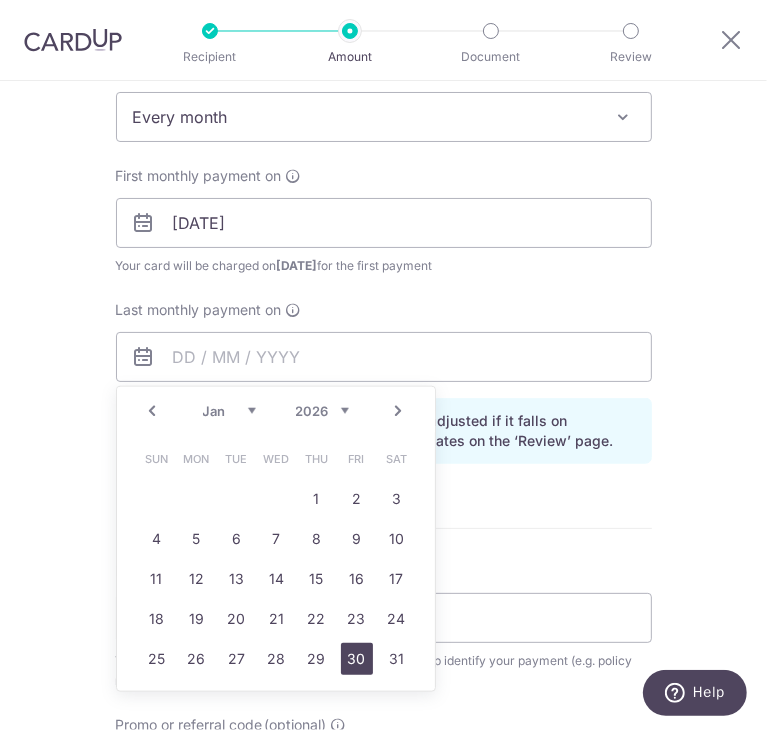 click on "30" at bounding box center (357, 659) 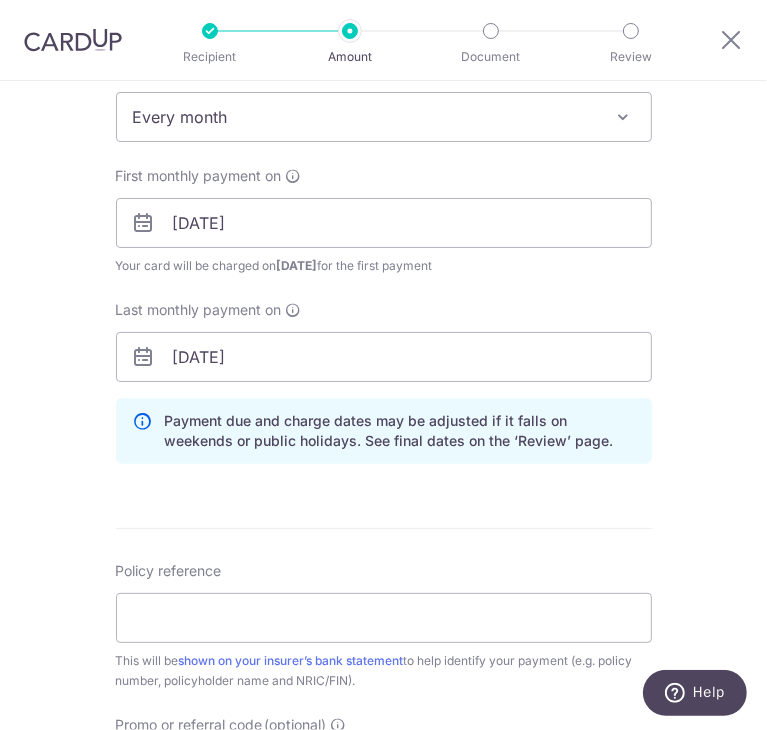 click on "Last monthly payment on" at bounding box center [209, 310] 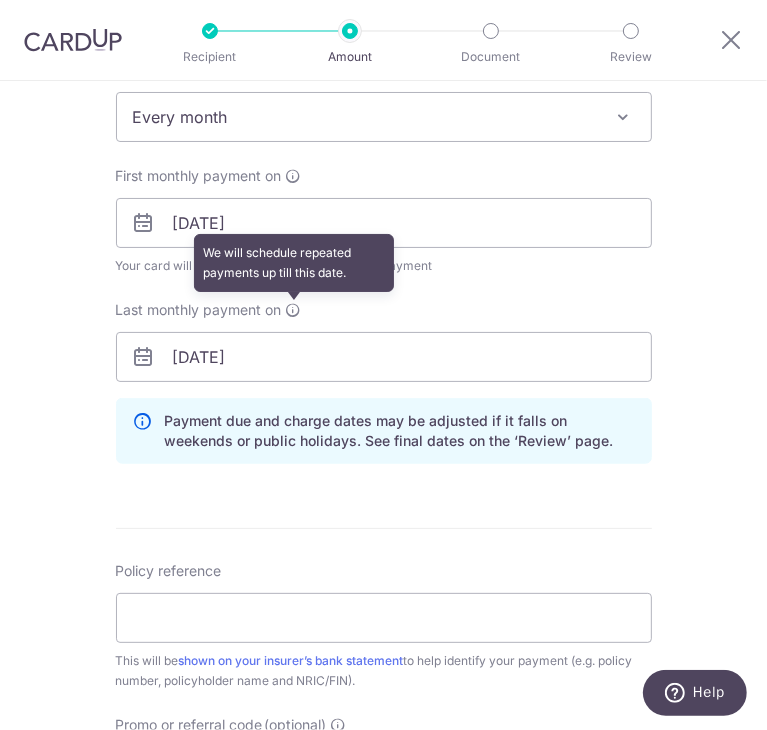 click at bounding box center [294, 310] 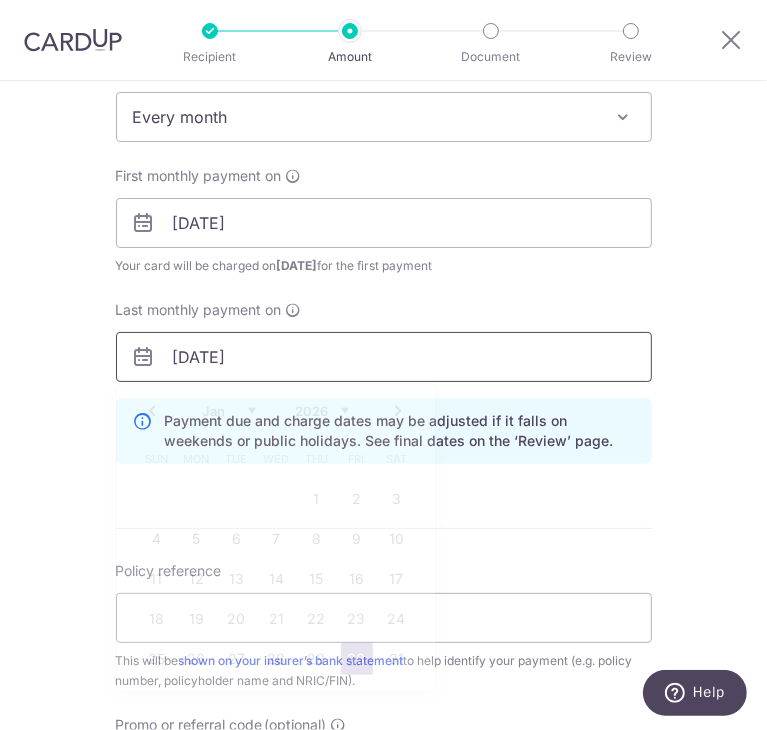 click on "30/01/2026" at bounding box center [384, 357] 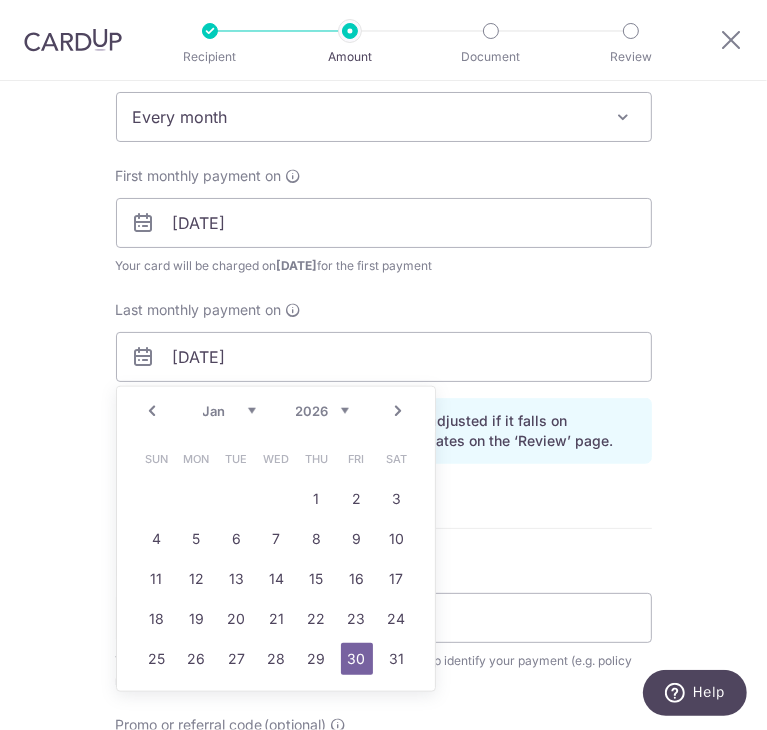 click on "Jan Feb Mar Apr May Jun Jul Aug Sep Oct Nov Dec" at bounding box center (229, 411) 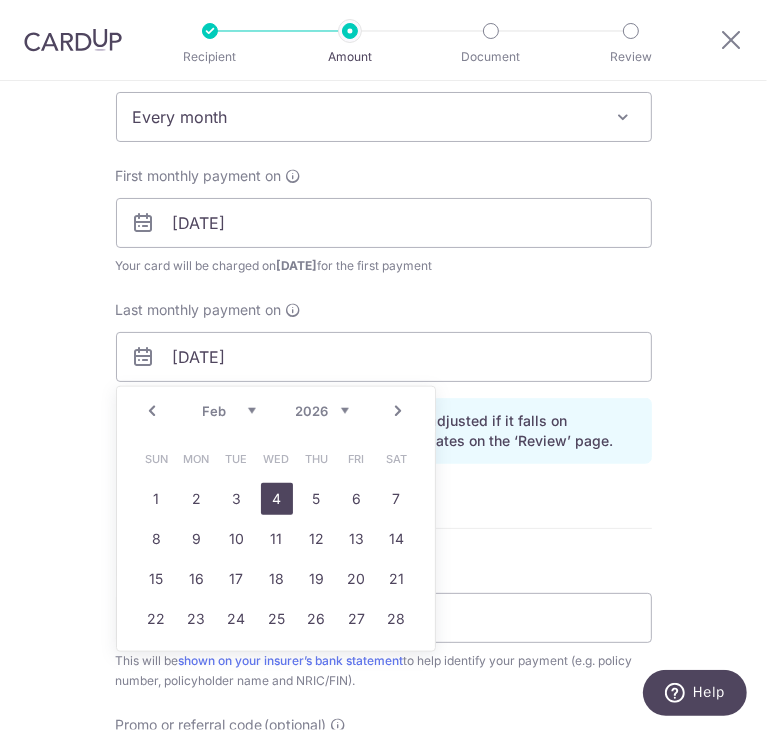 click on "4" at bounding box center (277, 499) 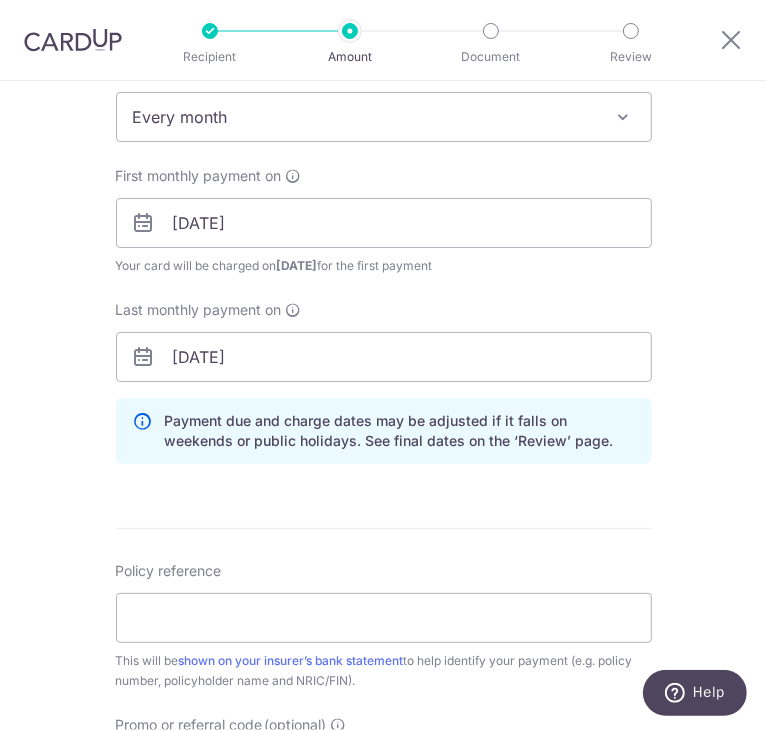 click on "First monthly payment on
01/08/2025
Your card will be charged on  29/07/2025  for the first payment
* If your payment is funded by  9:00am SGT on Tuesday 15/07/2025
15/07/2025
No. of Payments
Last monthly payment on
04/02/2026
Prev Next Jan Feb Mar Apr May Jun Jul Aug Sep Oct Nov Dec 2025 2026 2027 2028 2029 2030 2031 2032 2033 2034 2035 Sun Mon Tue Wed Thu Fri Sat 1 2 3 4 5 6 7 8 9 10 11 12 13 14 15 16 17 18 19 20 21 22 23 24 25 26 27 28" at bounding box center (384, 274) 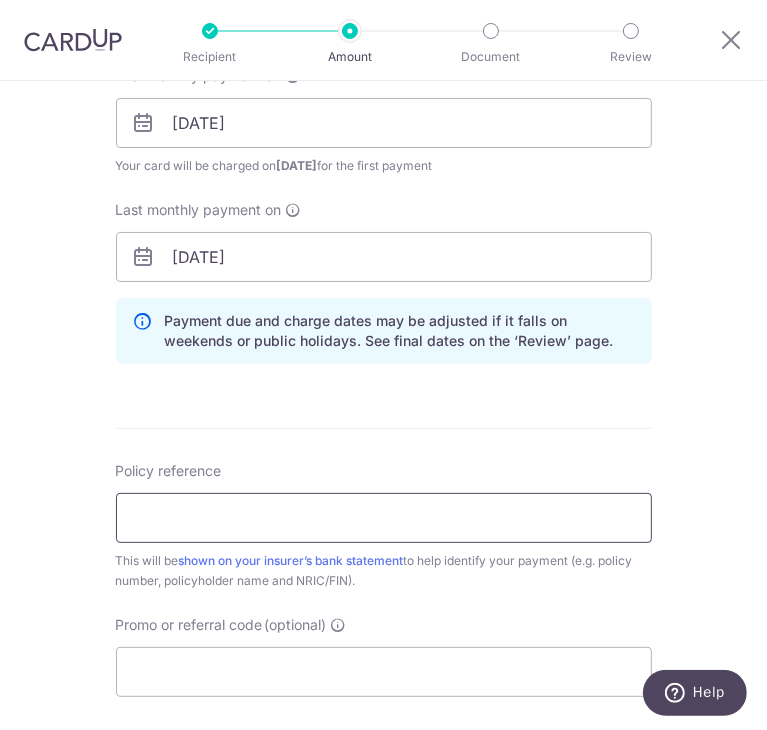 click on "Policy reference" at bounding box center [384, 518] 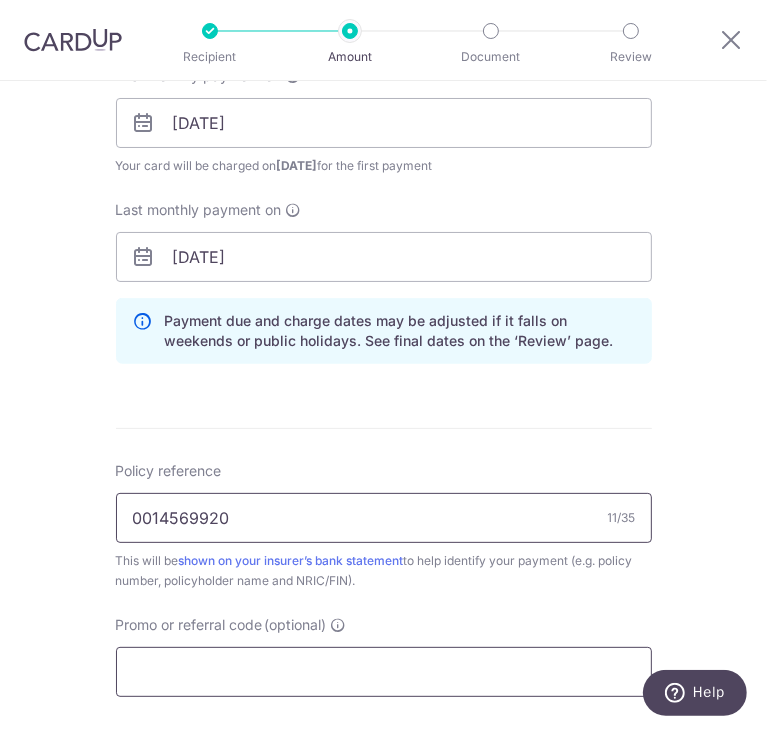 type on "0014569920" 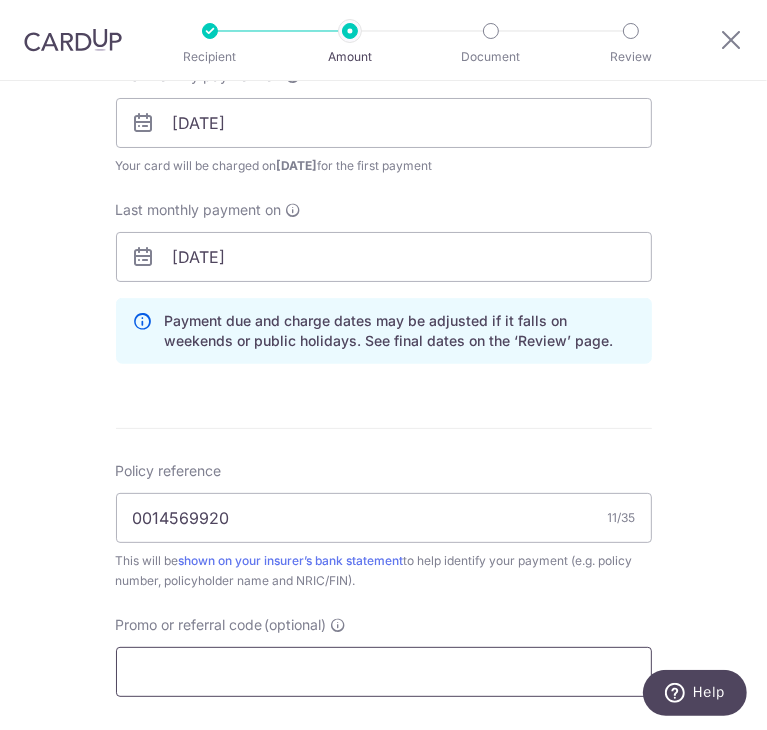 click on "Promo or referral code
(optional)" at bounding box center [384, 672] 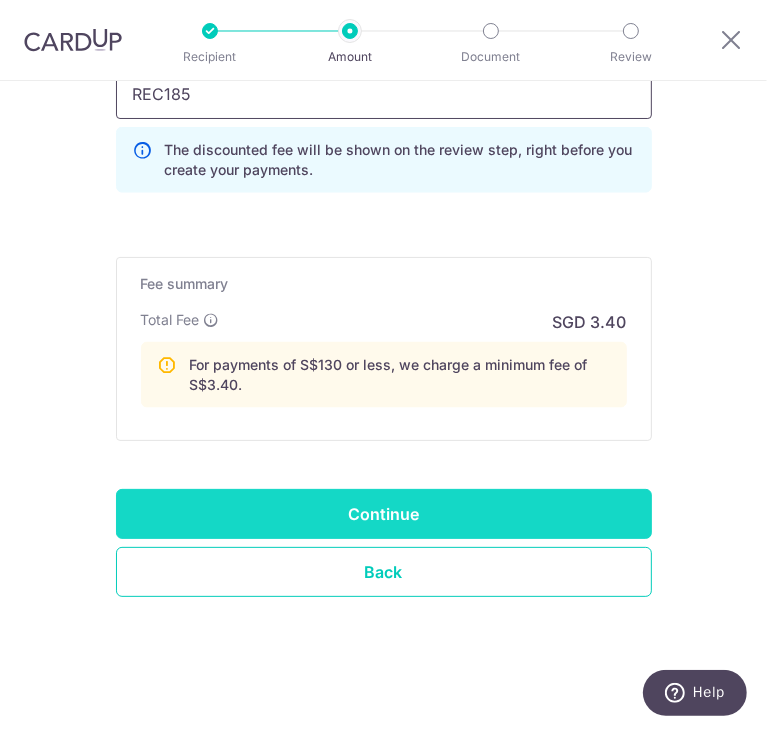 scroll, scrollTop: 1483, scrollLeft: 0, axis: vertical 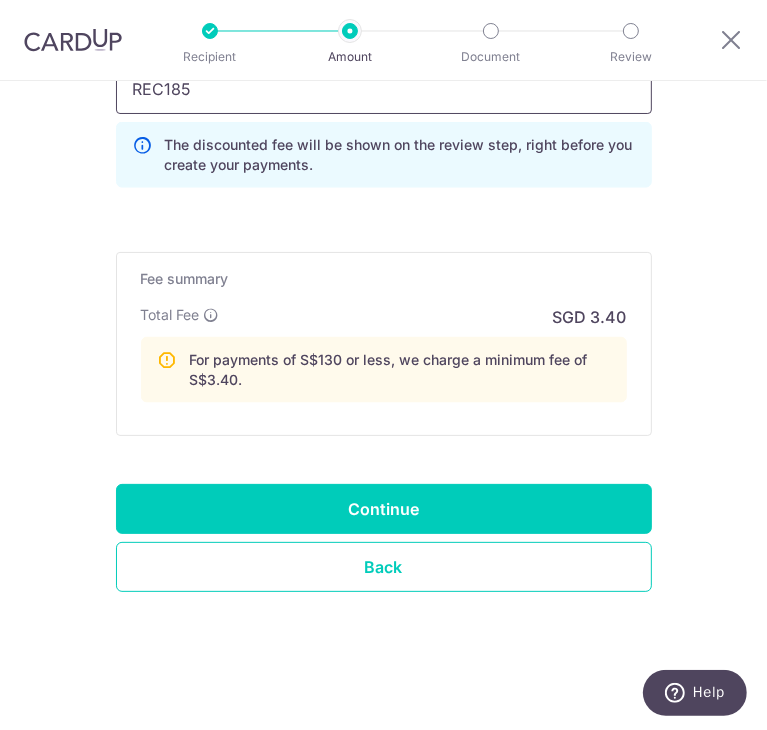 type on "REC185" 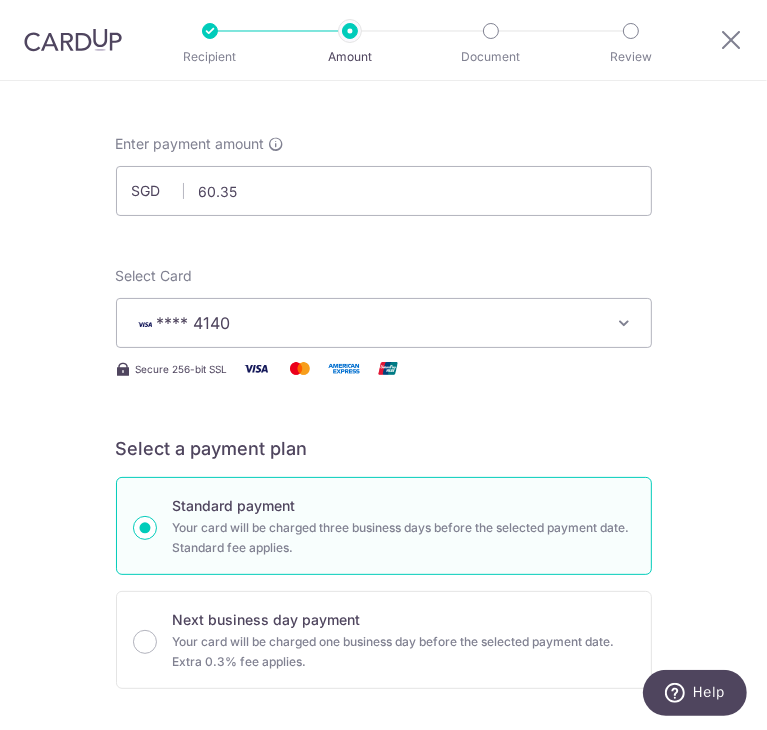 scroll, scrollTop: 0, scrollLeft: 0, axis: both 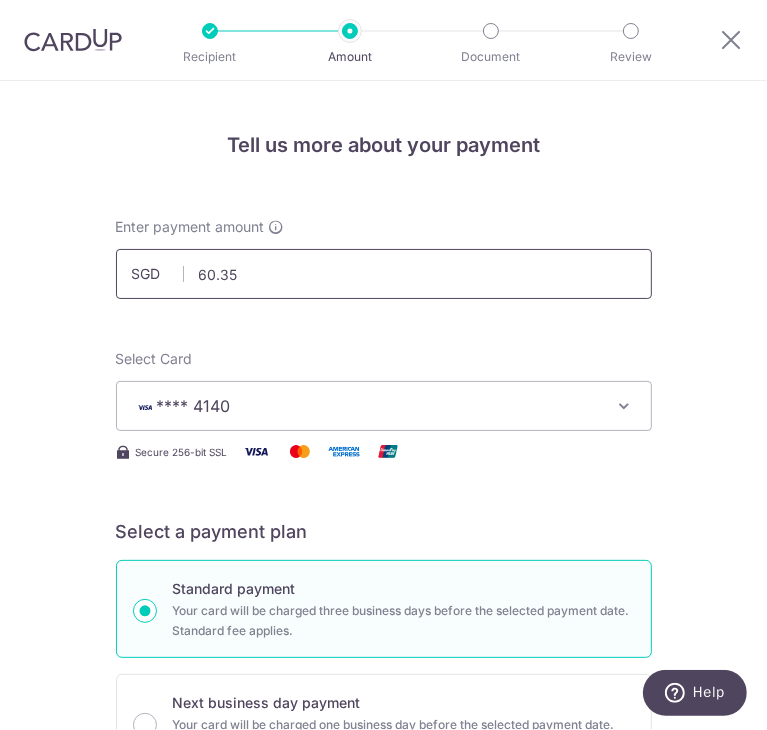 drag, startPoint x: 236, startPoint y: 281, endPoint x: 109, endPoint y: 281, distance: 127 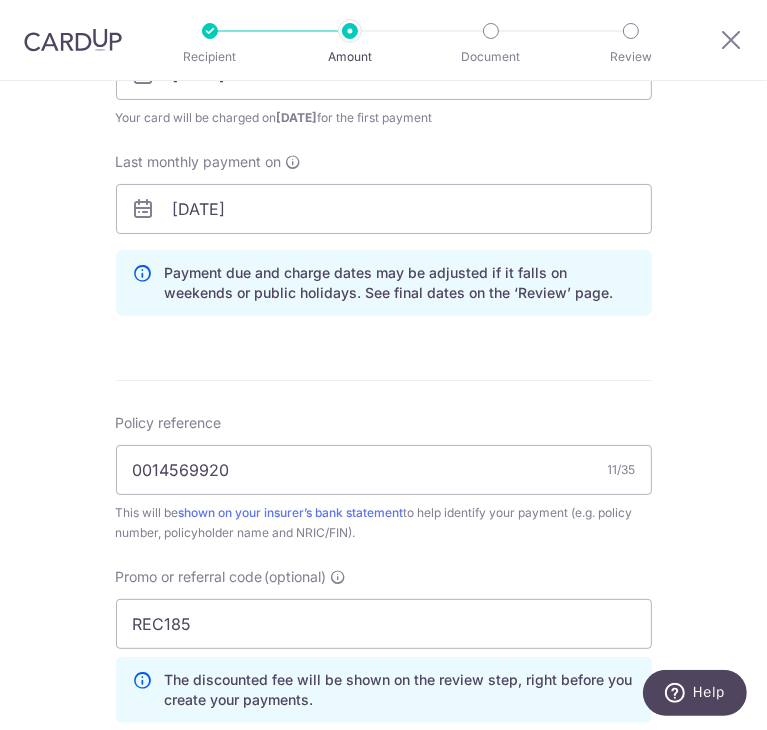 scroll, scrollTop: 1100, scrollLeft: 0, axis: vertical 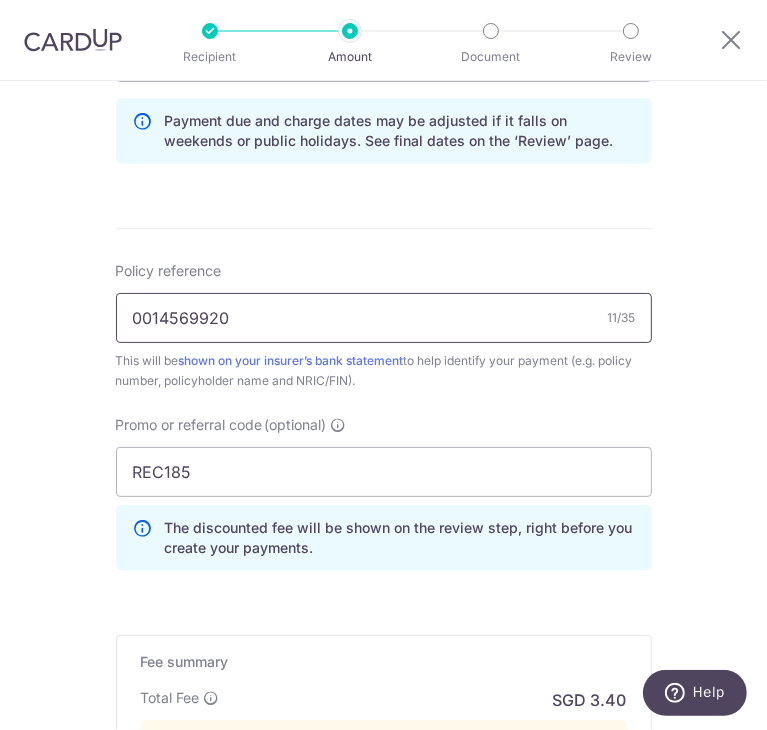 drag, startPoint x: 274, startPoint y: 329, endPoint x: 64, endPoint y: 323, distance: 210.0857 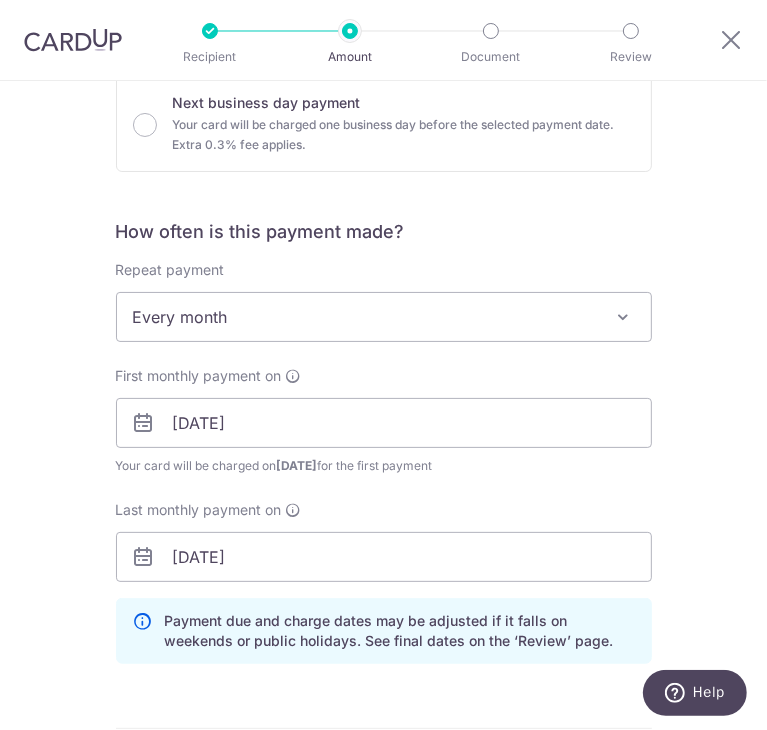 type on "0247177398" 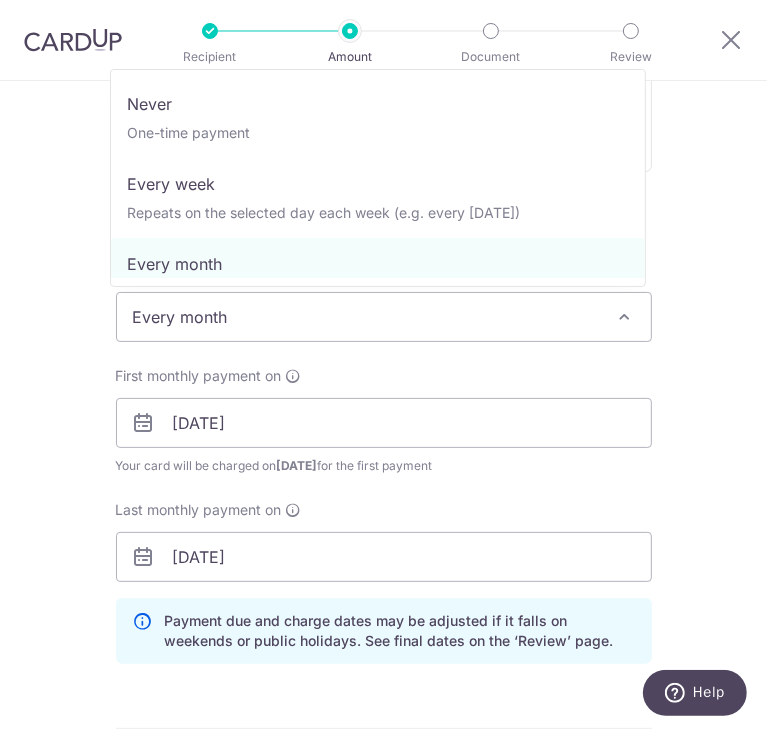 click on "Every month" at bounding box center [384, 317] 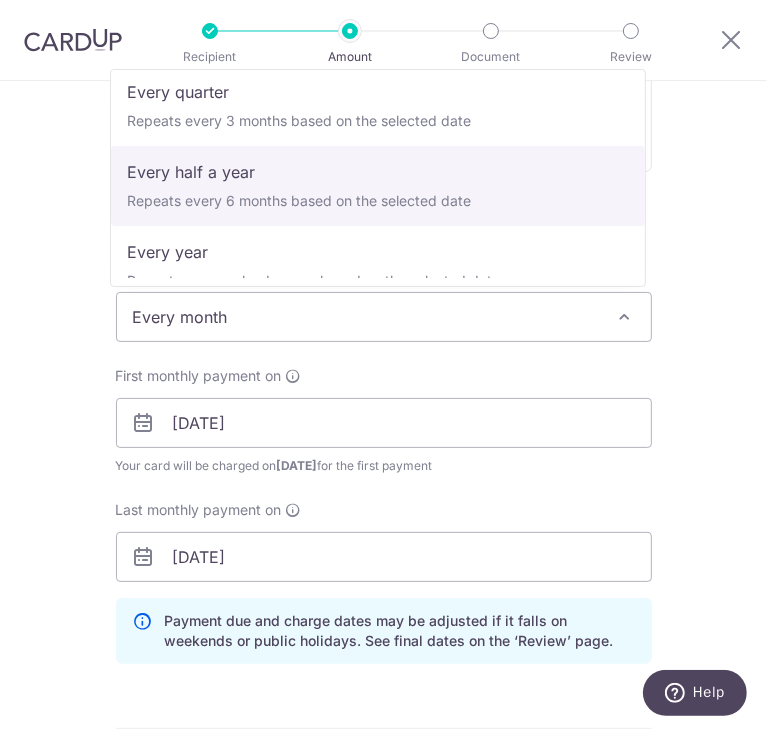 scroll, scrollTop: 280, scrollLeft: 0, axis: vertical 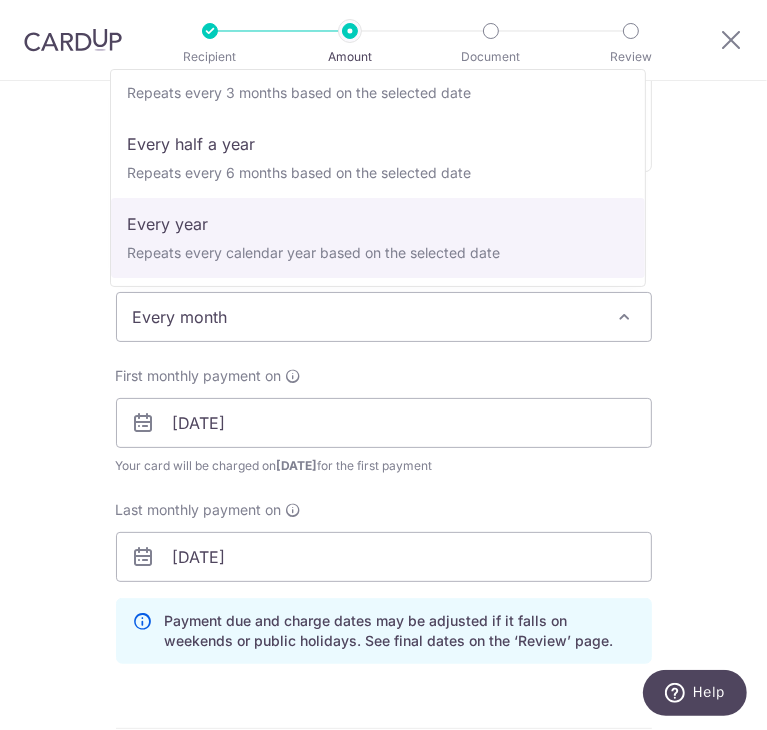 select on "6" 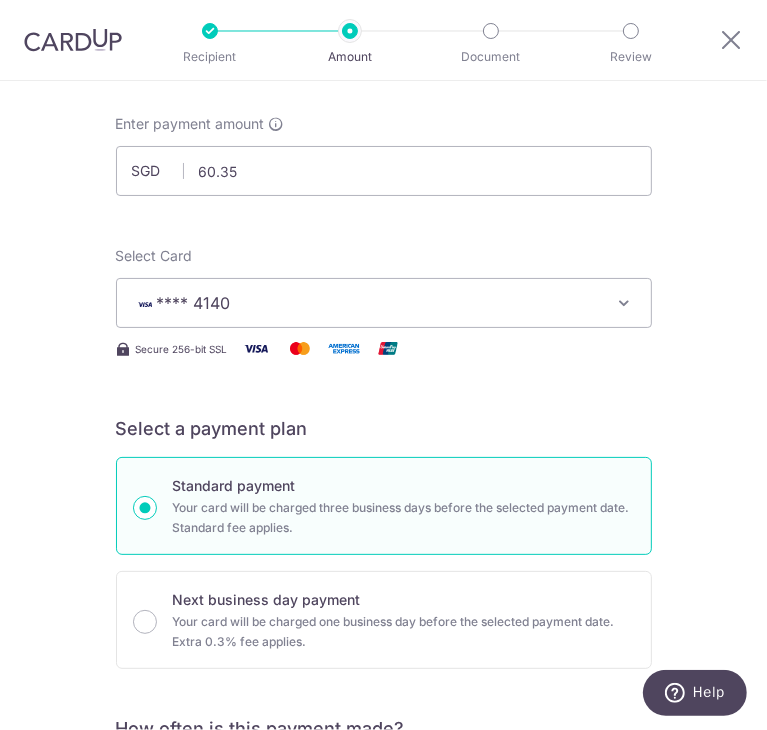 scroll, scrollTop: 0, scrollLeft: 0, axis: both 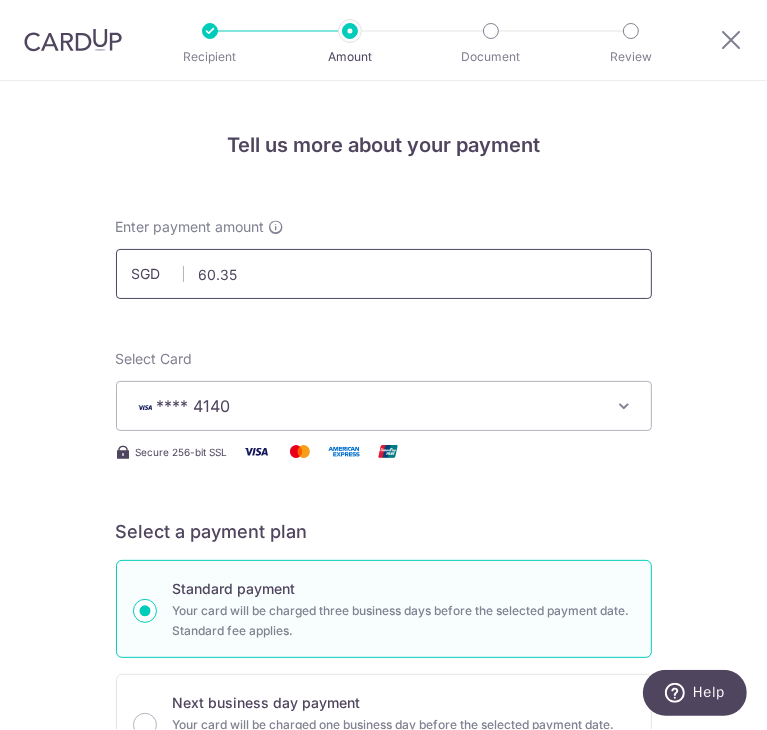 drag, startPoint x: 261, startPoint y: 273, endPoint x: 34, endPoint y: 286, distance: 227.37195 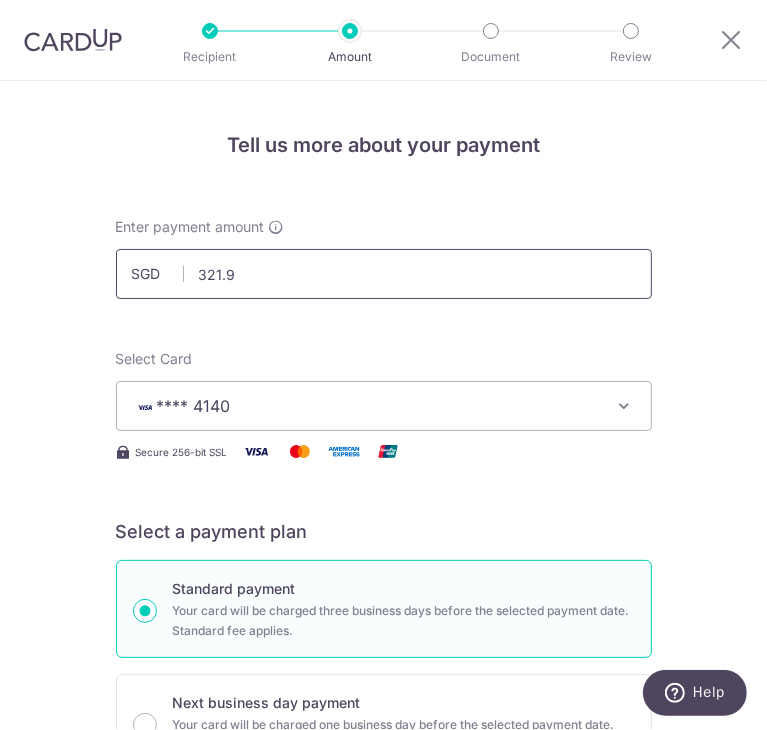 type on "321.90" 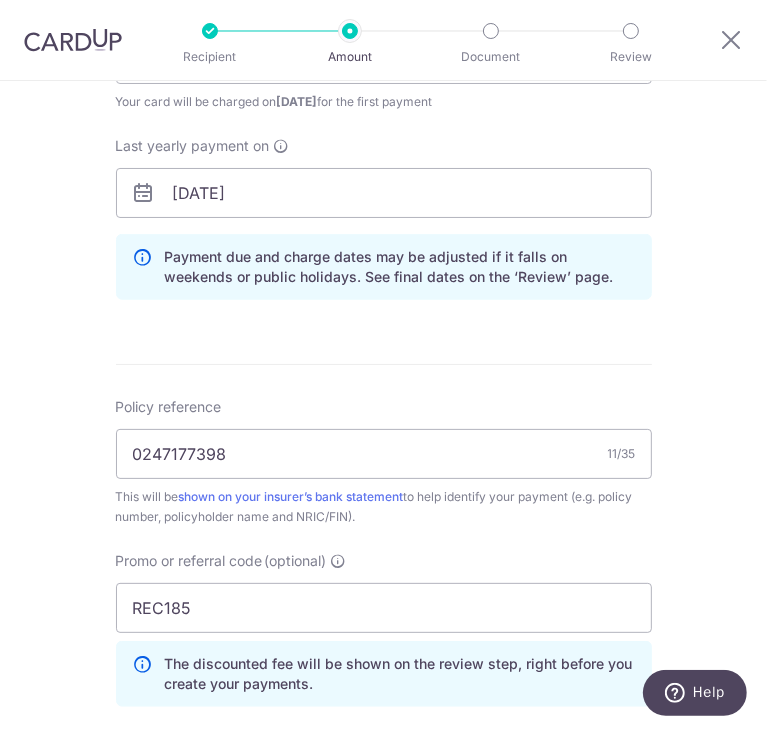 scroll, scrollTop: 1000, scrollLeft: 0, axis: vertical 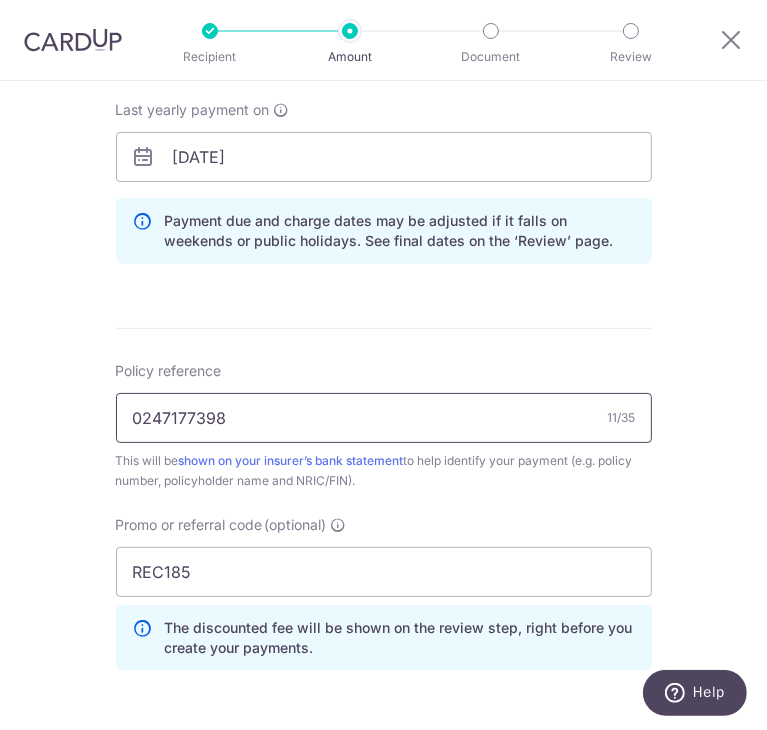 drag, startPoint x: 173, startPoint y: 429, endPoint x: 50, endPoint y: 425, distance: 123.065025 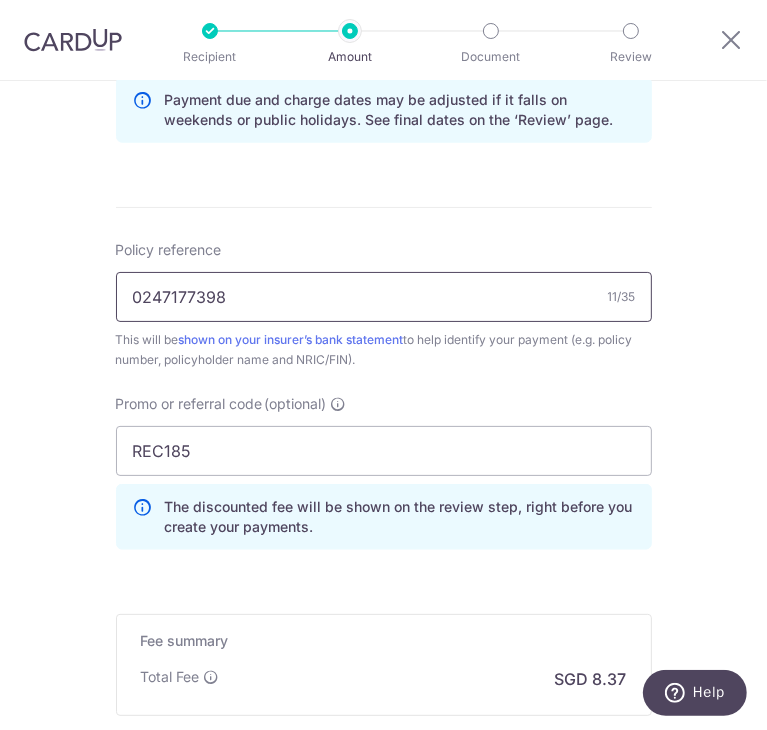 scroll, scrollTop: 1401, scrollLeft: 0, axis: vertical 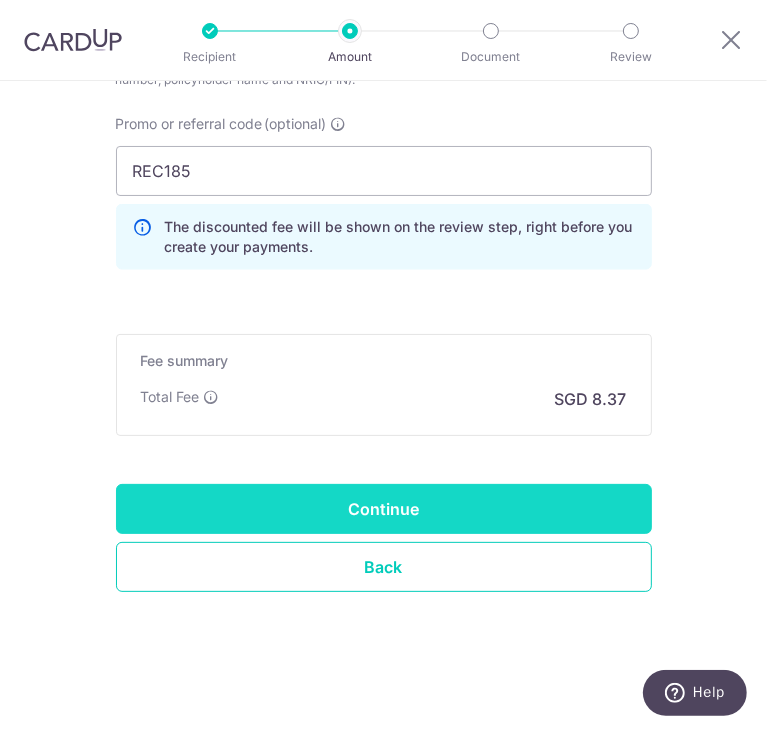 click on "Continue" at bounding box center [384, 509] 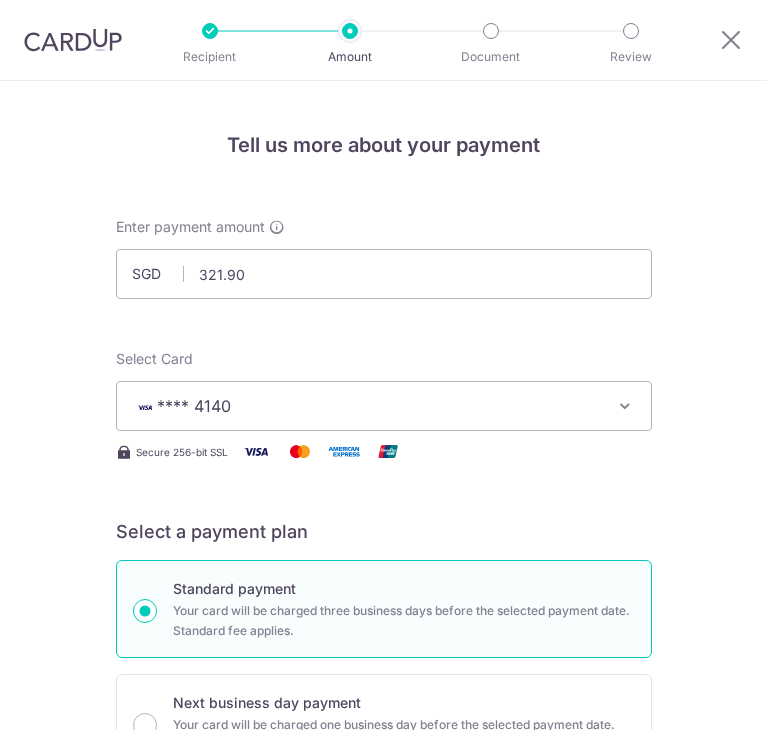 scroll, scrollTop: 0, scrollLeft: 0, axis: both 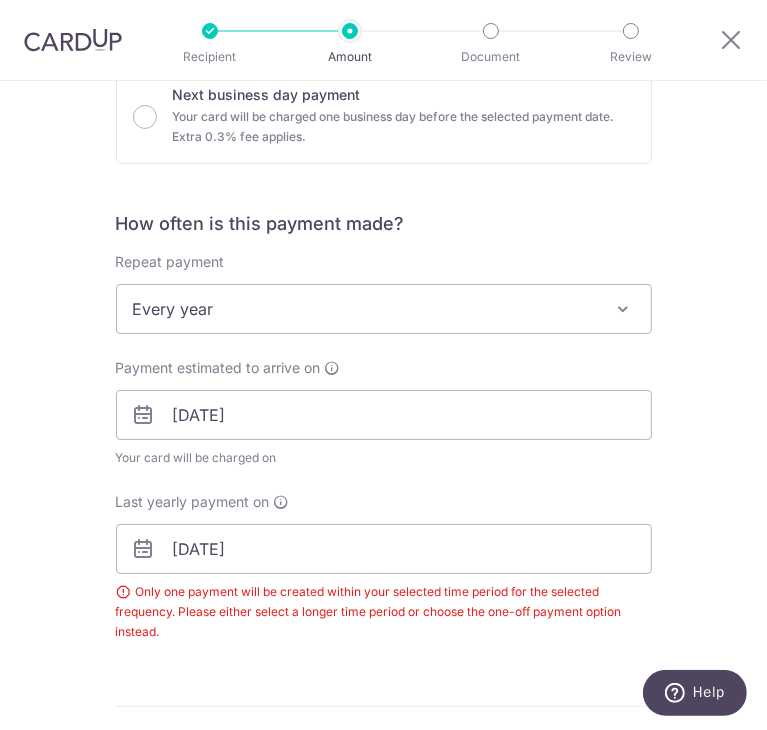 click on "Every year" at bounding box center [384, 309] 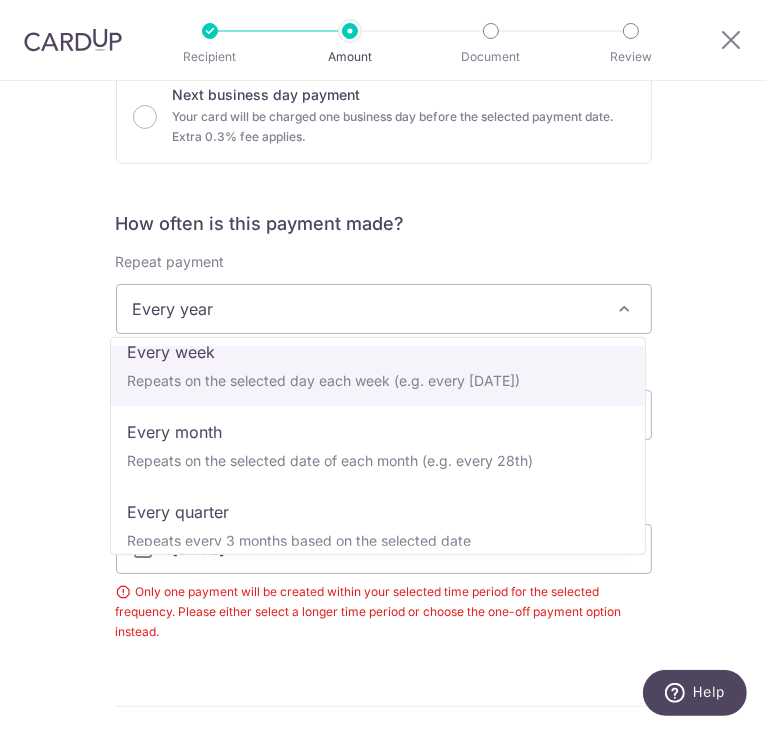 scroll, scrollTop: 0, scrollLeft: 0, axis: both 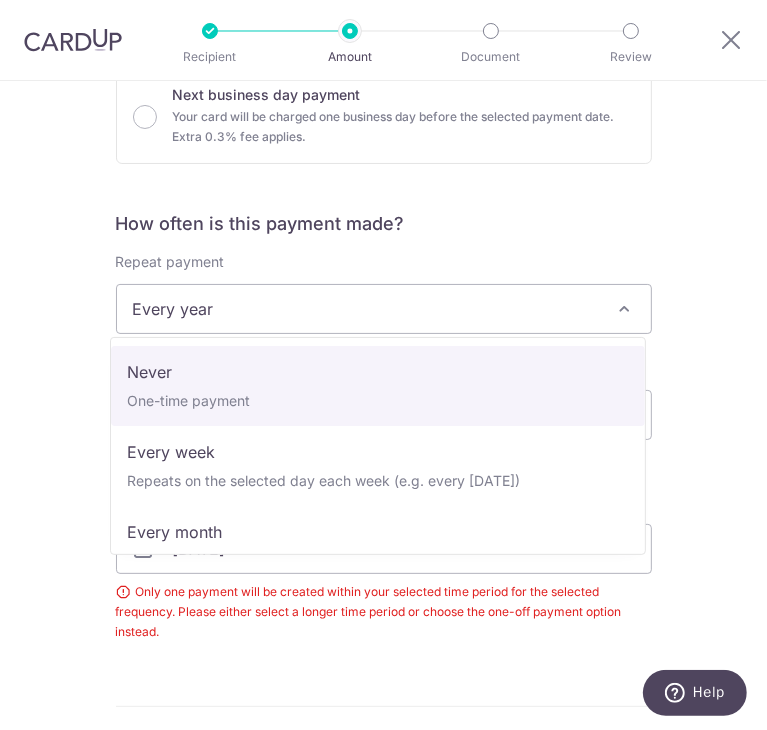 select on "1" 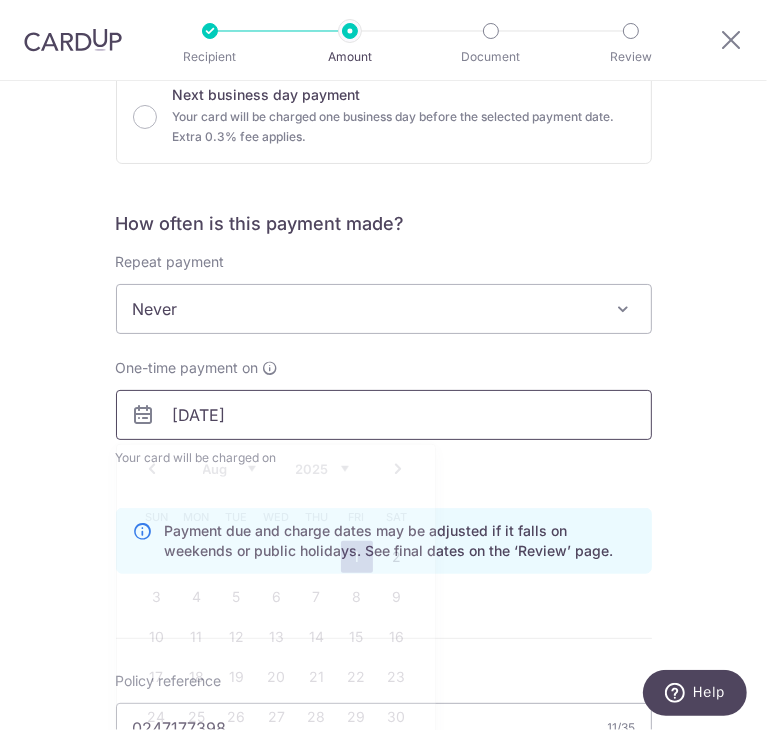 click on "01/08/2025" at bounding box center (384, 415) 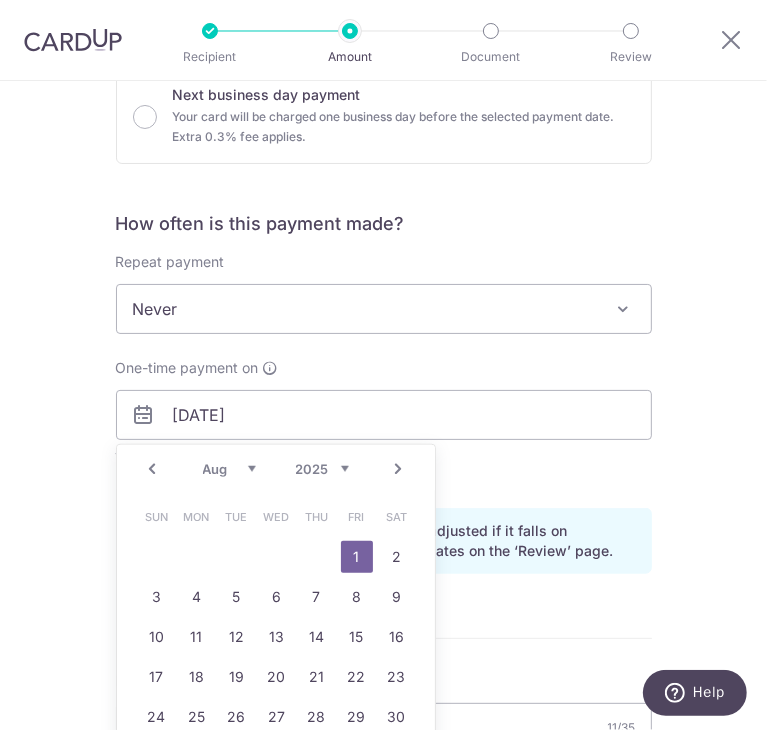 click on "Jul Aug Sep Oct Nov Dec 2025 2026 2027 2028 2029 2030 2031 2032 2033 2034 2035" at bounding box center (276, 469) 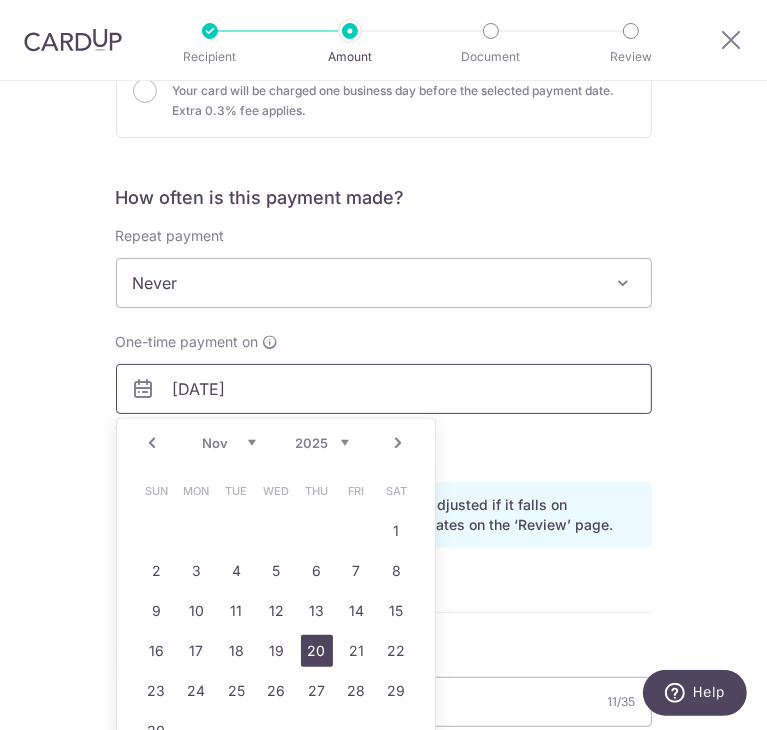 scroll, scrollTop: 708, scrollLeft: 0, axis: vertical 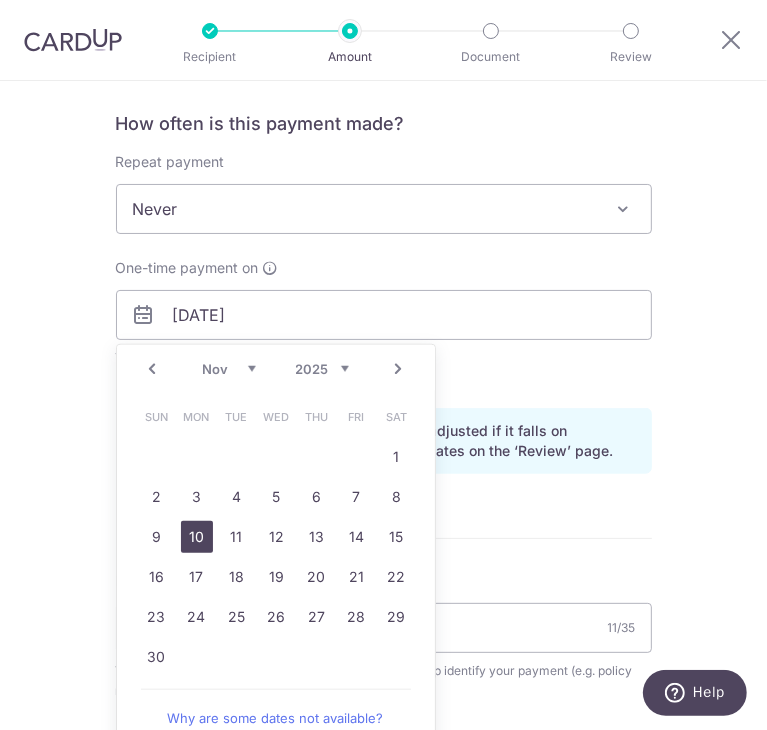 click on "10" at bounding box center (197, 537) 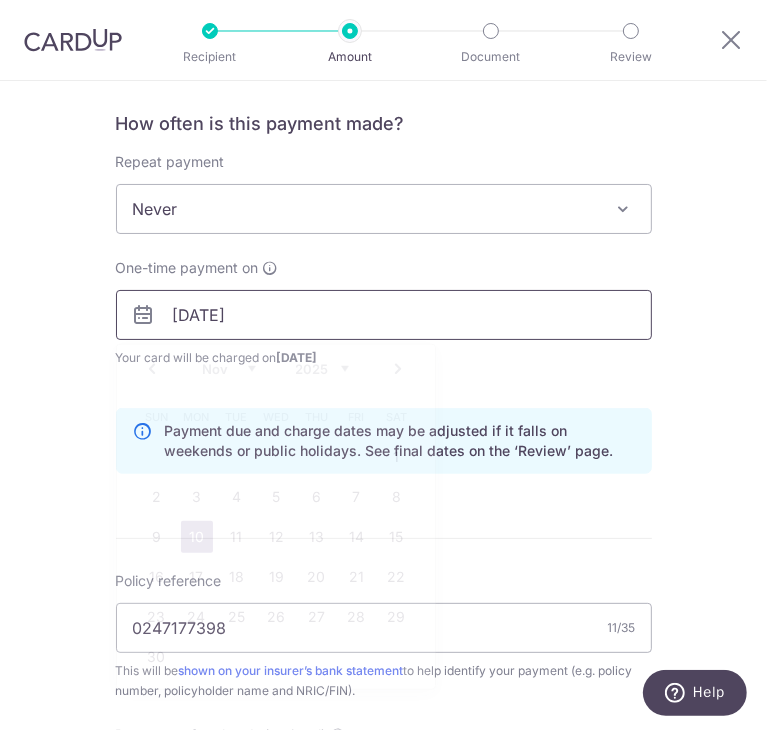 click on "[DATE]" at bounding box center (384, 315) 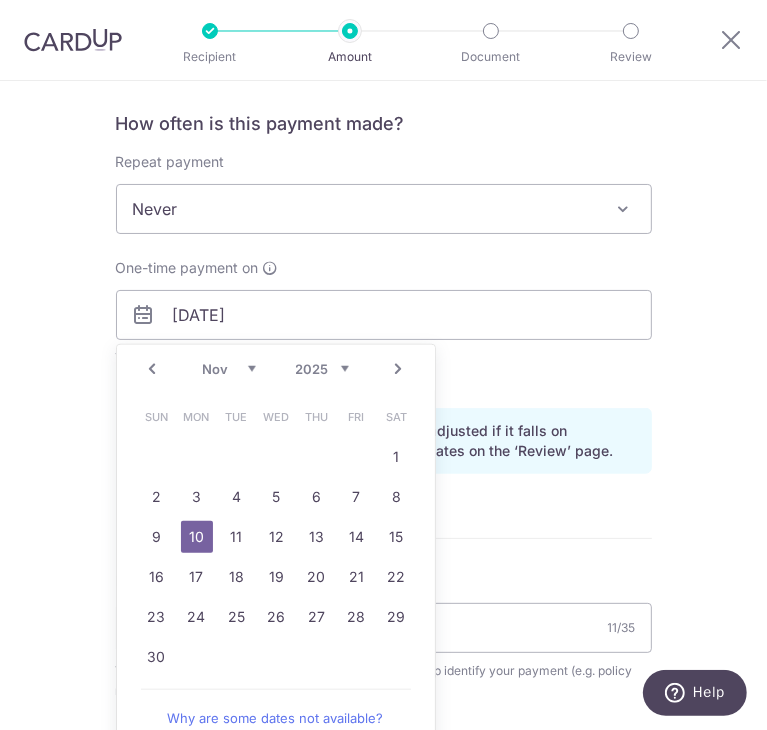 click on "Your card will be charged on  05/11/2025  for the first payment" at bounding box center (384, 358) 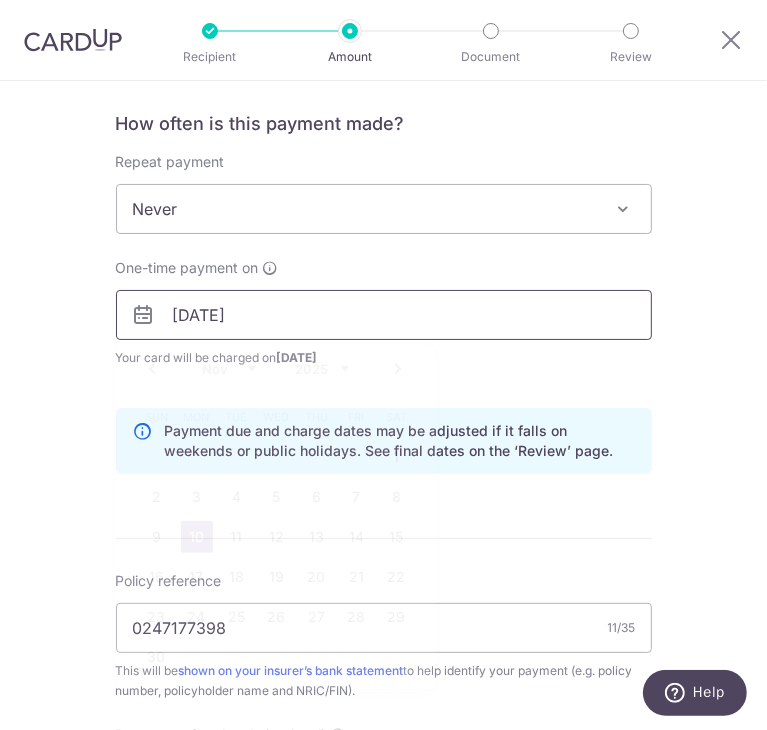 click on "[DATE]" at bounding box center [384, 315] 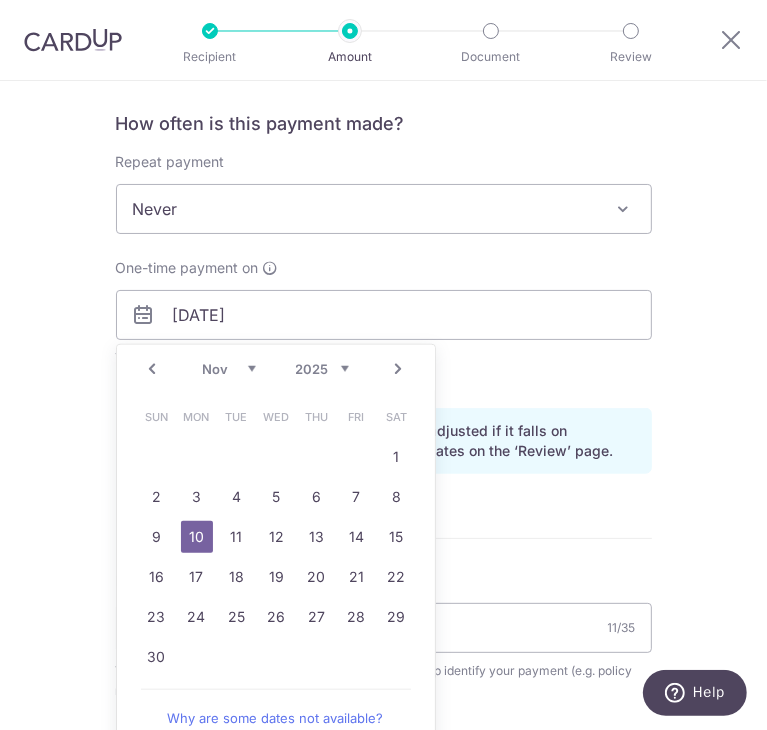 click on "Your card will be charged on  05/11/2025  for the first payment" at bounding box center [384, 358] 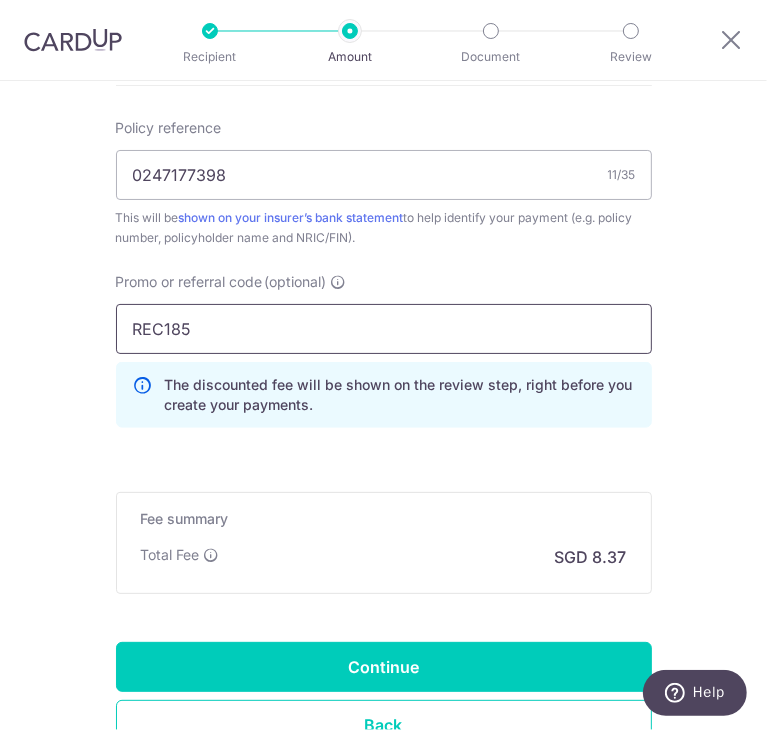 scroll, scrollTop: 1208, scrollLeft: 0, axis: vertical 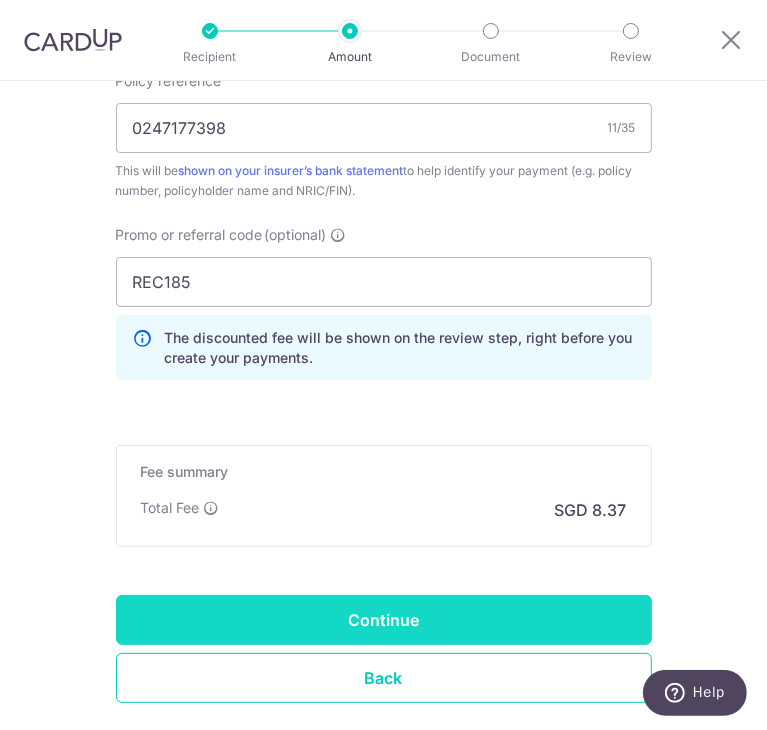 click on "Continue" at bounding box center [384, 620] 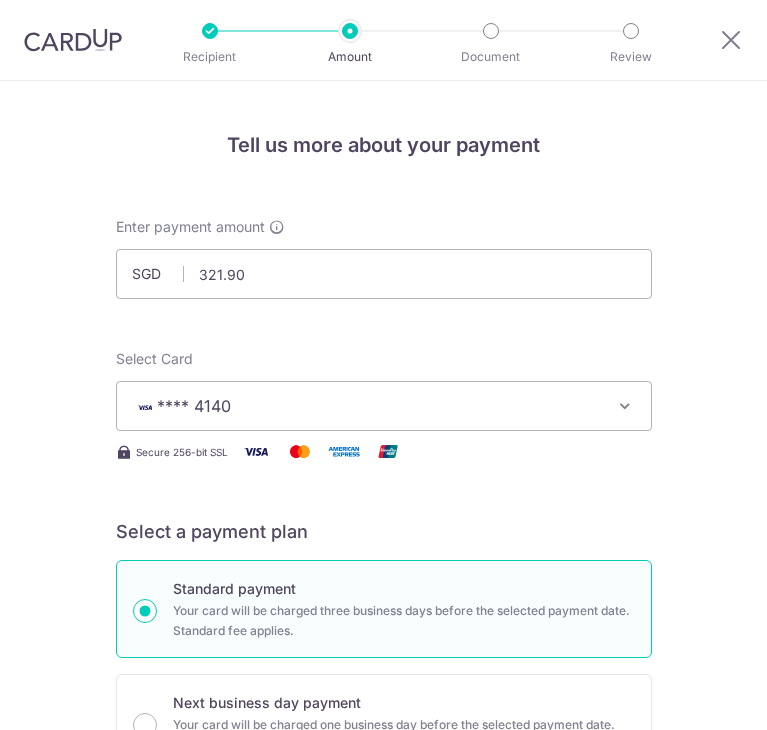 scroll, scrollTop: 0, scrollLeft: 0, axis: both 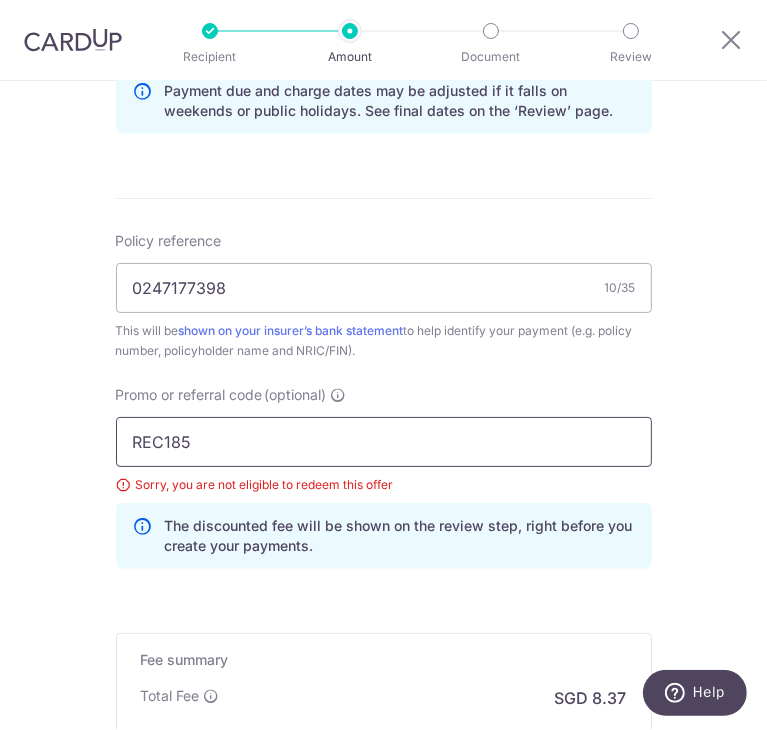 drag, startPoint x: 368, startPoint y: 441, endPoint x: -59, endPoint y: 445, distance: 427.01874 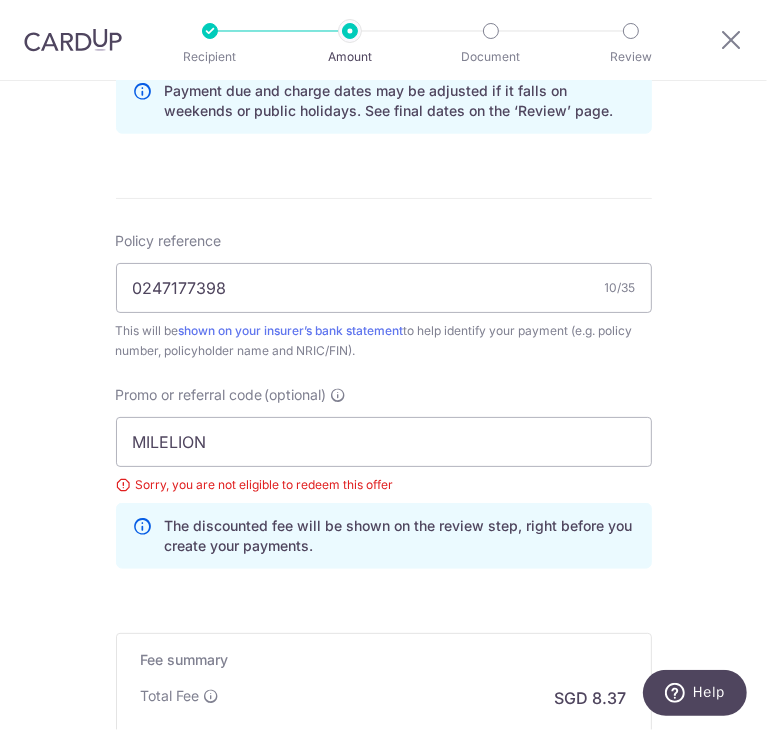 click on "Tell us more about your payment
Enter payment amount
SGD
321.90
321.90
Select Card
**** 4140
Add credit card
Your Cards
**** 4642
**** 4140
Secure 256-bit SSL
Text
New card details
Card
Secure 256-bit SSL" at bounding box center (383, 33) 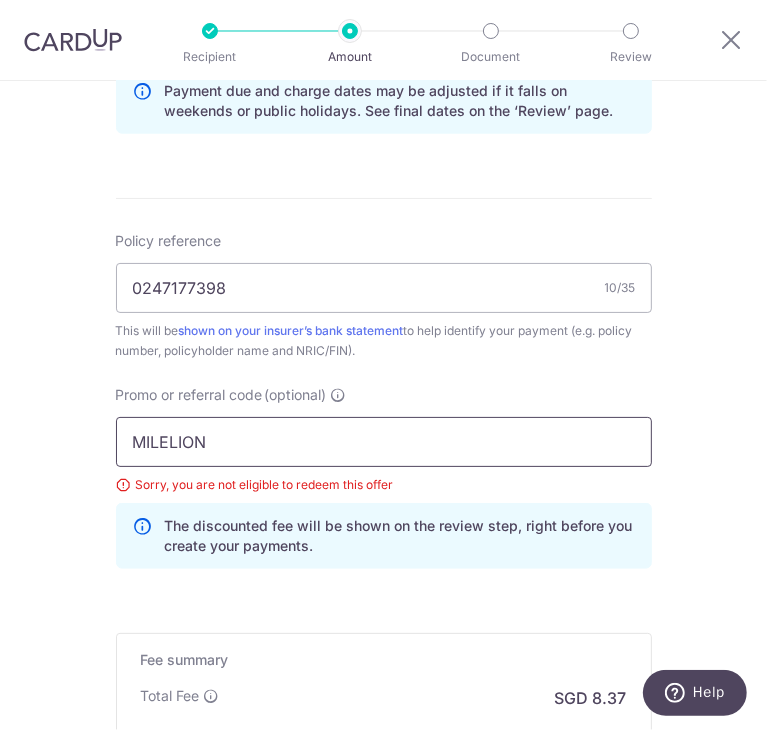 drag, startPoint x: 267, startPoint y: 445, endPoint x: 44, endPoint y: 441, distance: 223.03587 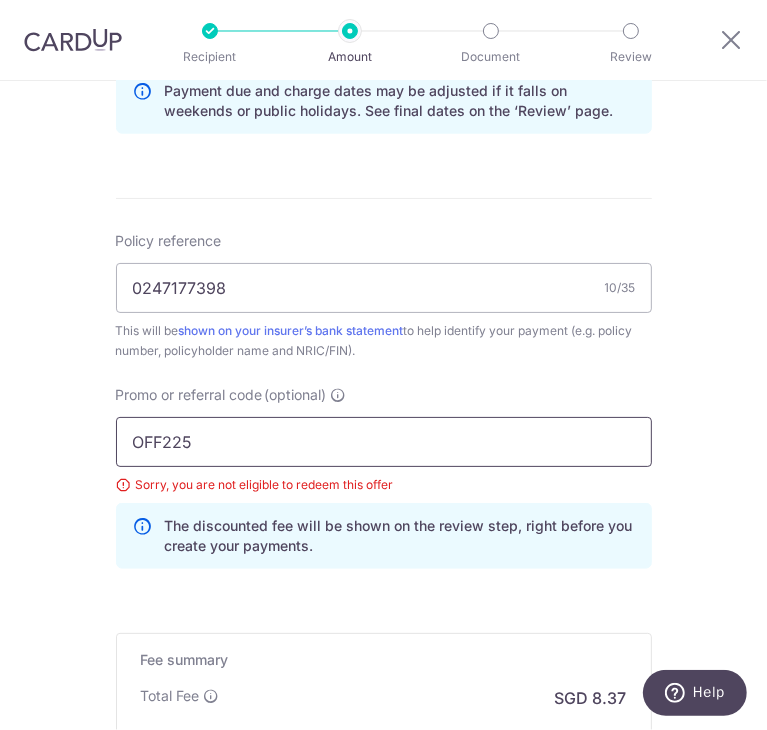 type on "OFF225" 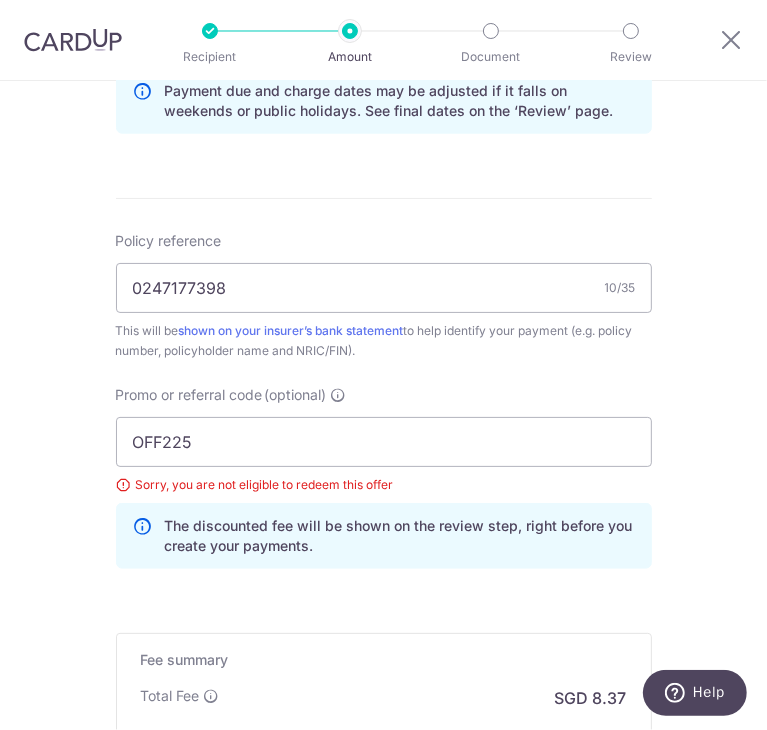 click on "Tell us more about your payment
Enter payment amount
SGD
321.90
321.90
Select Card
**** 4140
Add credit card
Your Cards
**** 4642
**** 4140
Secure 256-bit SSL
Text
New card details
Card
Secure 256-bit SSL" at bounding box center [383, 33] 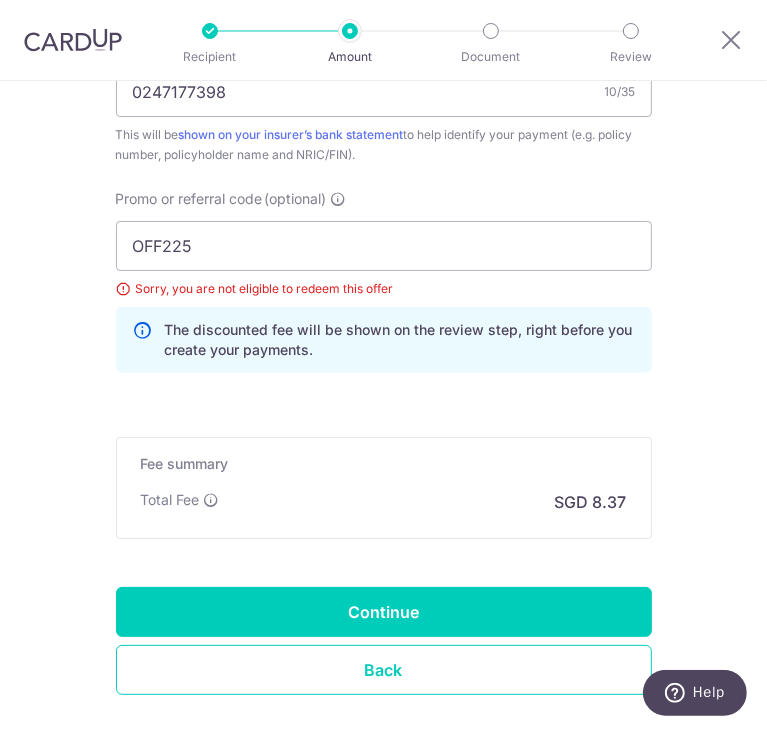 scroll, scrollTop: 1248, scrollLeft: 0, axis: vertical 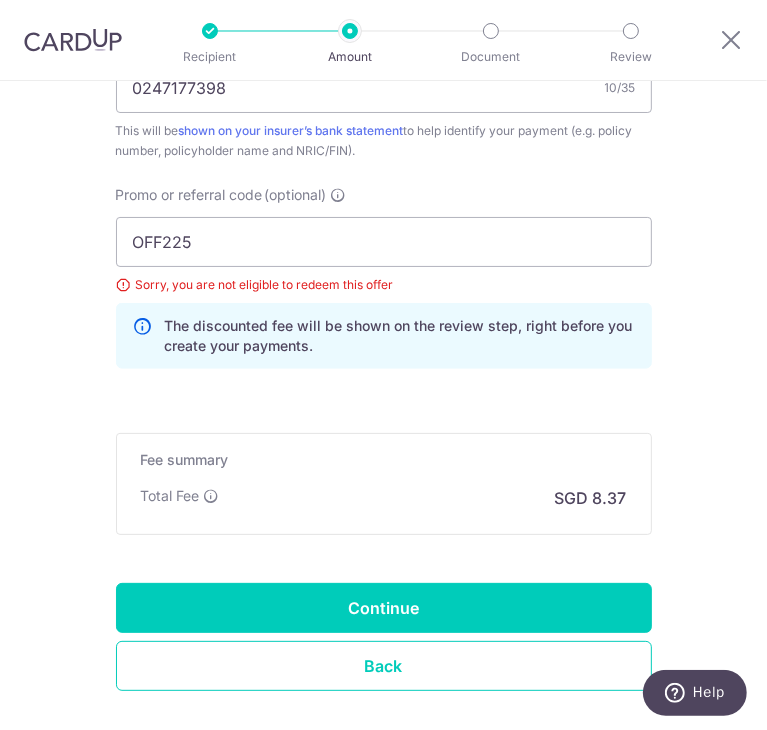 click on "Tell us more about your payment
Enter payment amount
SGD
321.90
321.90
Select Card
**** 4140
Add credit card
Your Cards
**** 4642
**** 4140
Secure 256-bit SSL
Text
New card details
Card
Secure 256-bit SSL" at bounding box center [383, -167] 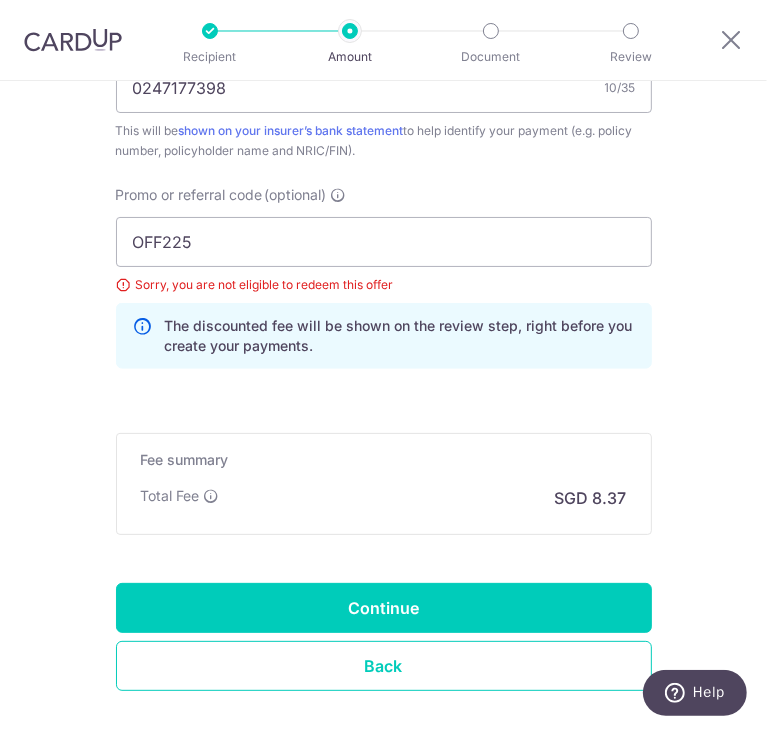 click on "Tell us more about your payment
Enter payment amount
SGD
321.90
321.90
Select Card
**** 4140
Add credit card
Your Cards
**** 4642
**** 4140
Secure 256-bit SSL
Text
New card details
Card
Secure 256-bit SSL" at bounding box center [383, -167] 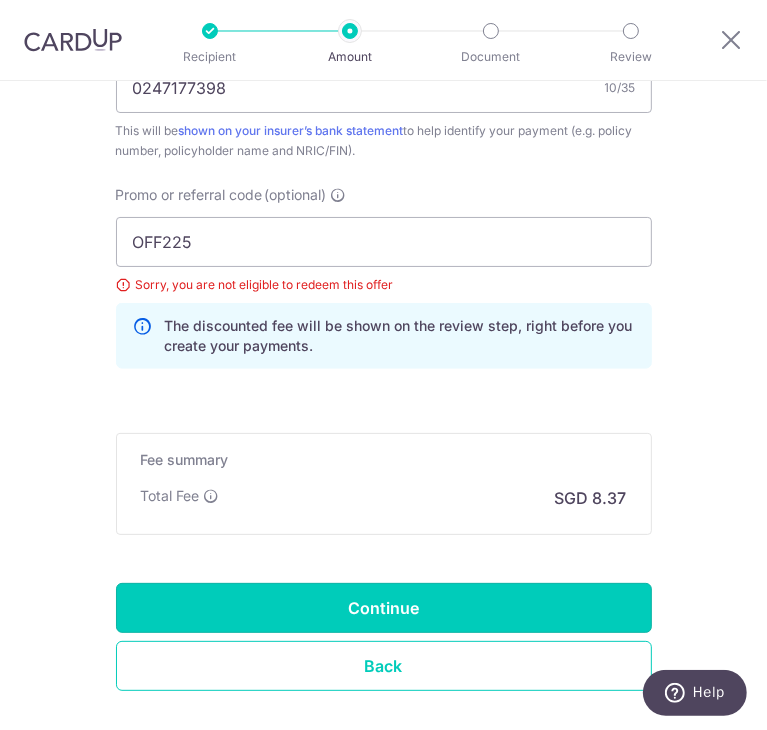 click on "Continue" at bounding box center [384, 608] 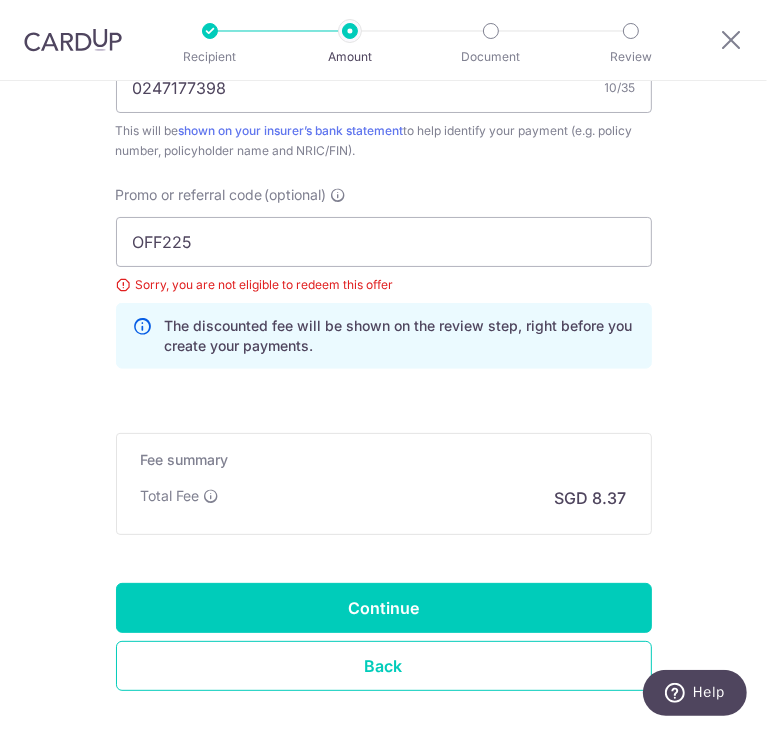 type on "Update Schedule" 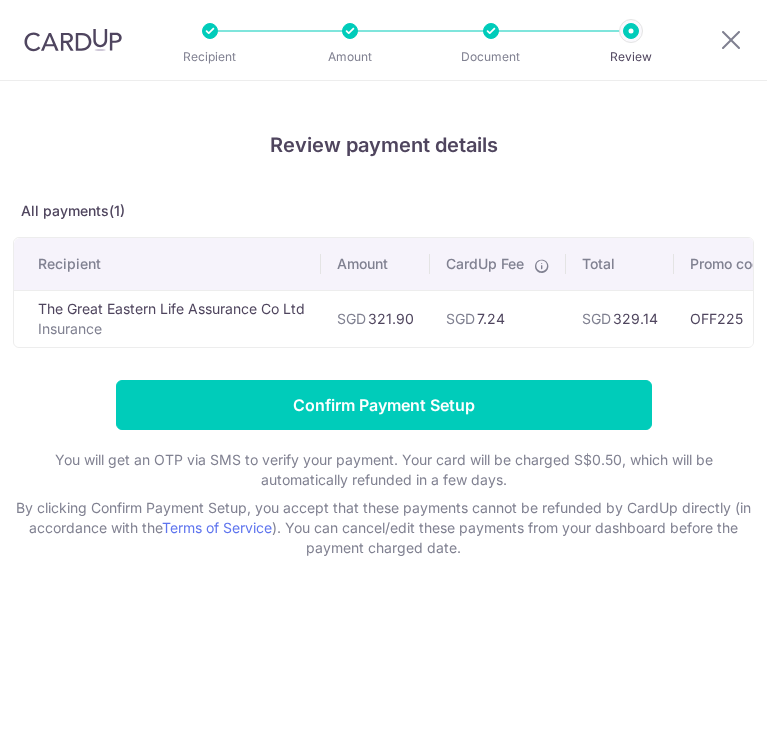 scroll, scrollTop: 0, scrollLeft: 0, axis: both 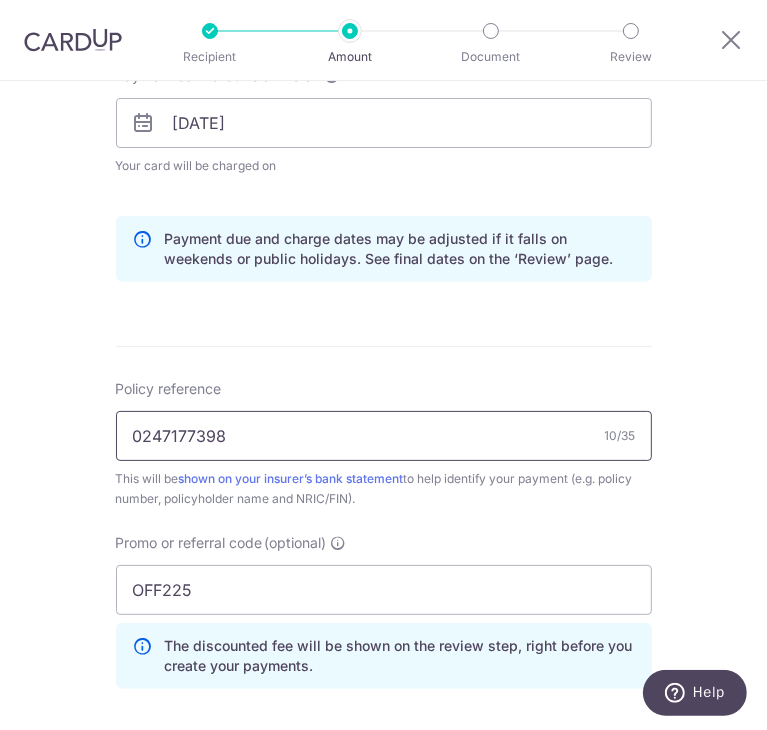 drag, startPoint x: 242, startPoint y: 417, endPoint x: 149, endPoint y: 438, distance: 95.34149 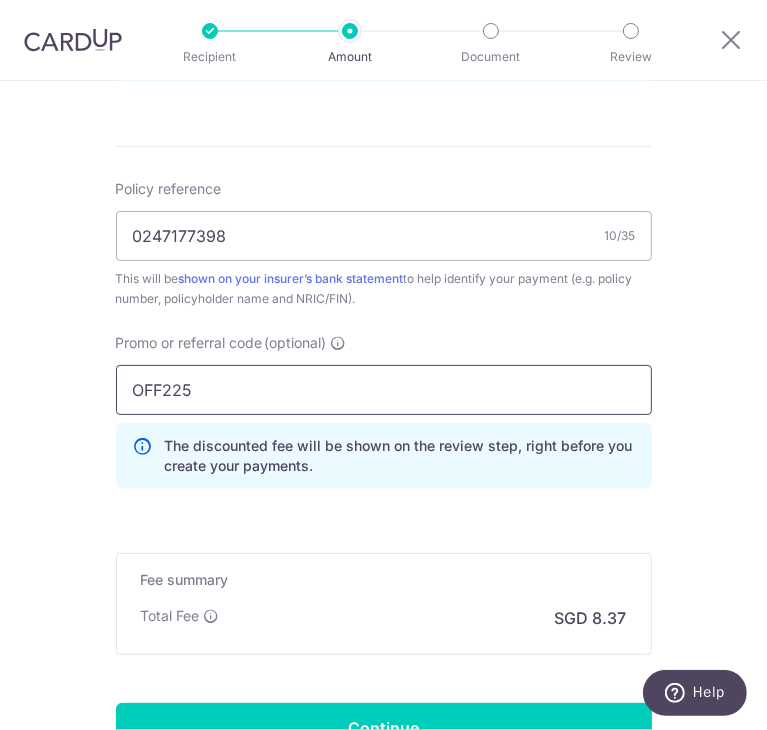 drag, startPoint x: 205, startPoint y: 389, endPoint x: 41, endPoint y: 385, distance: 164.04877 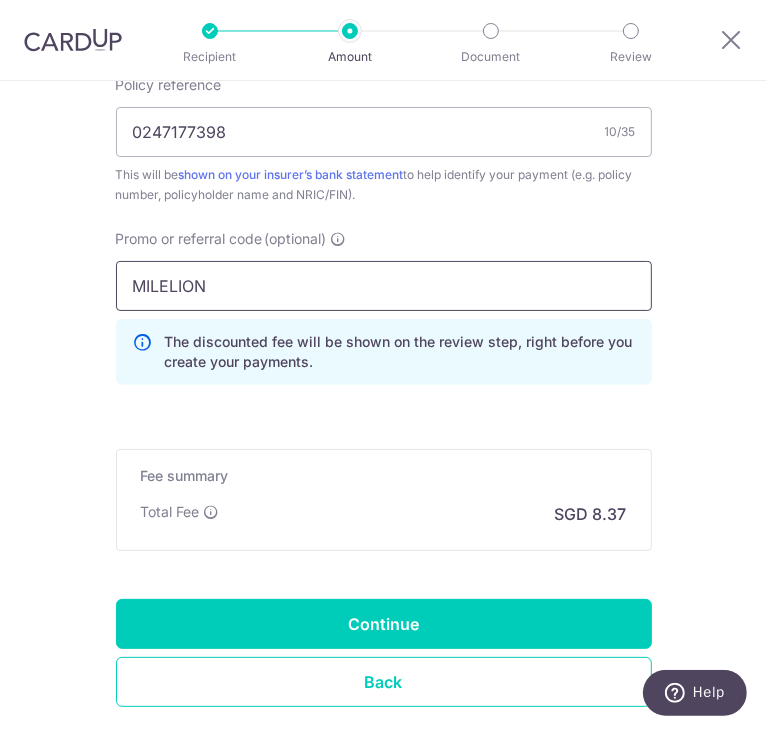 scroll, scrollTop: 1300, scrollLeft: 0, axis: vertical 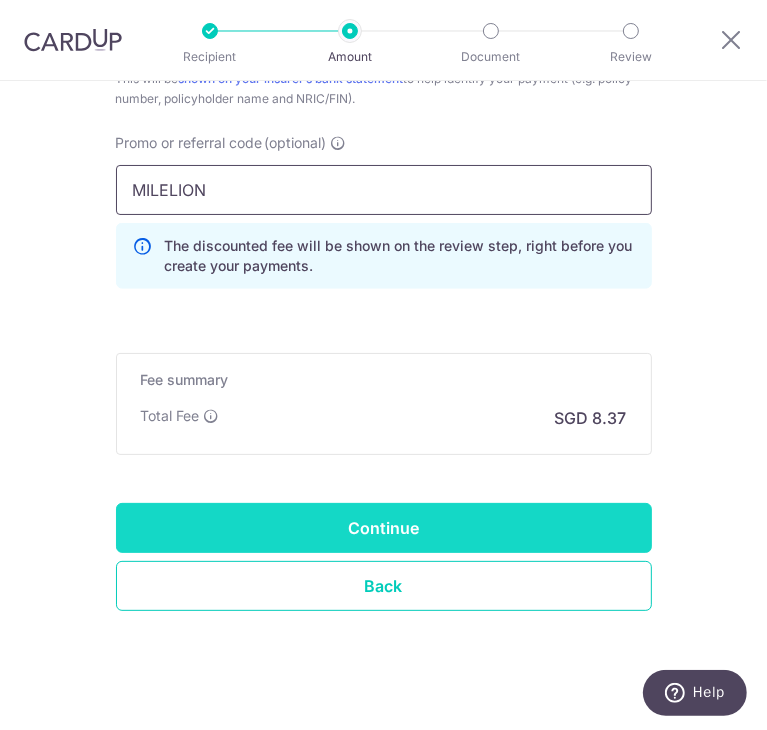 type on "MILELION" 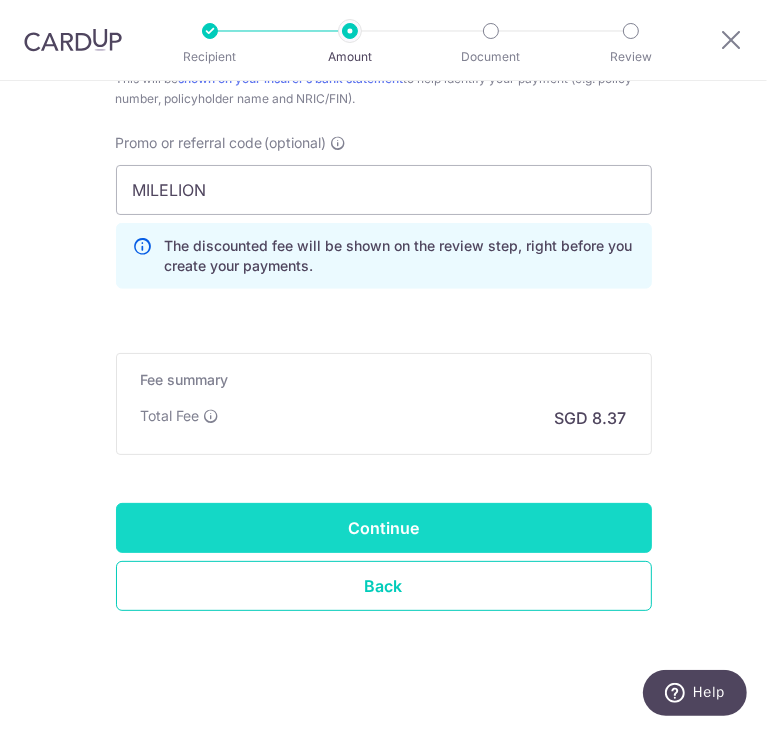 click on "Continue" at bounding box center (384, 528) 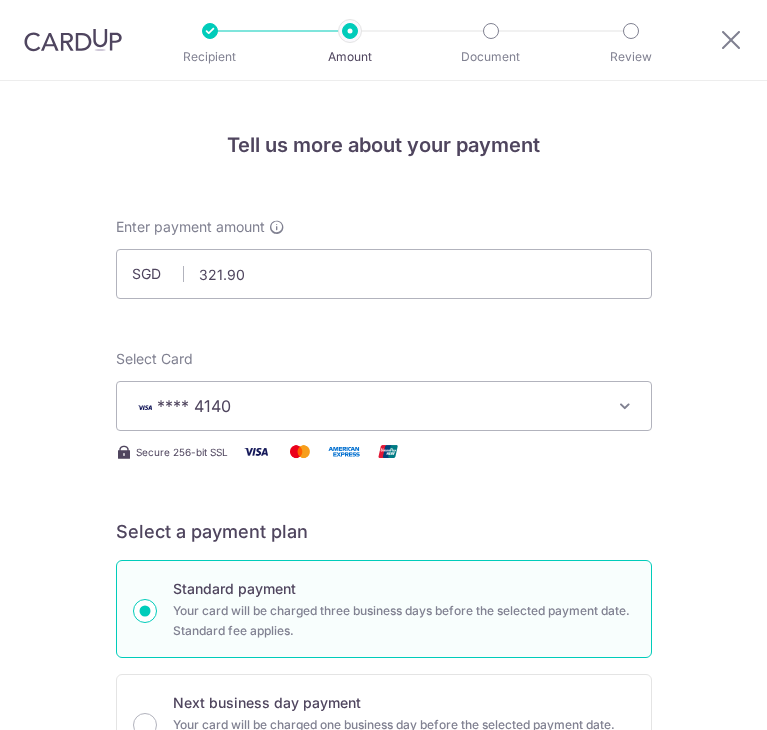 scroll, scrollTop: 0, scrollLeft: 0, axis: both 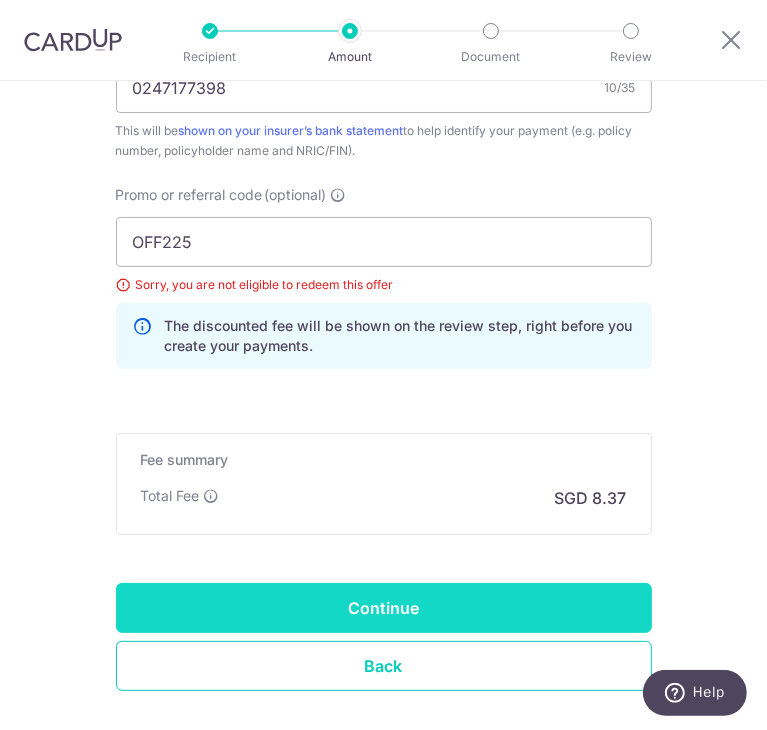 click on "Continue" at bounding box center (384, 608) 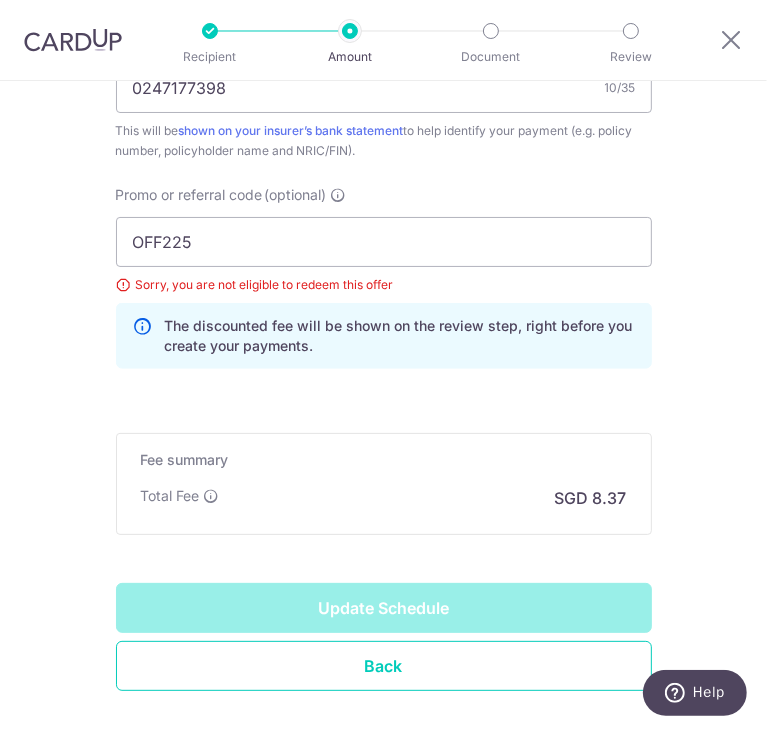 type on "Update Schedule" 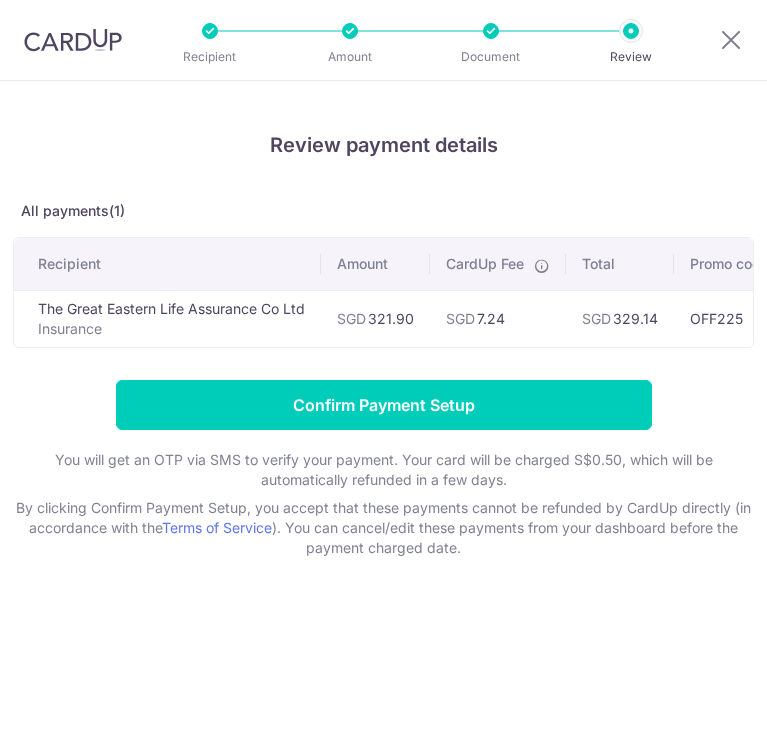 scroll, scrollTop: 0, scrollLeft: 0, axis: both 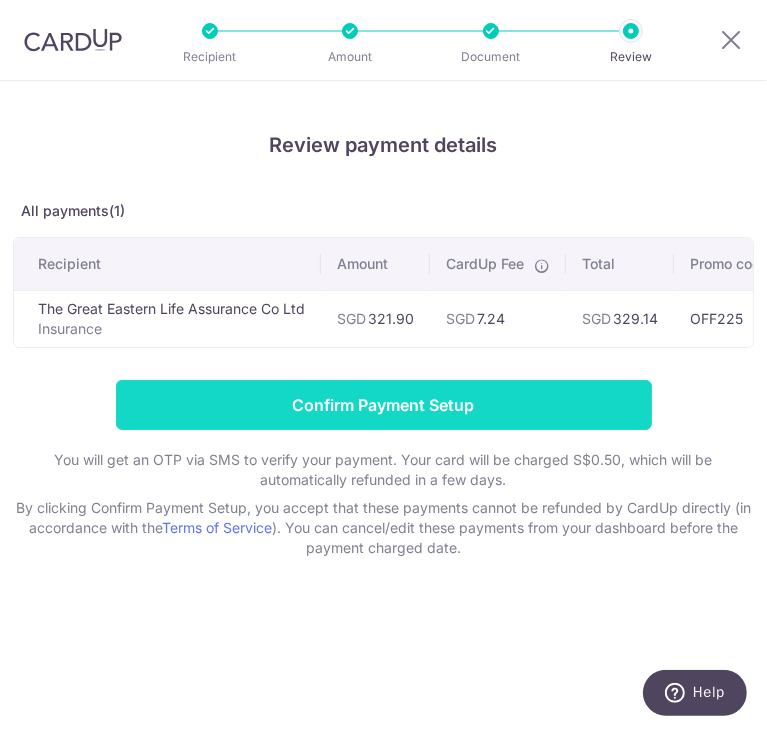 click on "Confirm Payment Setup" at bounding box center [384, 405] 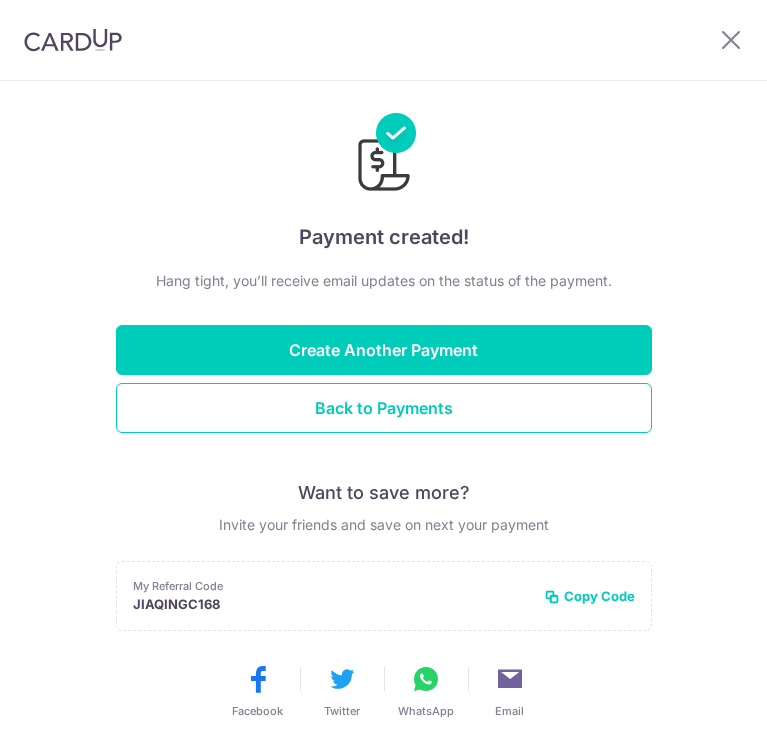 scroll, scrollTop: 0, scrollLeft: 0, axis: both 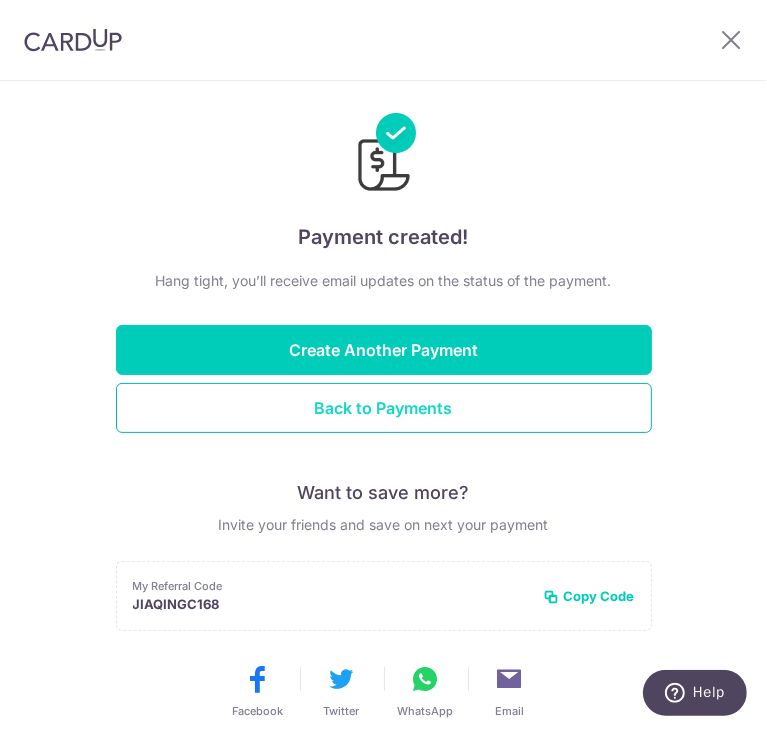click on "Back to Payments" at bounding box center [384, 408] 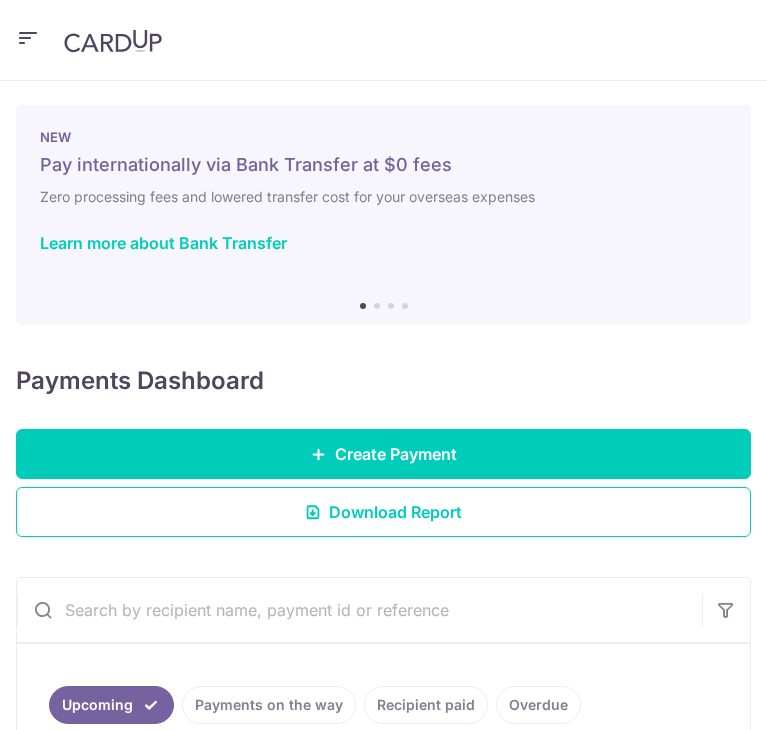 scroll, scrollTop: 0, scrollLeft: 0, axis: both 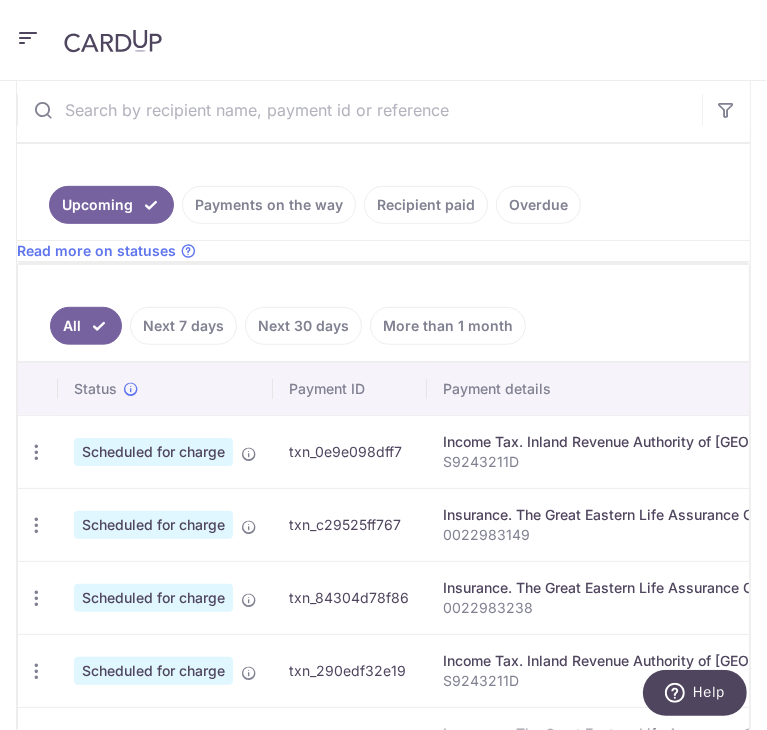 click on "Scheduled for charge" at bounding box center (153, 452) 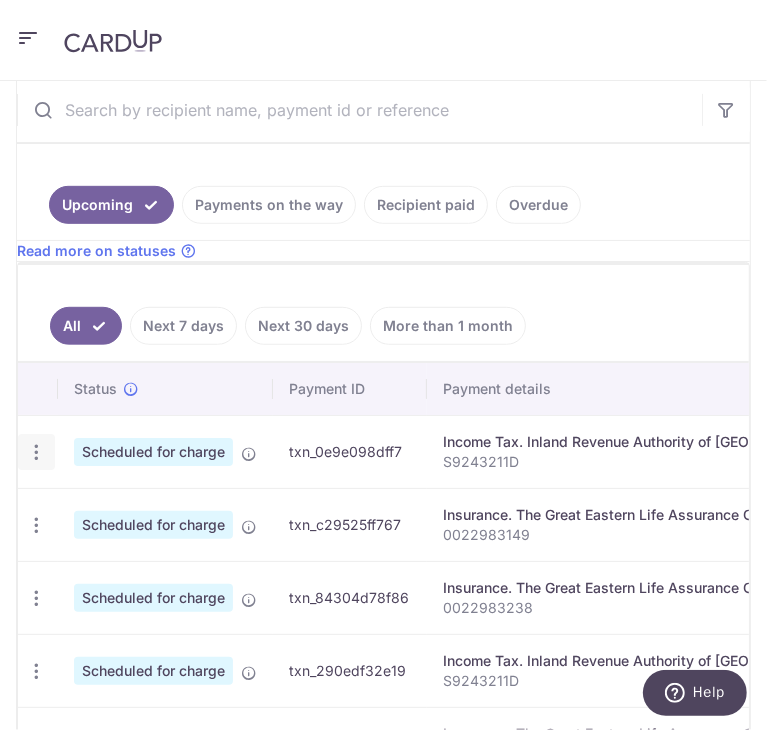 click on "Update payment
Cancel payment" at bounding box center [36, 452] 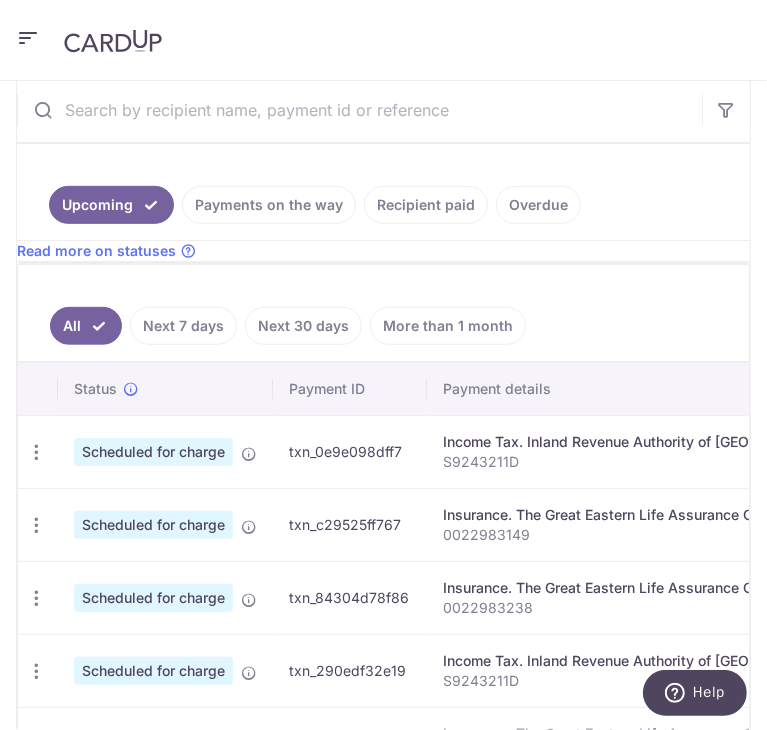 click on "Income Tax. Inland Revenue Authority of [GEOGRAPHIC_DATA]" at bounding box center (650, 442) 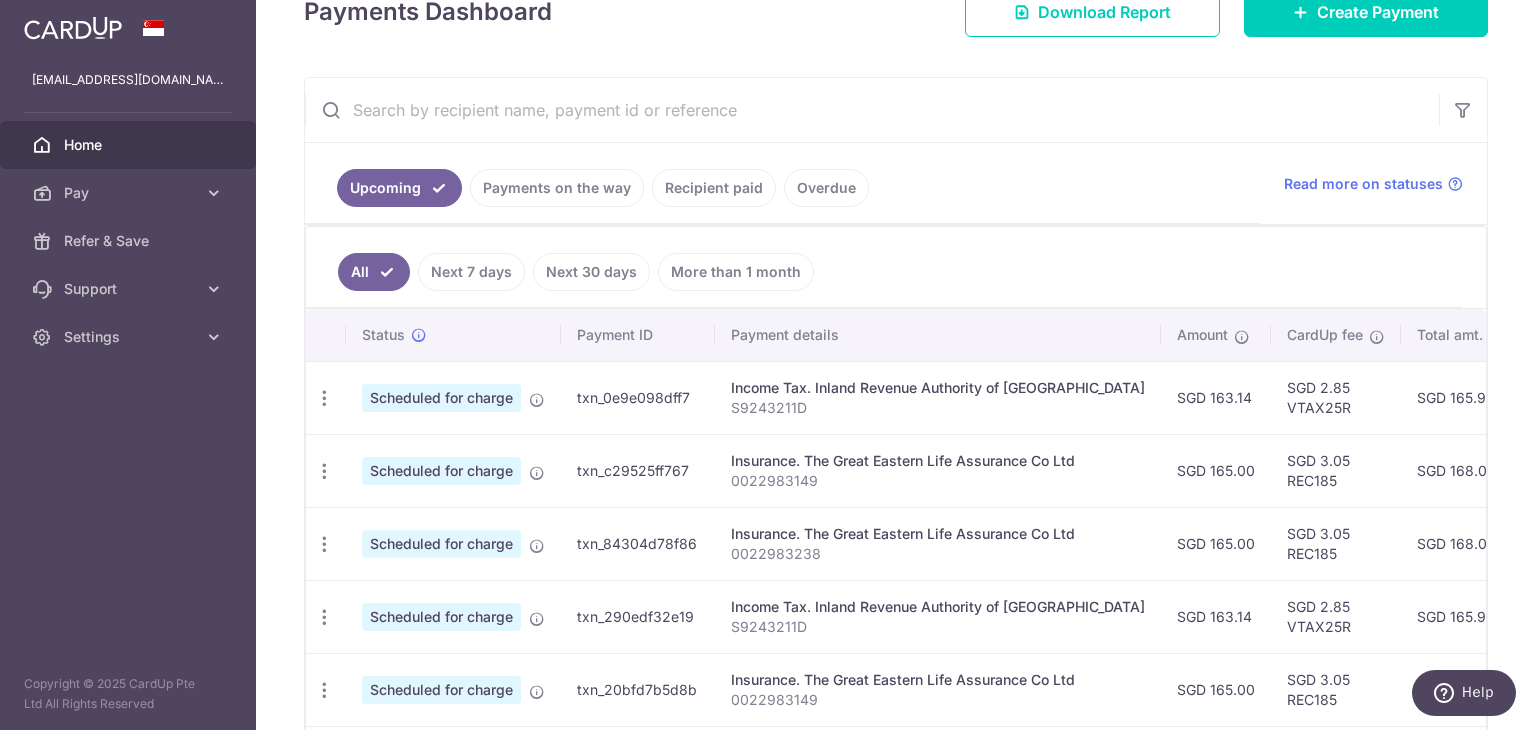 scroll, scrollTop: 304, scrollLeft: 0, axis: vertical 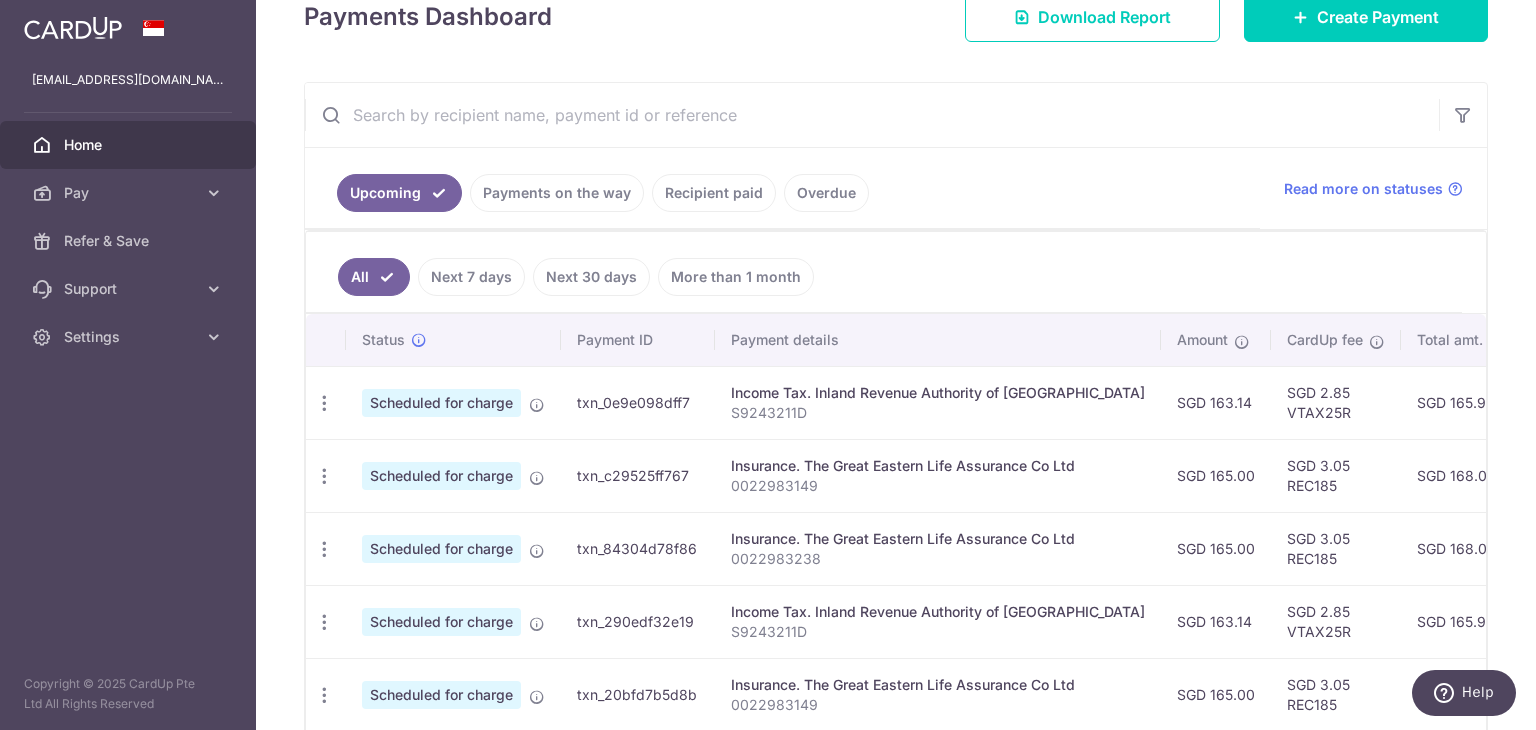 click on "SGD 2.85
VTAX25R" at bounding box center [1336, 402] 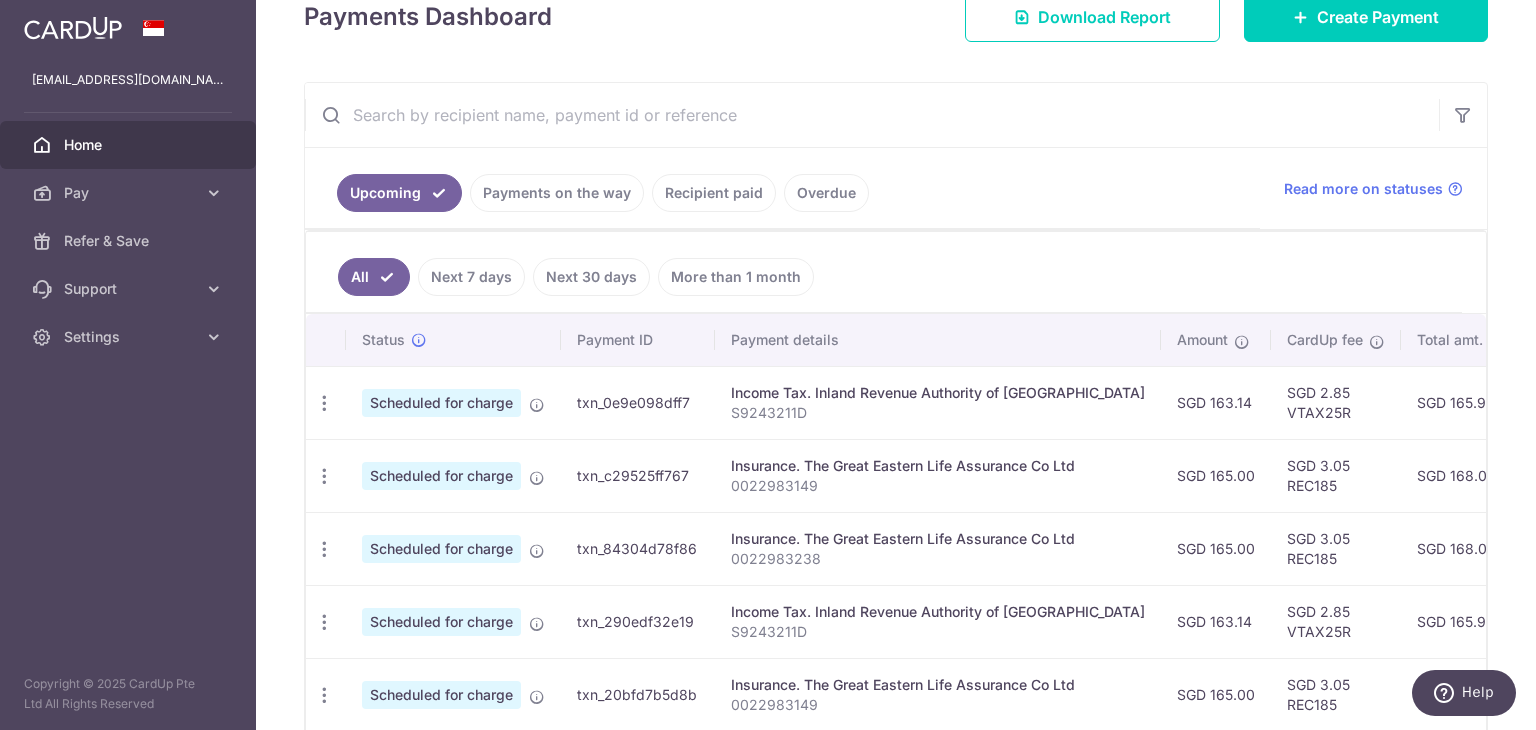 scroll, scrollTop: 0, scrollLeft: 377, axis: horizontal 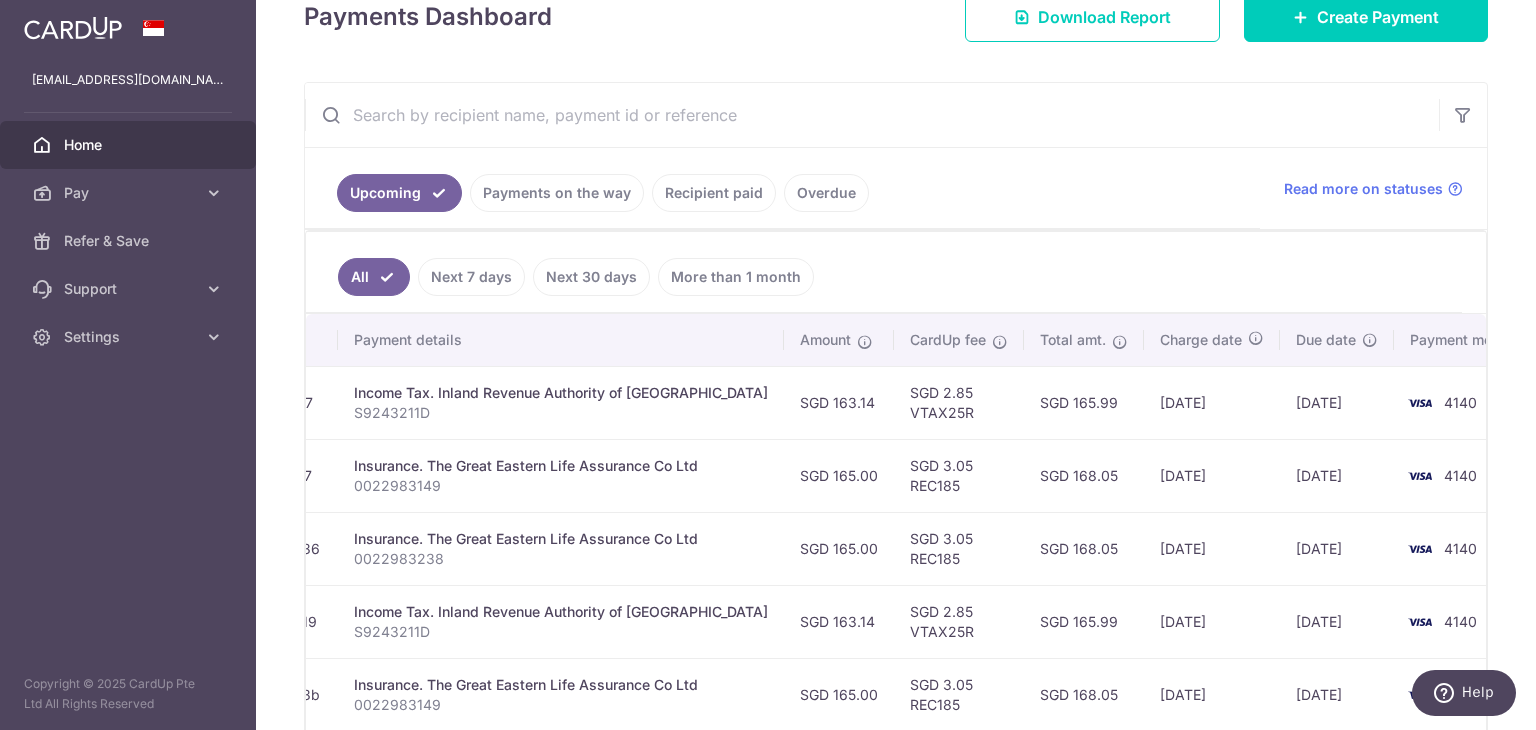 drag, startPoint x: 1221, startPoint y: 390, endPoint x: 938, endPoint y: 386, distance: 283.02826 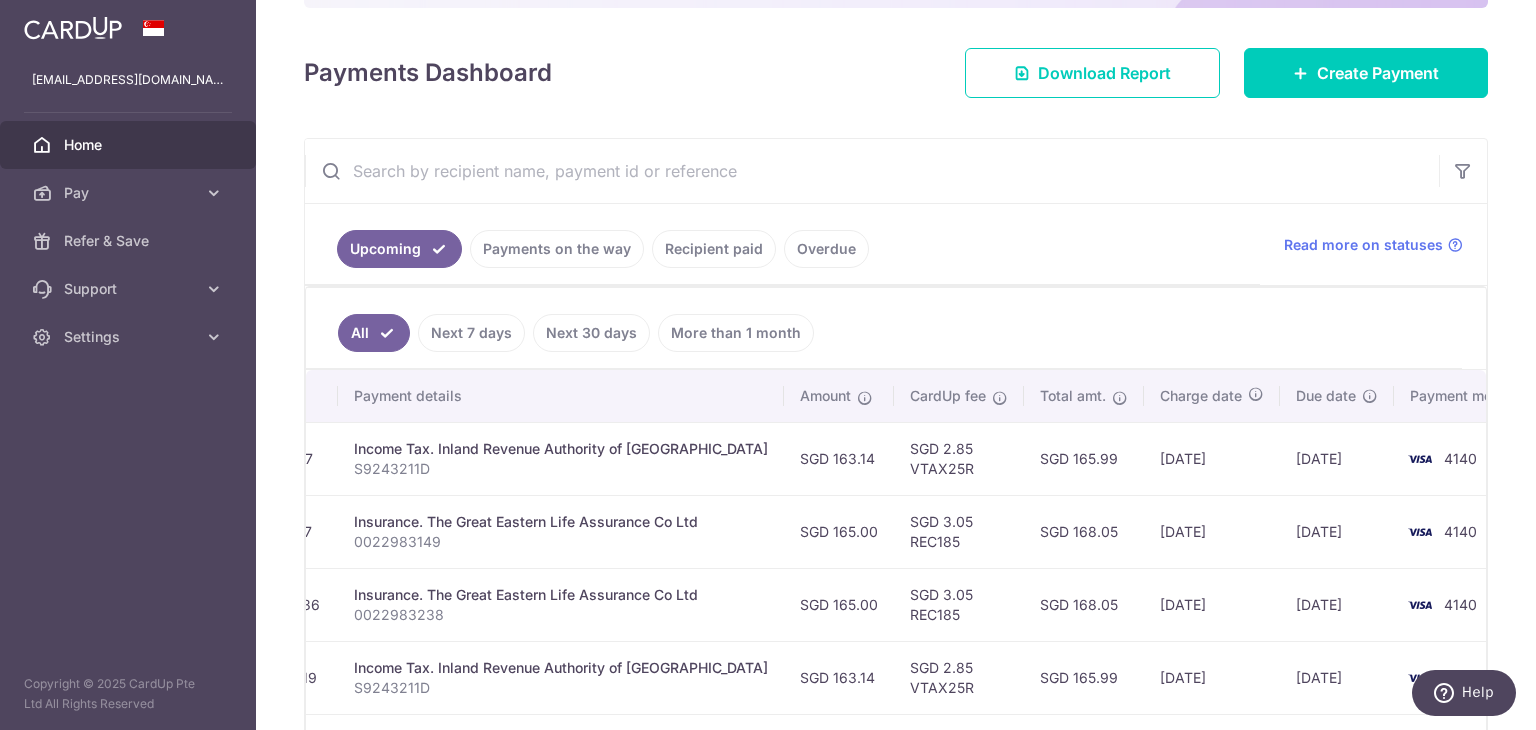 scroll, scrollTop: 204, scrollLeft: 0, axis: vertical 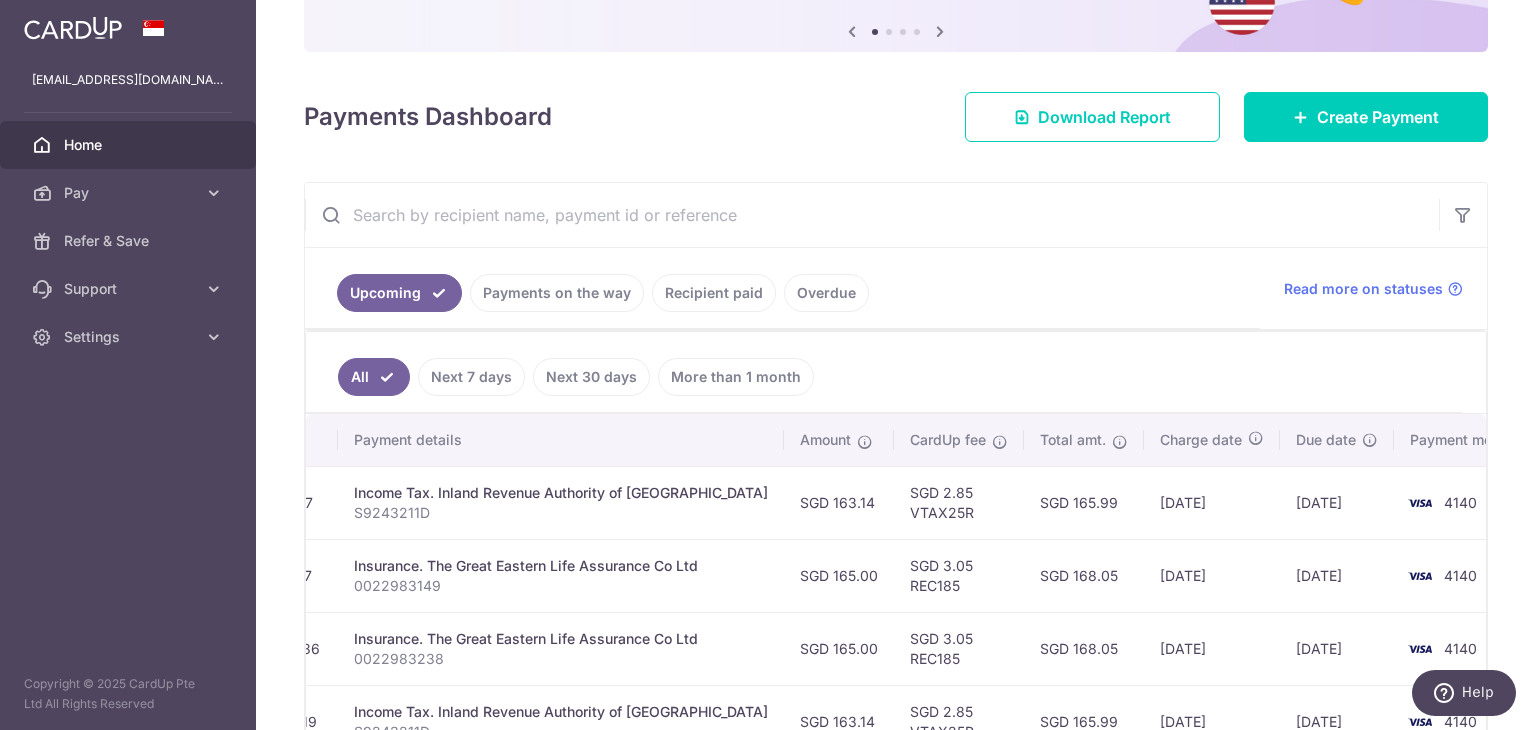 click on "Income Tax. Inland Revenue Authority of [GEOGRAPHIC_DATA]" at bounding box center [561, 493] 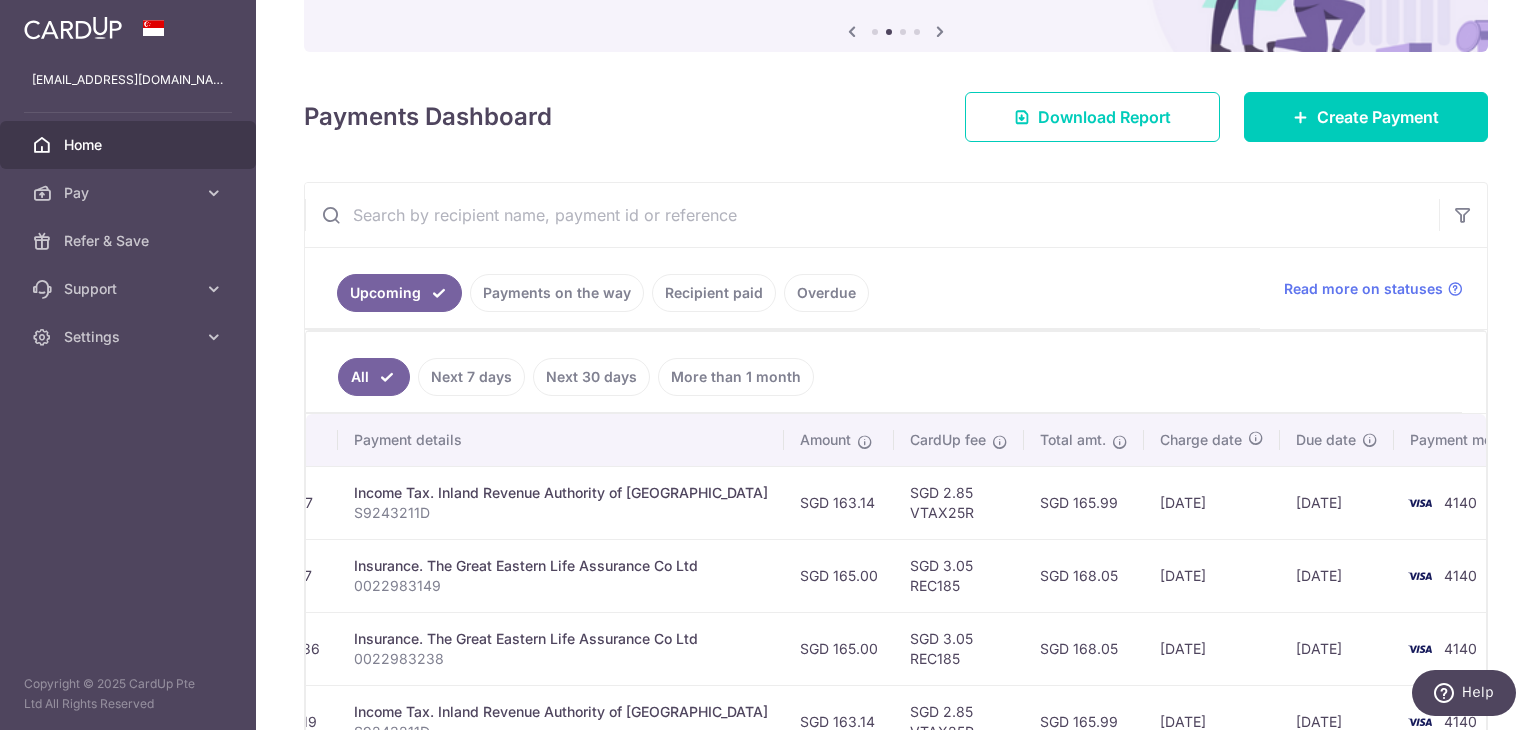 drag, startPoint x: 405, startPoint y: 509, endPoint x: 760, endPoint y: 503, distance: 355.0507 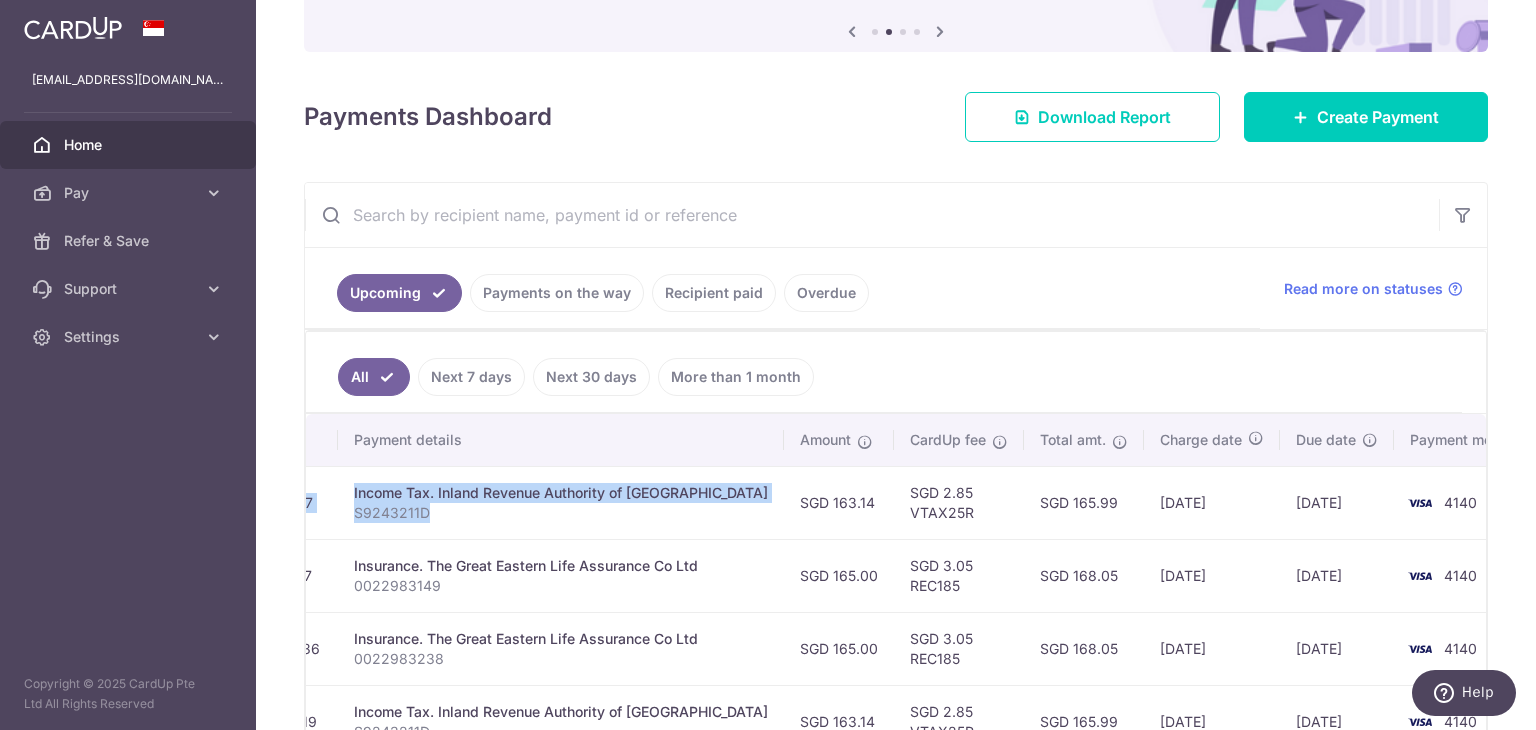 scroll, scrollTop: 0, scrollLeft: 0, axis: both 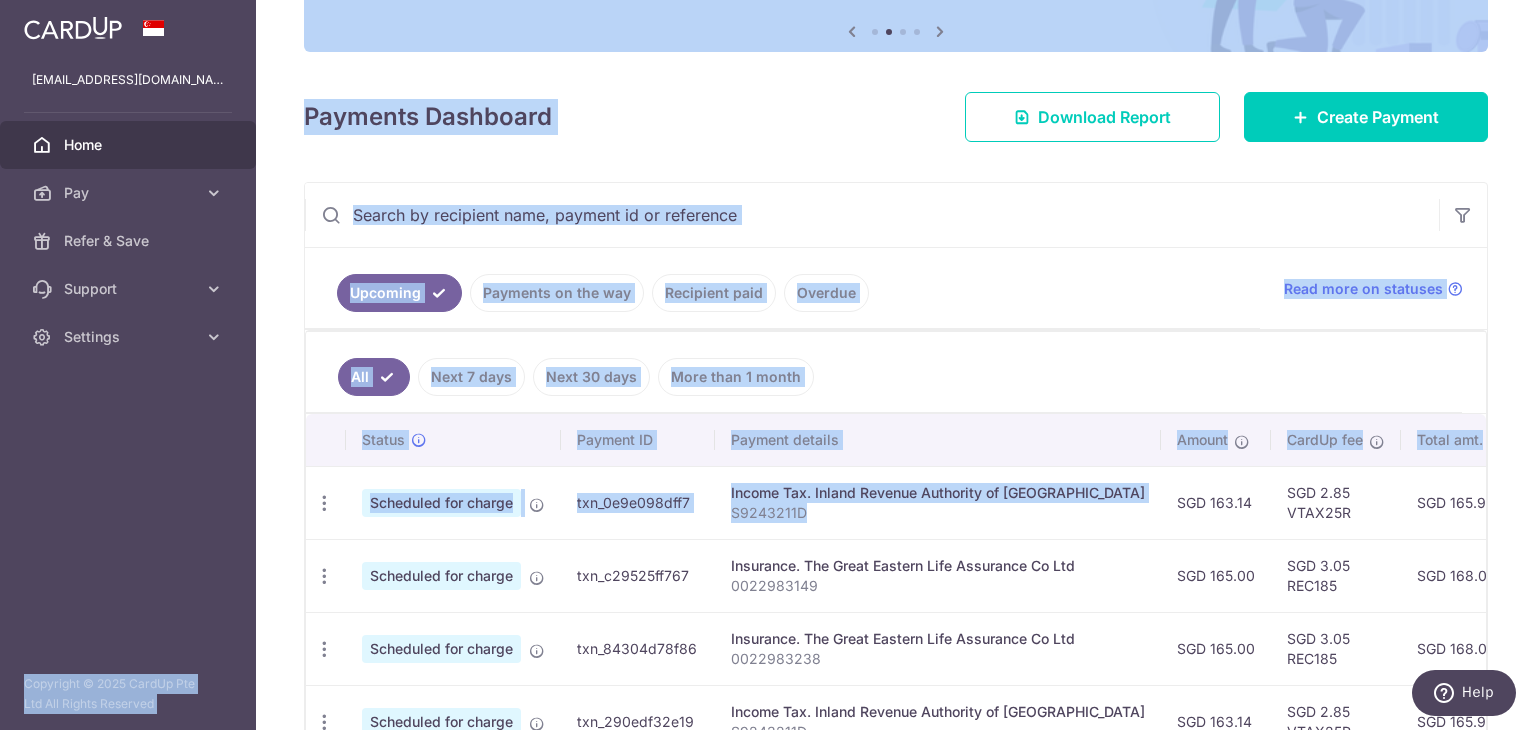 drag, startPoint x: 431, startPoint y: 511, endPoint x: 187, endPoint y: 509, distance: 244.0082 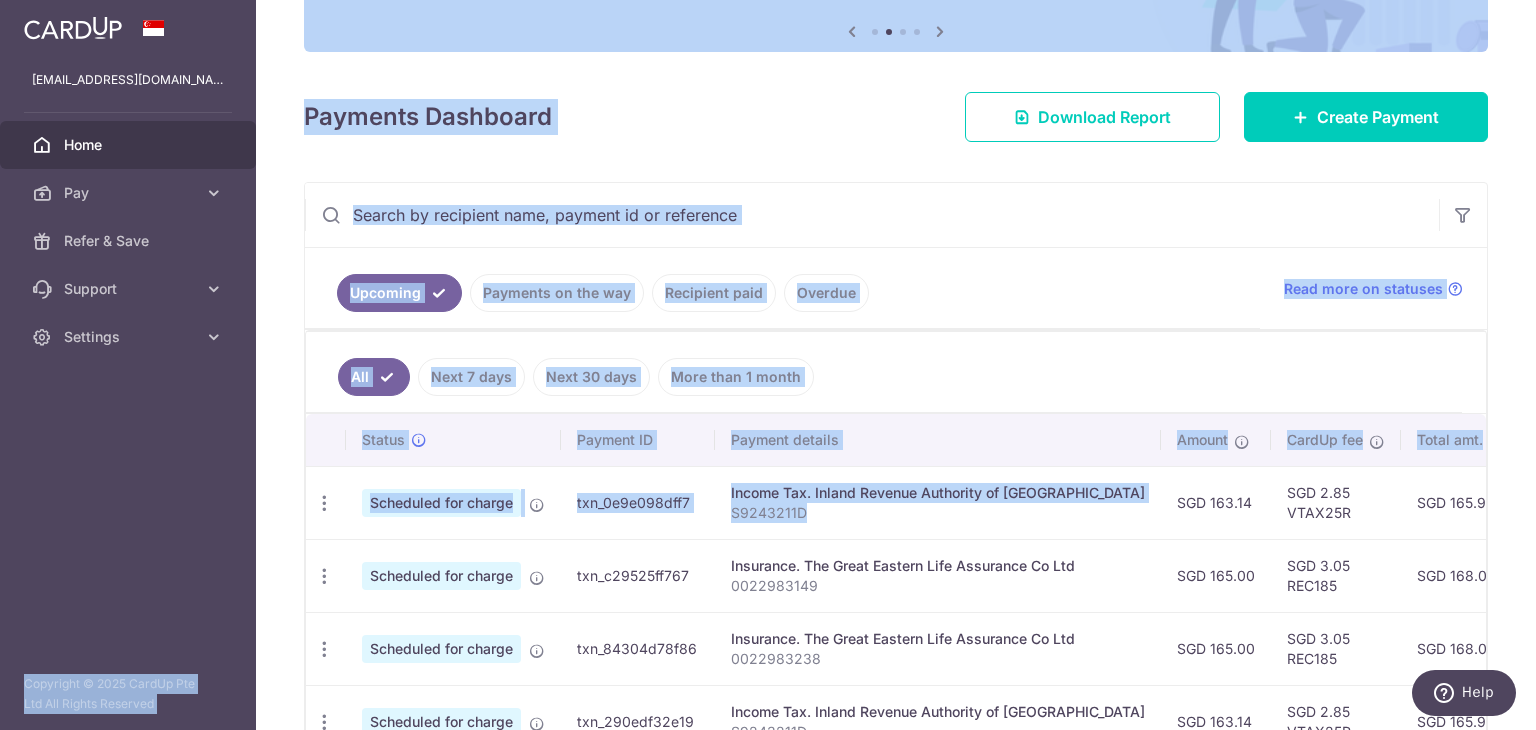 click on "Scheduled for charge" at bounding box center [441, 503] 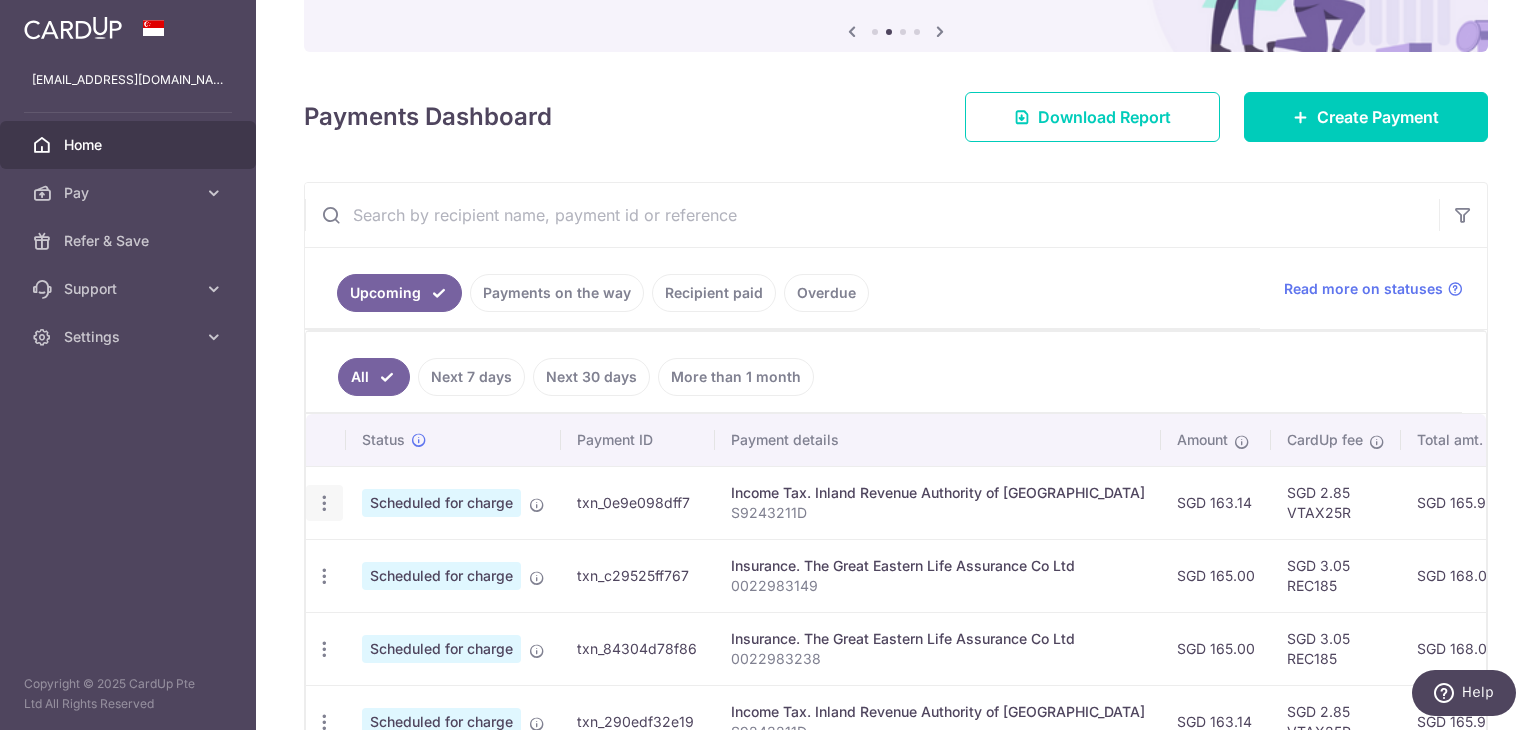 click at bounding box center (324, 503) 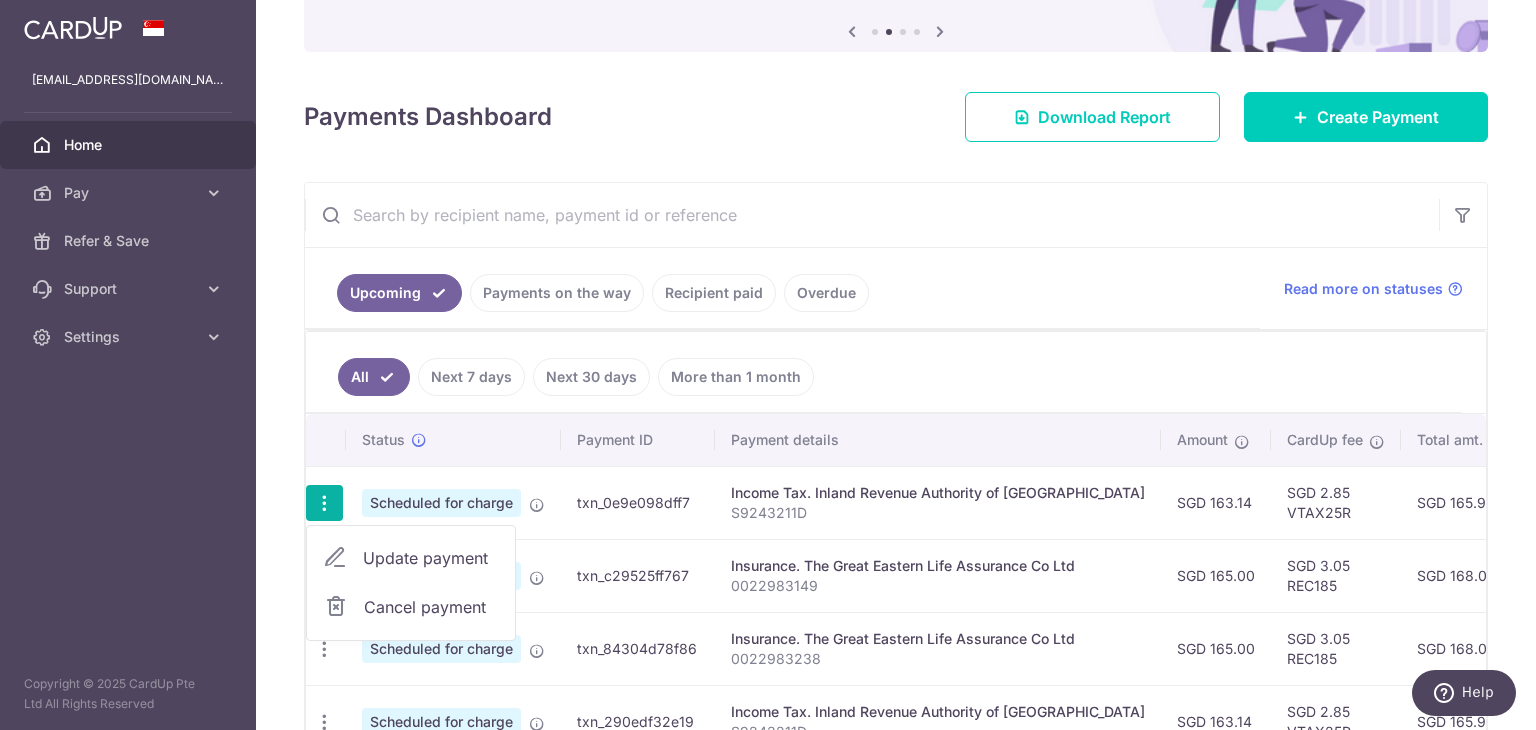 click on "Update payment" at bounding box center (431, 558) 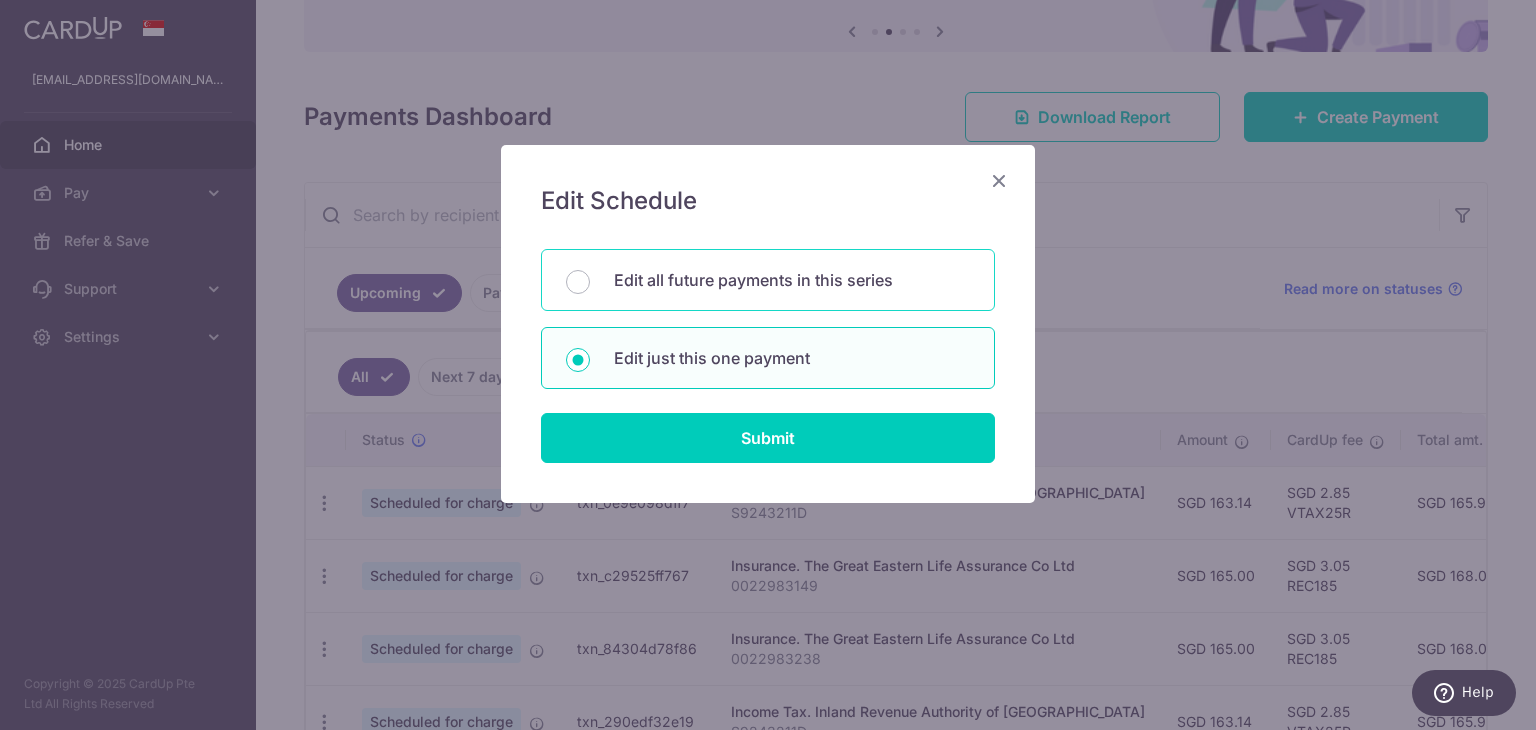 click on "Edit all future payments in this series" at bounding box center [792, 280] 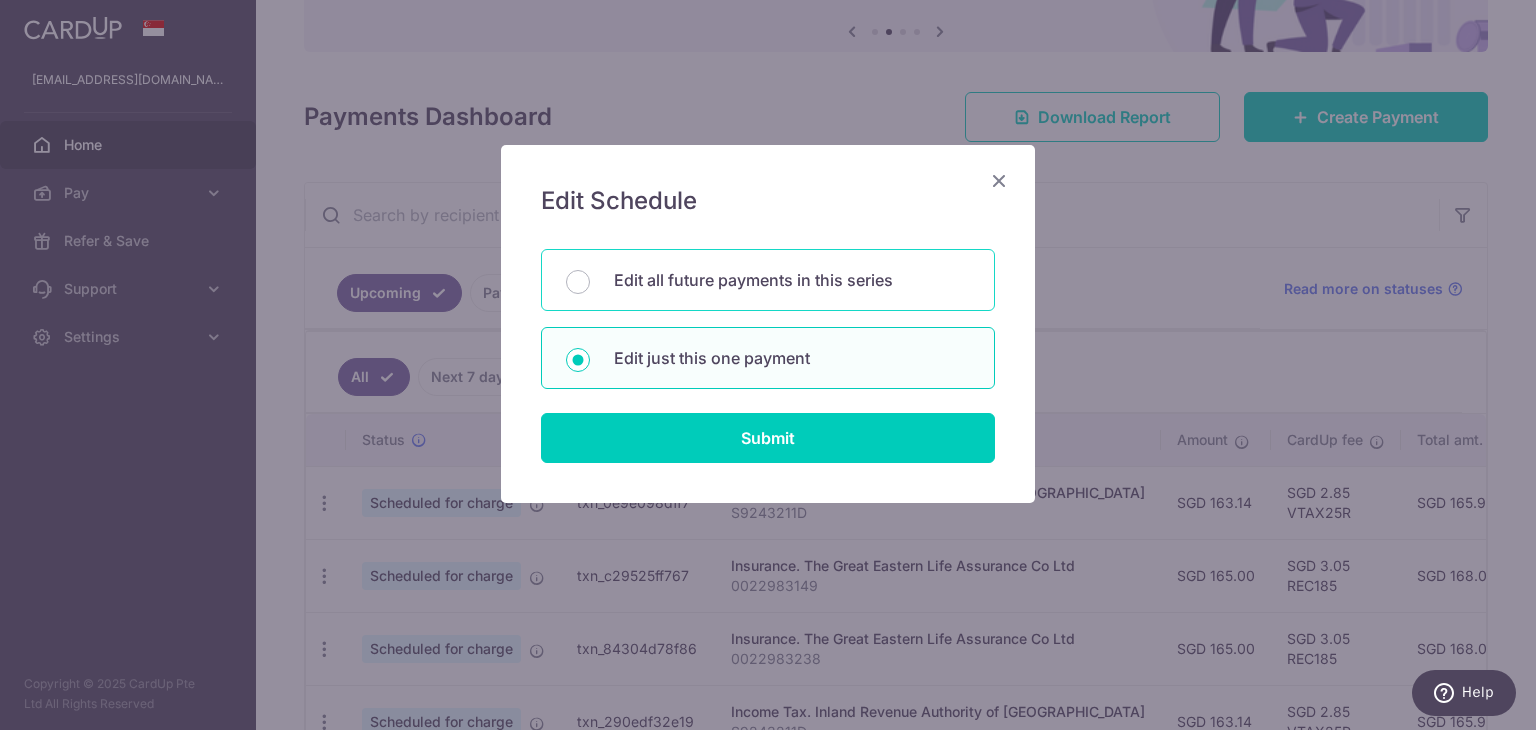 click on "Edit all future payments in this series" at bounding box center [578, 282] 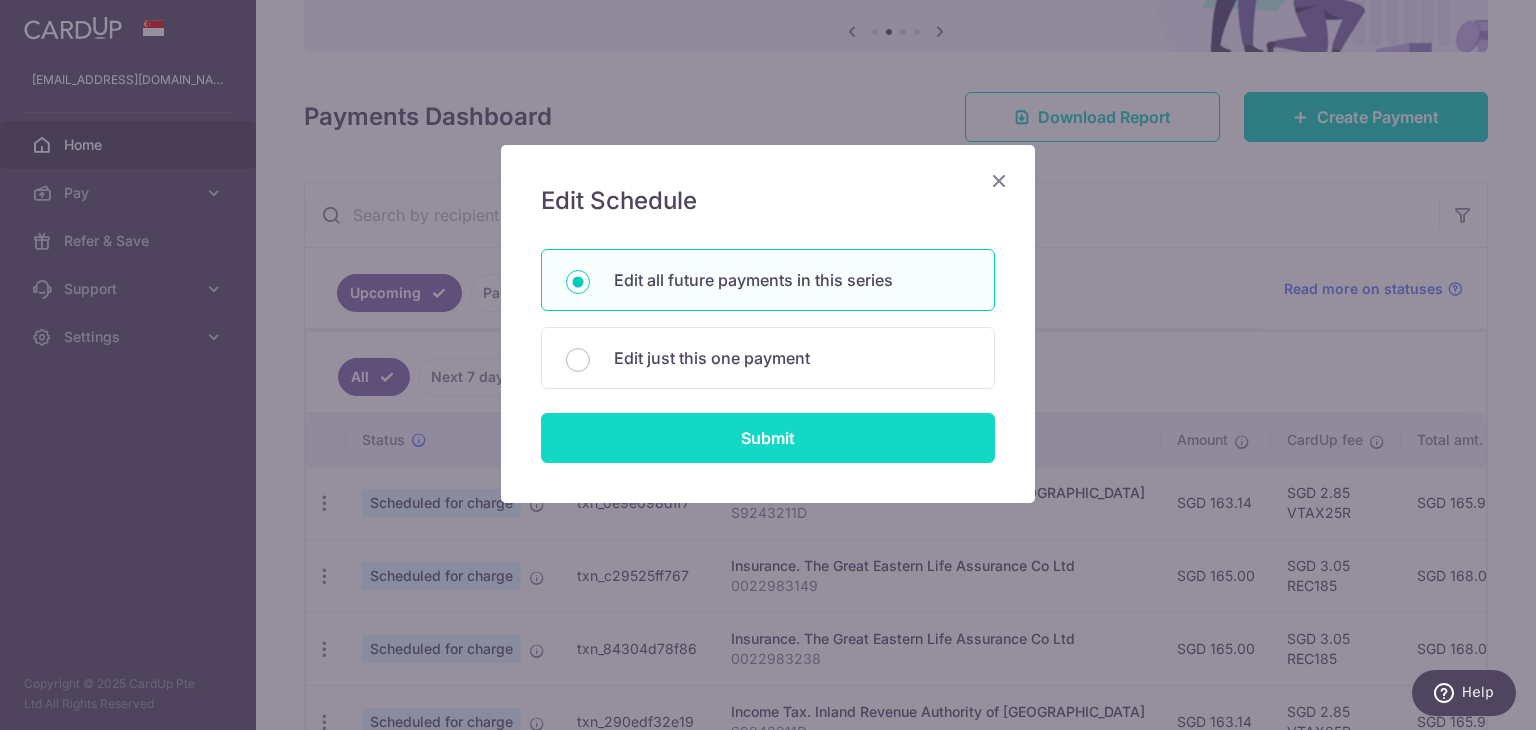 click on "Submit" at bounding box center [768, 438] 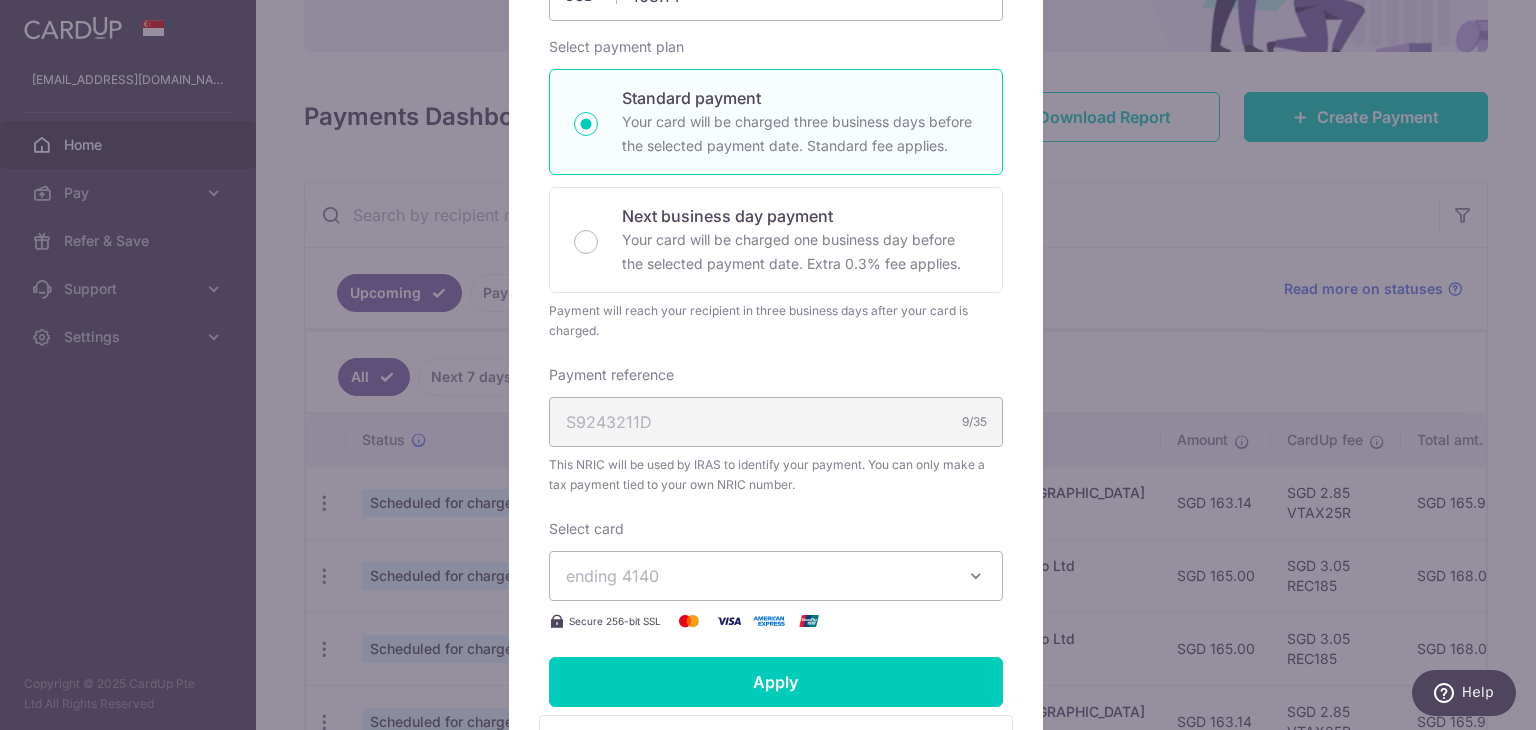 scroll, scrollTop: 400, scrollLeft: 0, axis: vertical 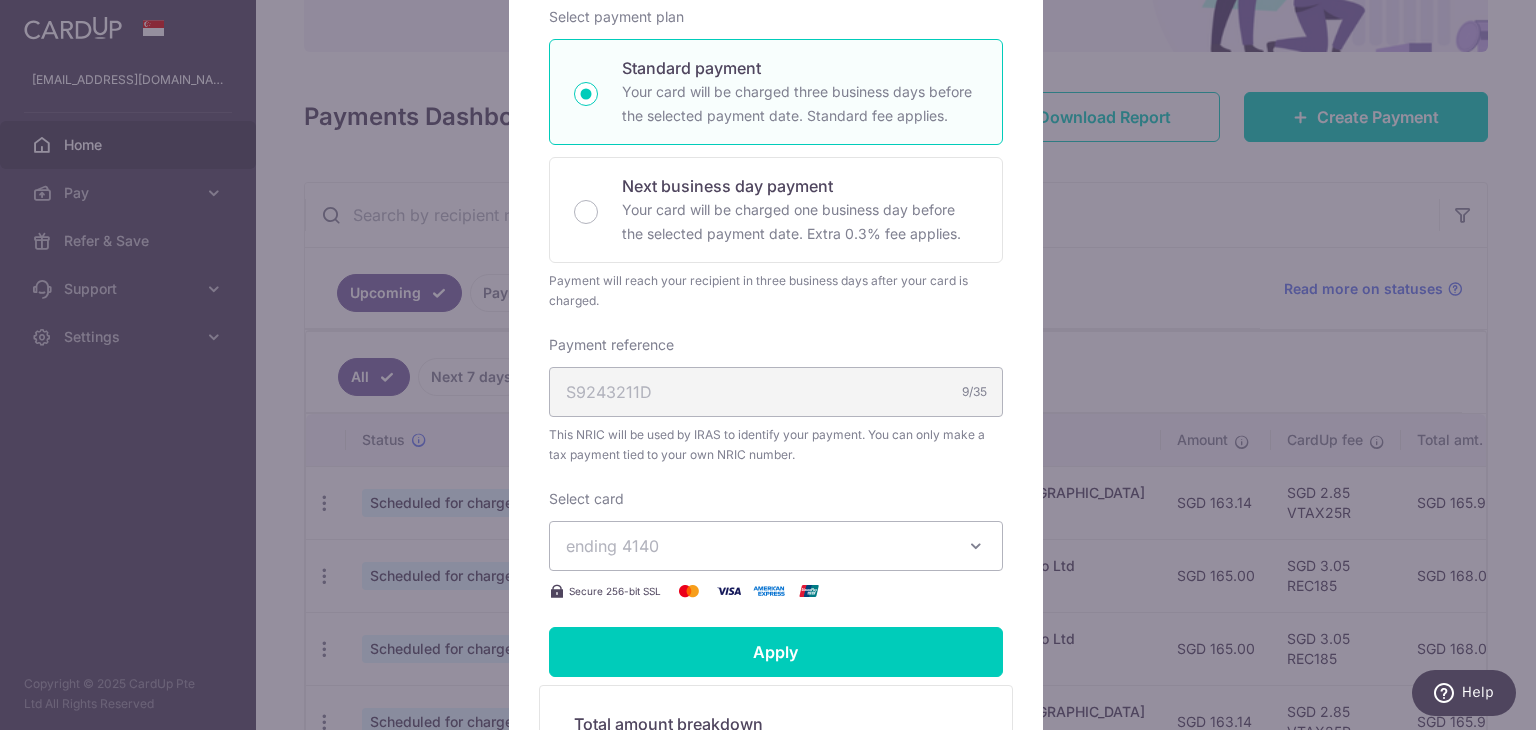 click on "ending 4140" at bounding box center (776, 546) 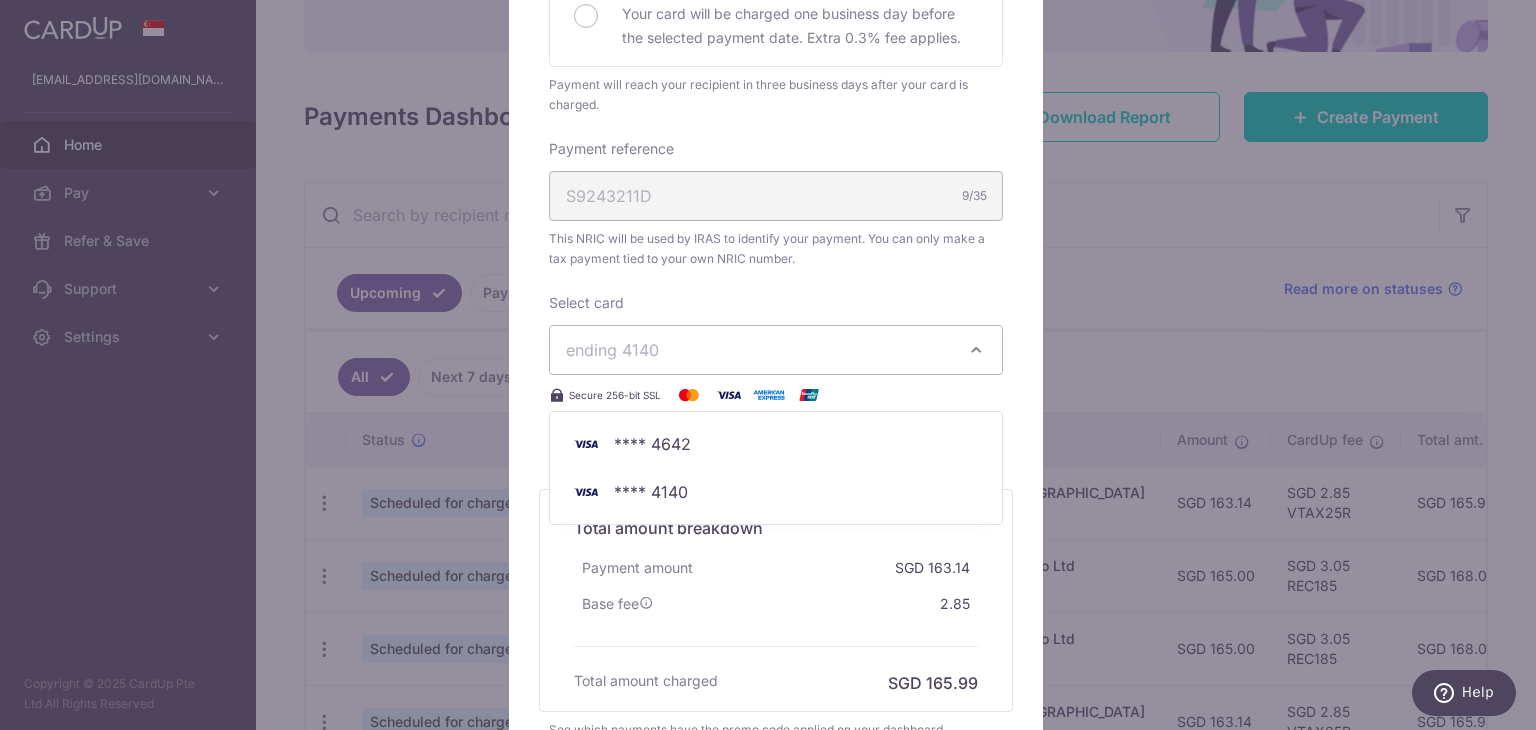 scroll, scrollTop: 600, scrollLeft: 0, axis: vertical 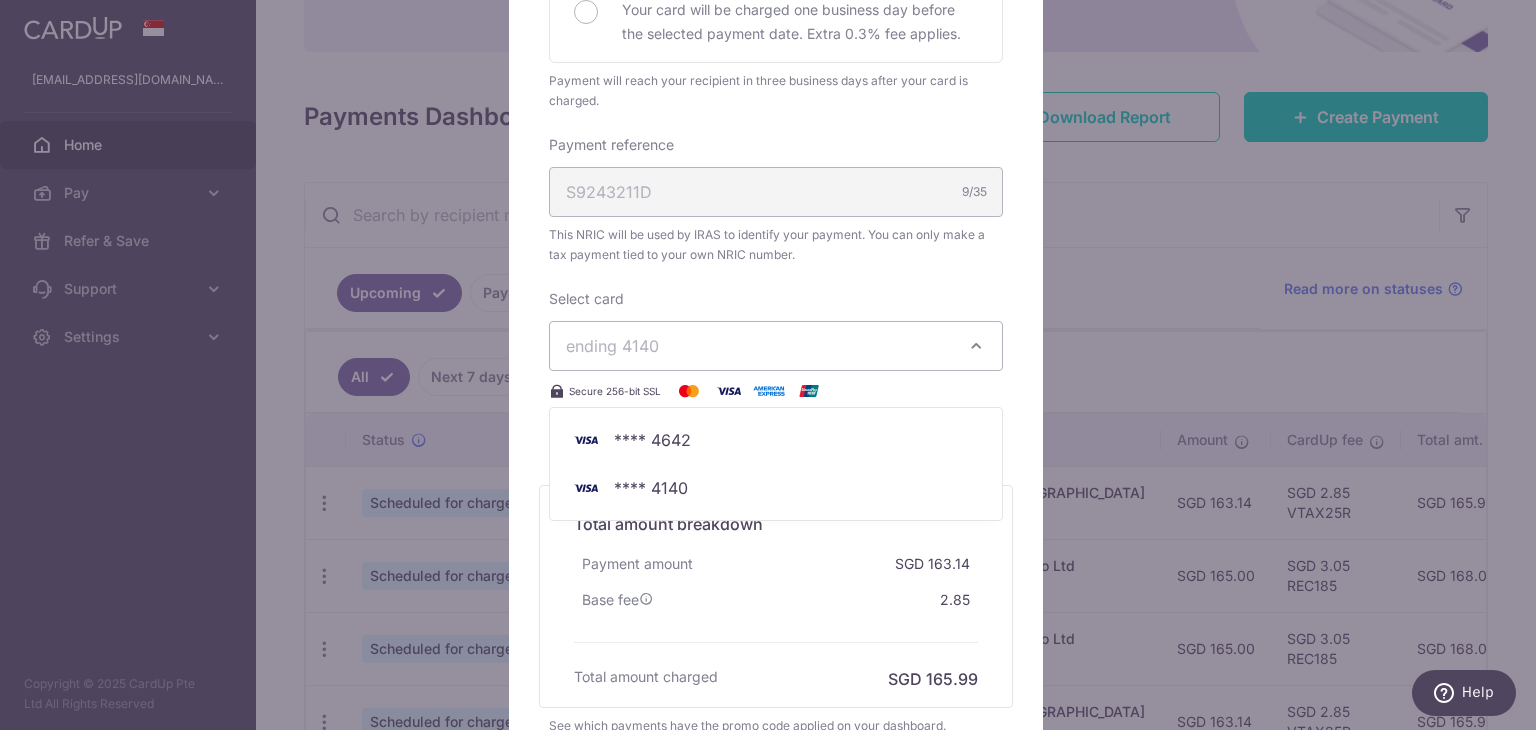 click on "ending 4140" at bounding box center [758, 346] 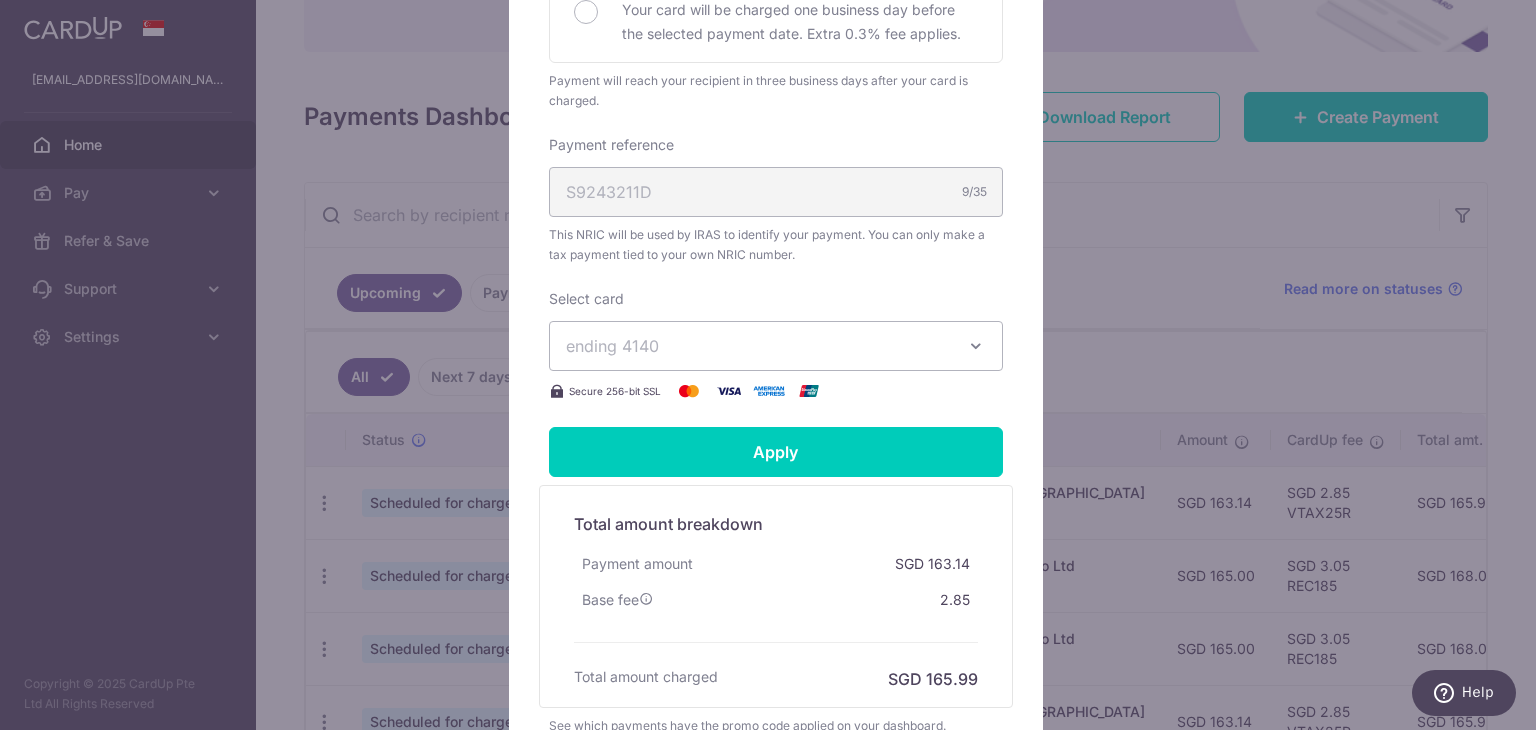 click on "ending 4140" at bounding box center (758, 346) 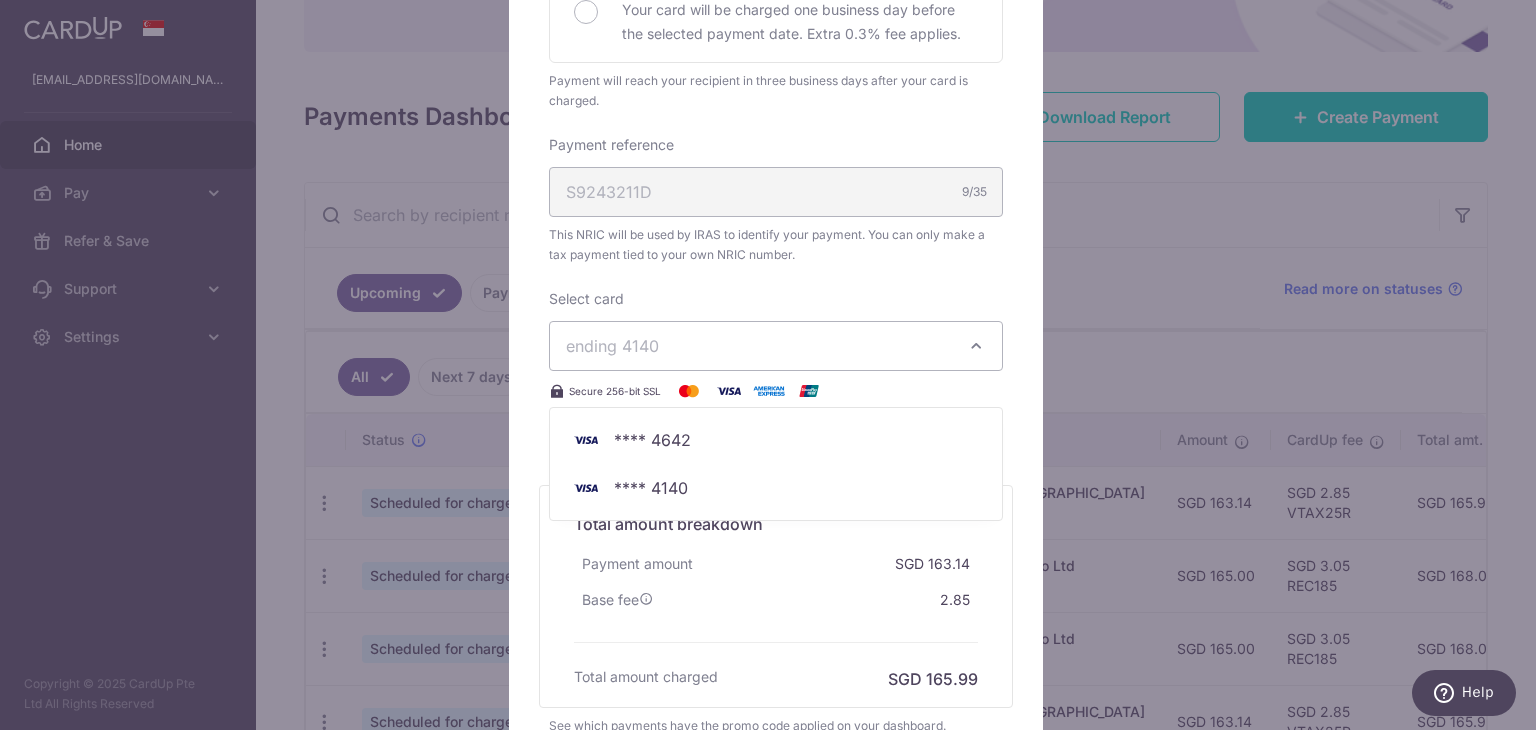 click on "ending 4140" at bounding box center (776, 346) 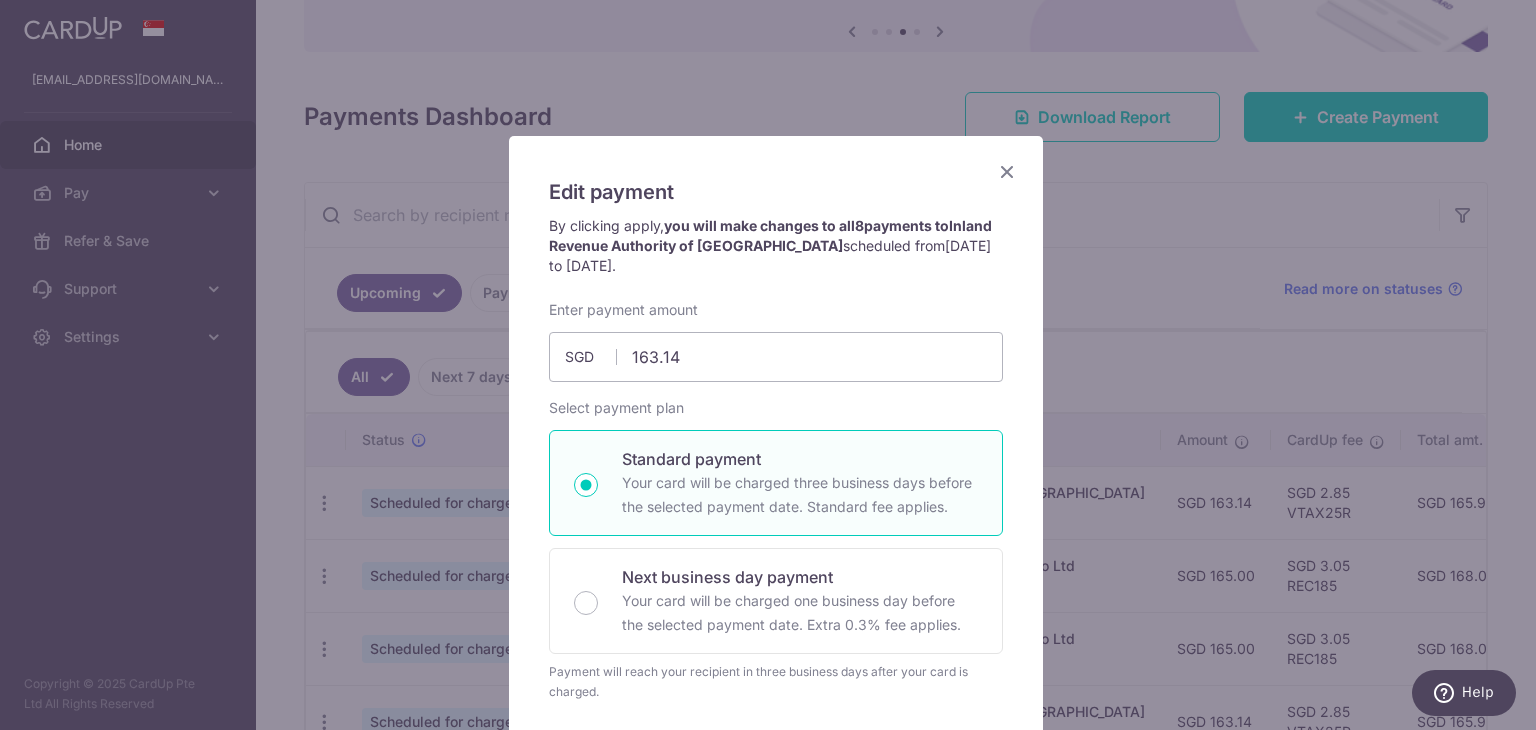 scroll, scrollTop: 0, scrollLeft: 0, axis: both 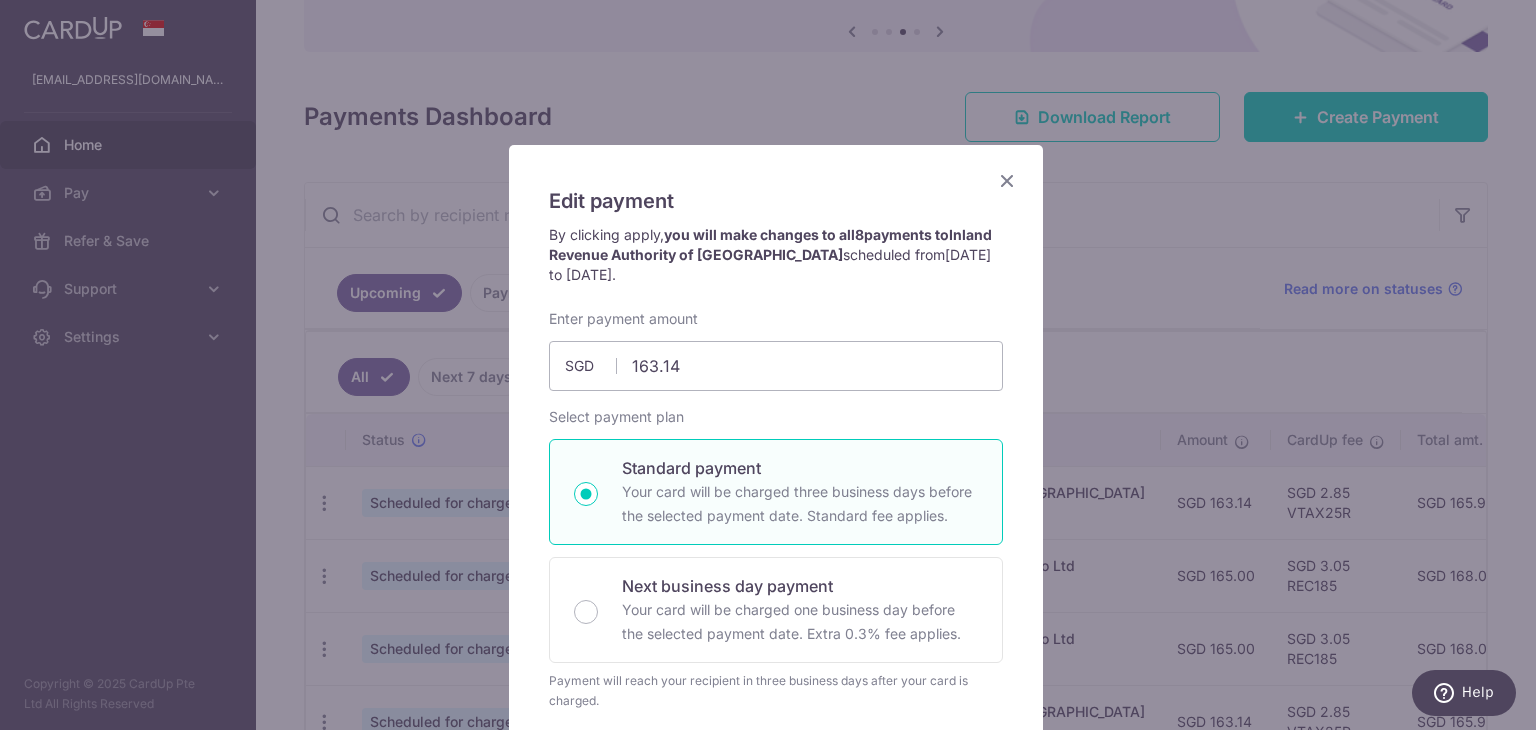 click at bounding box center [1007, 180] 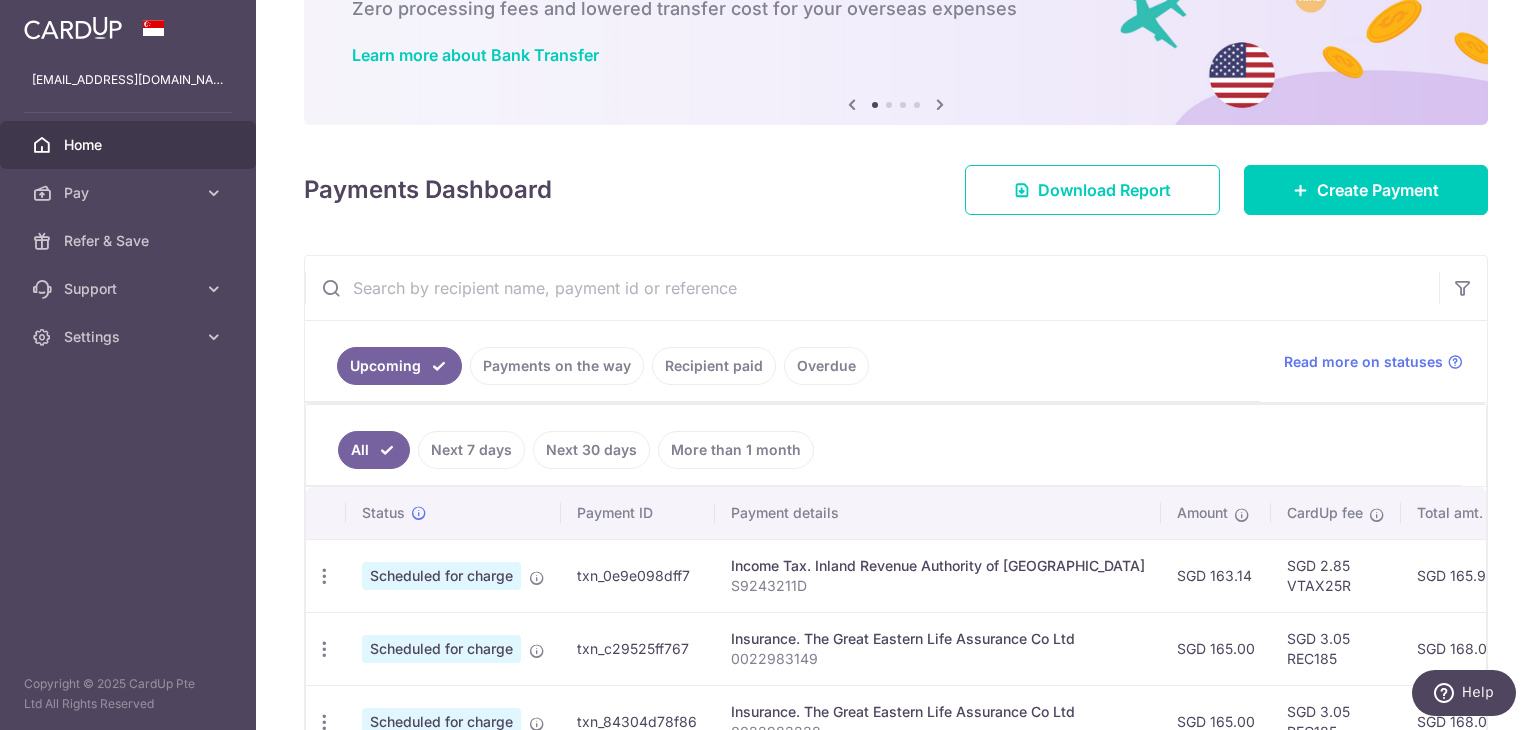 scroll, scrollTop: 0, scrollLeft: 0, axis: both 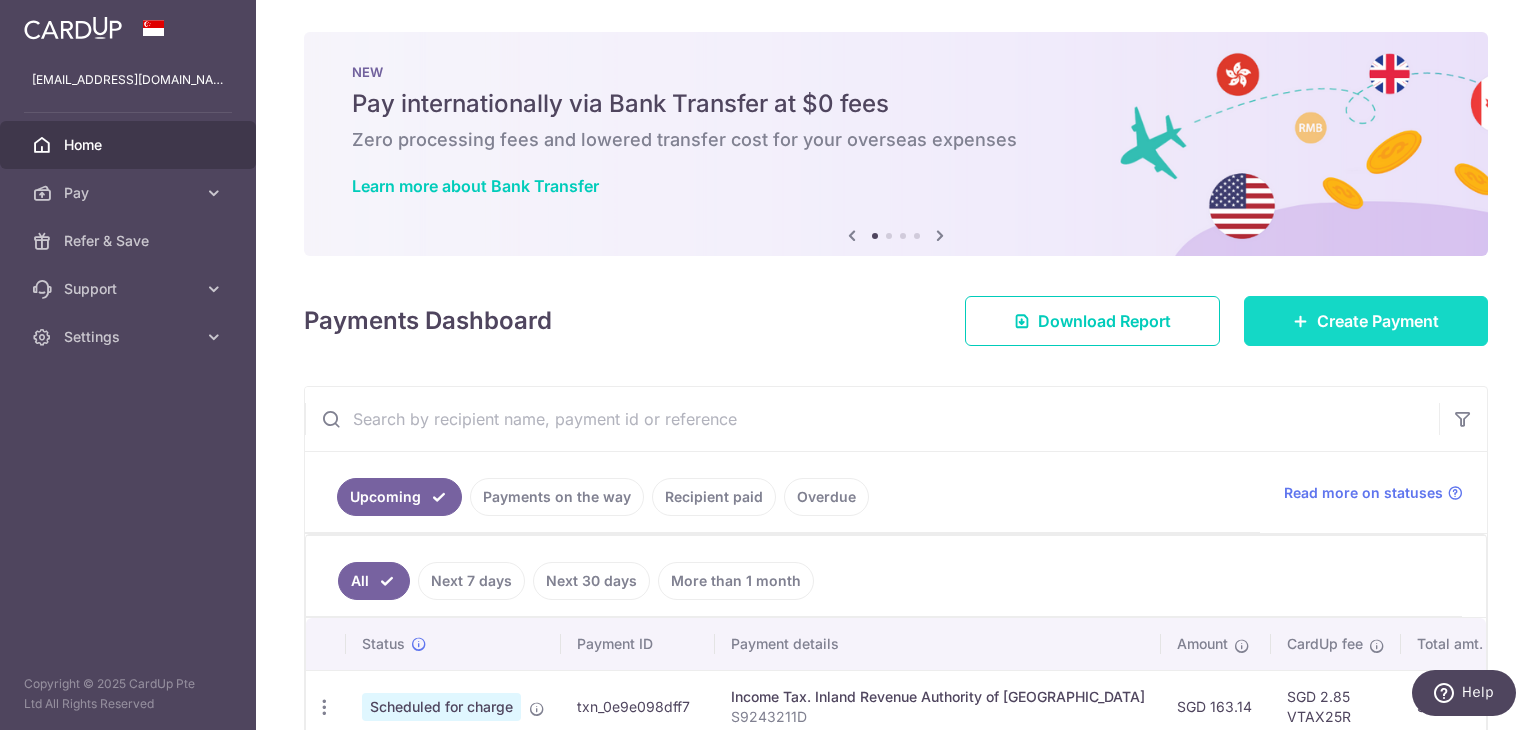 click on "Create Payment" at bounding box center (1378, 321) 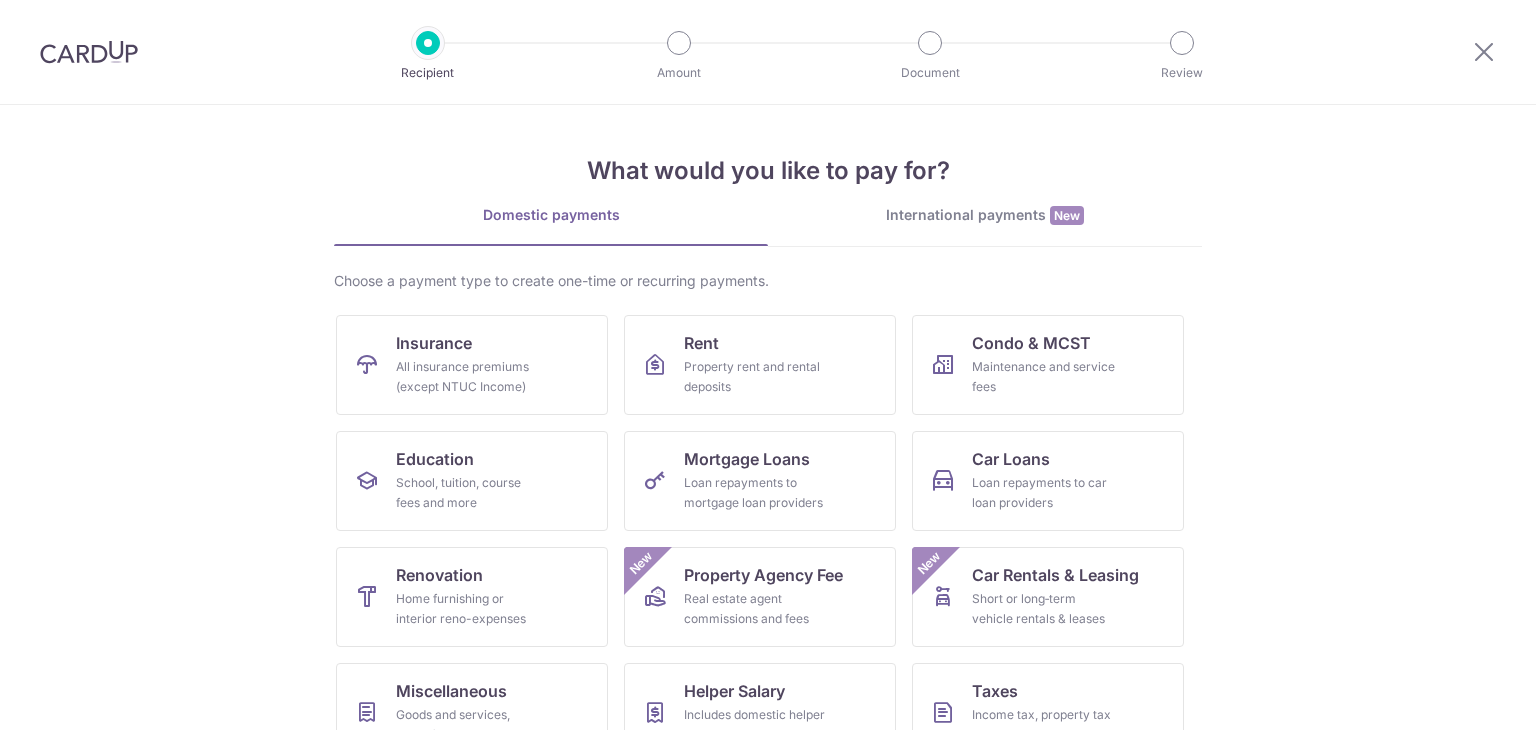 scroll, scrollTop: 0, scrollLeft: 0, axis: both 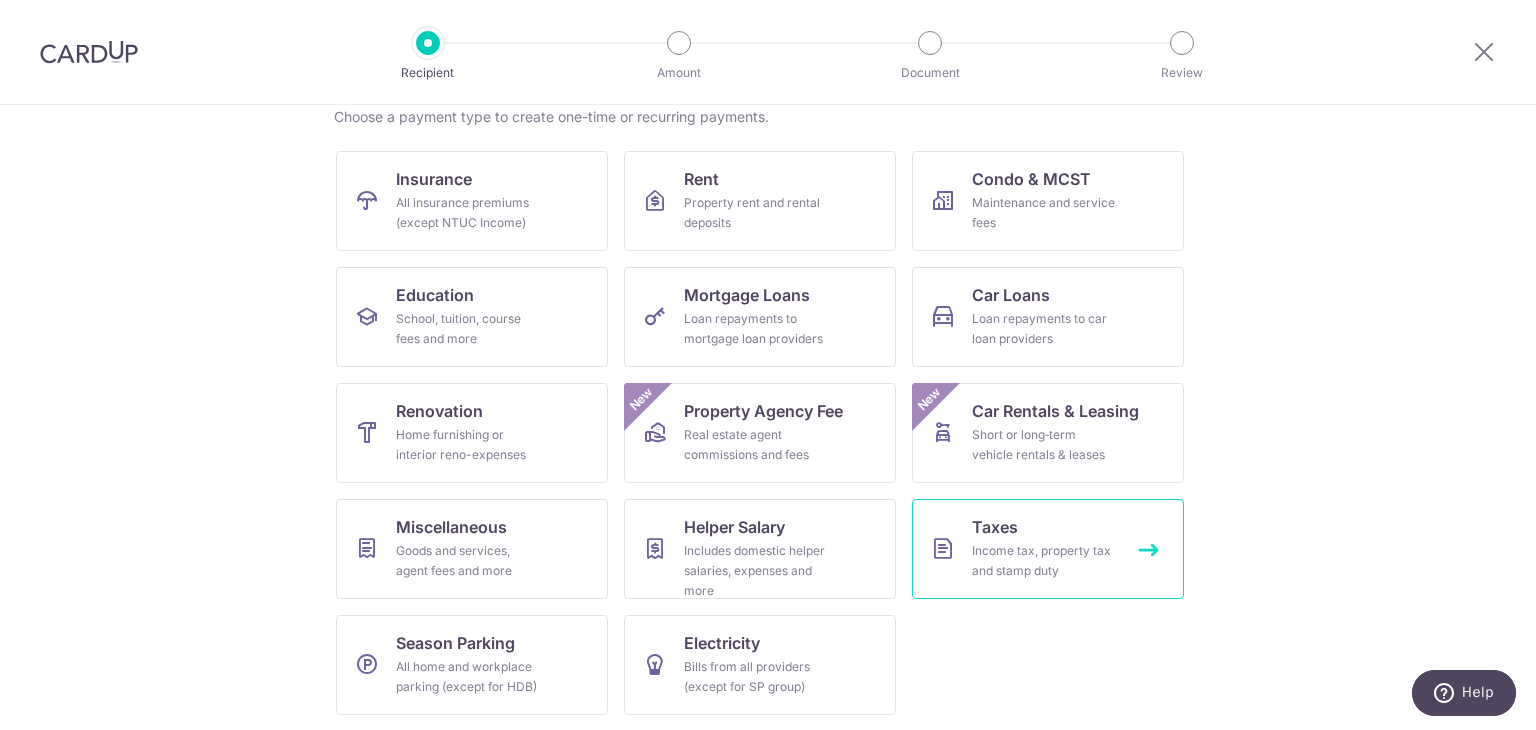 click on "Taxes Income tax, property tax and stamp duty" at bounding box center [1048, 549] 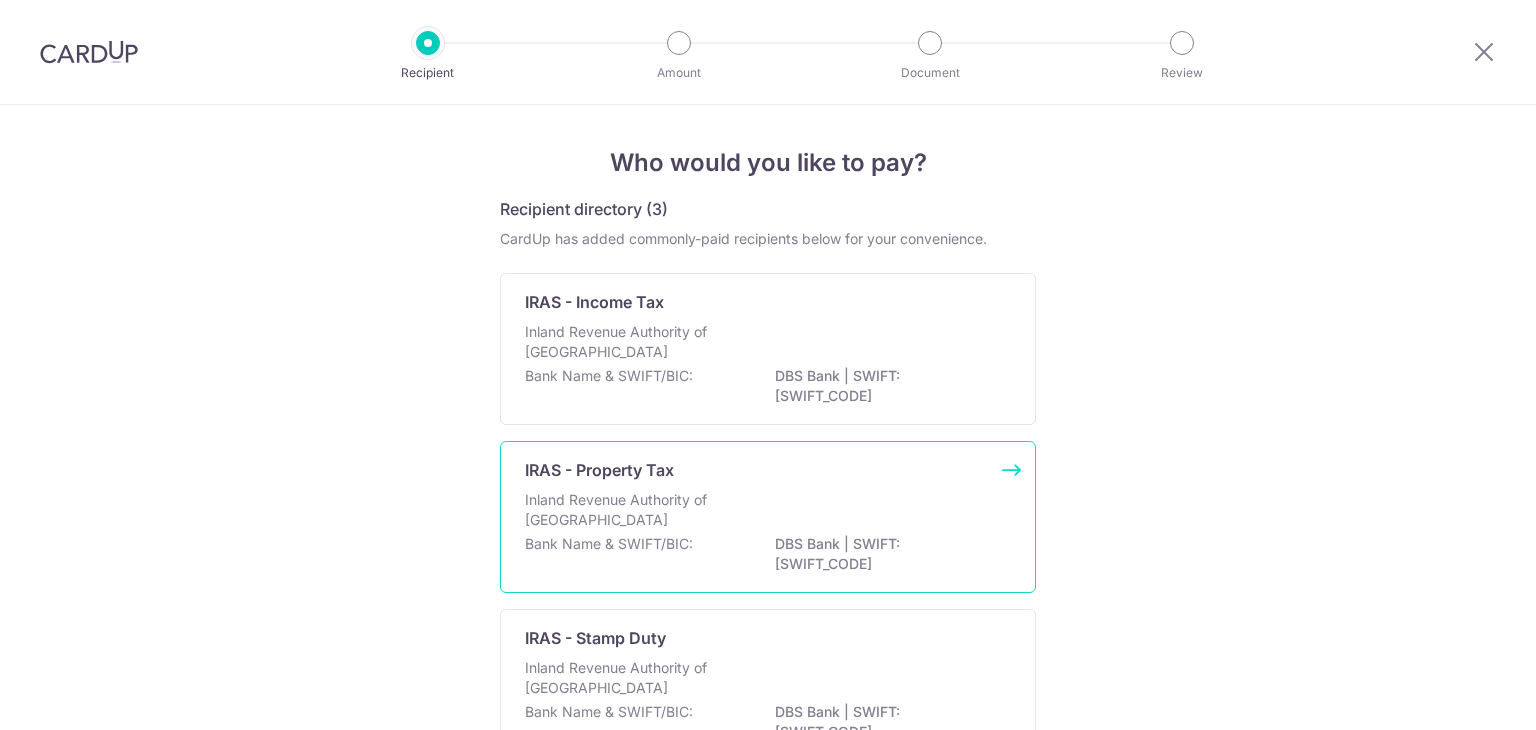 scroll, scrollTop: 0, scrollLeft: 0, axis: both 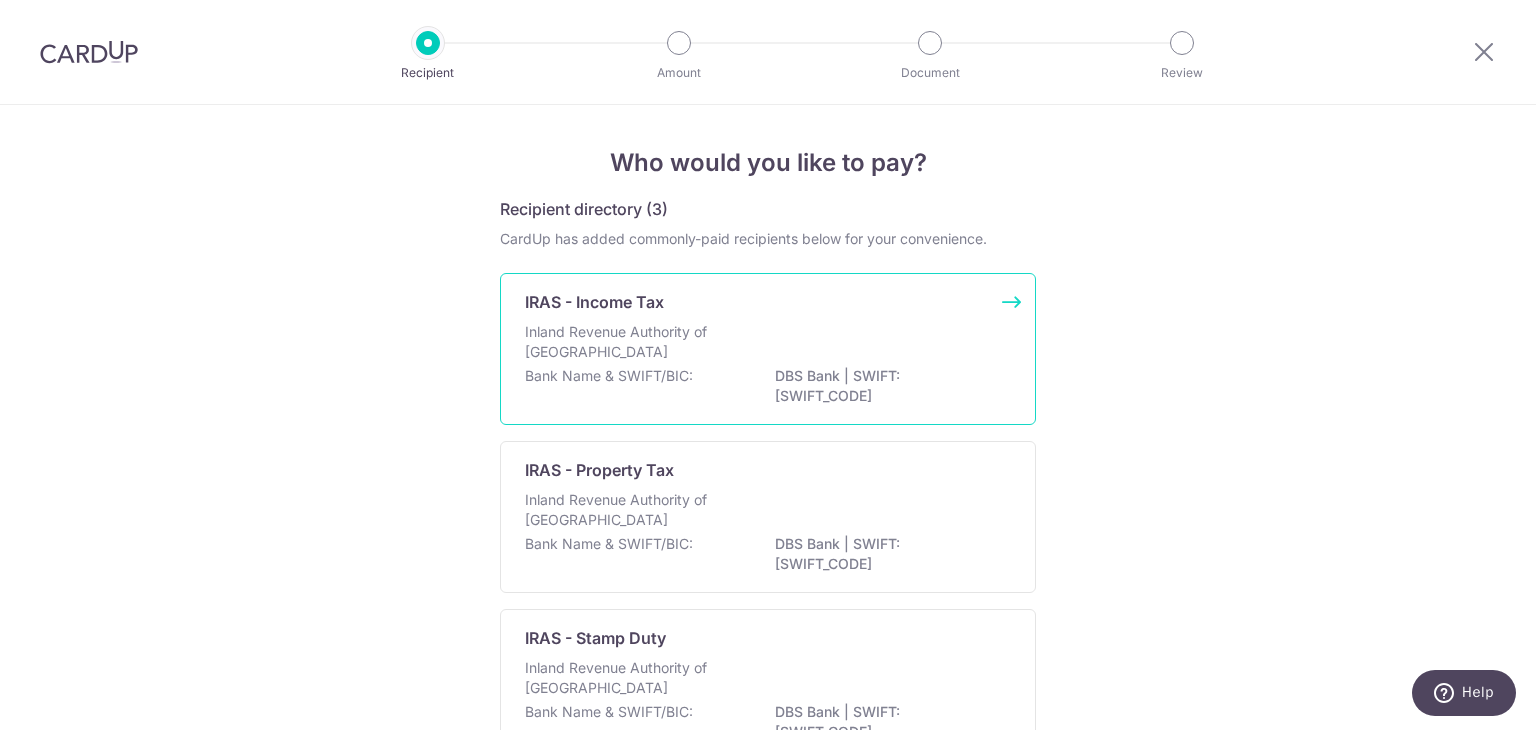 click on "Inland Revenue Authority of [GEOGRAPHIC_DATA]" at bounding box center [768, 344] 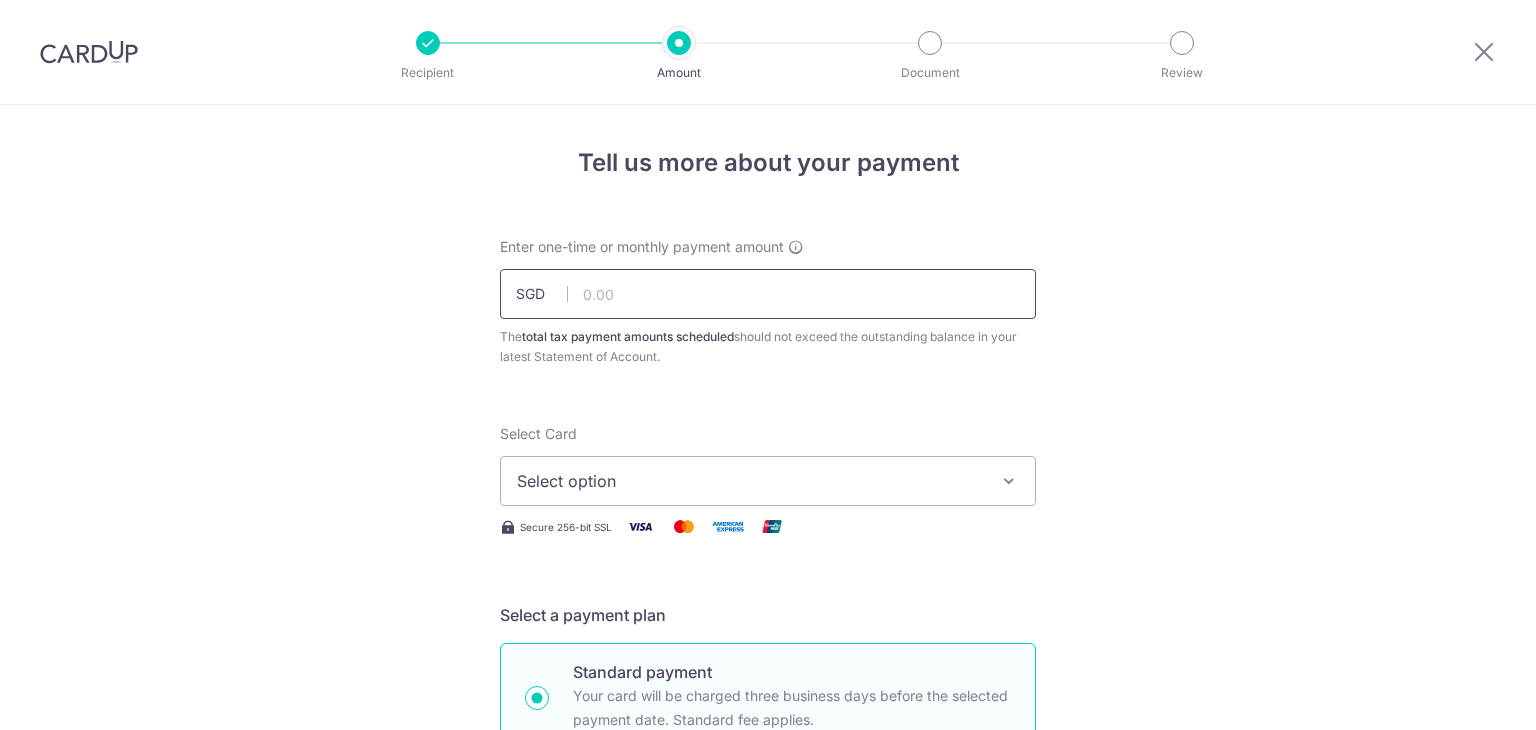 scroll, scrollTop: 0, scrollLeft: 0, axis: both 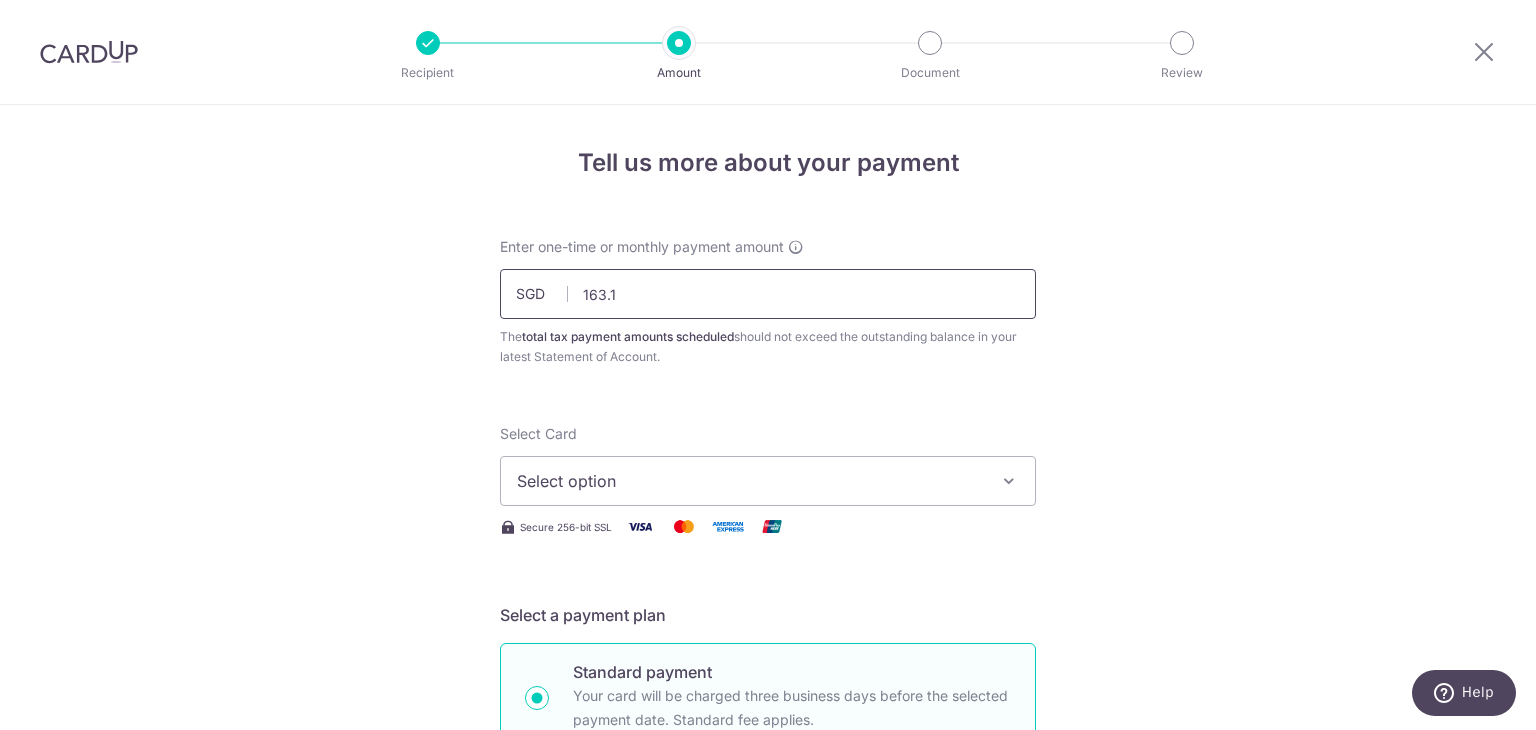 type on "163.14" 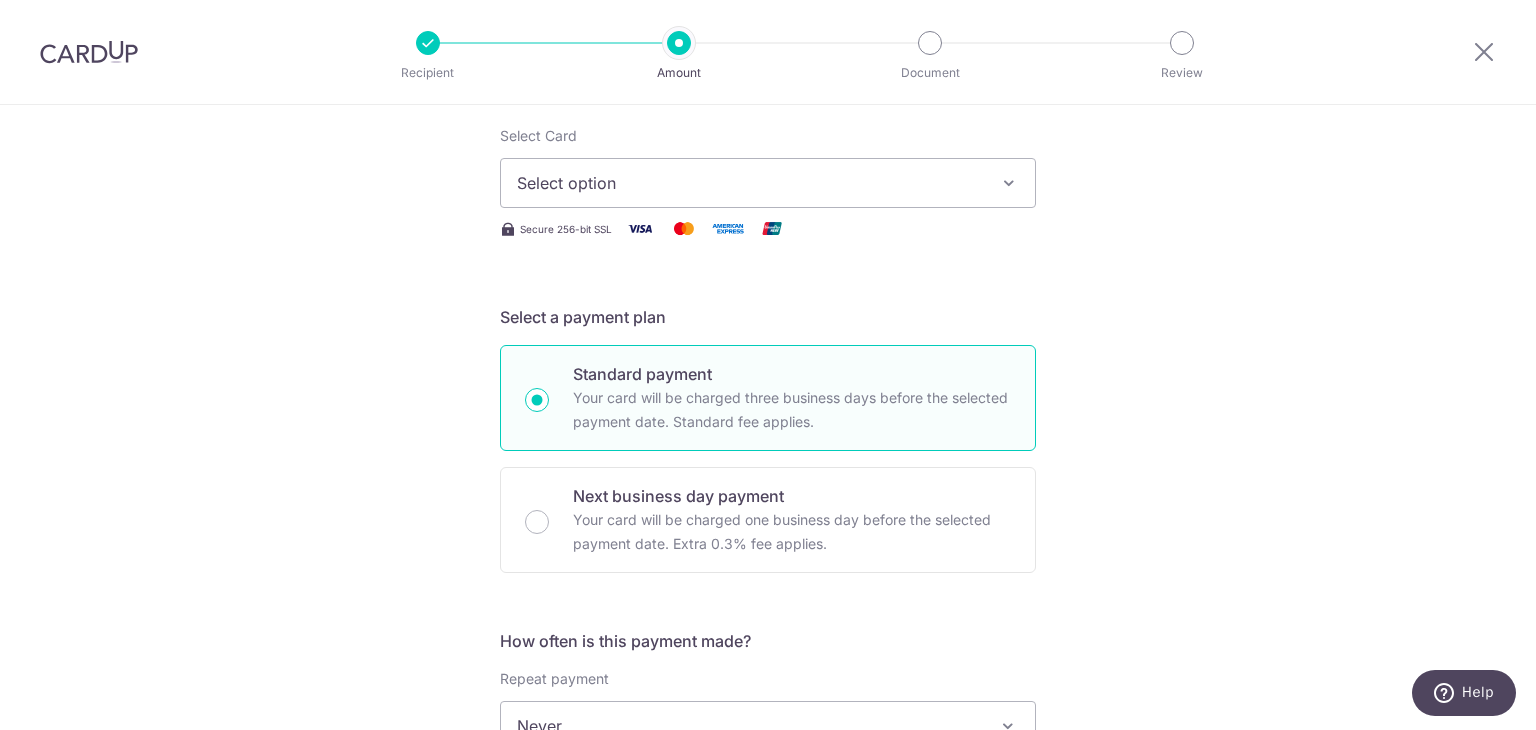 scroll, scrollTop: 300, scrollLeft: 0, axis: vertical 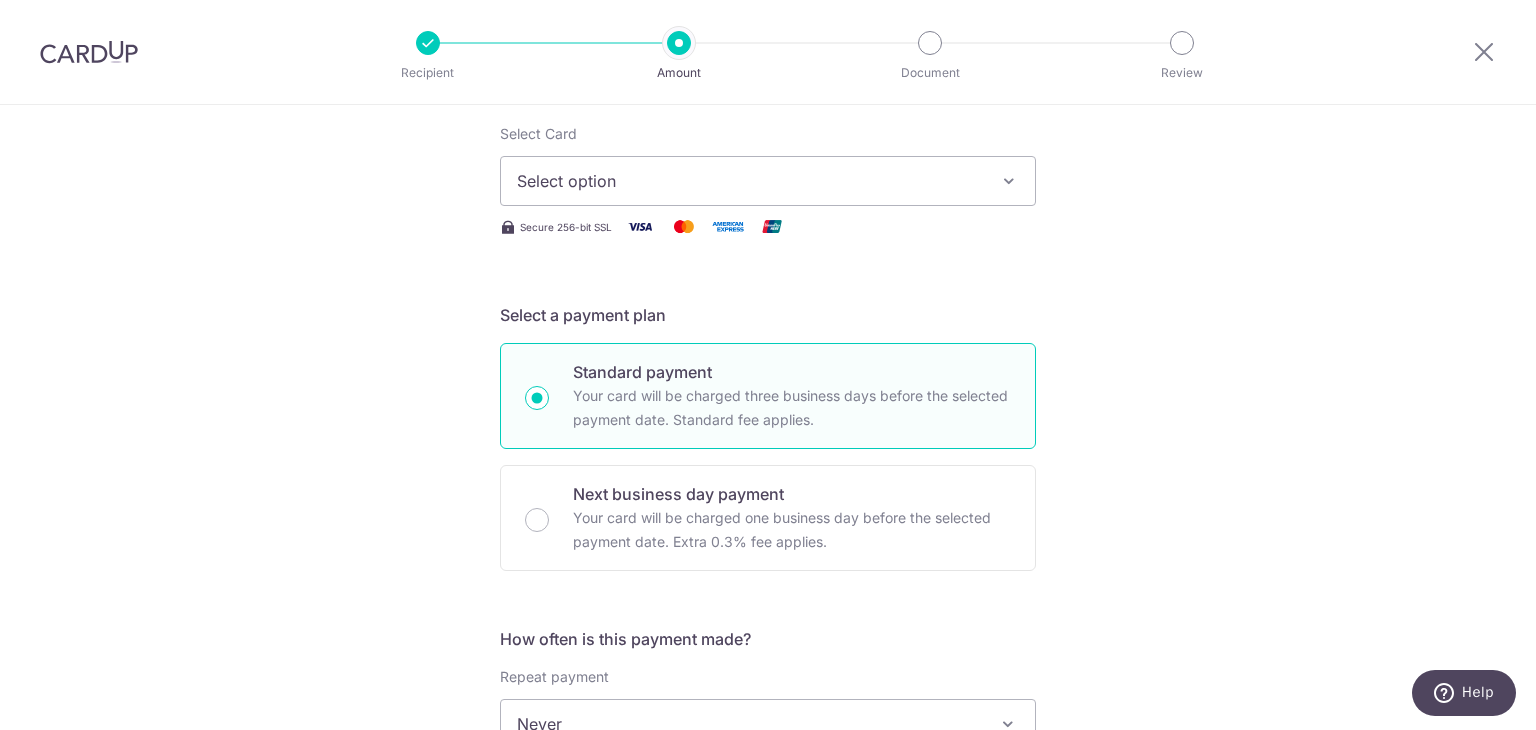 click on "Select option" at bounding box center (750, 181) 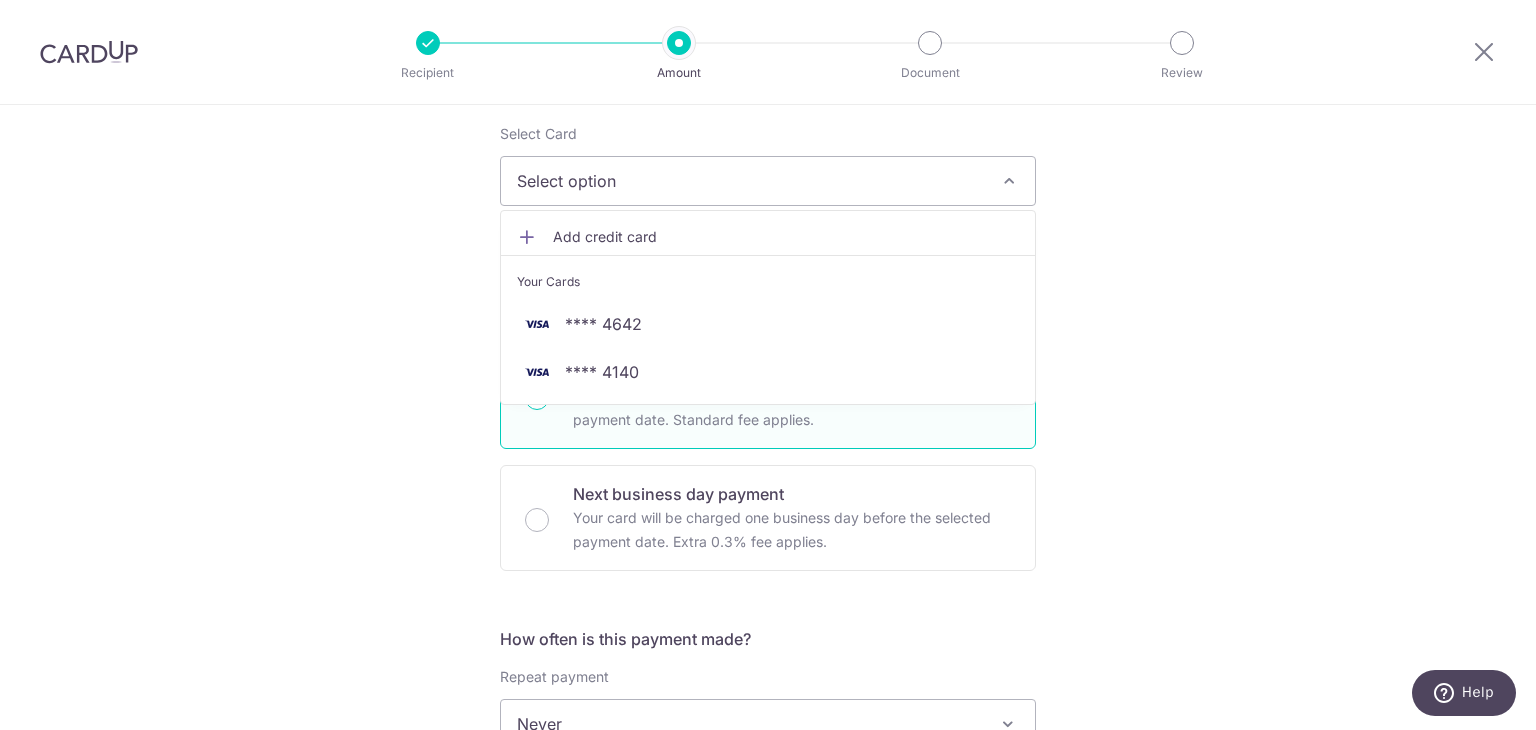 click on "Add credit card" at bounding box center [786, 237] 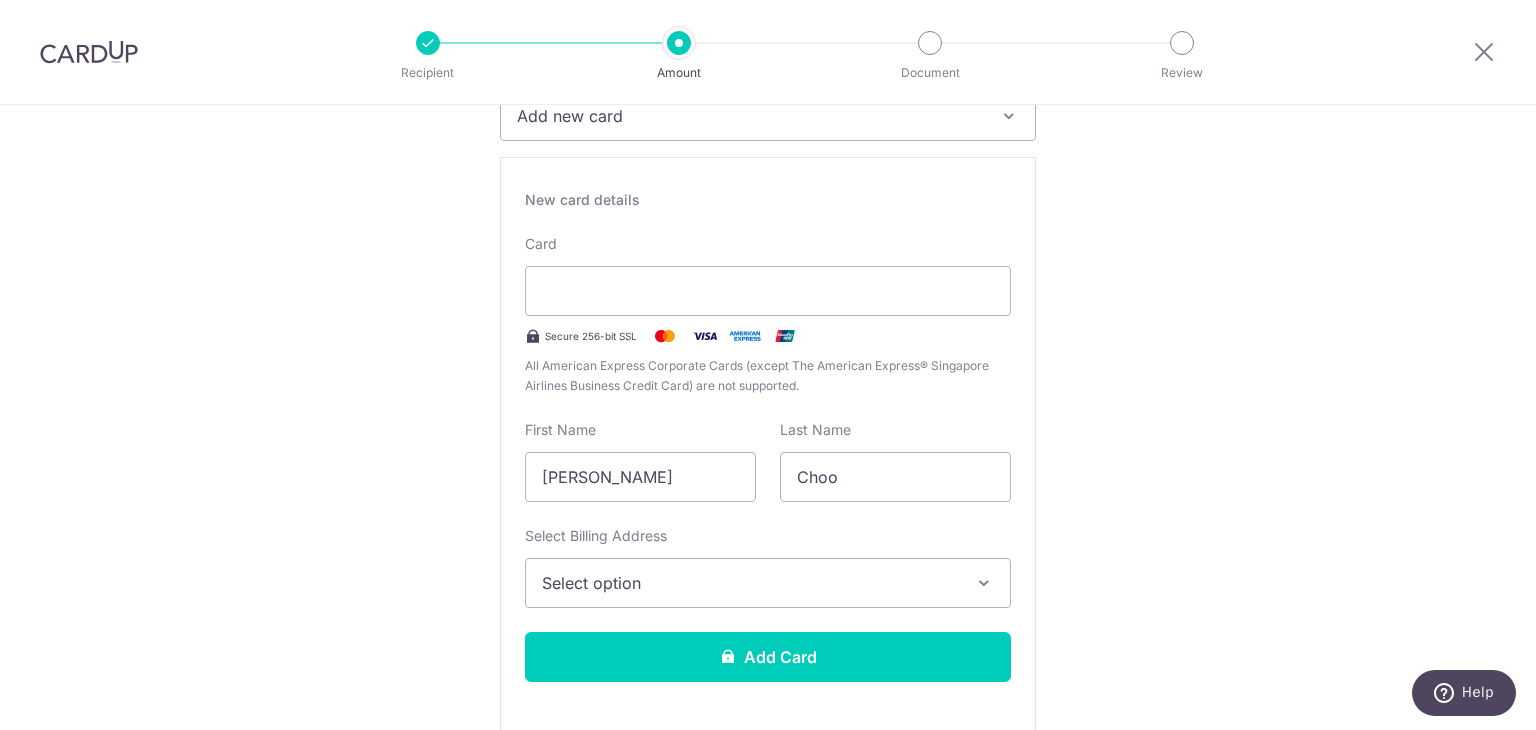 scroll, scrollTop: 100, scrollLeft: 0, axis: vertical 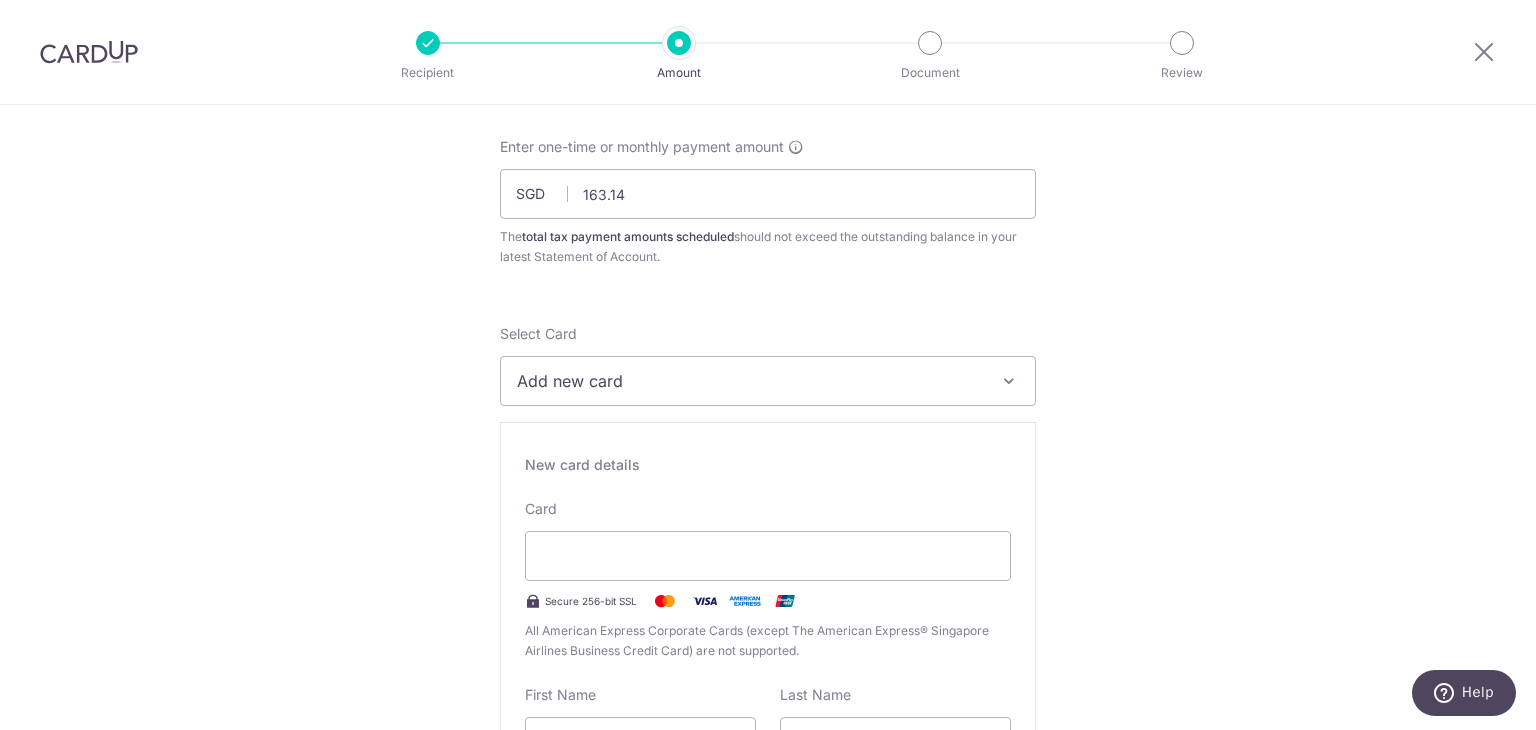 click at bounding box center (1484, 52) 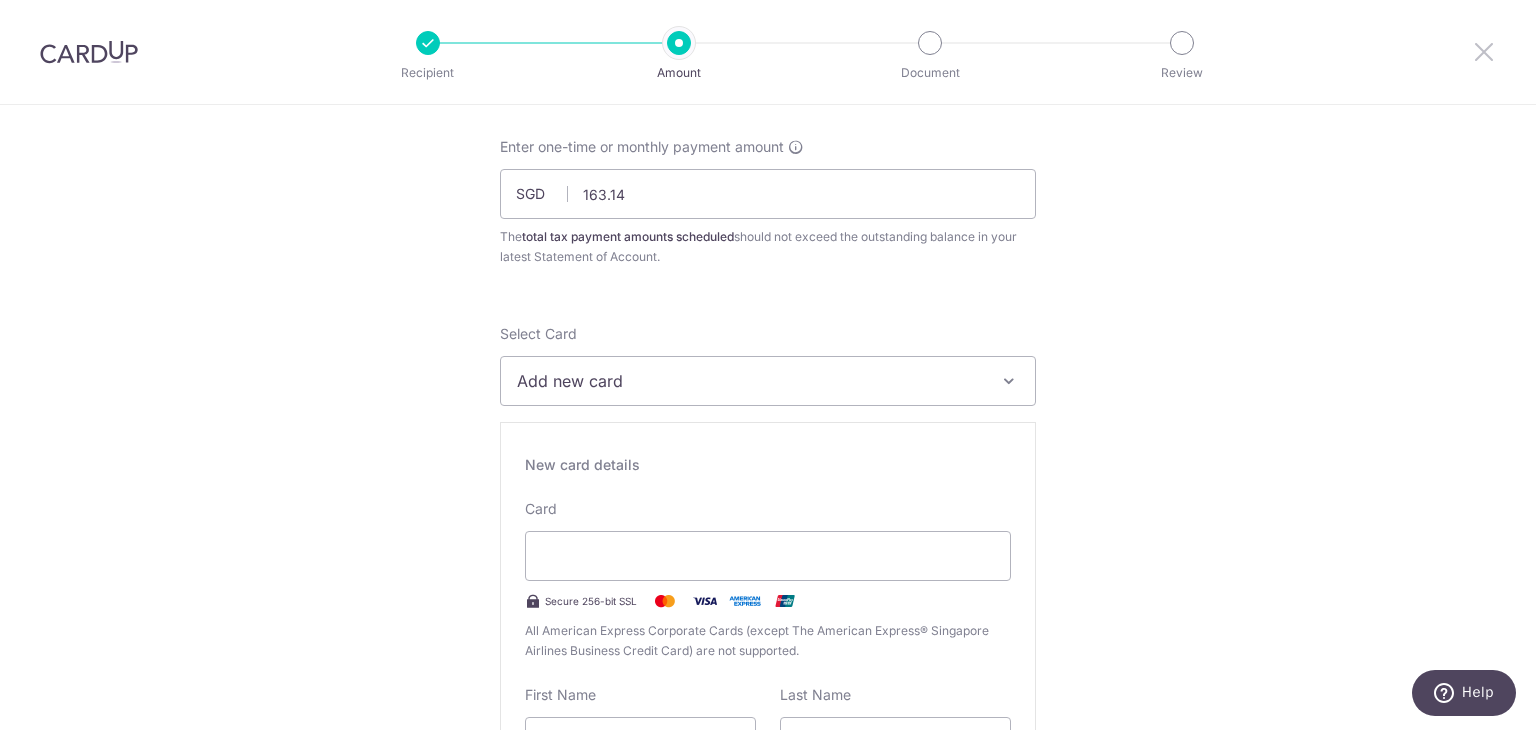 click at bounding box center (1484, 51) 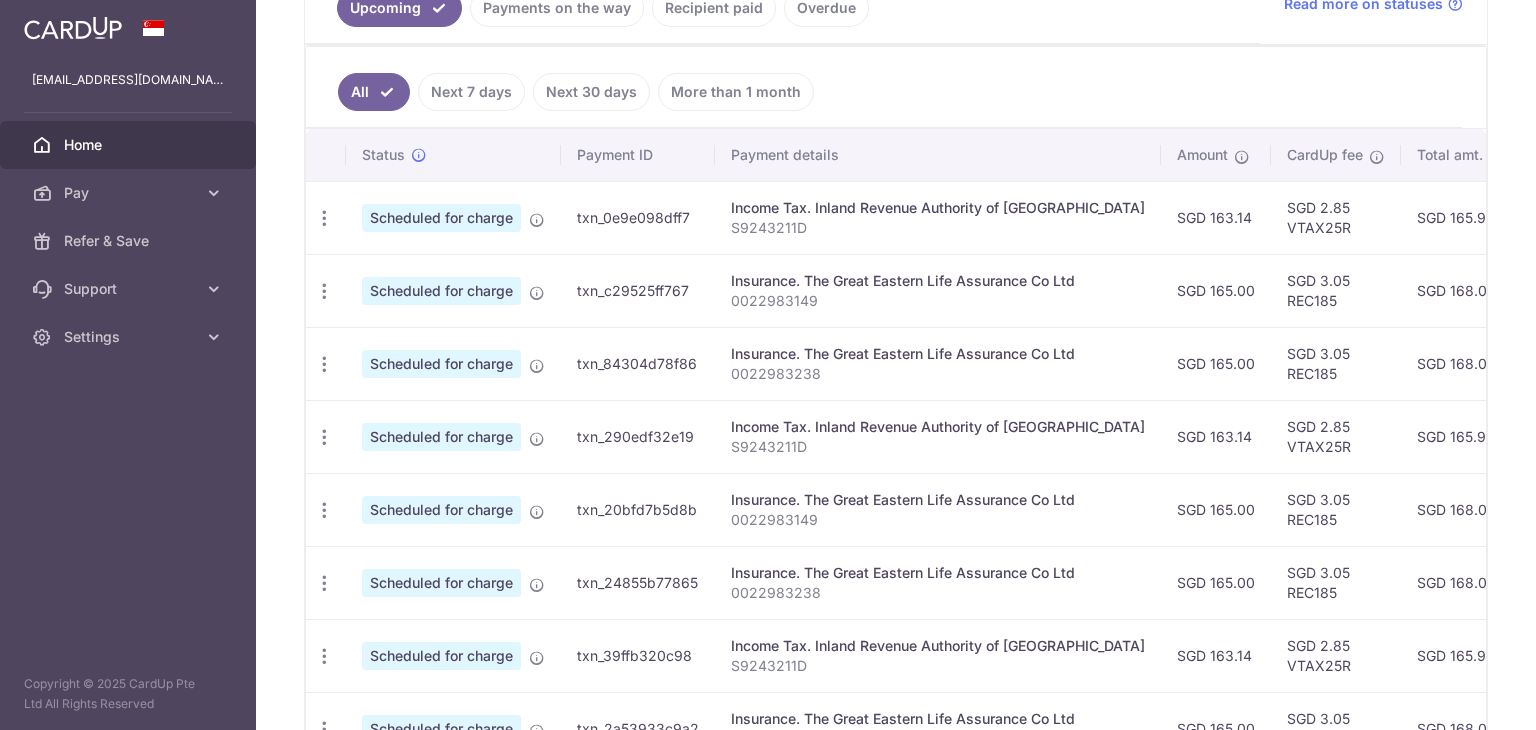 scroll, scrollTop: 500, scrollLeft: 0, axis: vertical 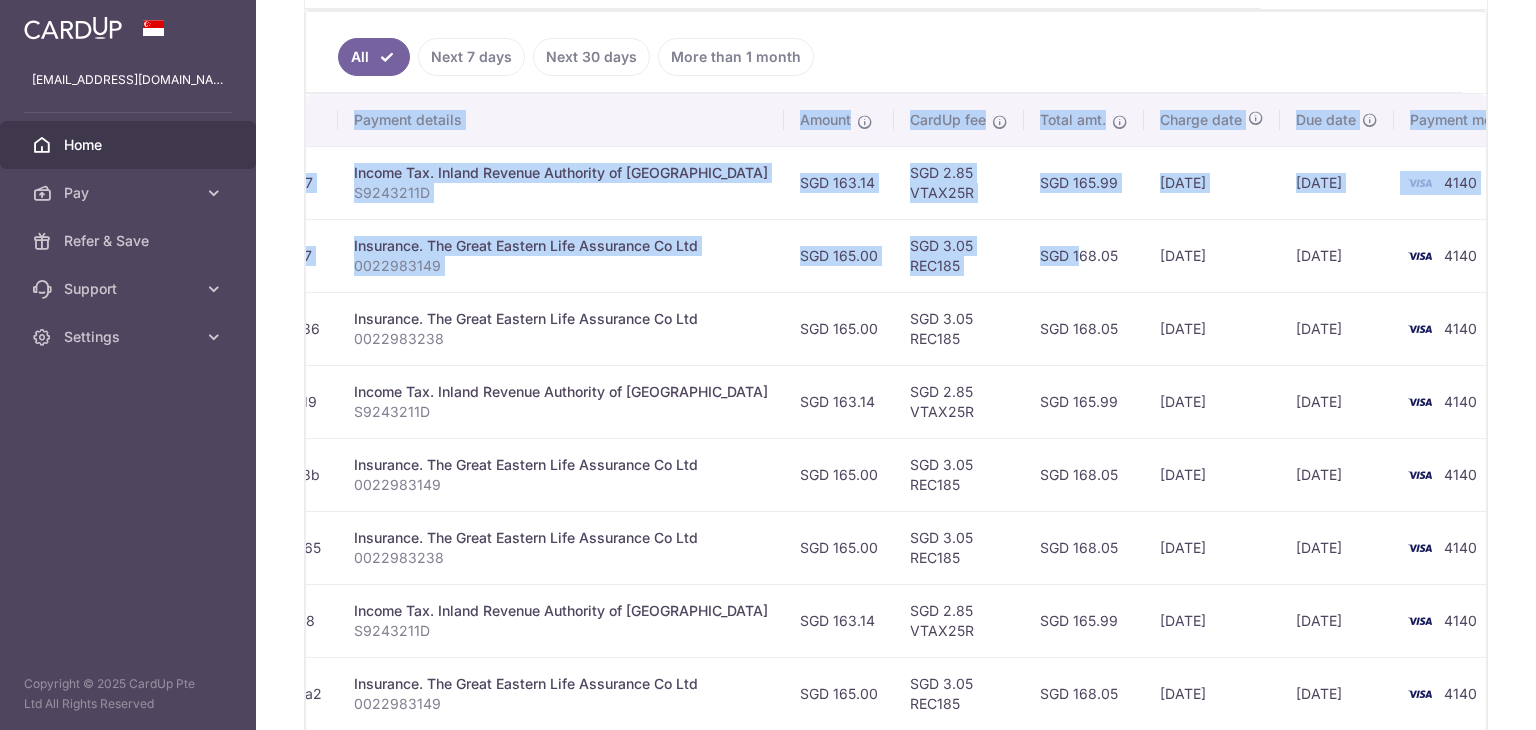 drag, startPoint x: 1349, startPoint y: 253, endPoint x: 1310, endPoint y: 273, distance: 43.829212 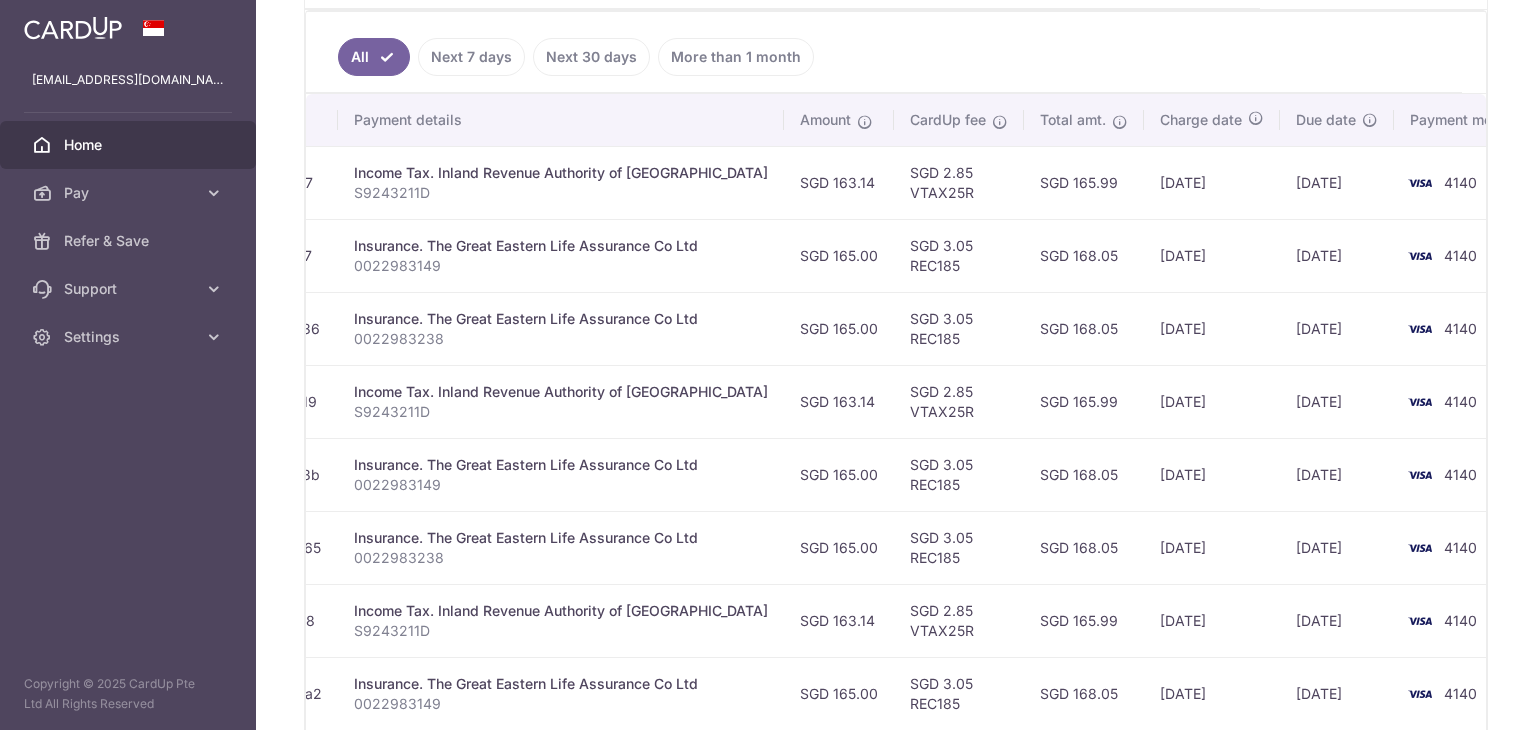 click on "[DATE]" at bounding box center (1337, 328) 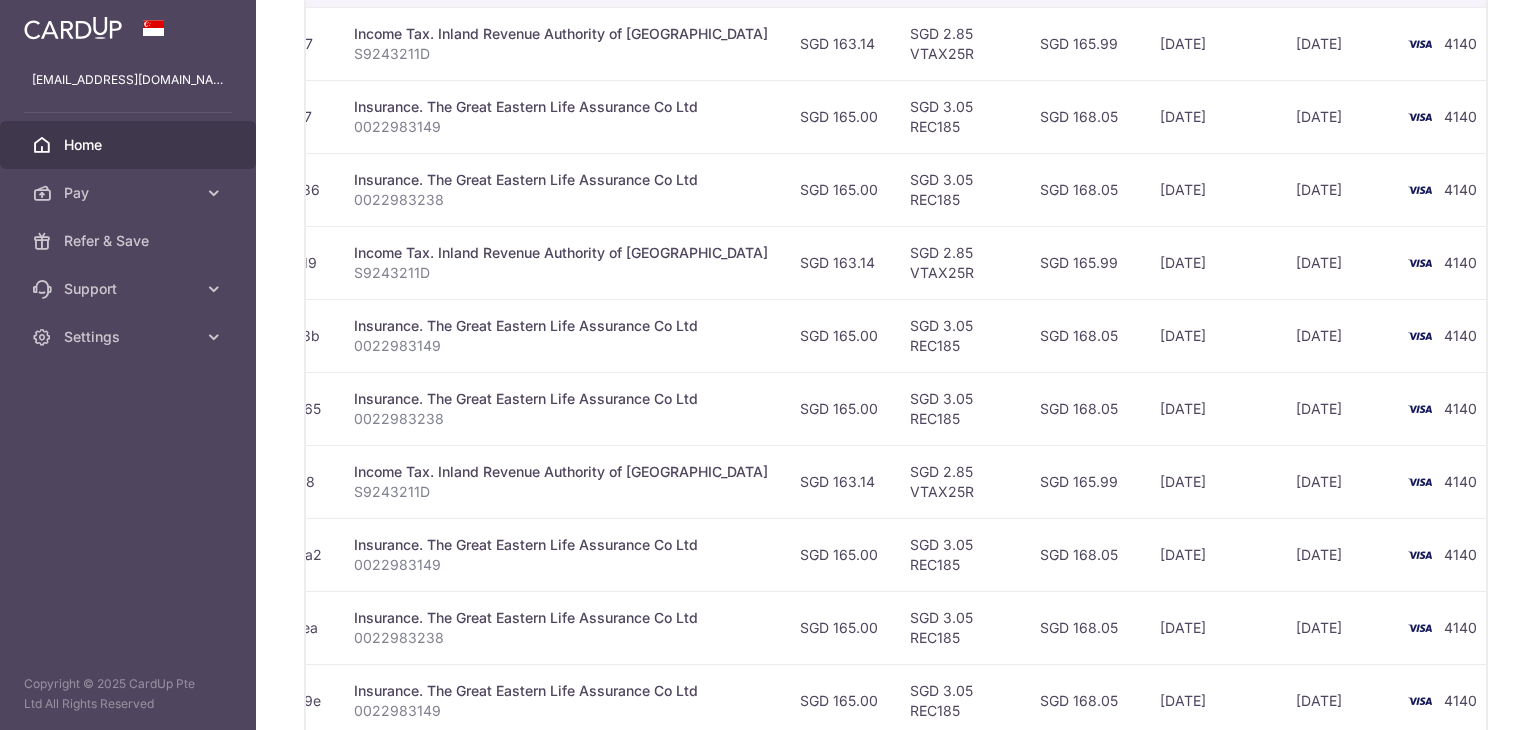 scroll, scrollTop: 797, scrollLeft: 0, axis: vertical 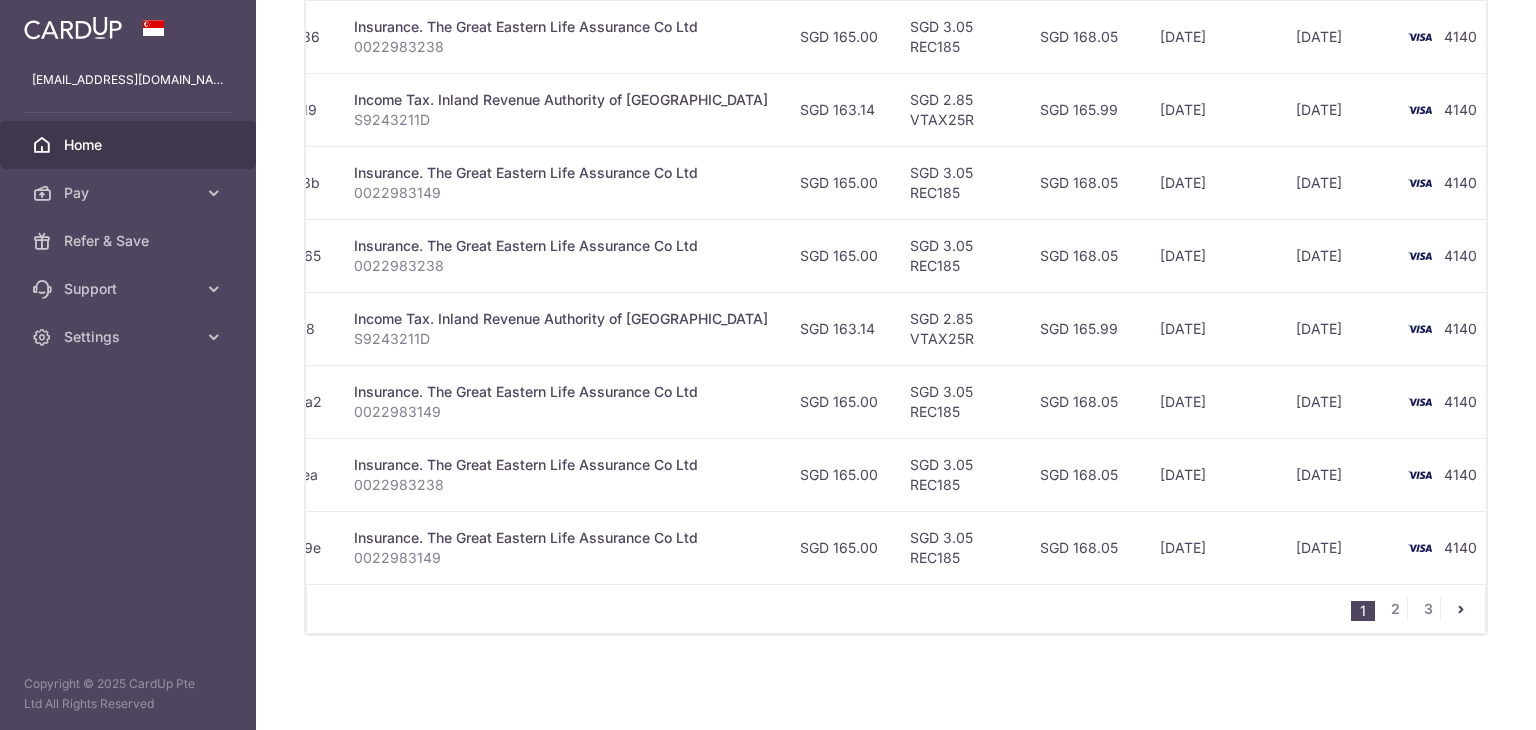 click on "1
2
3" at bounding box center [1418, 609] 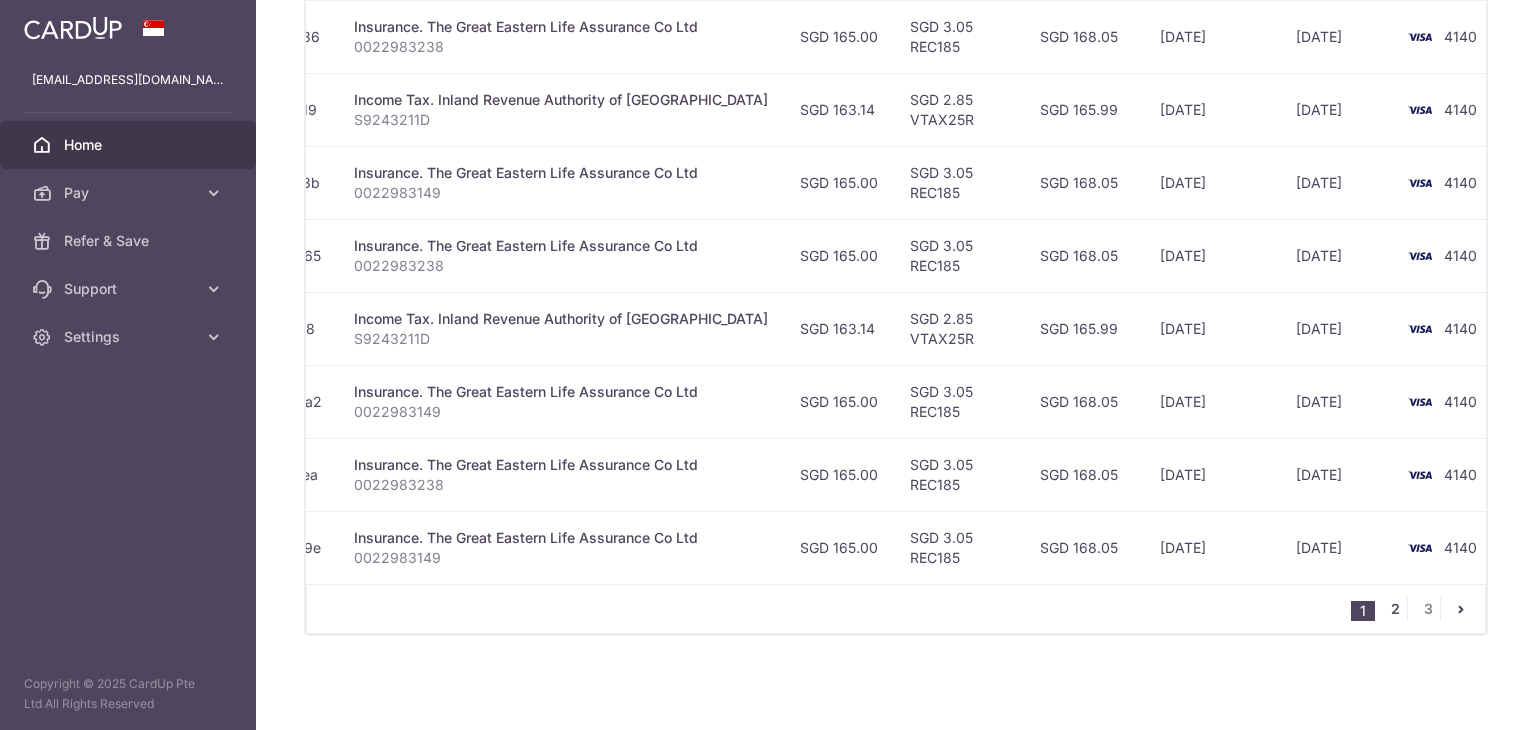 click on "2" at bounding box center [1395, 609] 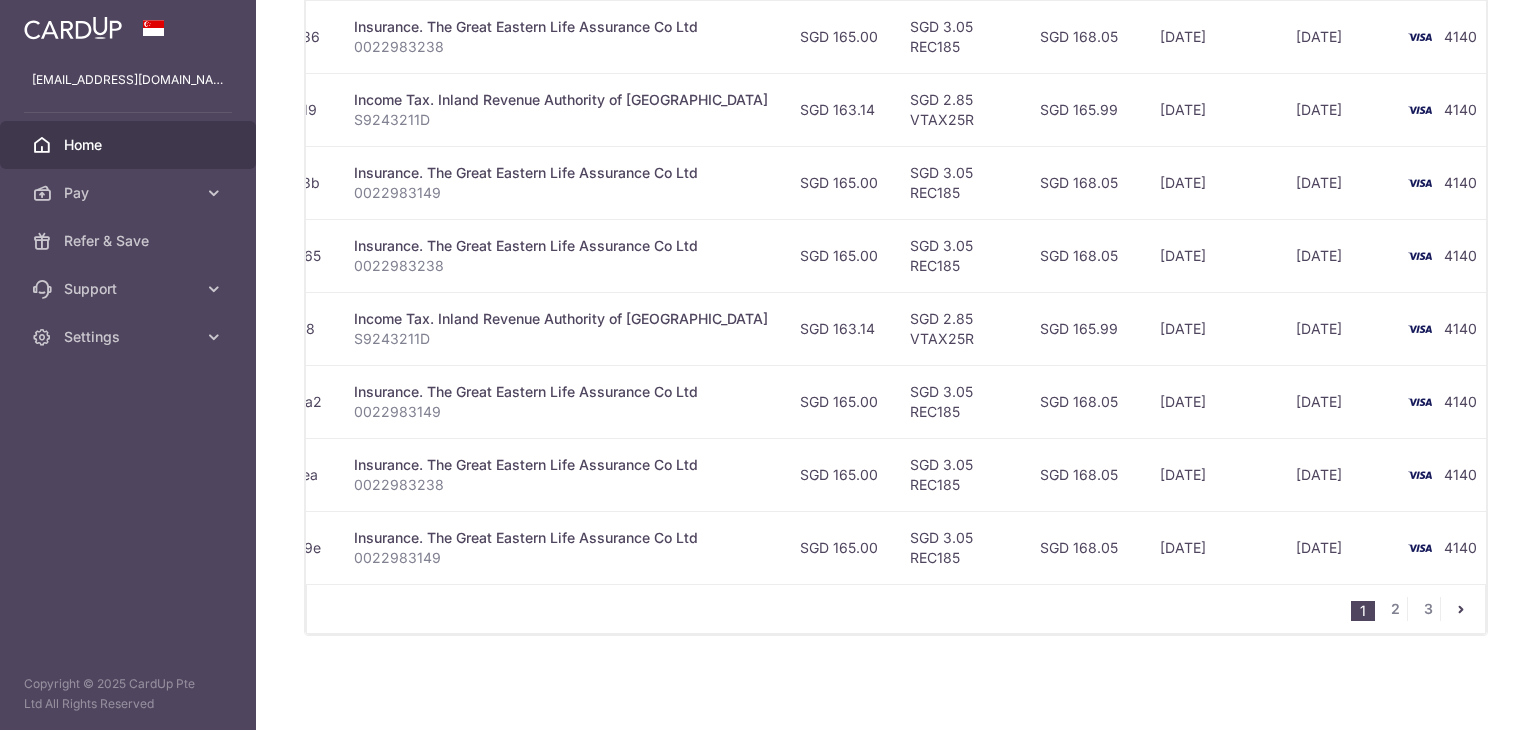 scroll, scrollTop: 56, scrollLeft: 0, axis: vertical 